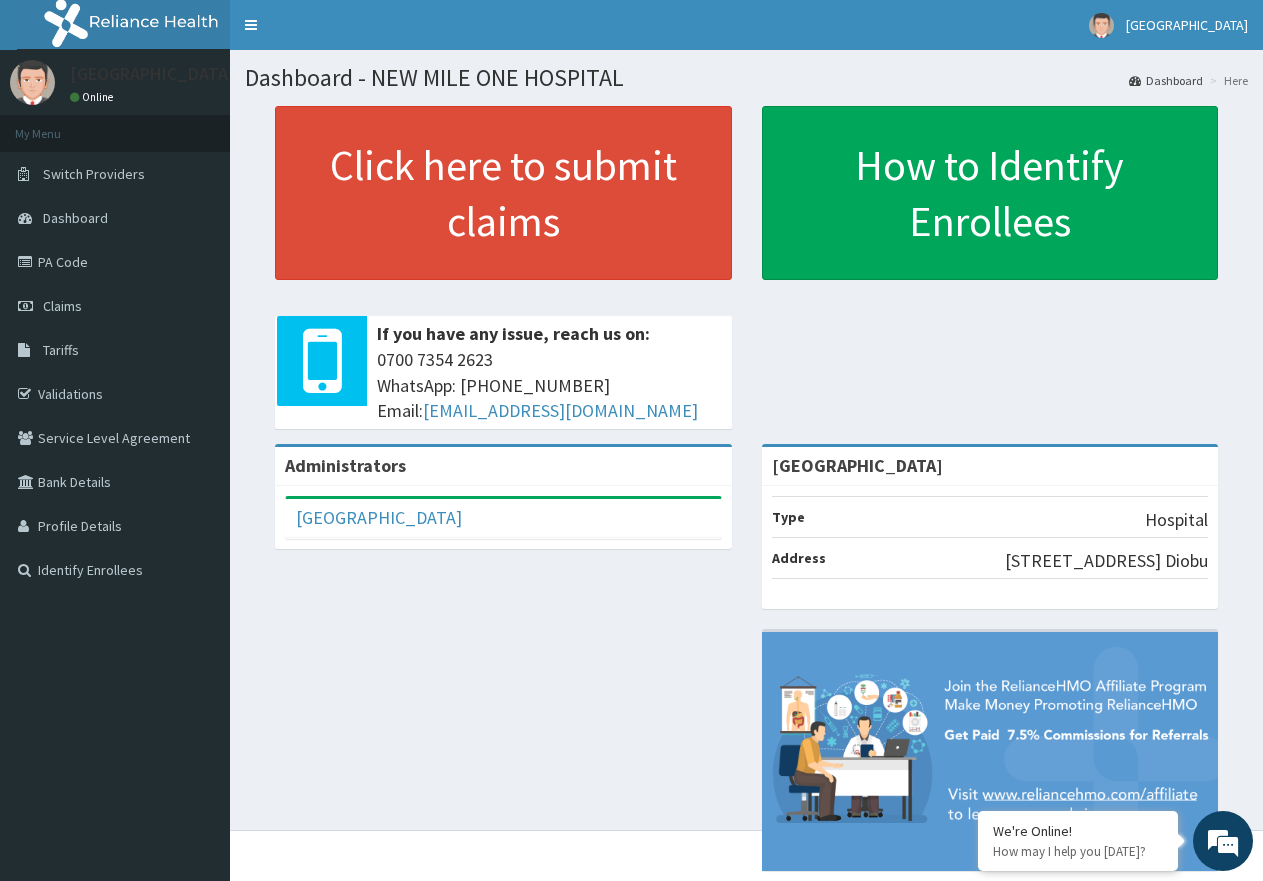 scroll, scrollTop: 0, scrollLeft: 0, axis: both 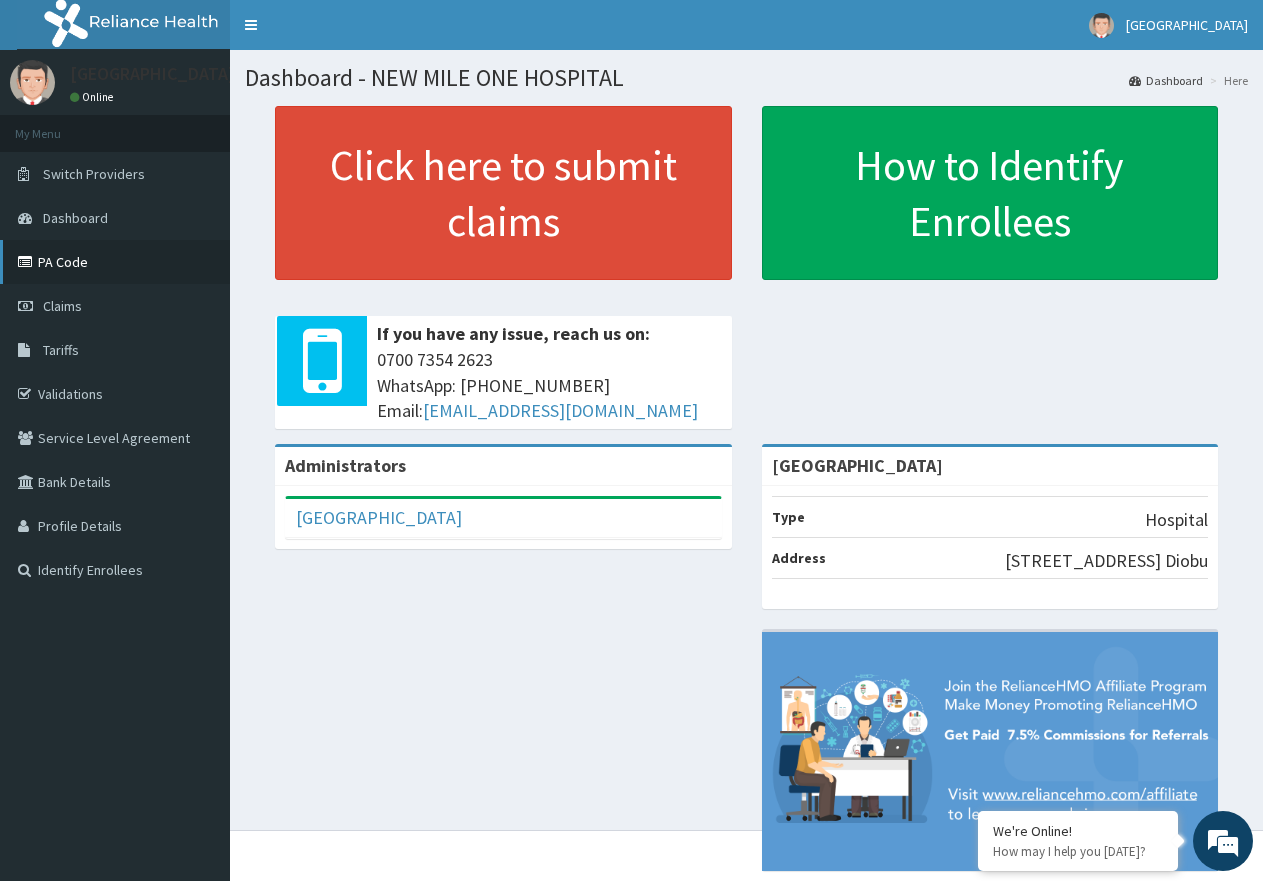 click on "PA Code" at bounding box center (115, 262) 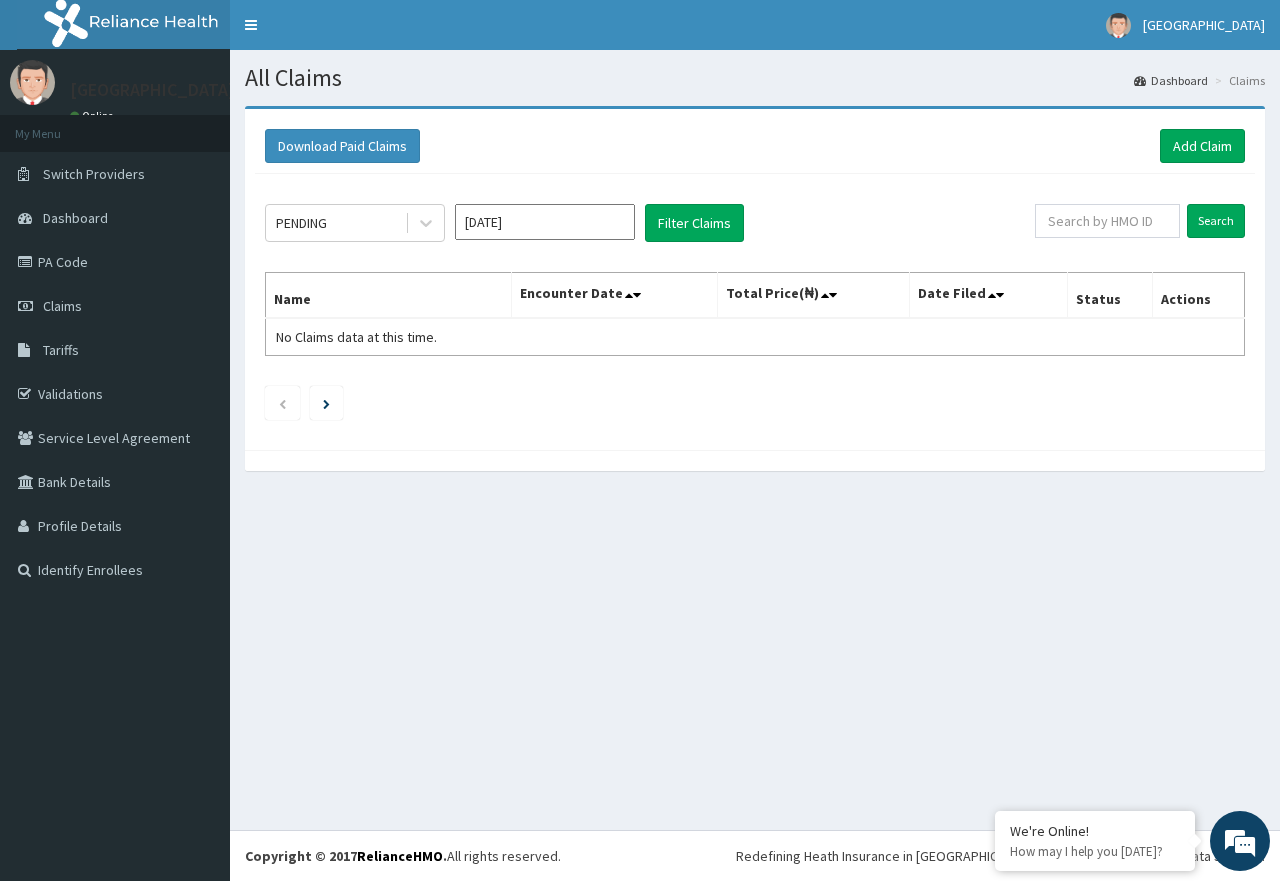 scroll, scrollTop: 0, scrollLeft: 0, axis: both 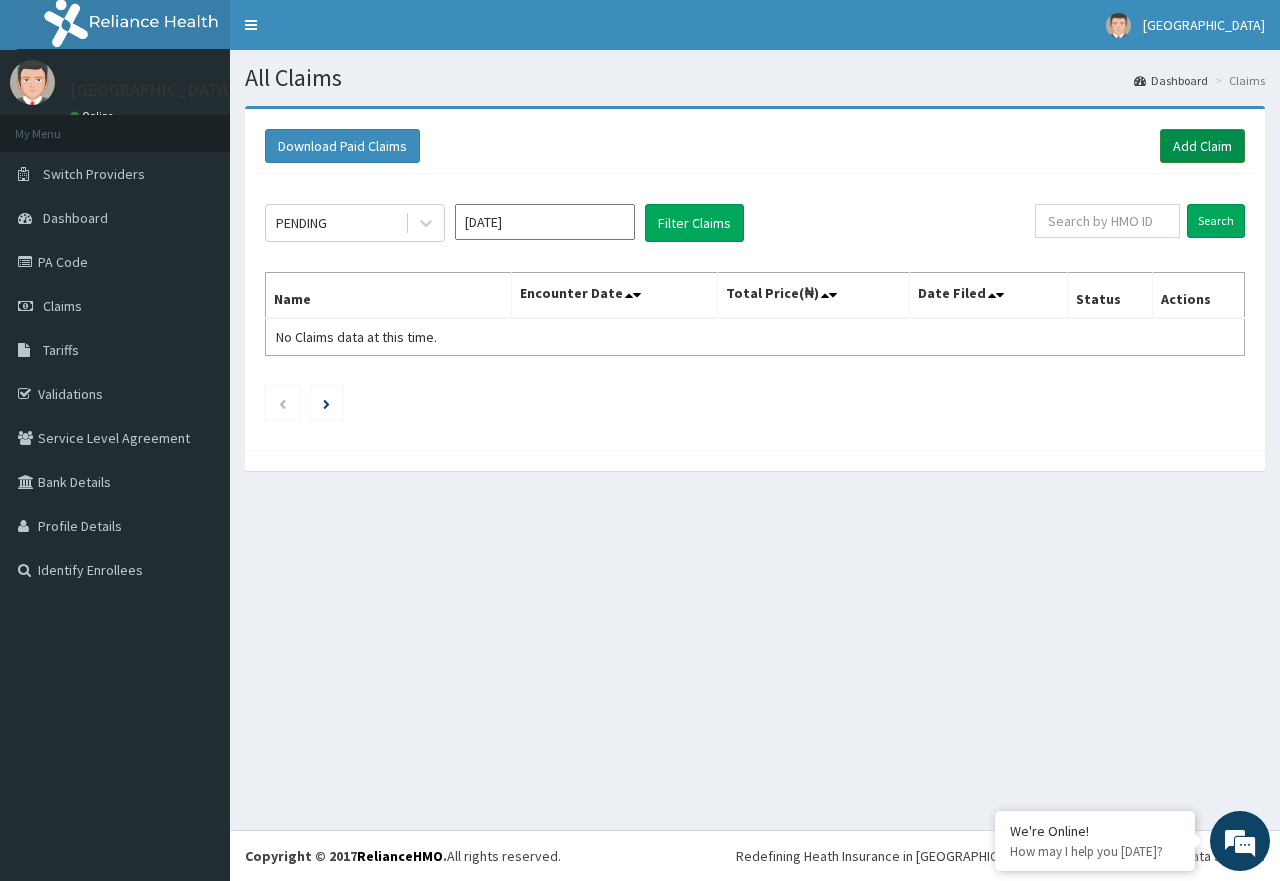click on "Add Claim" at bounding box center [1202, 146] 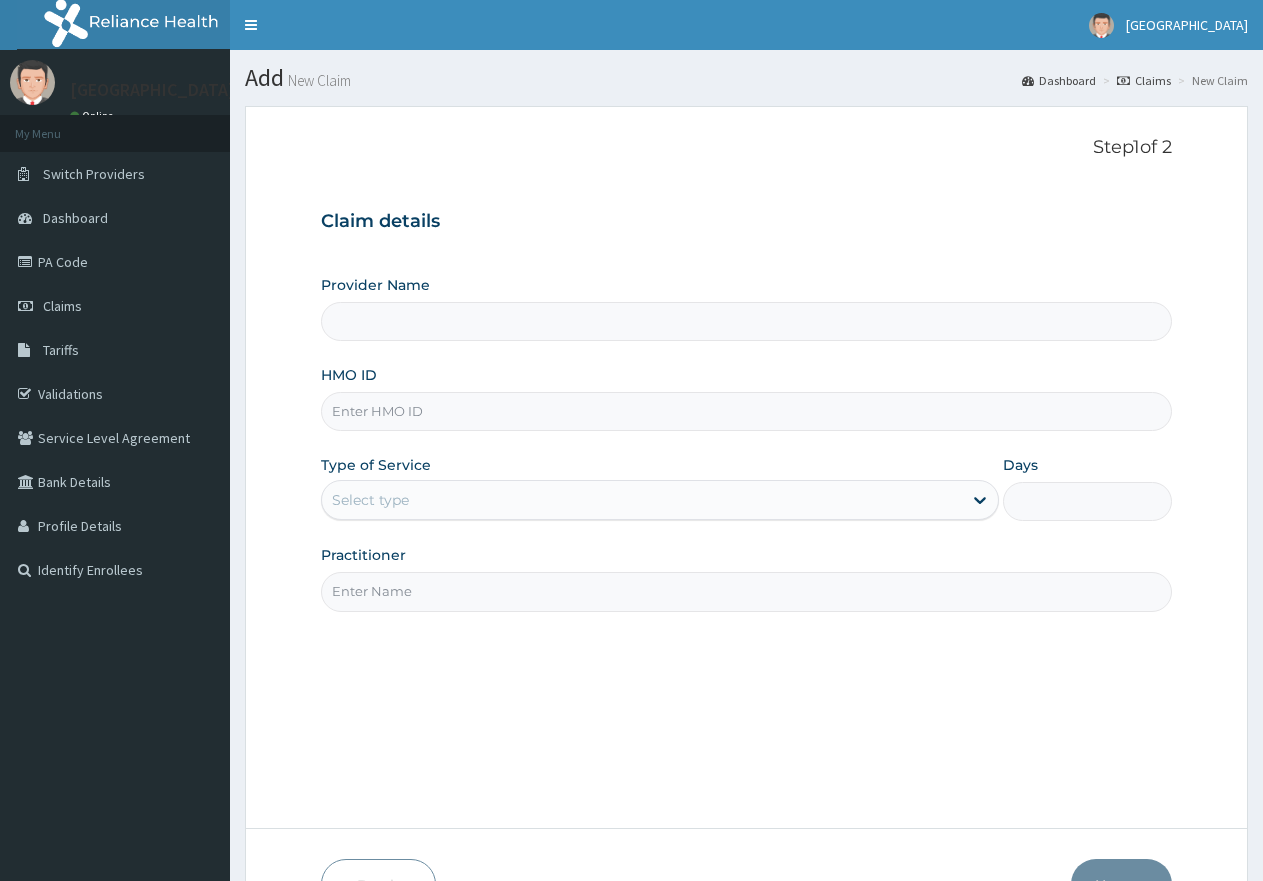 type on "[GEOGRAPHIC_DATA]" 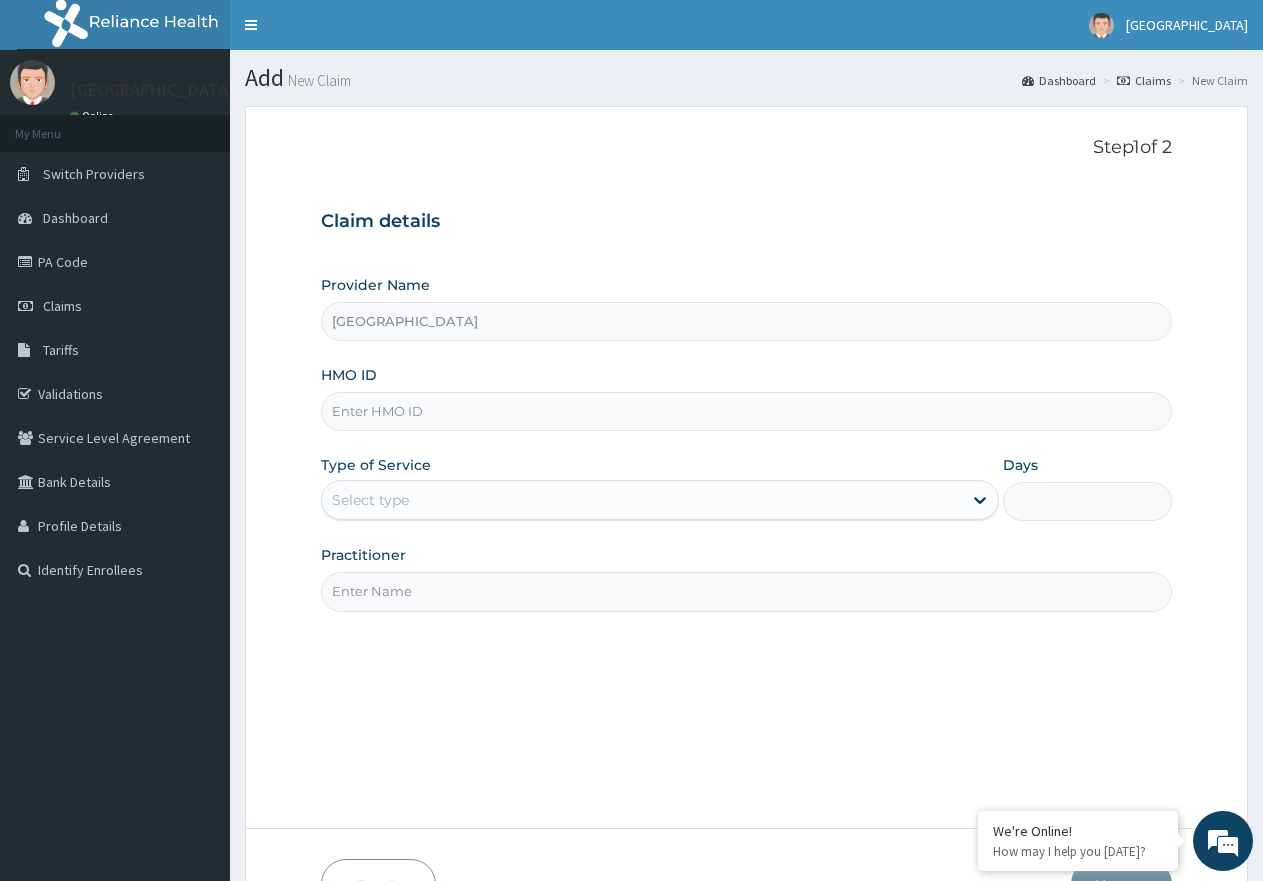 scroll, scrollTop: 0, scrollLeft: 0, axis: both 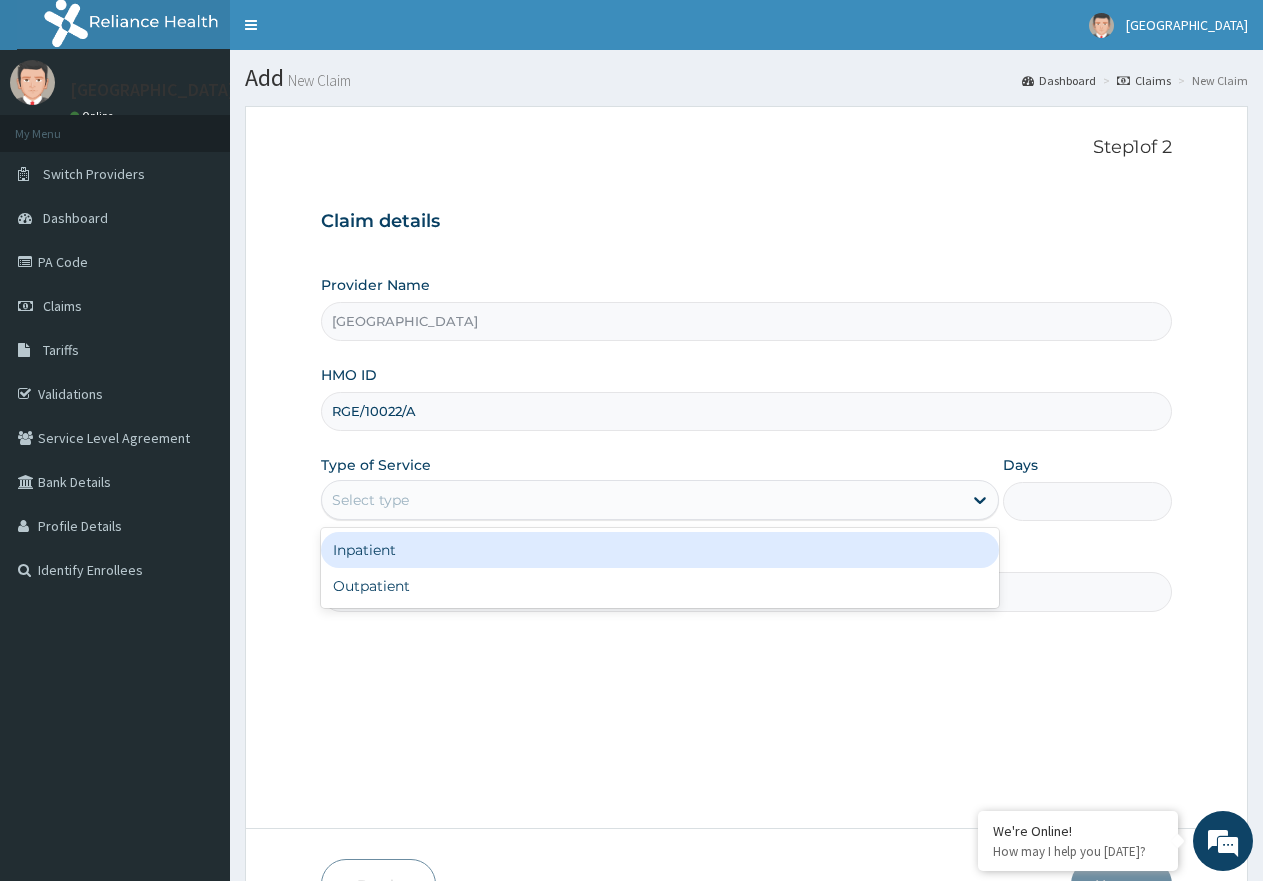 click on "Select type" at bounding box center [641, 500] 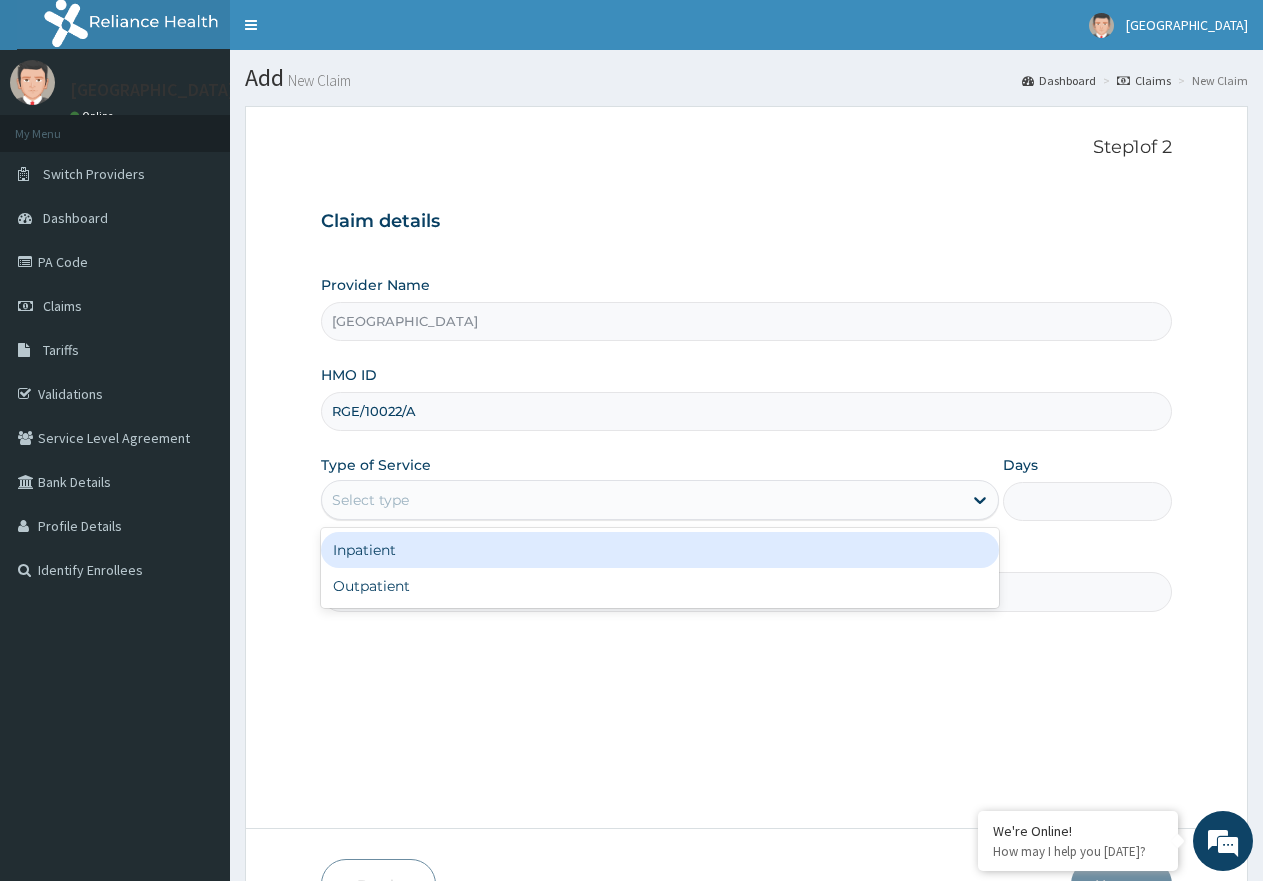 click on "RGE/10022/A" at bounding box center [746, 411] 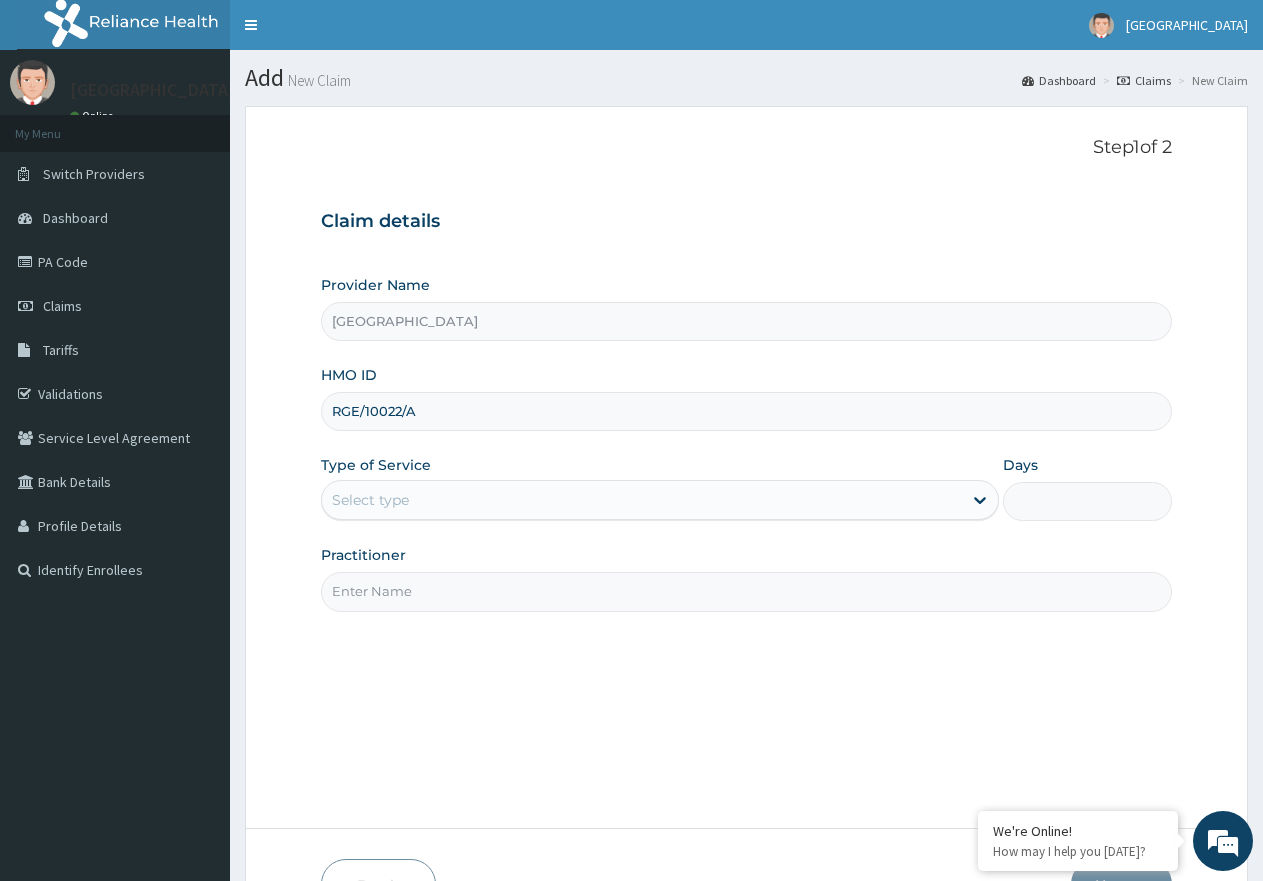 type on "RGE/10022/A" 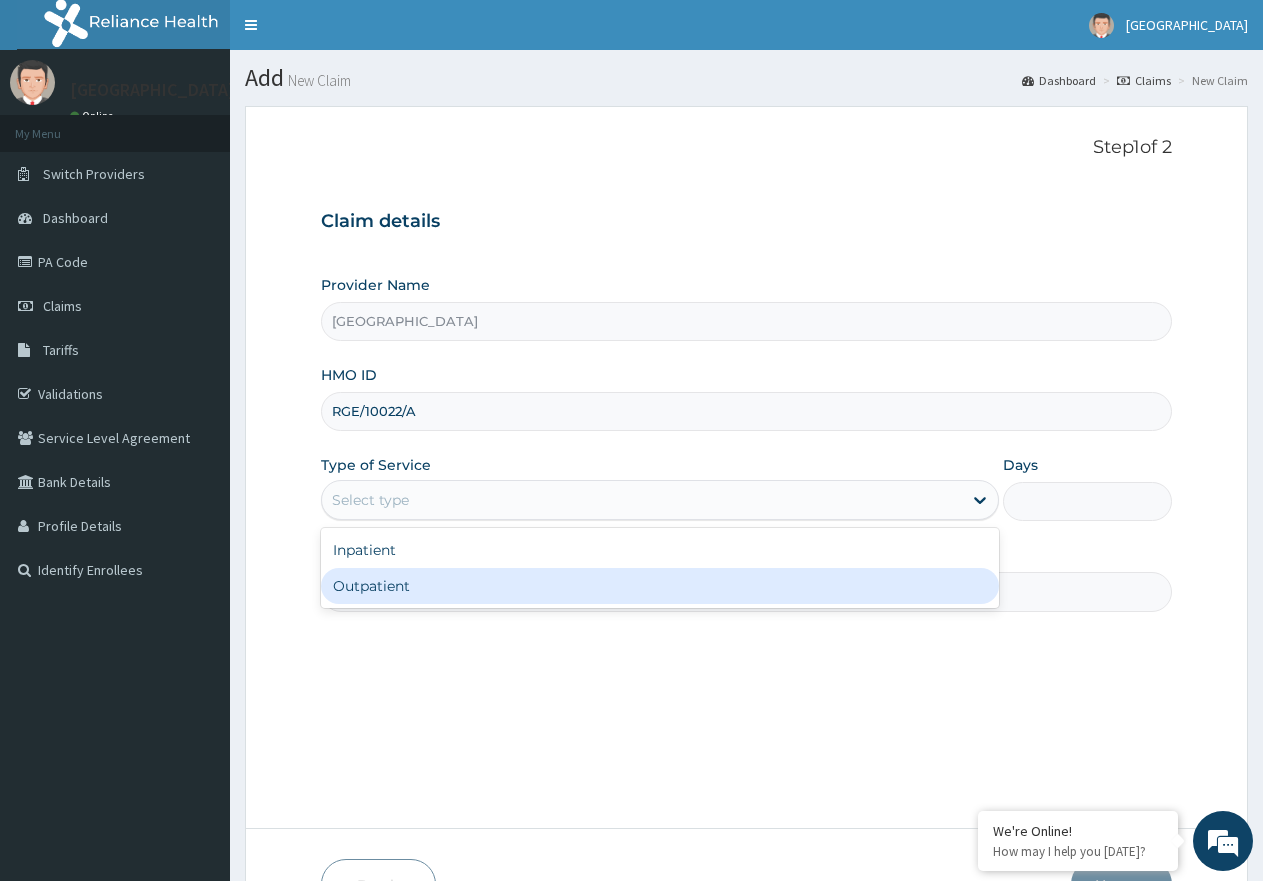 drag, startPoint x: 498, startPoint y: 582, endPoint x: 521, endPoint y: 590, distance: 24.351591 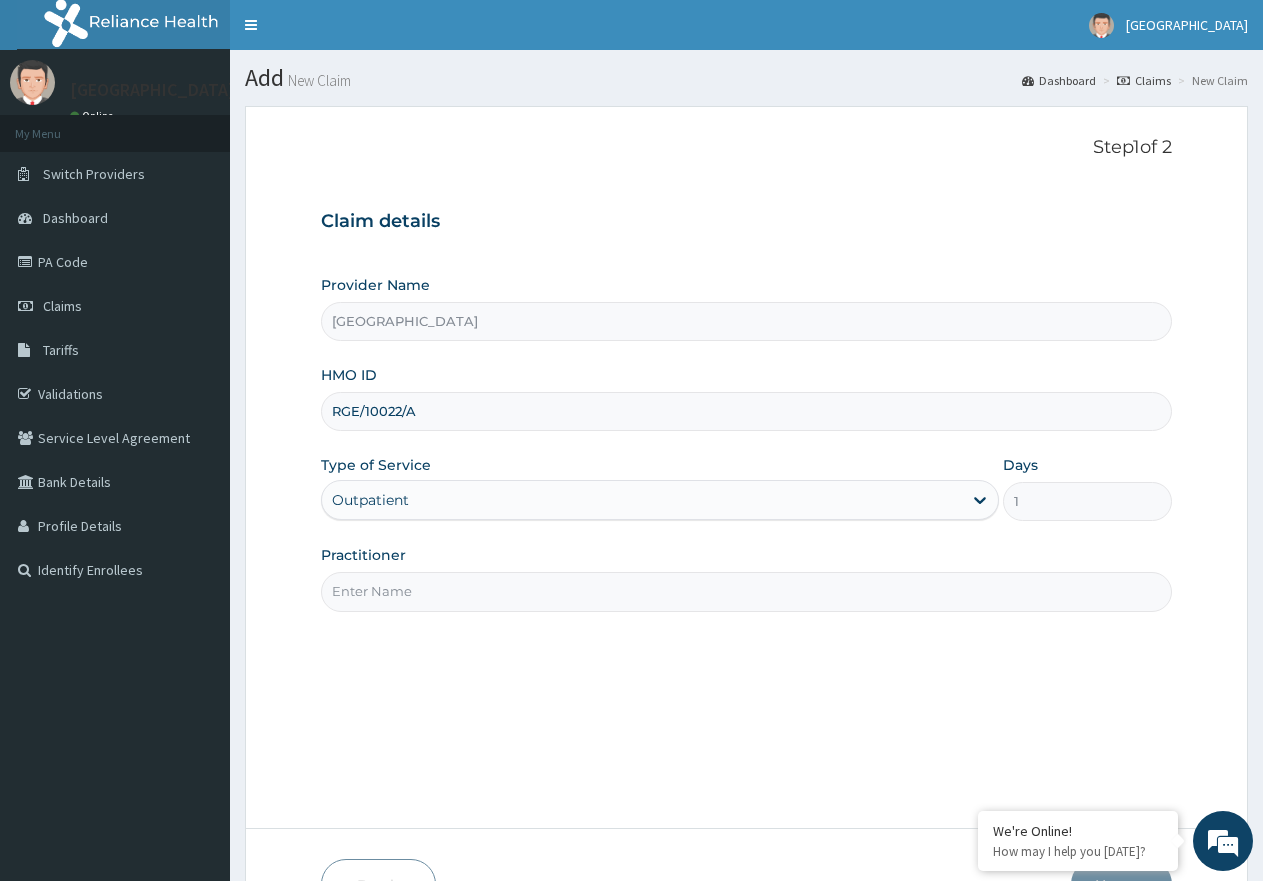 click on "Practitioner" at bounding box center [746, 591] 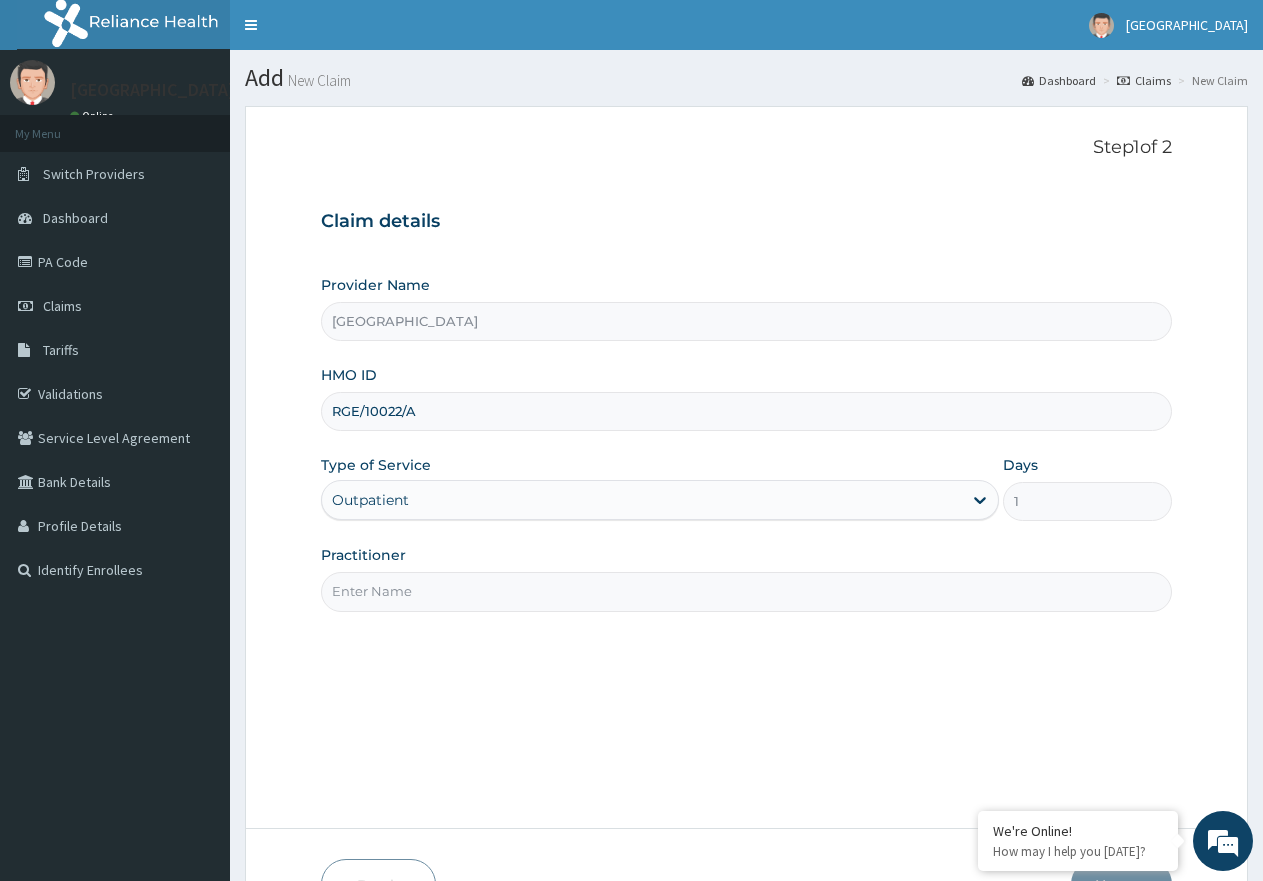 scroll, scrollTop: 0, scrollLeft: 0, axis: both 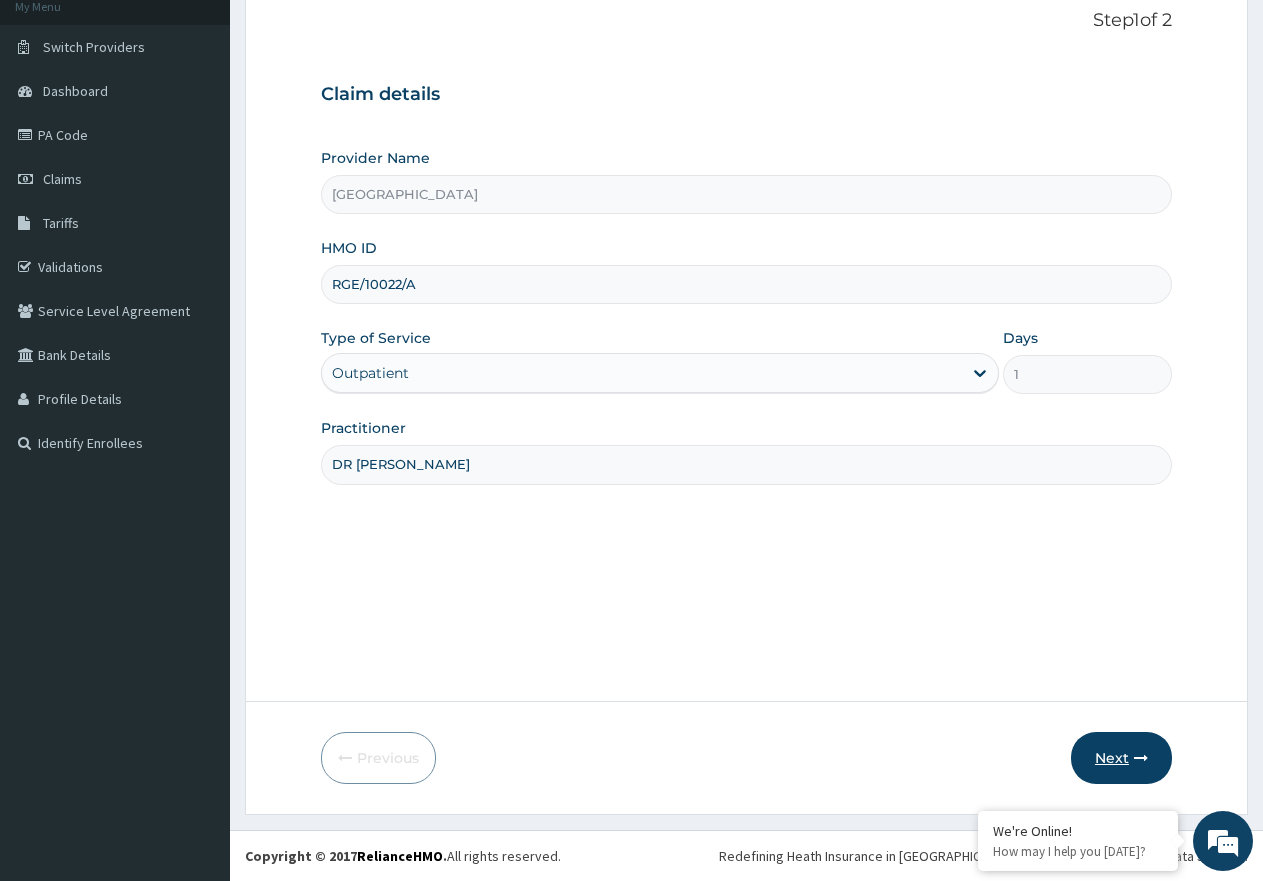 type on "DR AWAJI" 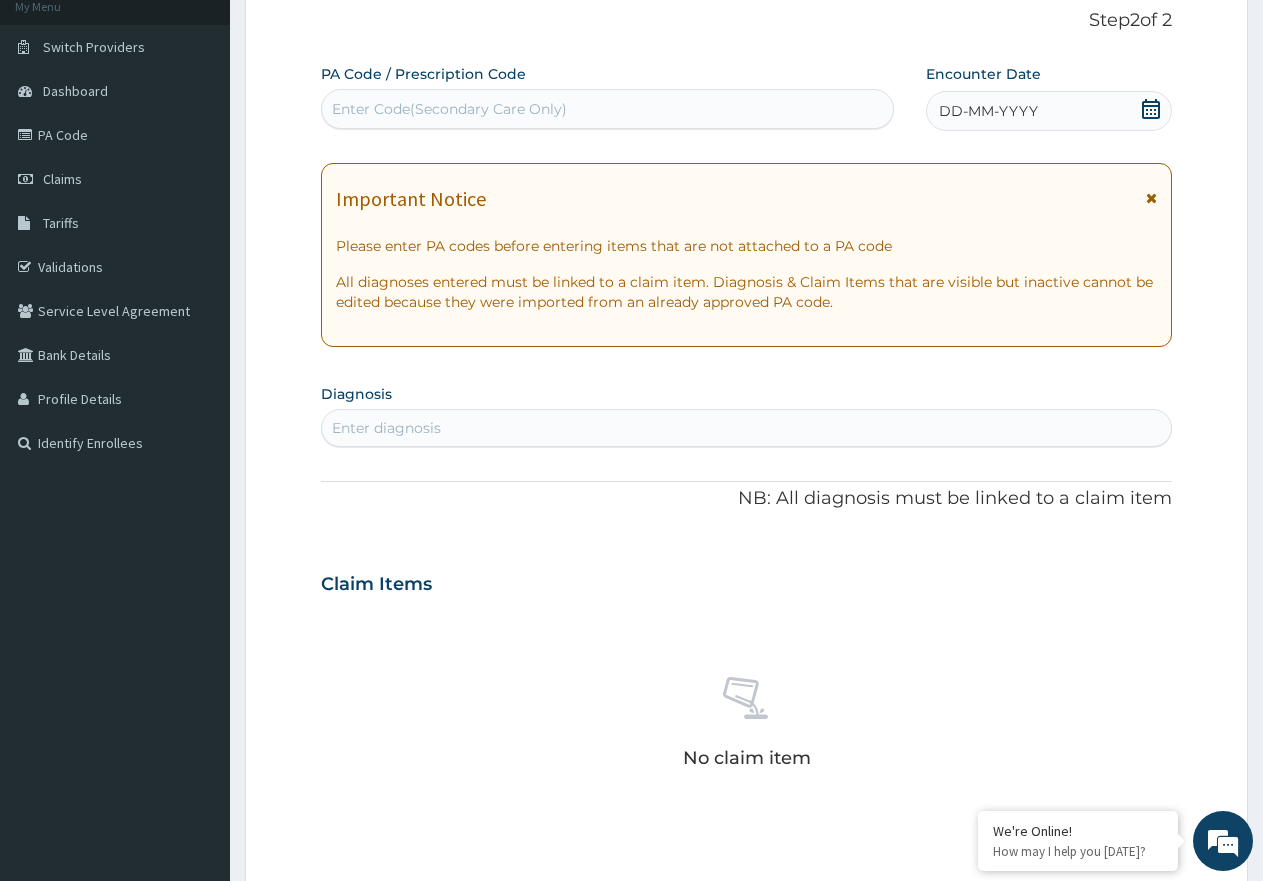 click on "Enter Code(Secondary Care Only)" at bounding box center [607, 109] 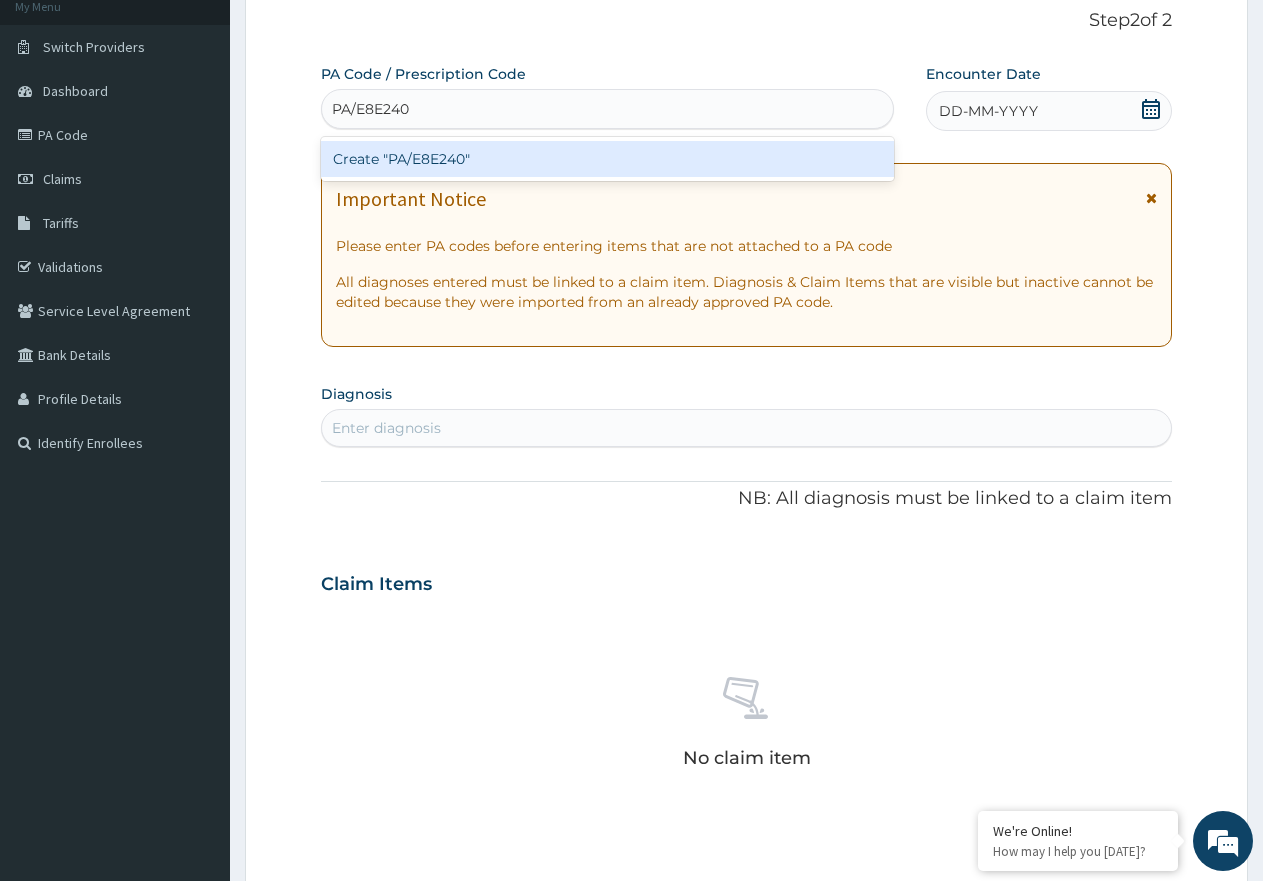 click on "Create "PA/E8E240"" at bounding box center [607, 159] 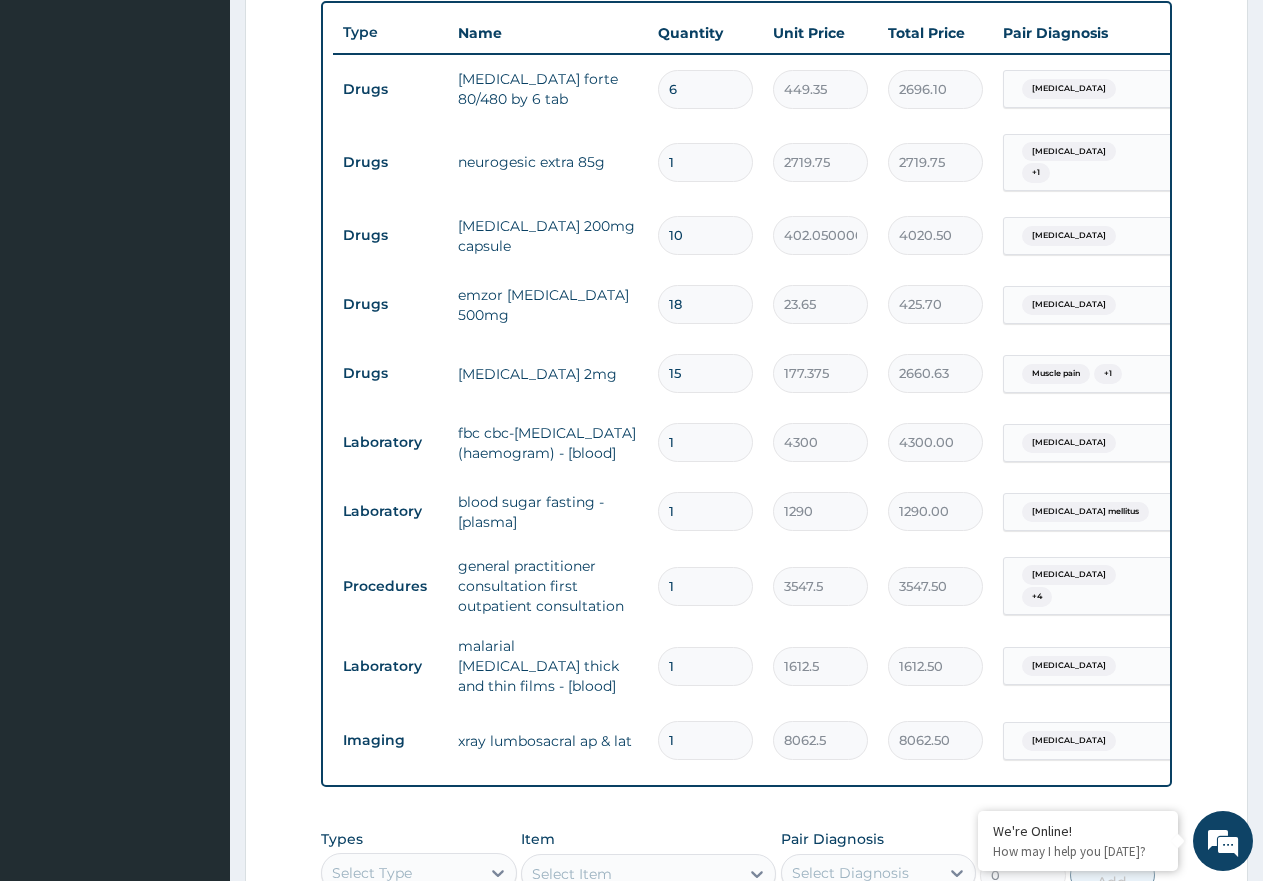 scroll, scrollTop: 643, scrollLeft: 0, axis: vertical 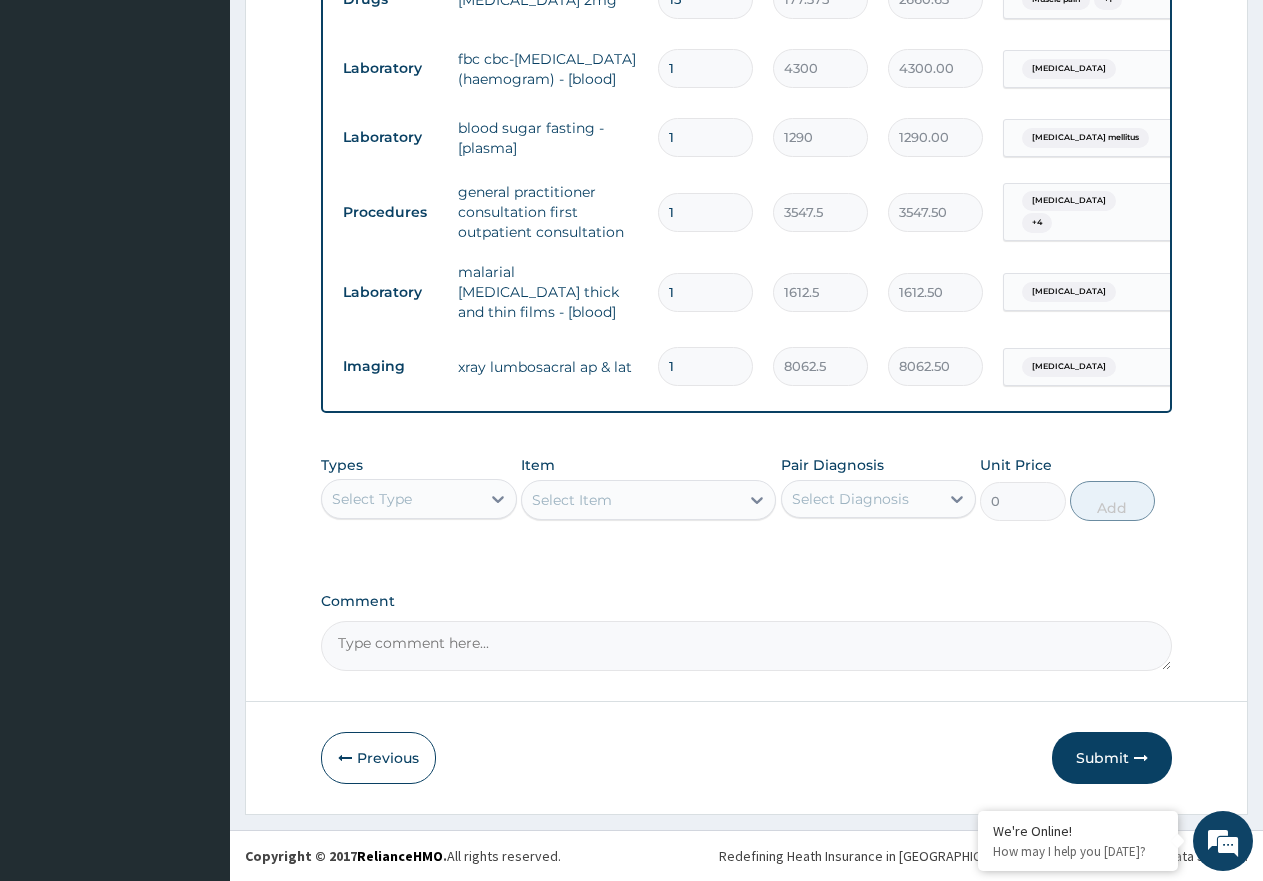 drag, startPoint x: 1108, startPoint y: 769, endPoint x: 886, endPoint y: 878, distance: 247.31558 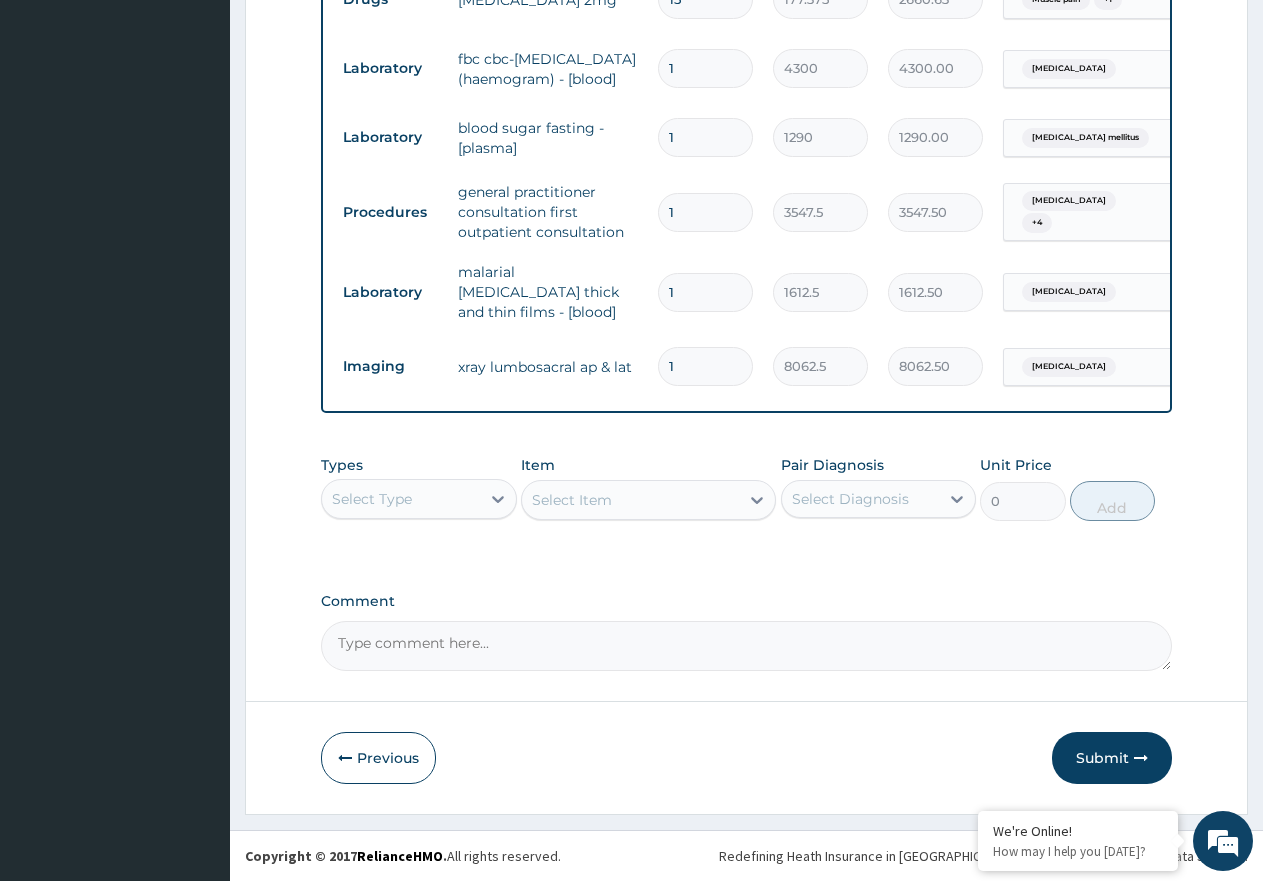 click on "Submit" at bounding box center [1112, 758] 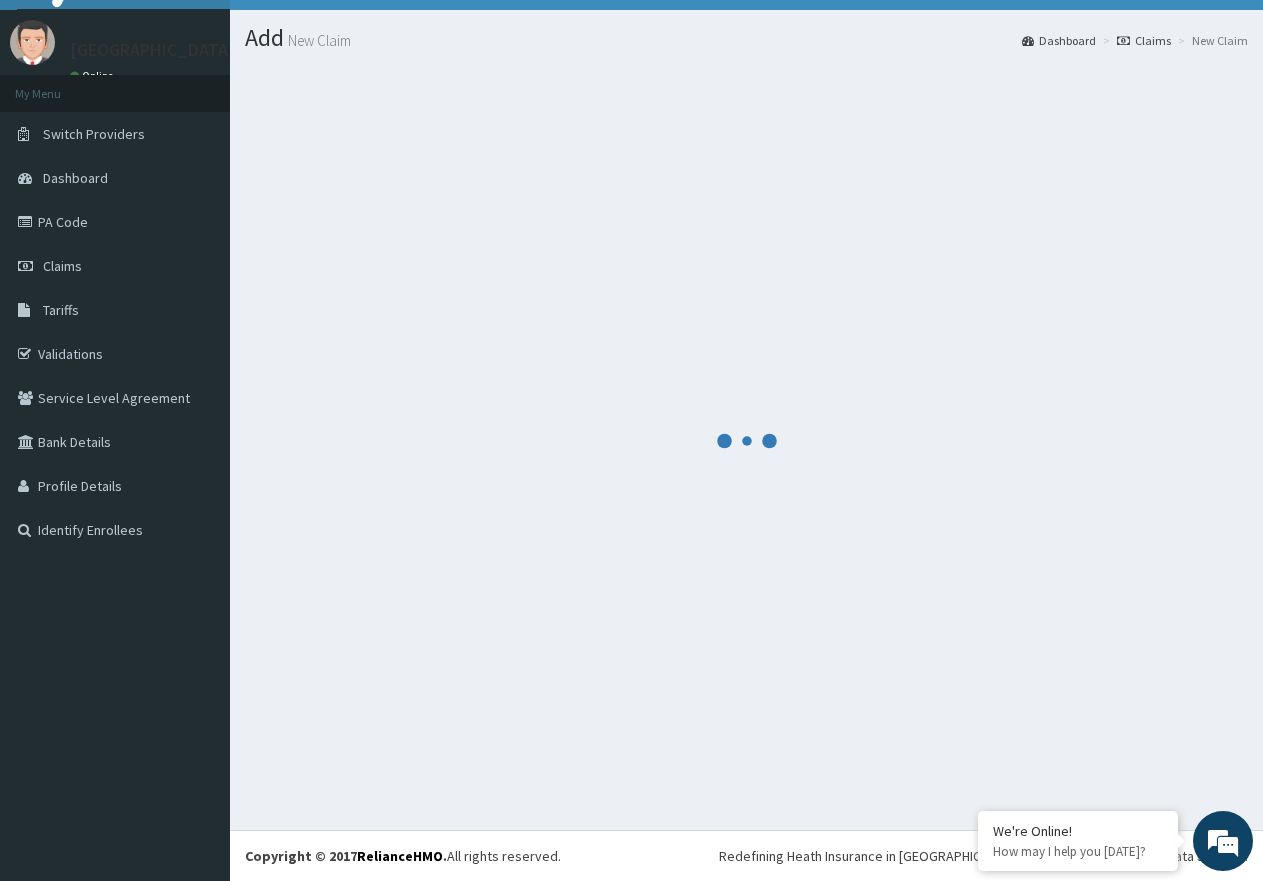 scroll, scrollTop: 40, scrollLeft: 0, axis: vertical 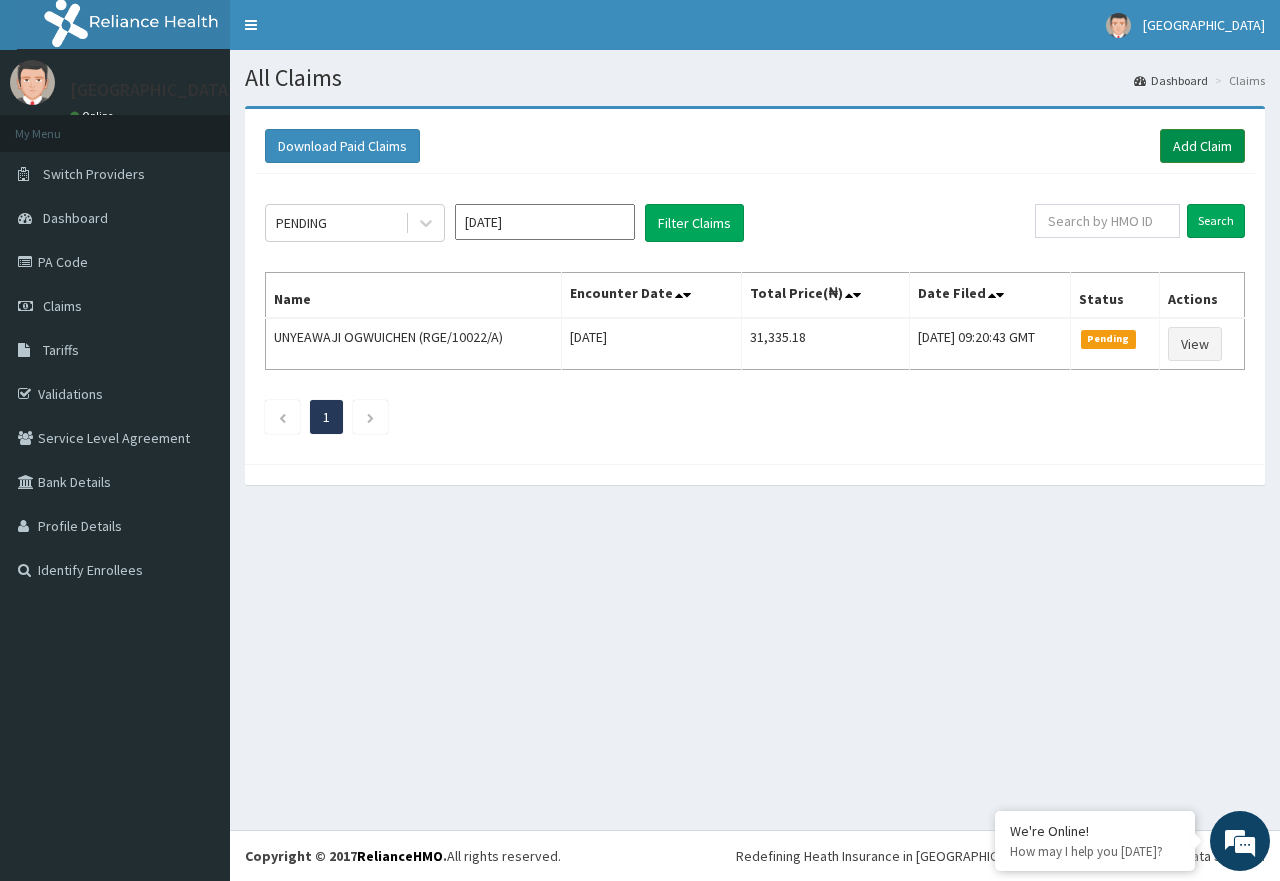 click on "Add Claim" at bounding box center [1202, 146] 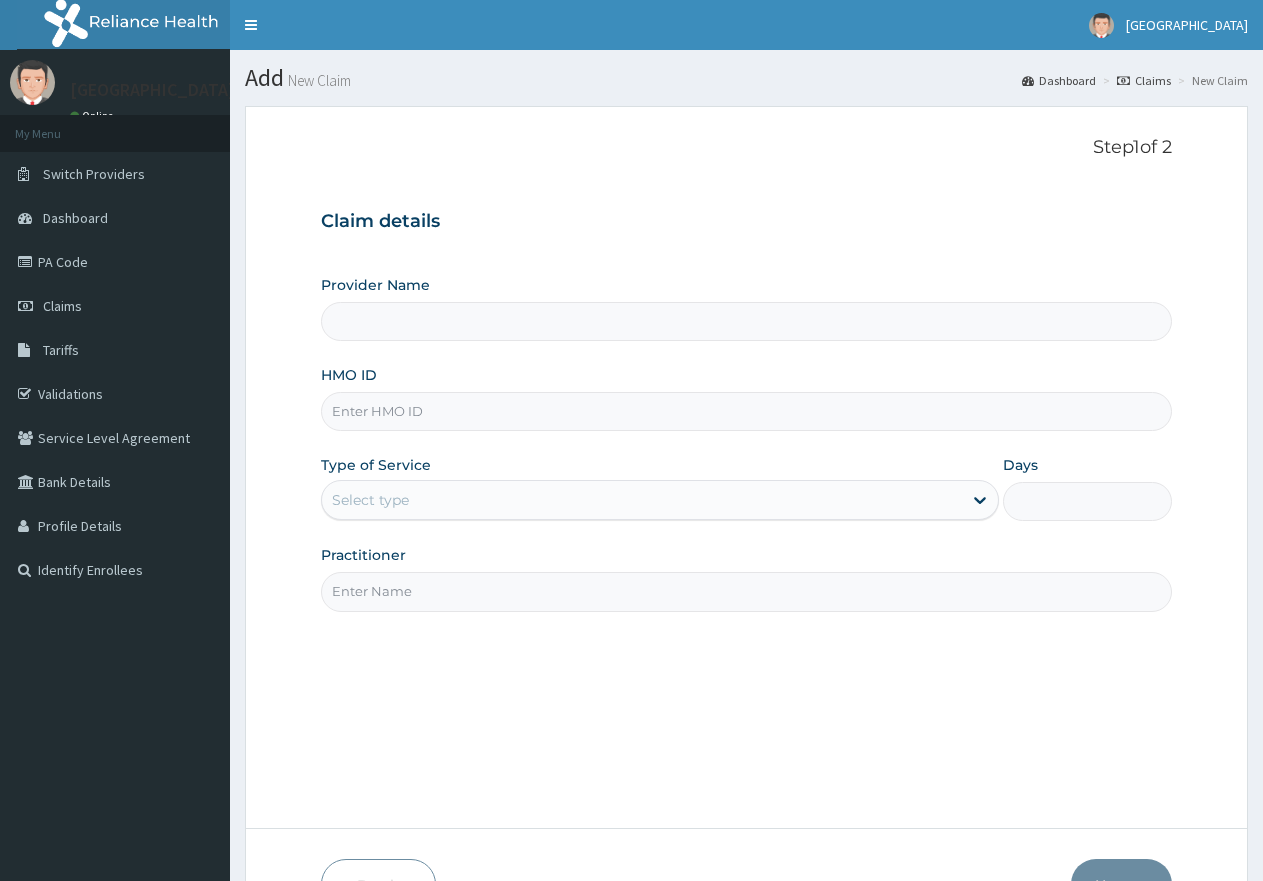 type on "[GEOGRAPHIC_DATA]" 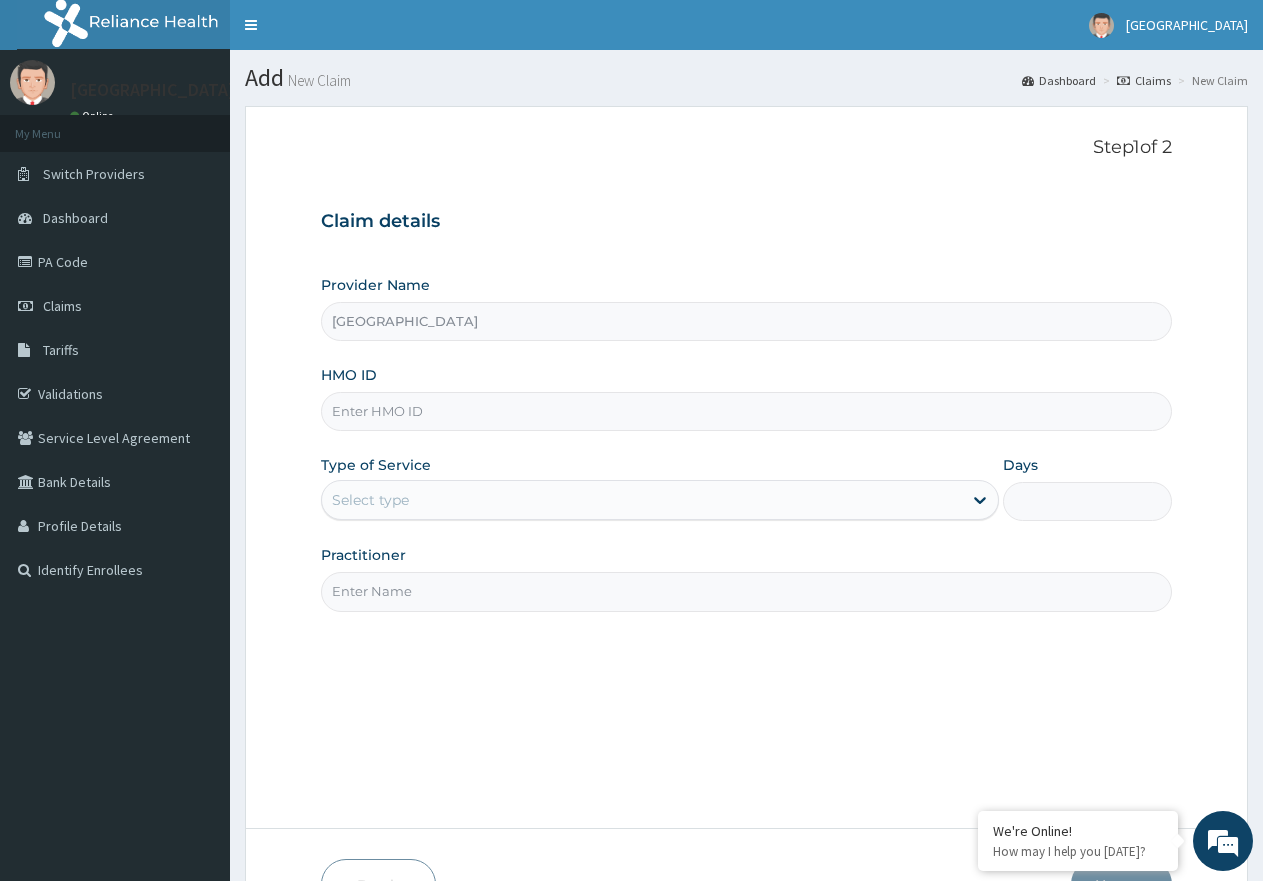 scroll, scrollTop: 0, scrollLeft: 0, axis: both 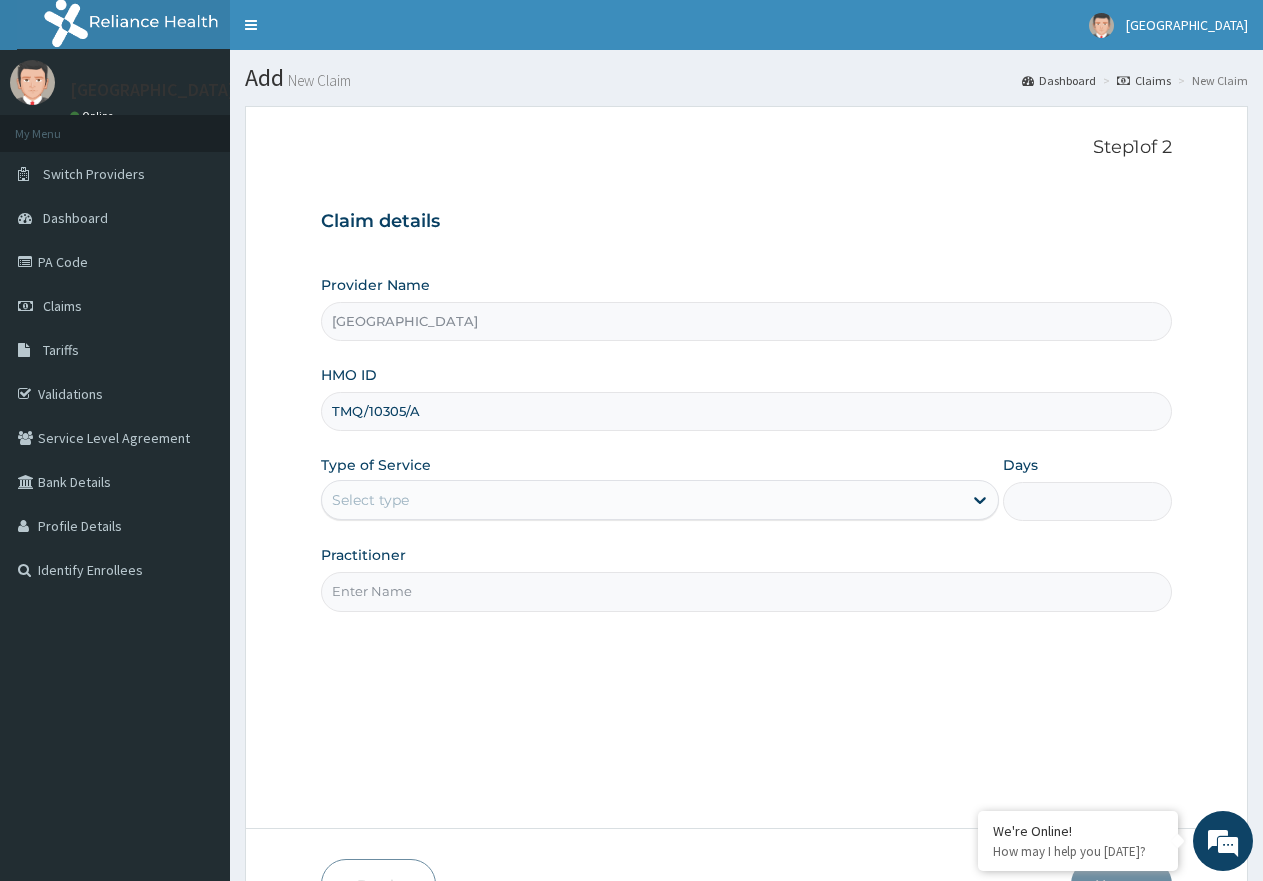 type on "TMQ/10305/A" 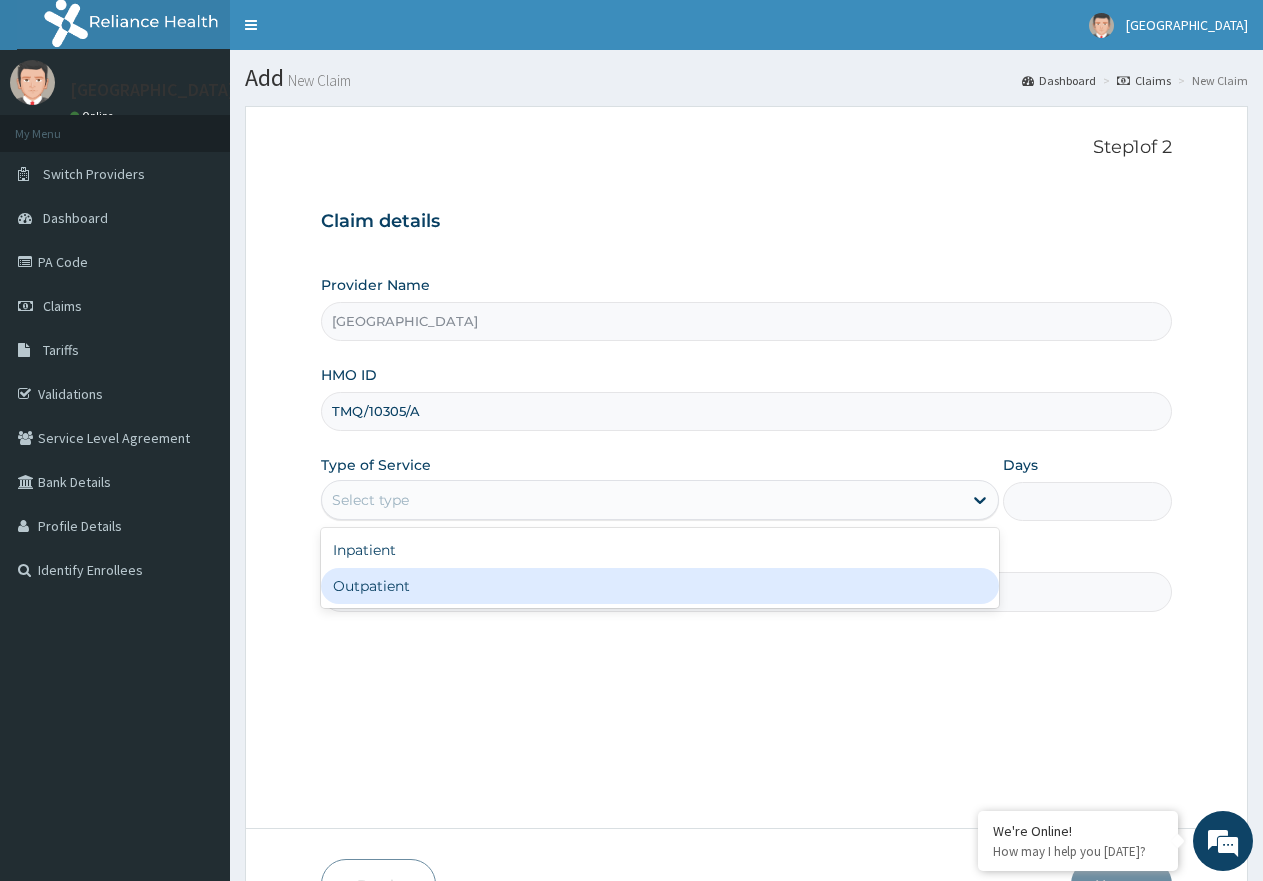 click on "Outpatient" at bounding box center (659, 586) 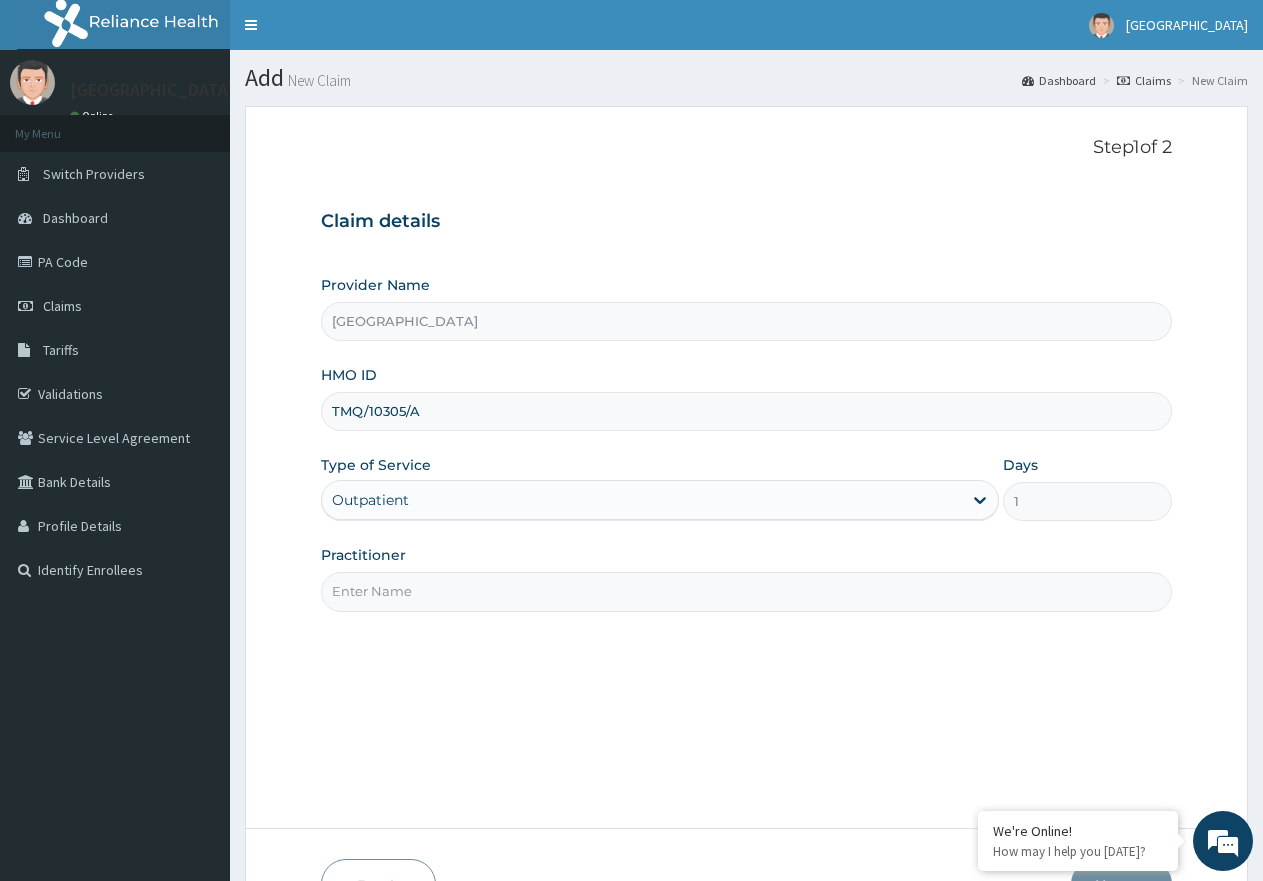 click on "Practitioner" at bounding box center (746, 591) 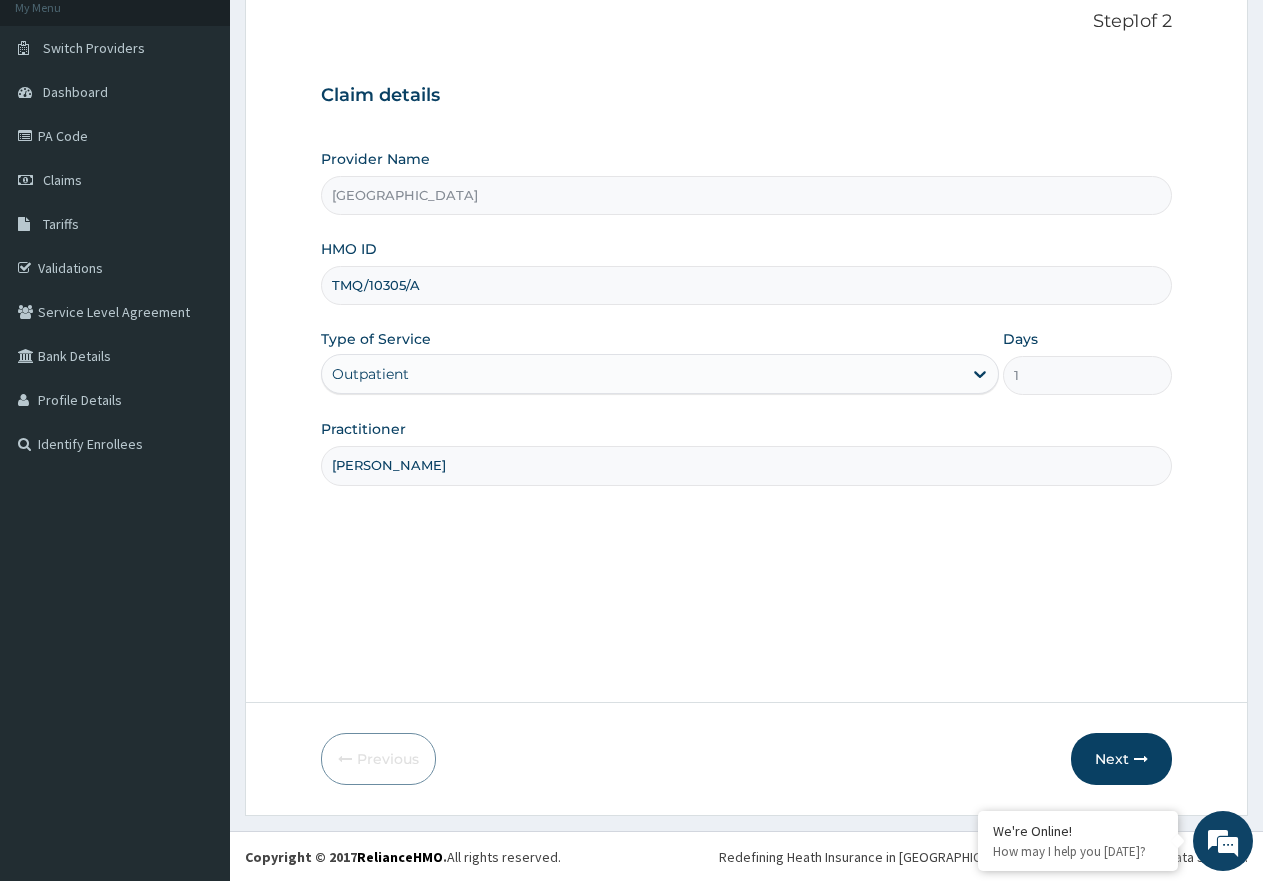 scroll, scrollTop: 127, scrollLeft: 0, axis: vertical 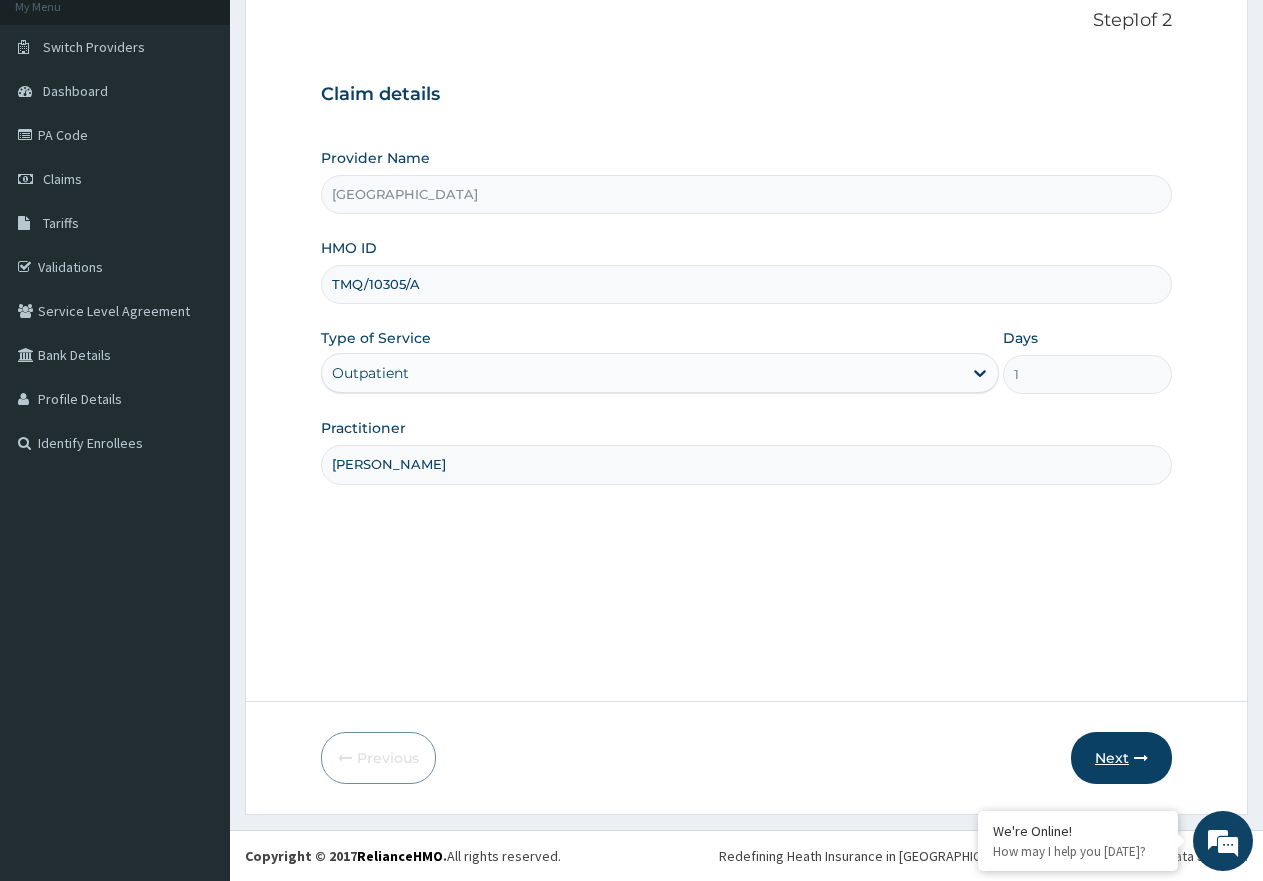 type on "[PERSON_NAME]" 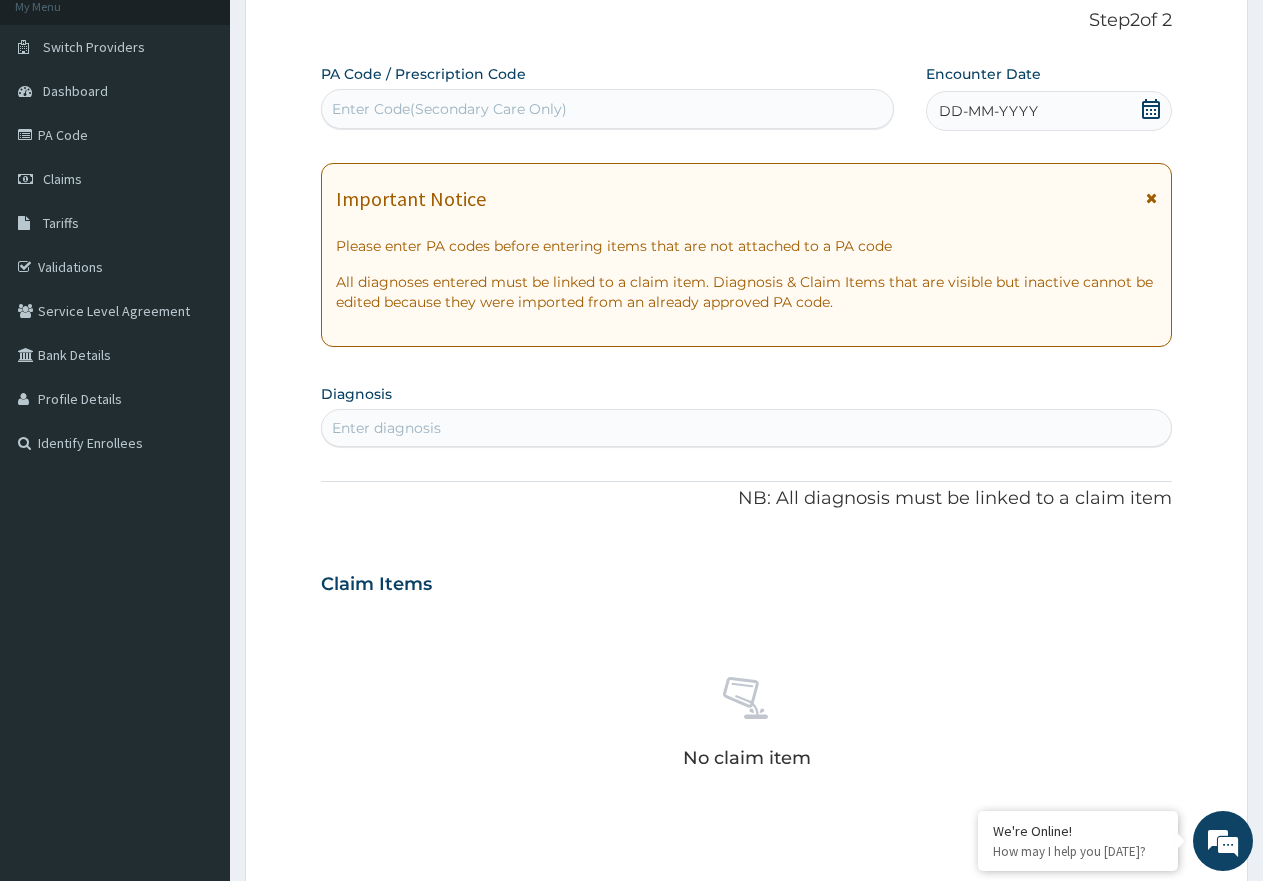 click on "Enter Code(Secondary Care Only)" at bounding box center (607, 109) 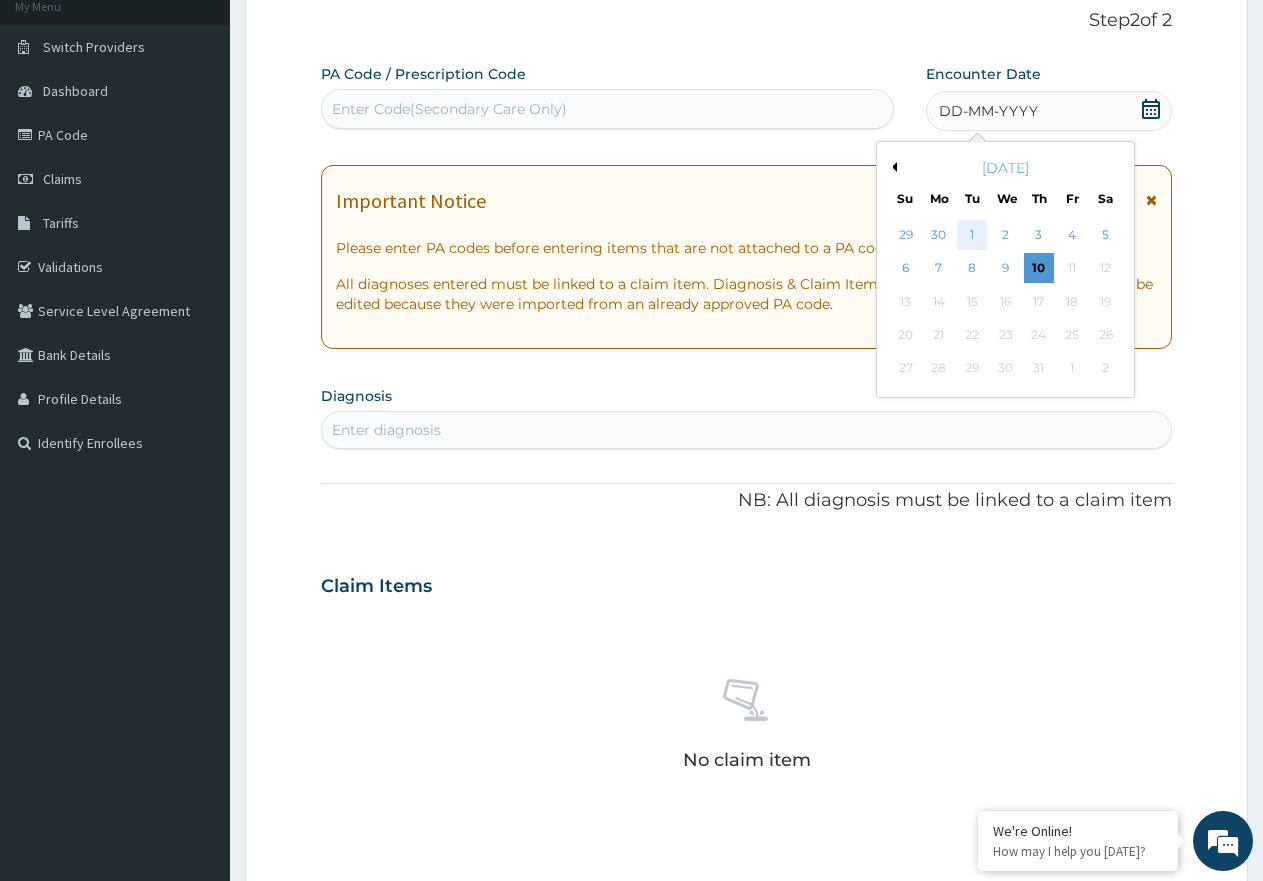 click on "1" at bounding box center [973, 235] 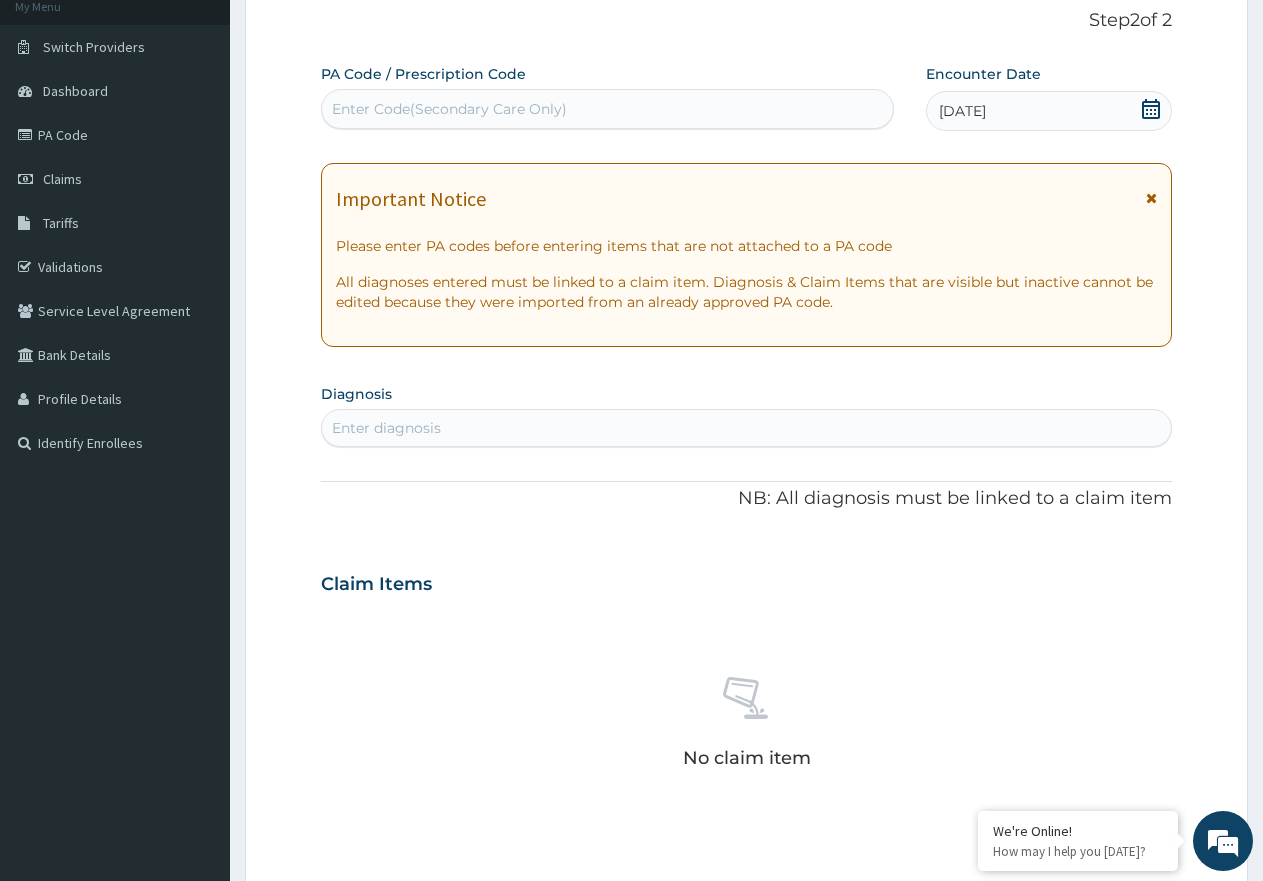 click on "Enter diagnosis" at bounding box center (746, 428) 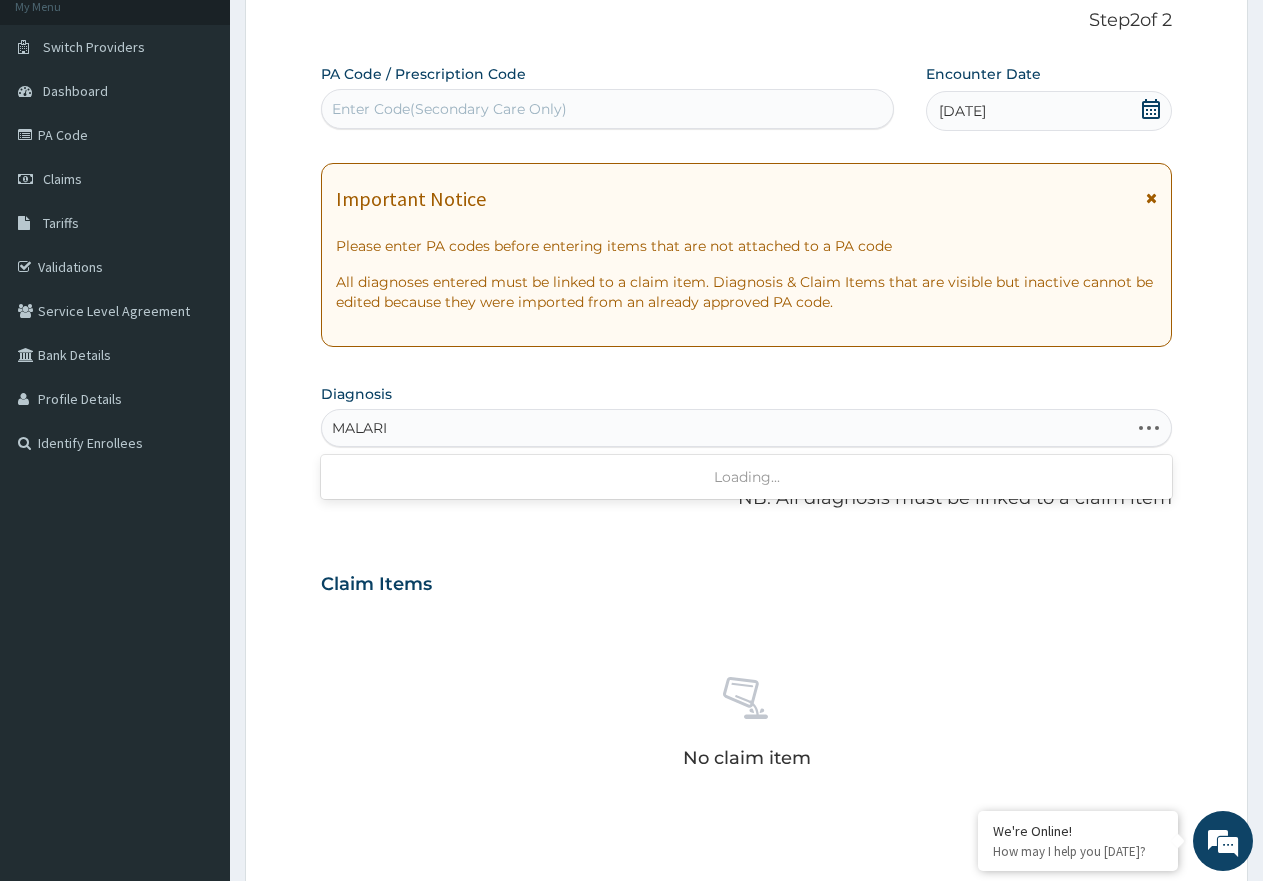 type on "[MEDICAL_DATA]" 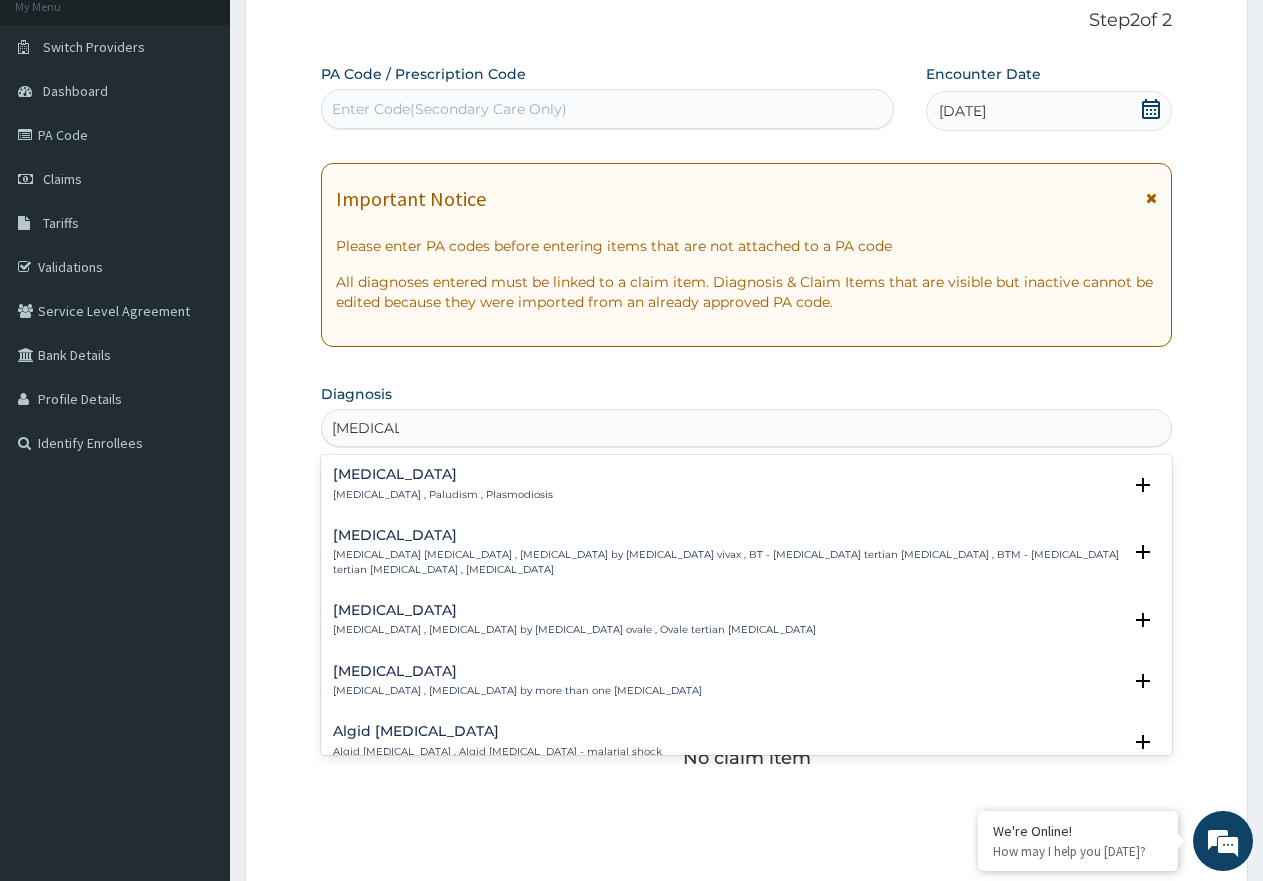 click on "[MEDICAL_DATA]" at bounding box center [443, 474] 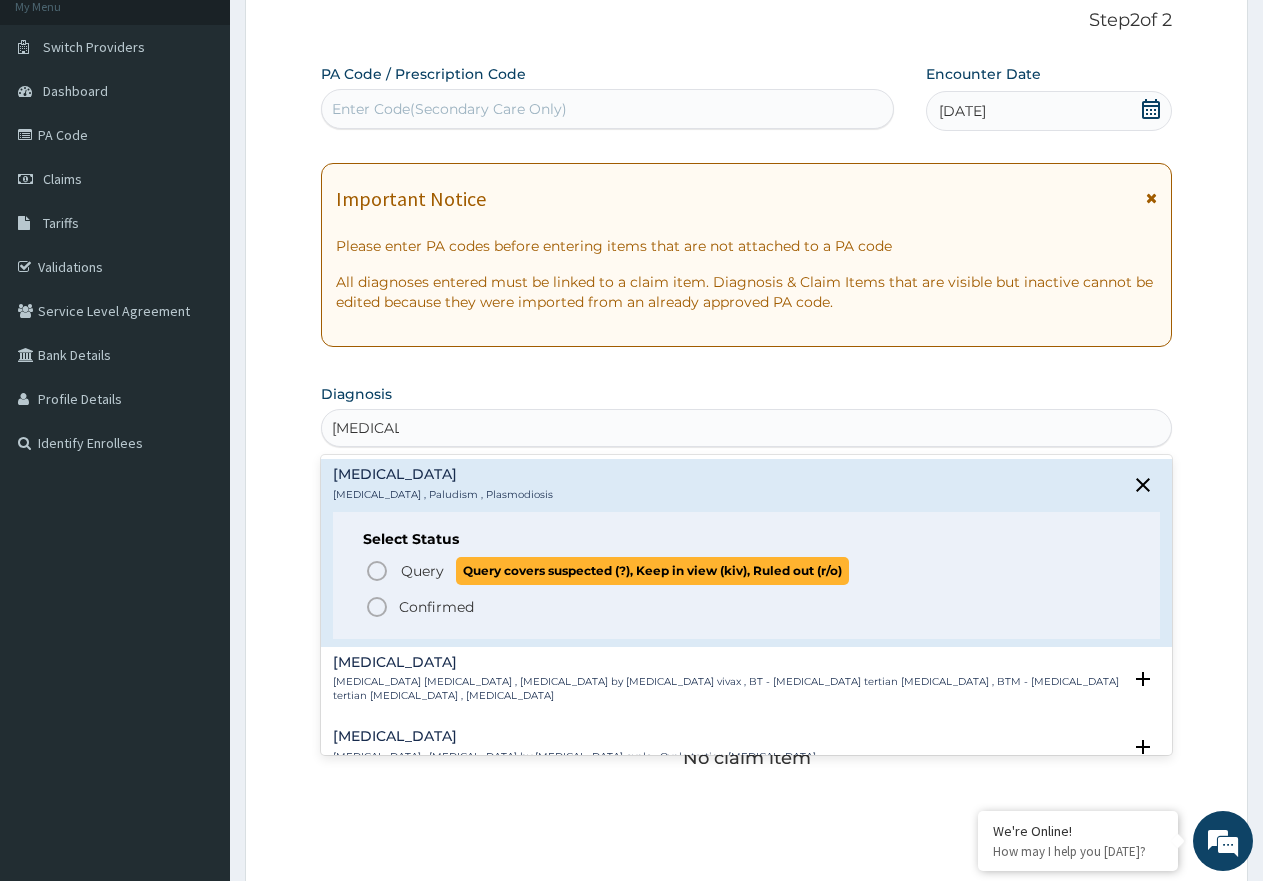click on "Query" at bounding box center [422, 571] 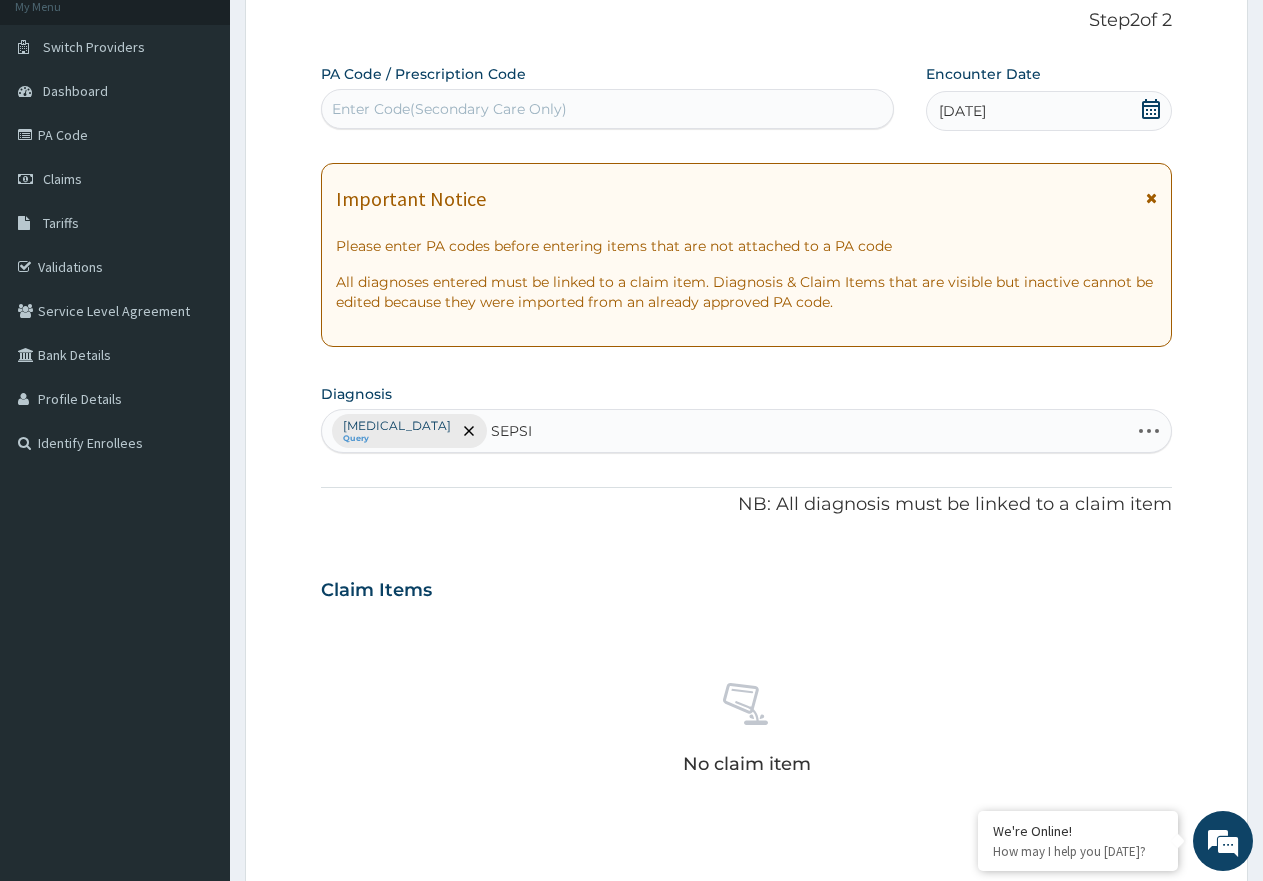 type on "SEPSIS" 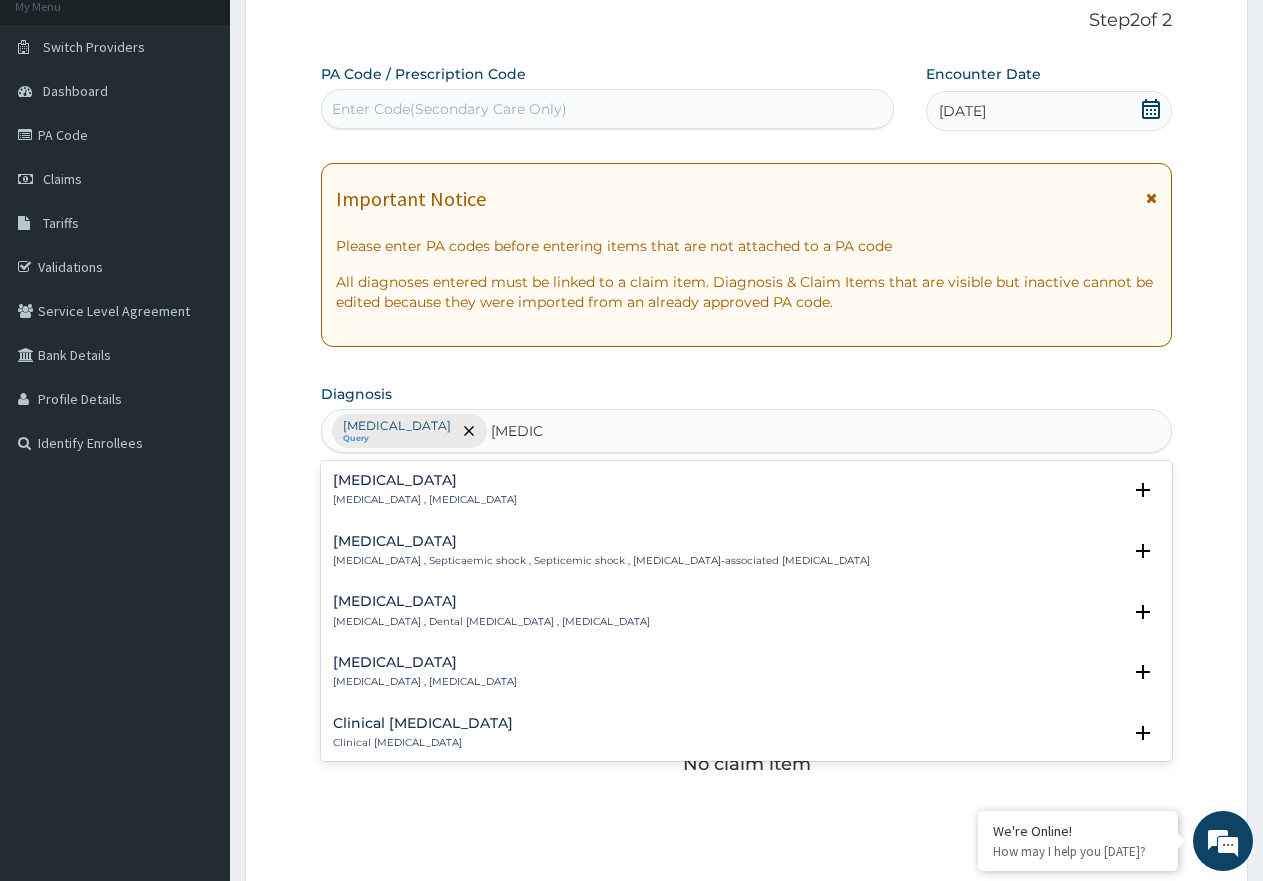 click on "Sepsis Systemic infection , Sepsis Select Status Query Query covers suspected (?), Keep in view (kiv), Ruled out (r/o) Confirmed" at bounding box center [746, 495] 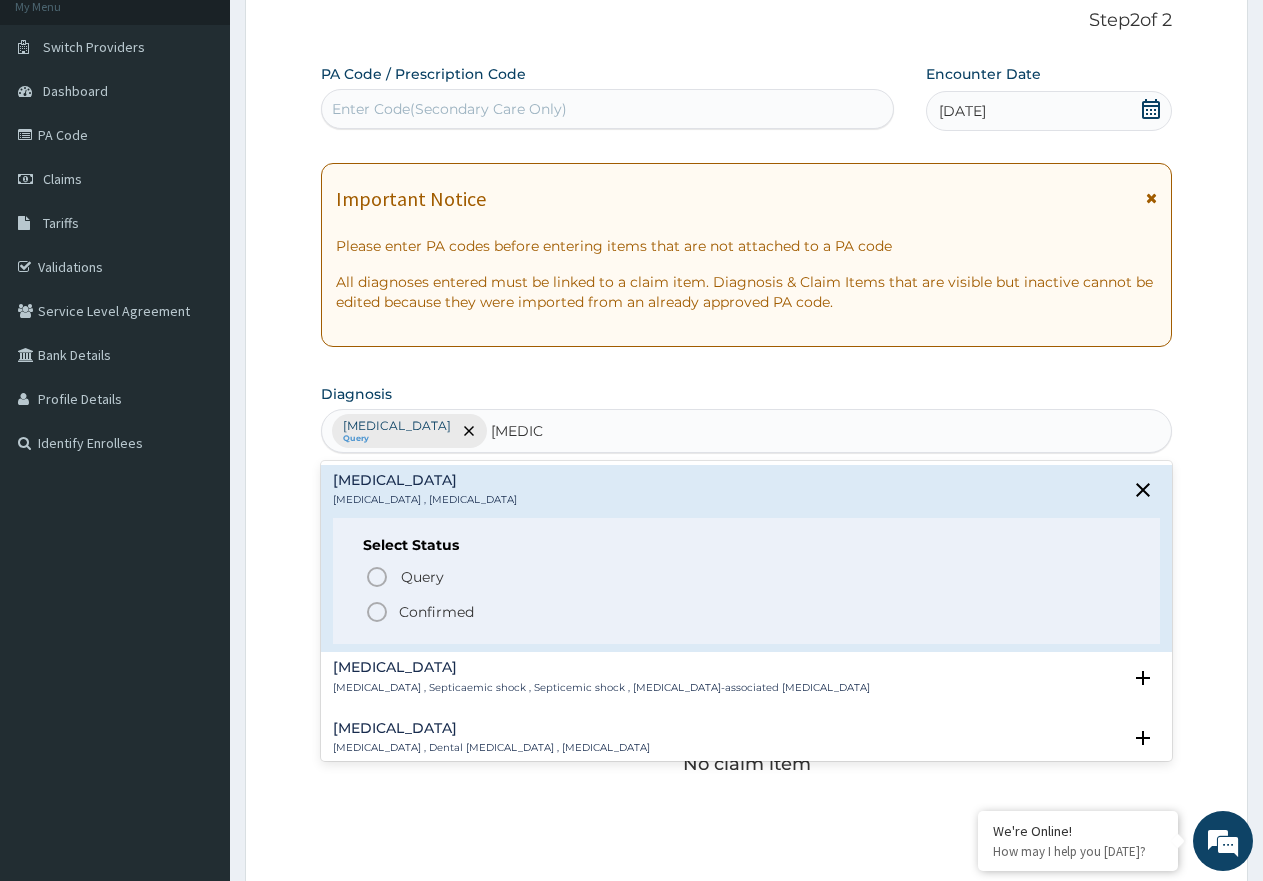 click on "Select Status Query Query covers suspected (?), Keep in view (kiv), Ruled out (r/o) Confirmed" at bounding box center (746, 581) 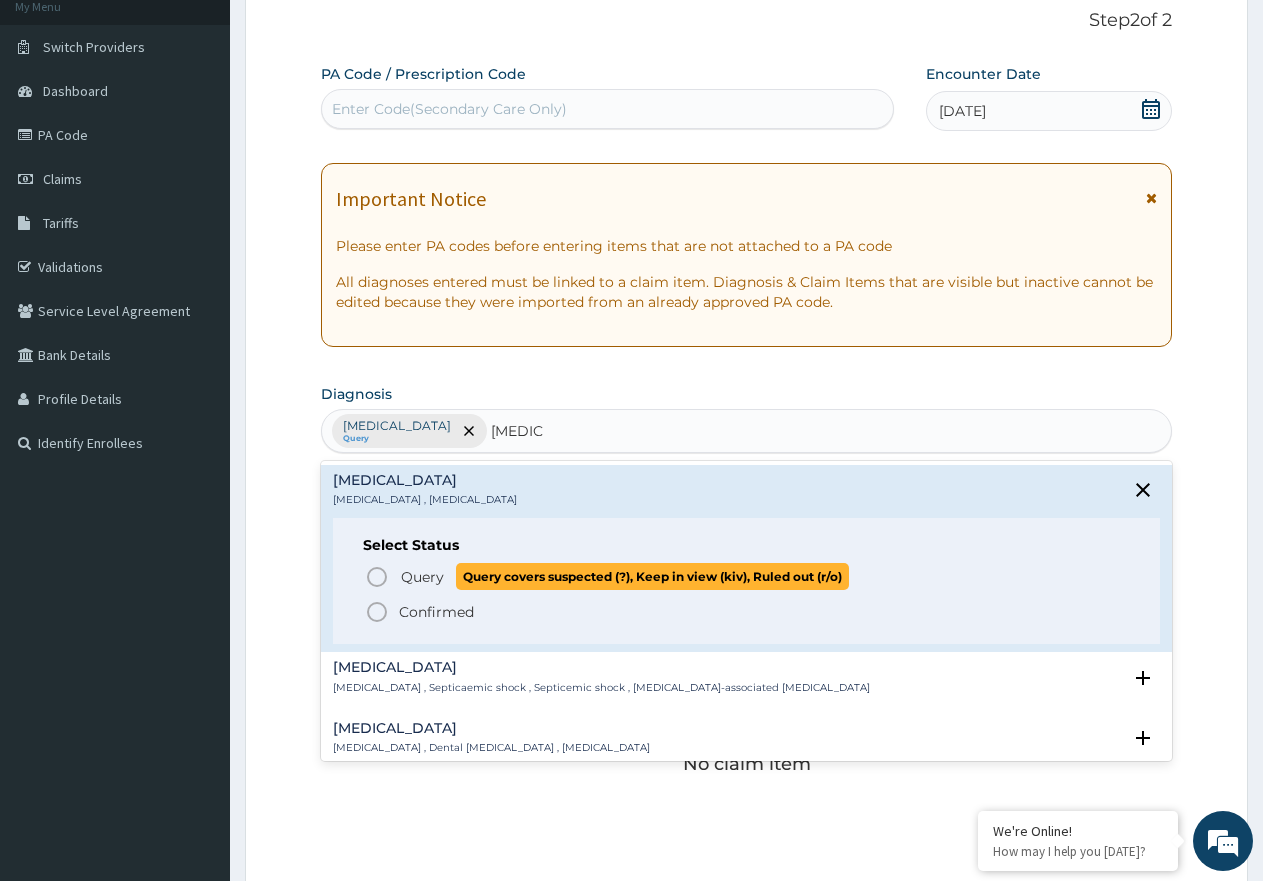 click 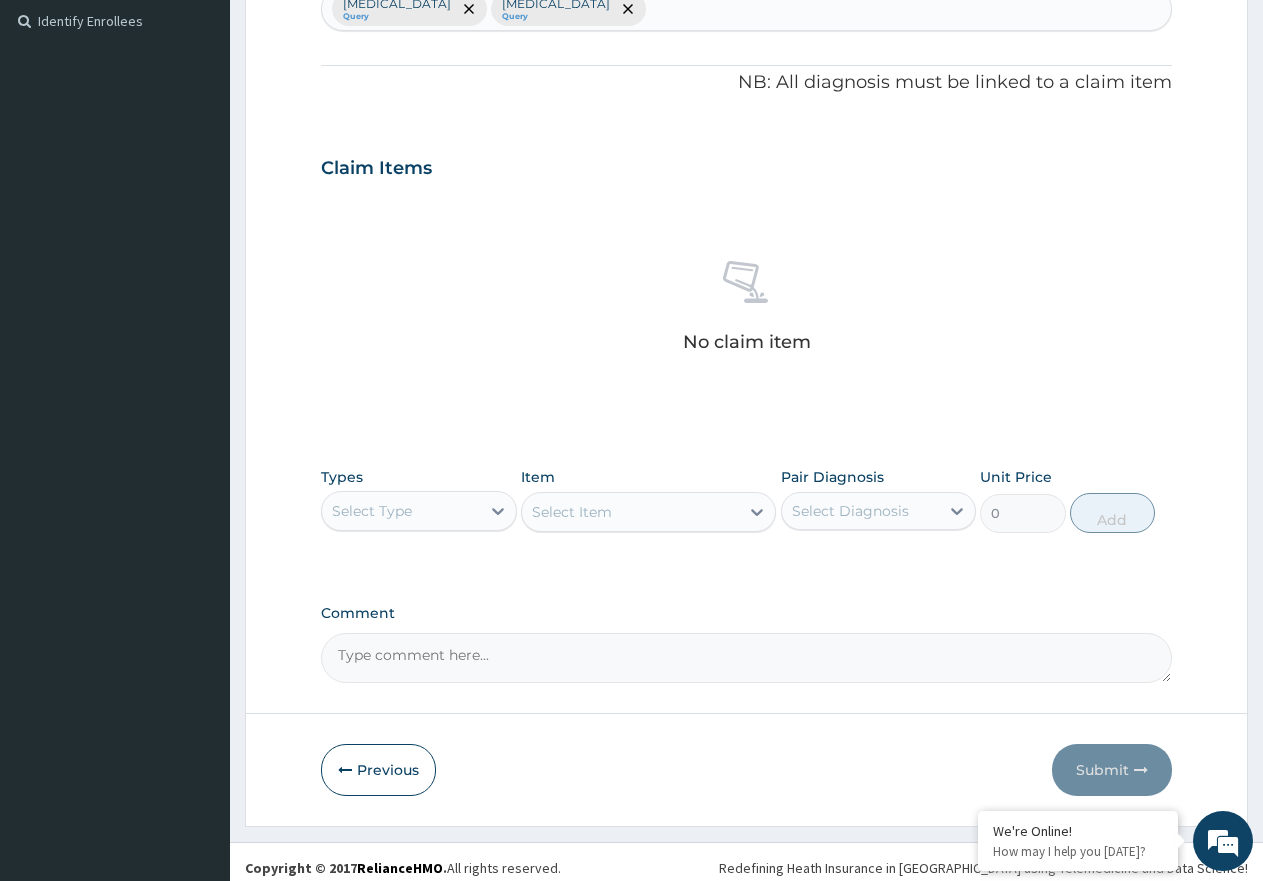 scroll, scrollTop: 561, scrollLeft: 0, axis: vertical 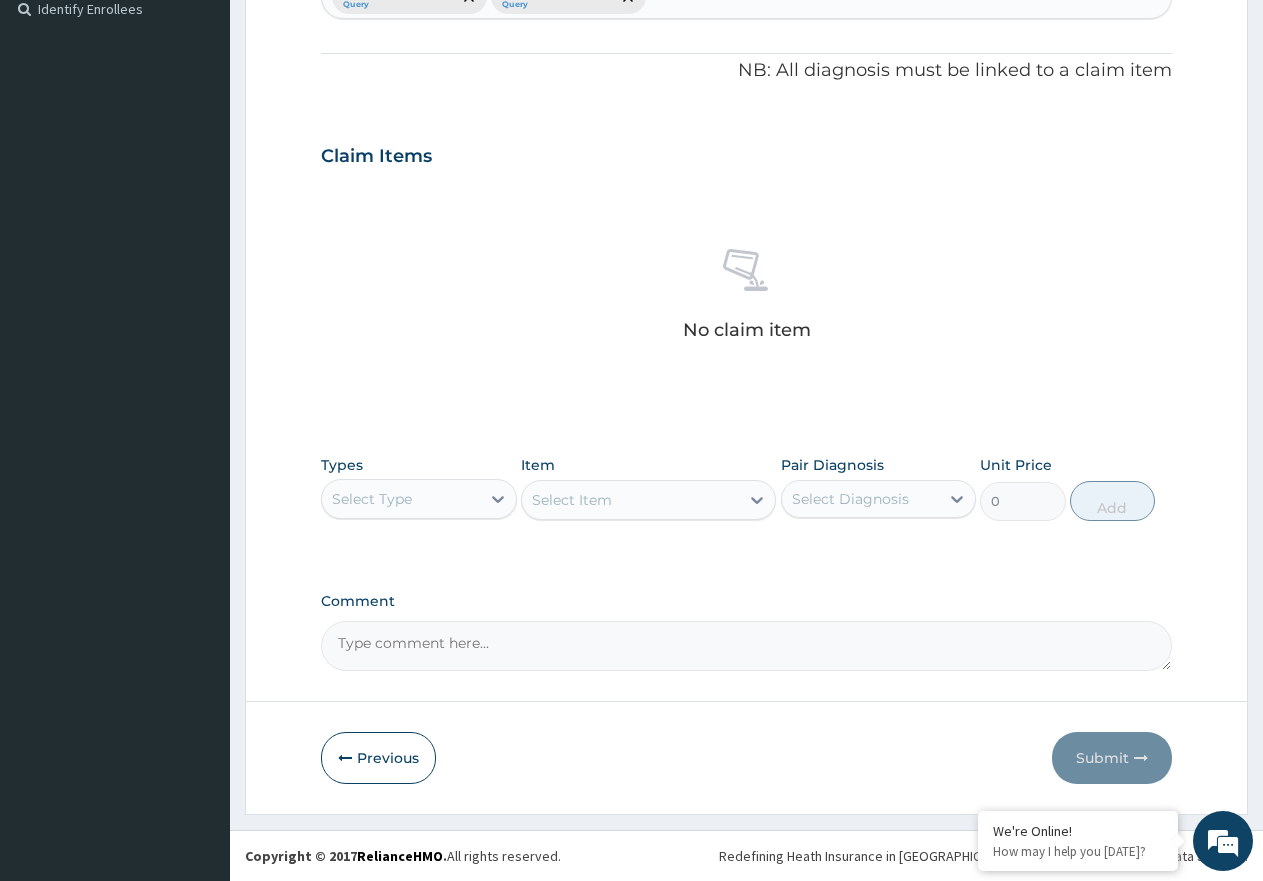 click on "Select Type" at bounding box center [401, 499] 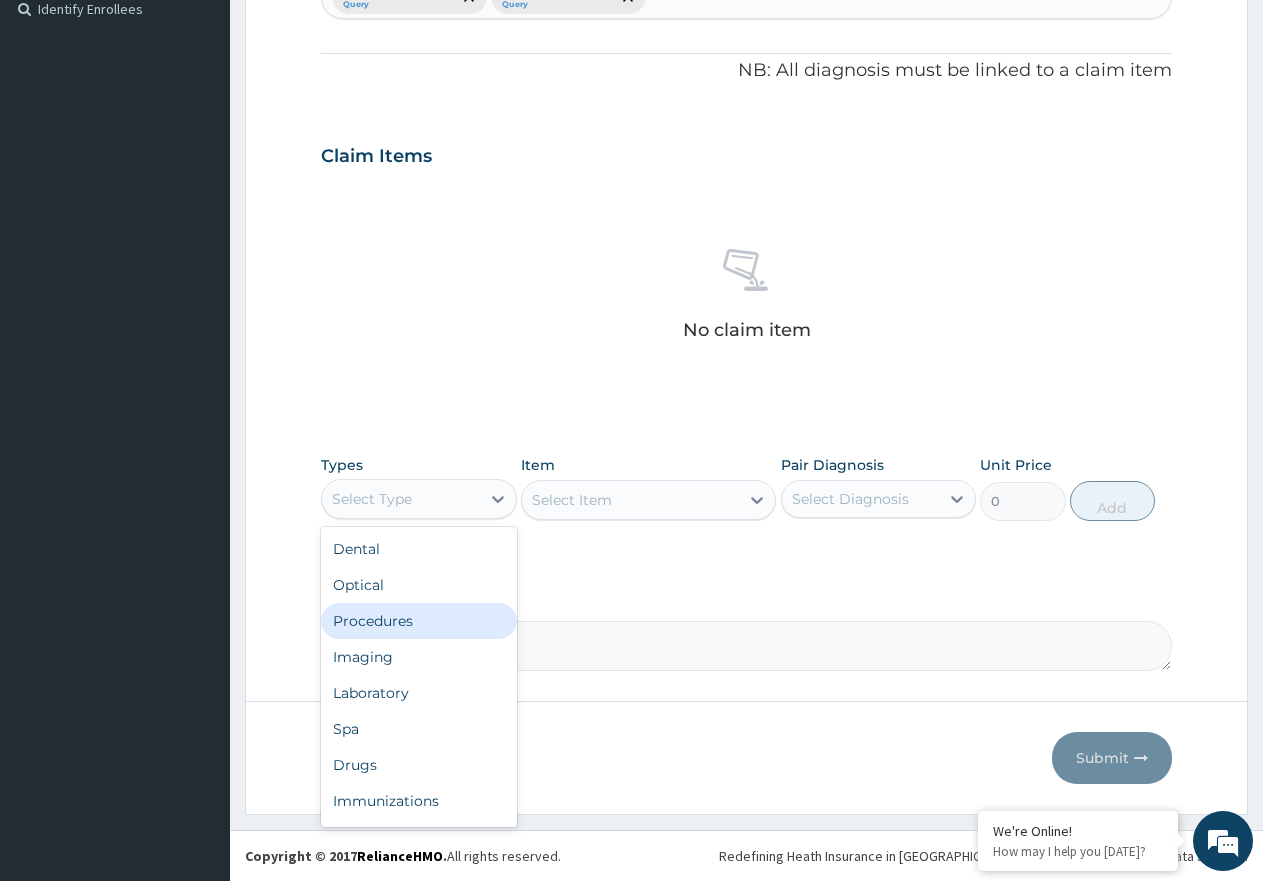 click on "Procedures" at bounding box center (419, 621) 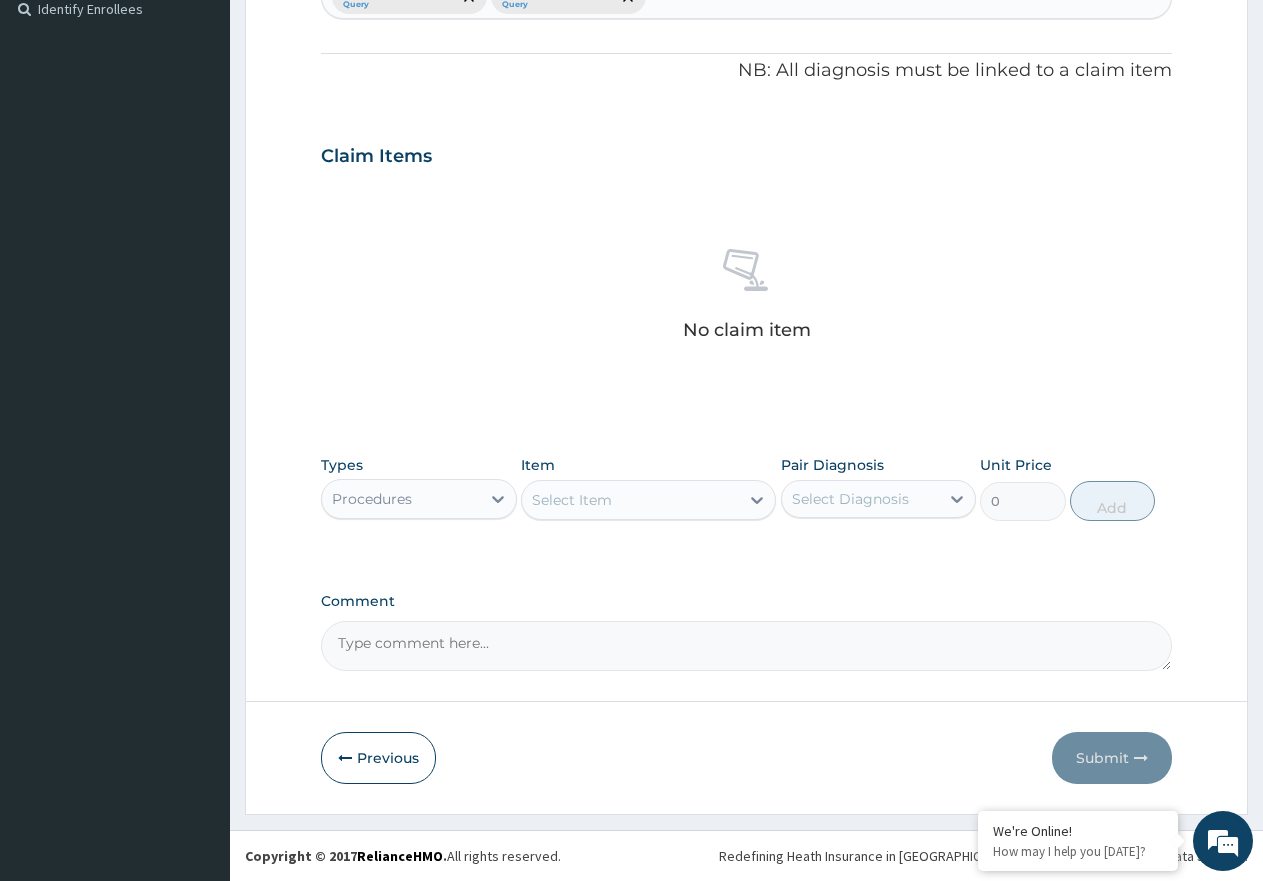 click on "Select Item" at bounding box center [630, 500] 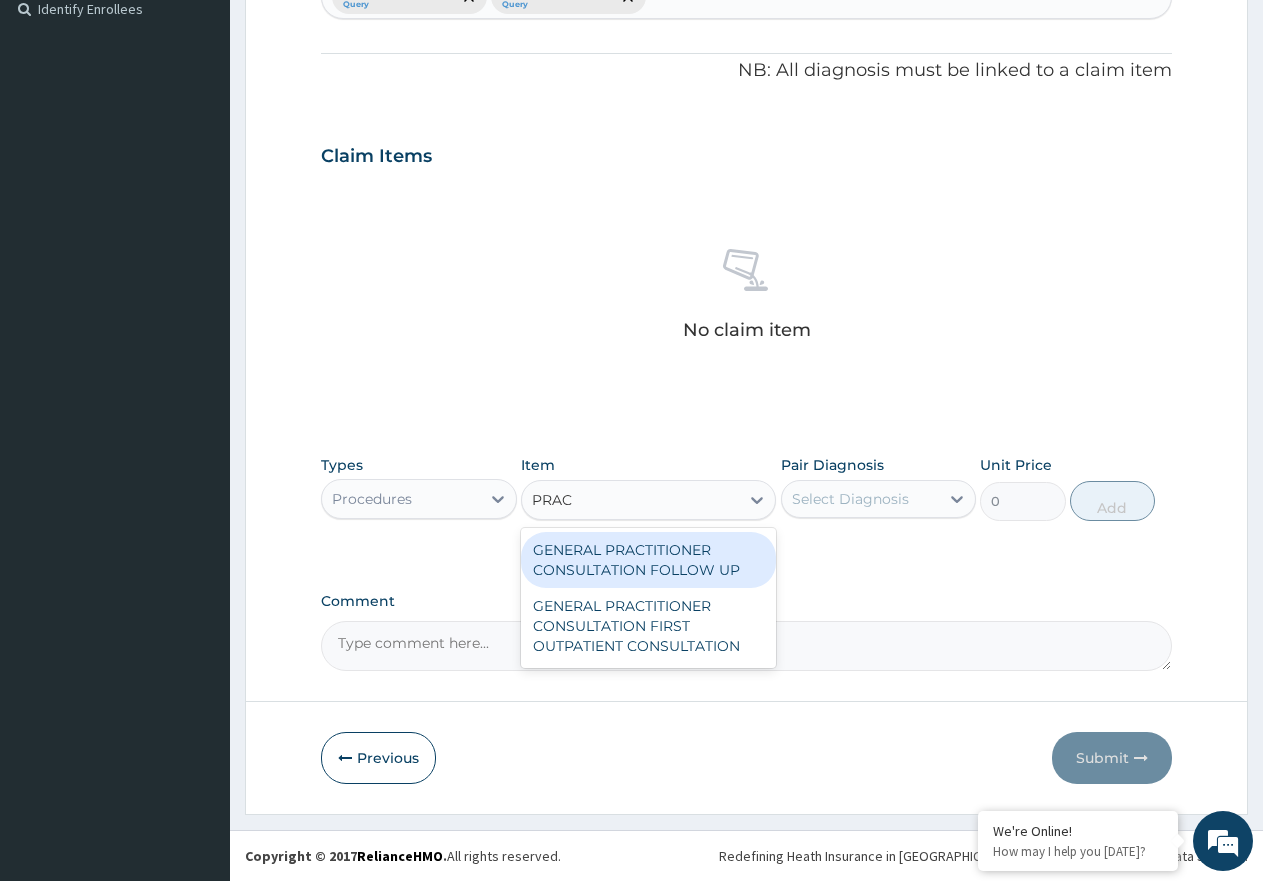 type on "PRACT" 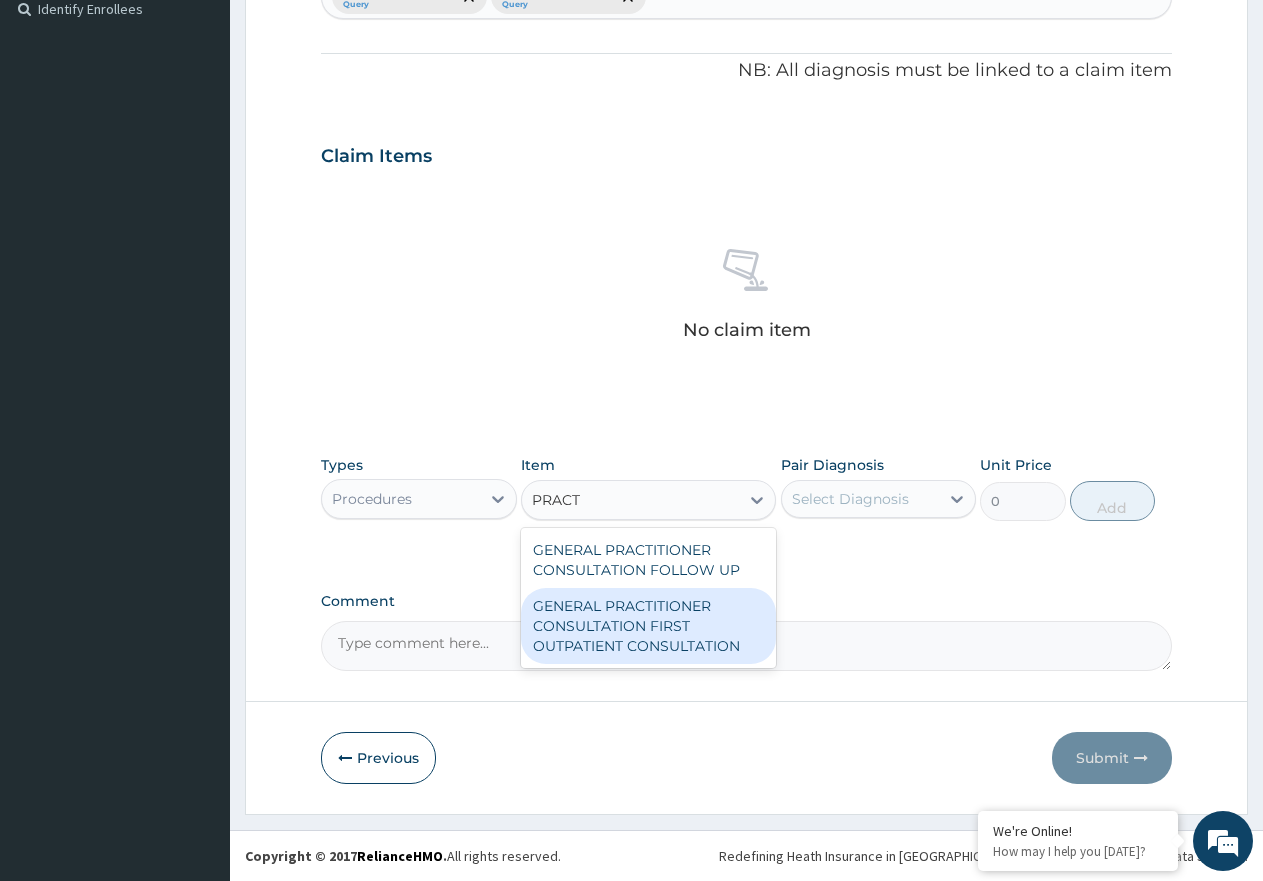 click on "GENERAL PRACTITIONER CONSULTATION FIRST OUTPATIENT CONSULTATION" at bounding box center (648, 626) 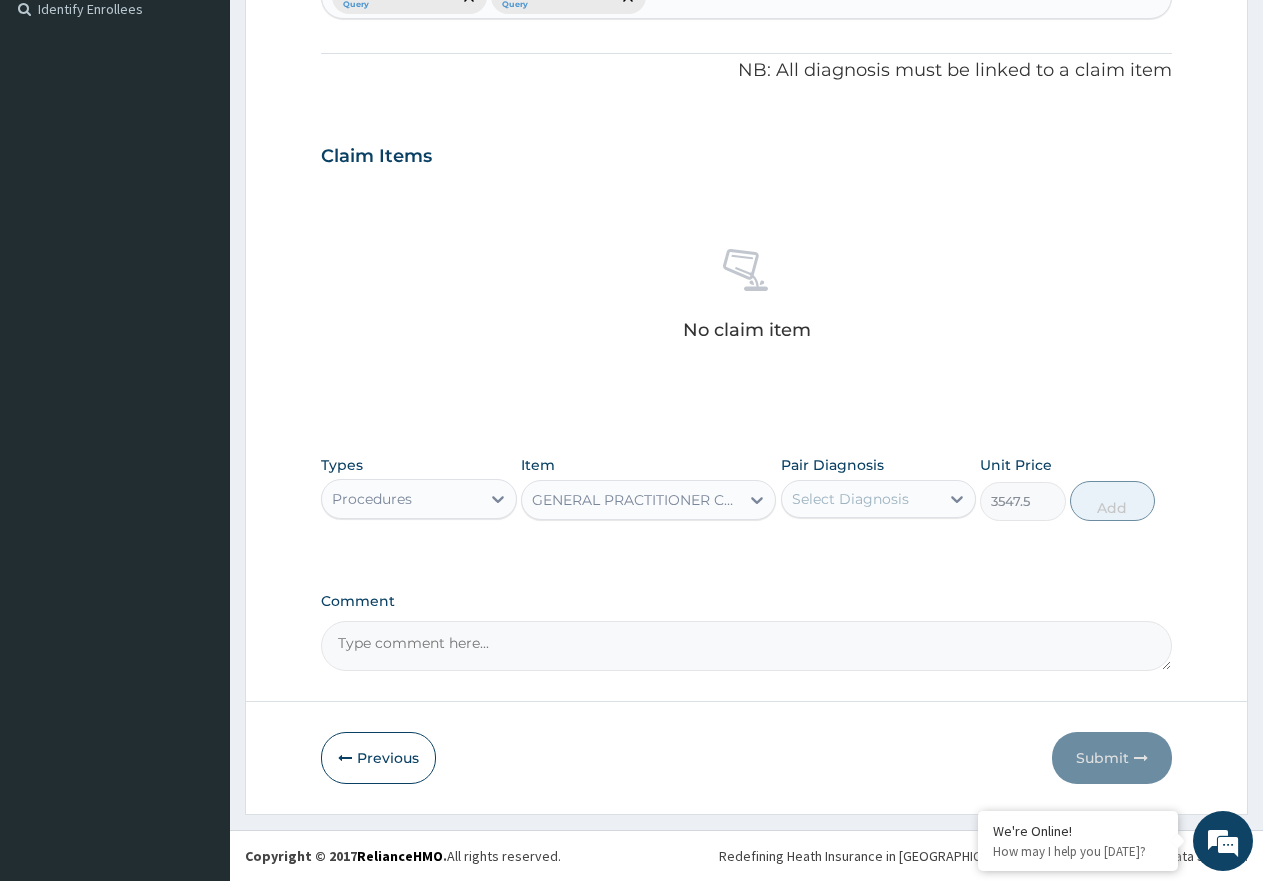 click on "Select Diagnosis" at bounding box center [861, 499] 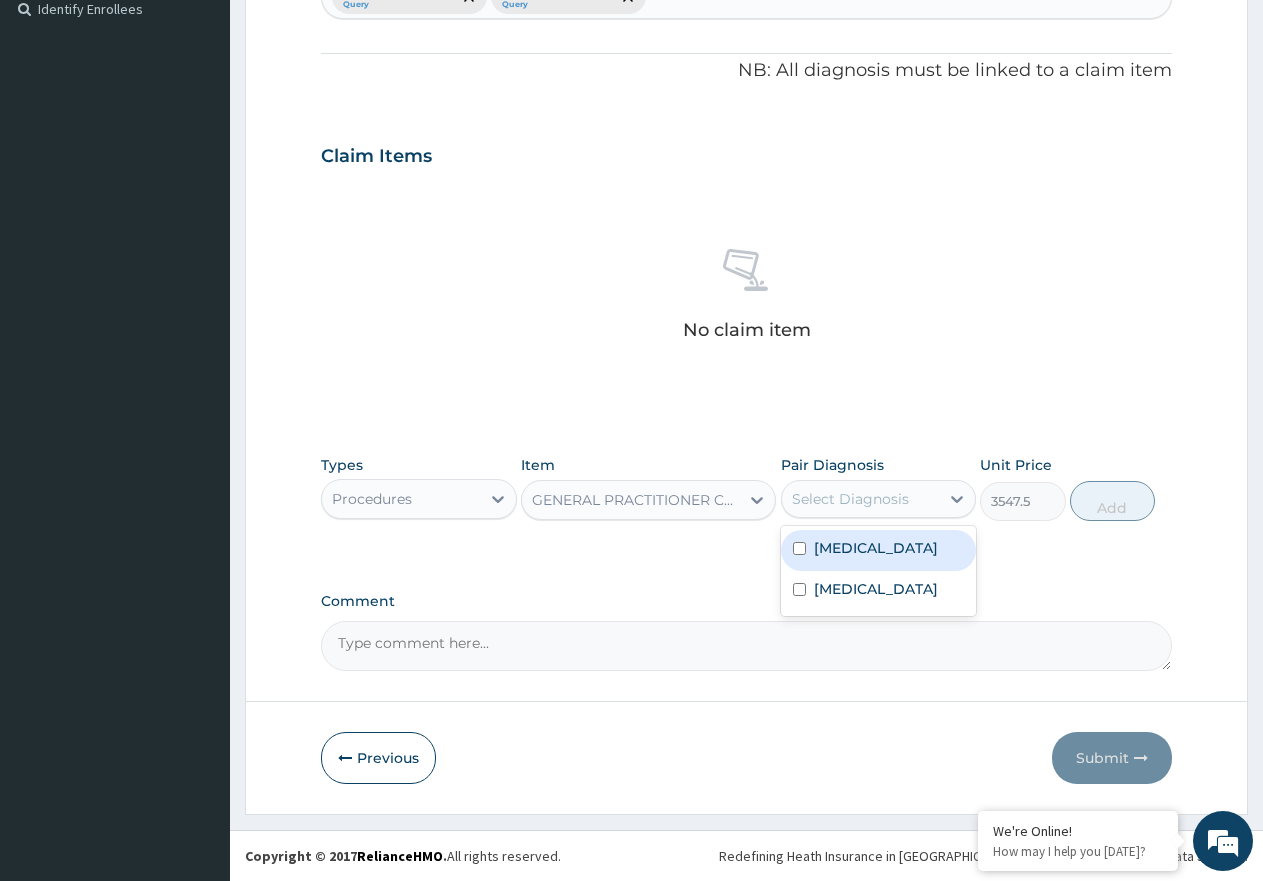 click on "Malaria" at bounding box center [879, 550] 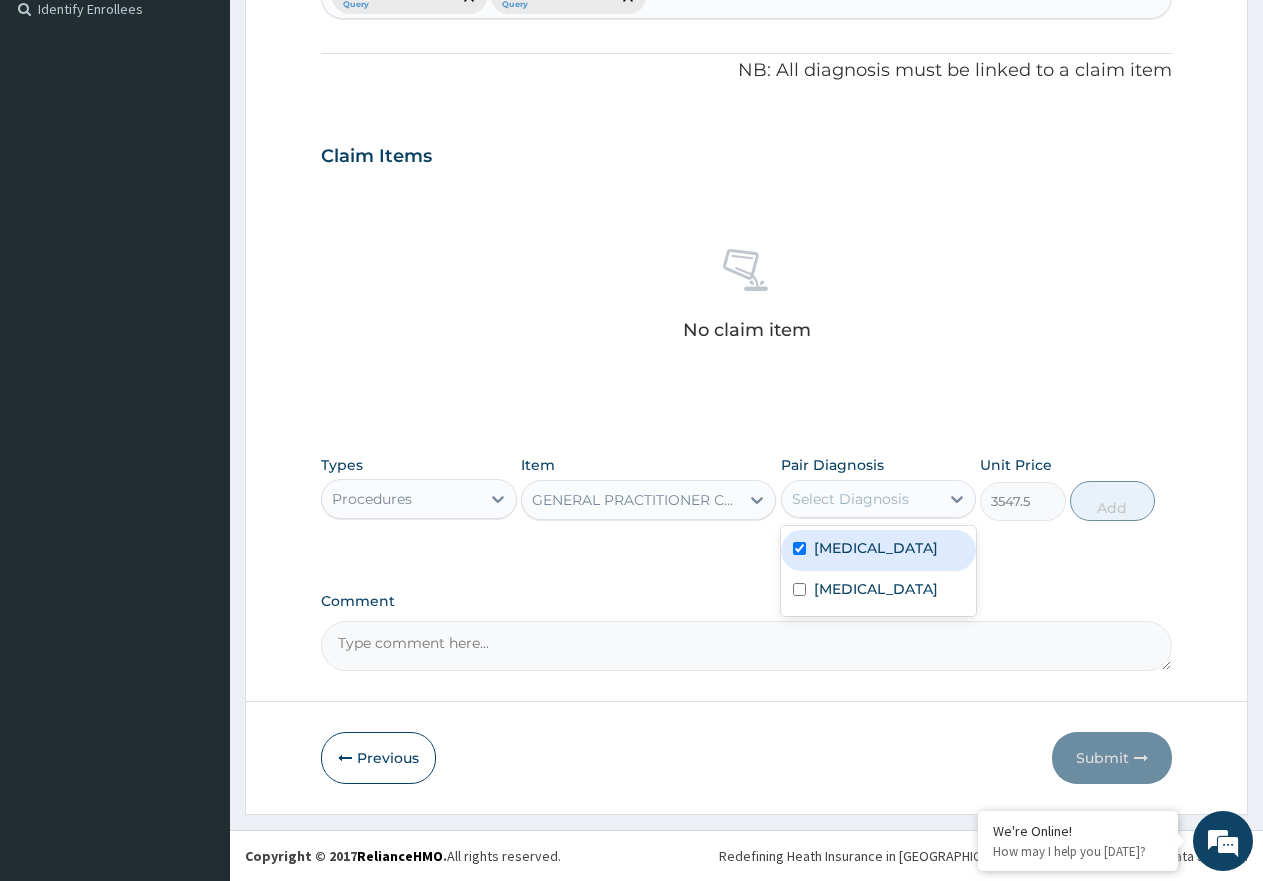 checkbox on "true" 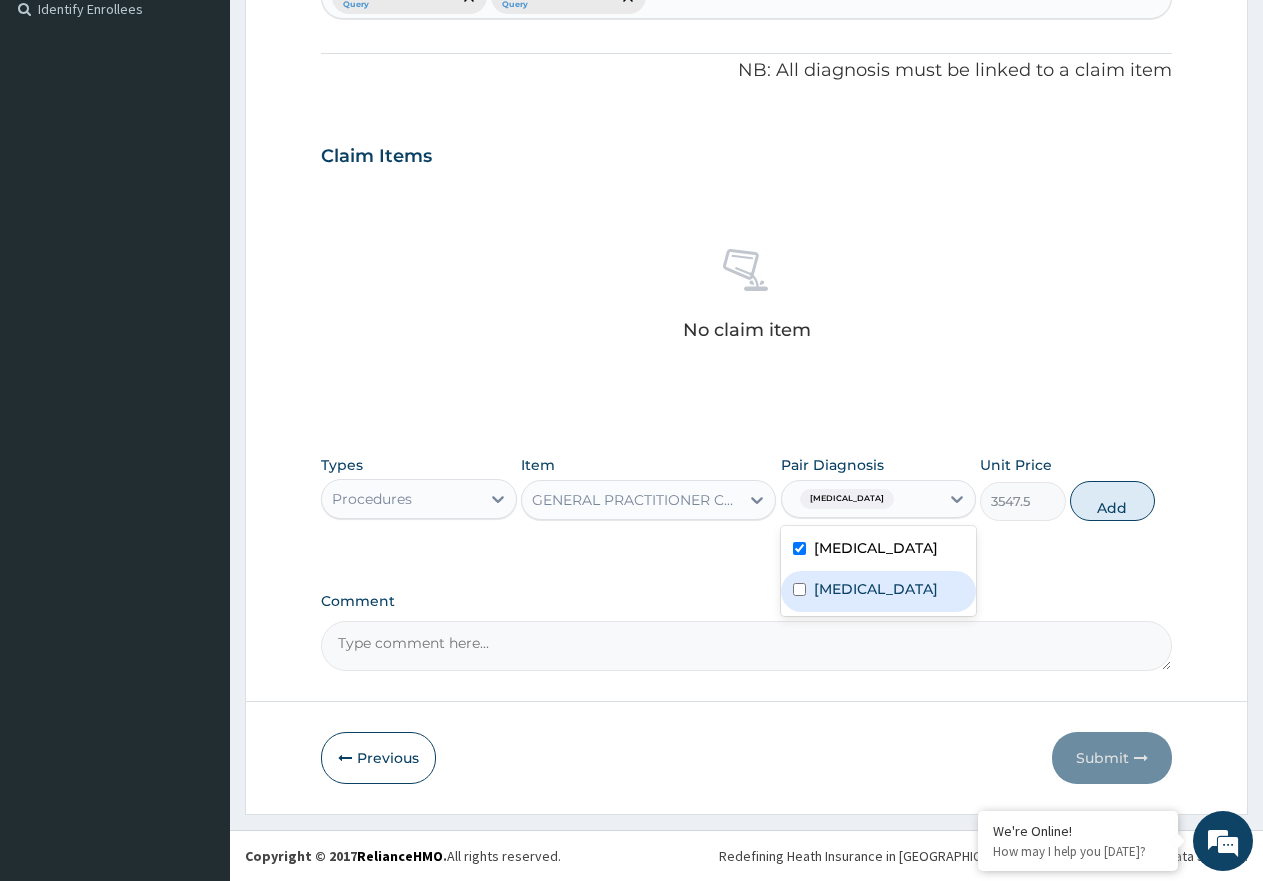 click on "Sepsis" at bounding box center (879, 591) 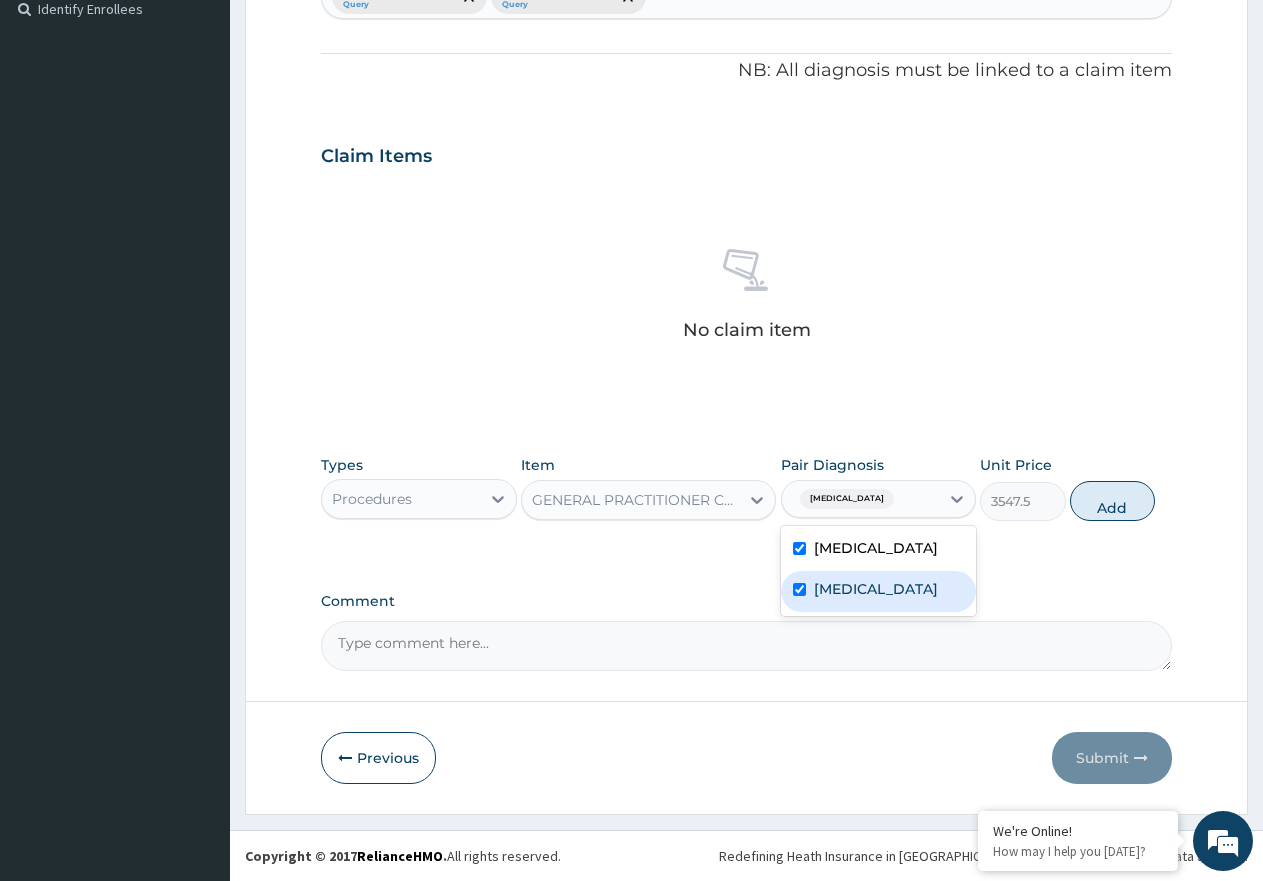 checkbox on "true" 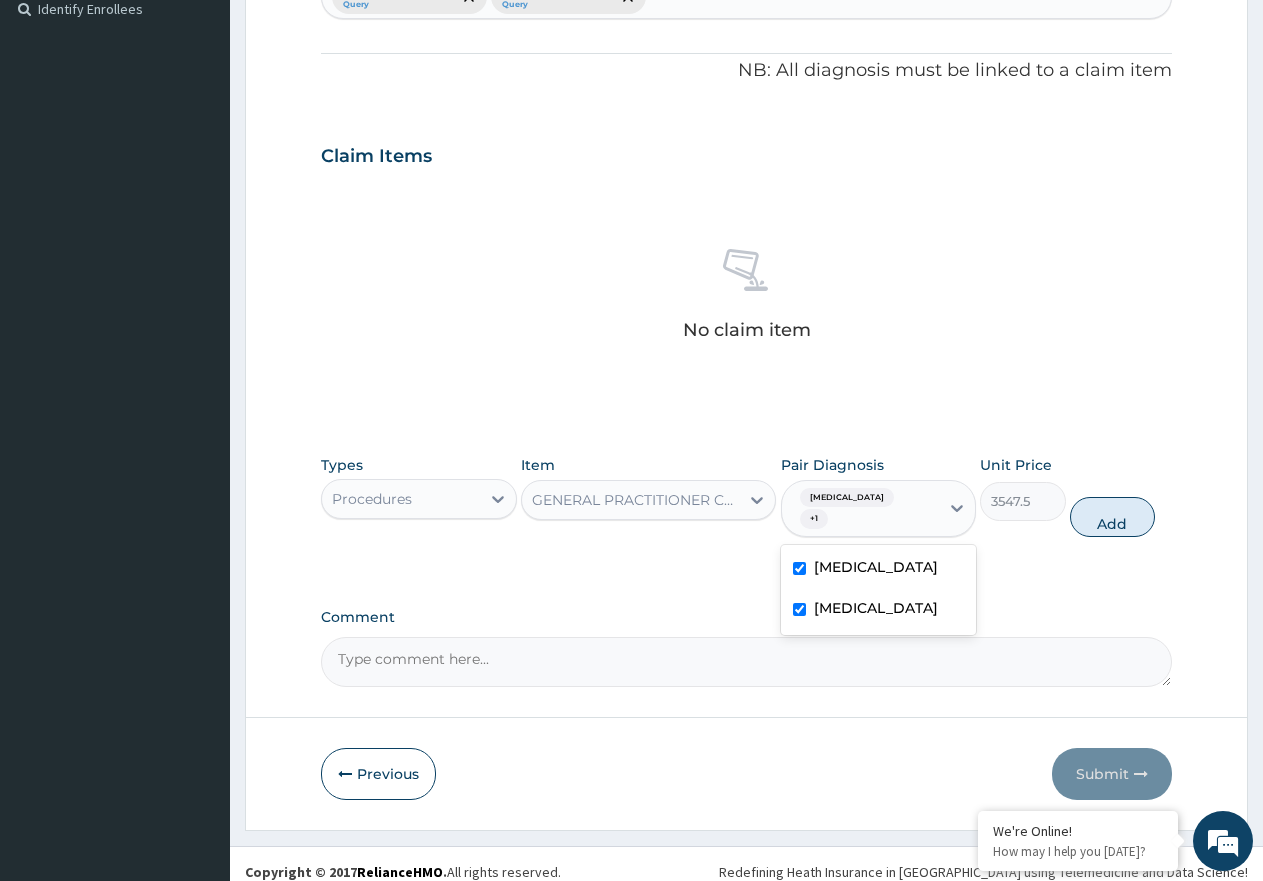 drag, startPoint x: 1148, startPoint y: 499, endPoint x: 822, endPoint y: 531, distance: 327.56677 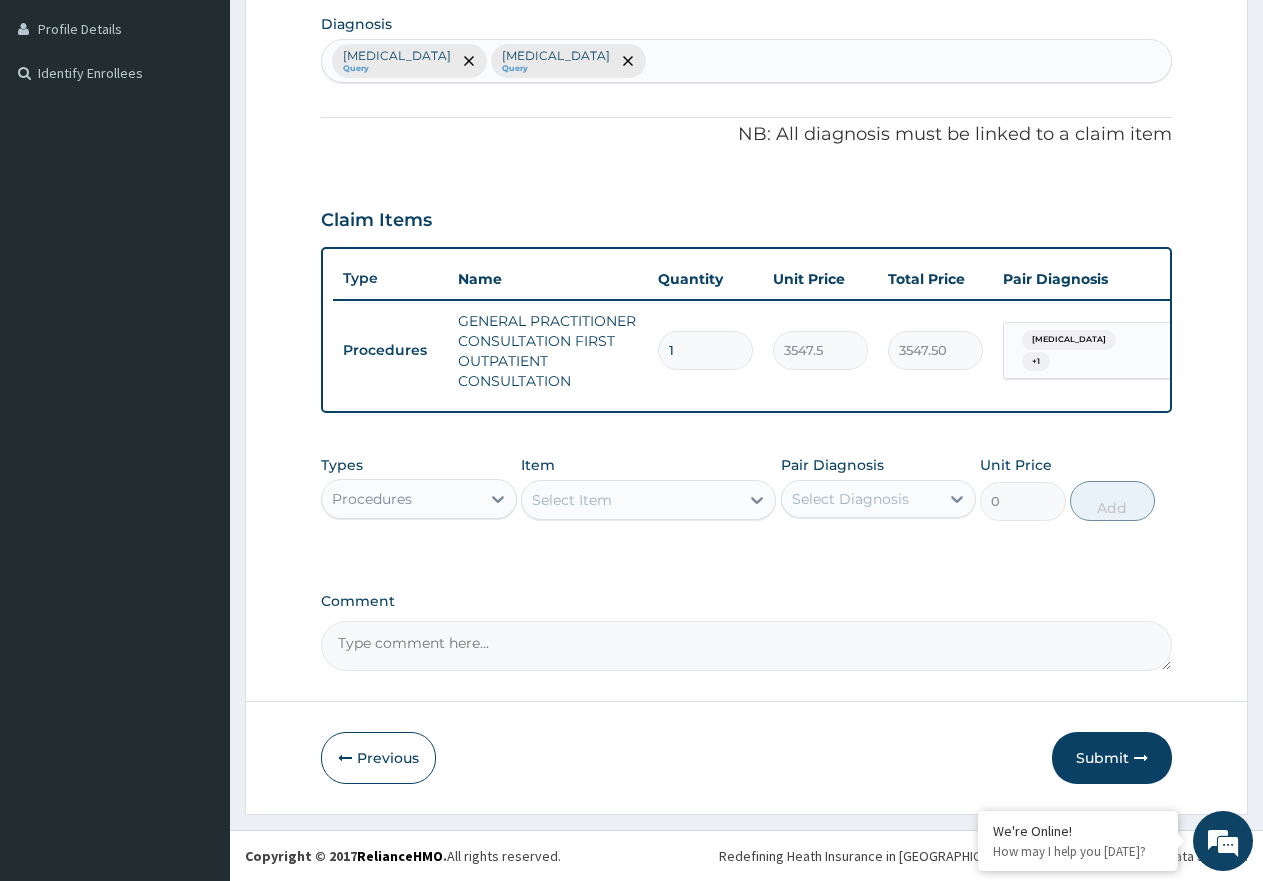 scroll, scrollTop: 514, scrollLeft: 0, axis: vertical 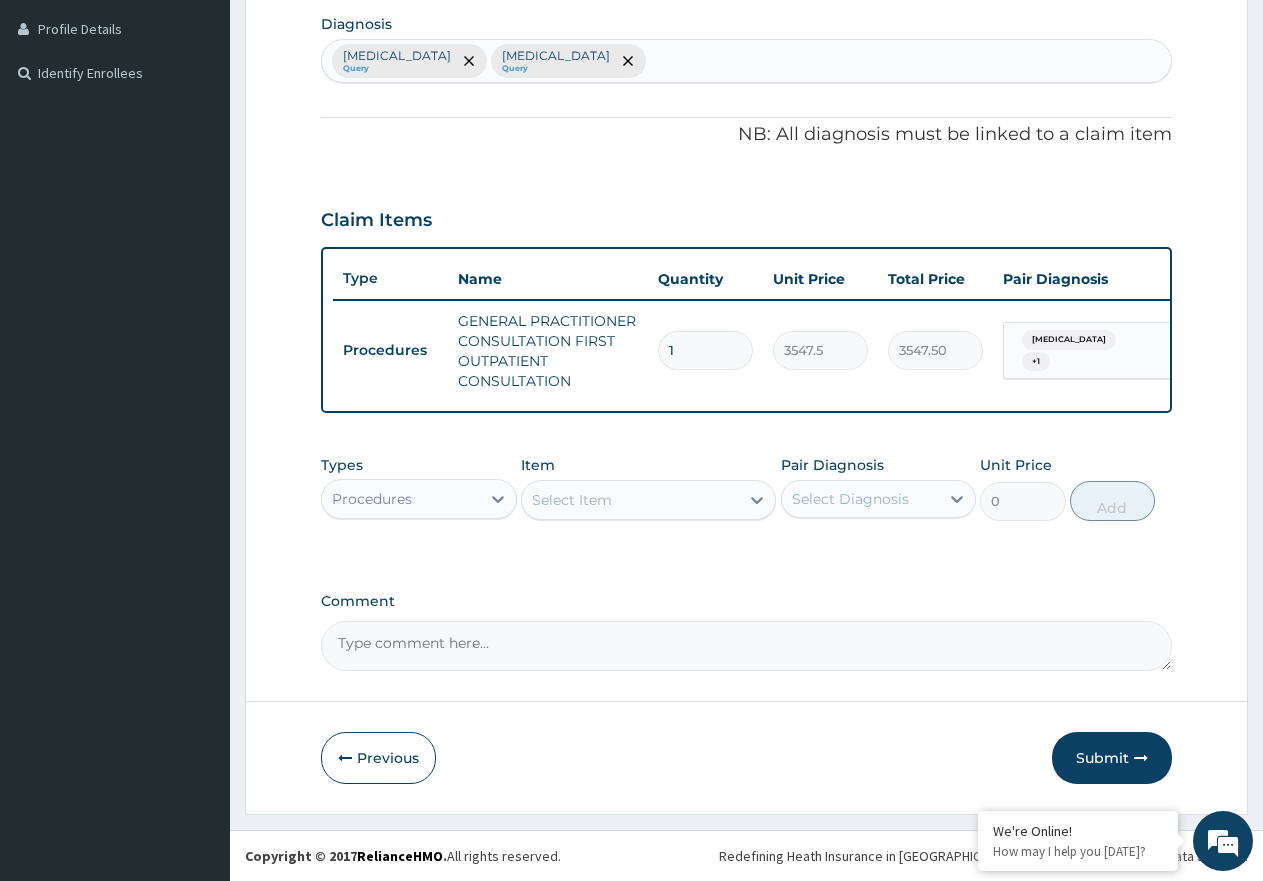drag, startPoint x: 441, startPoint y: 497, endPoint x: 451, endPoint y: 519, distance: 24.166092 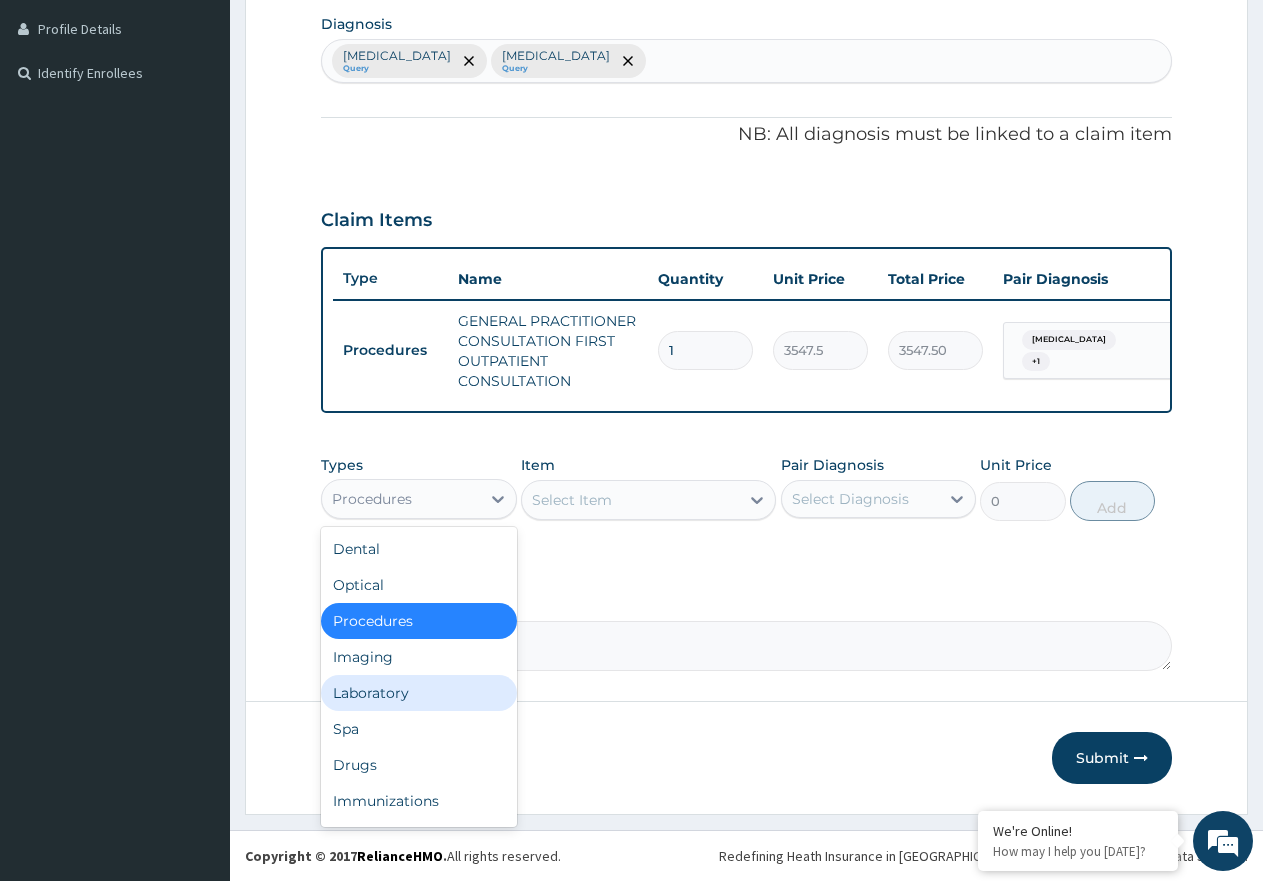 click on "Laboratory" at bounding box center (419, 693) 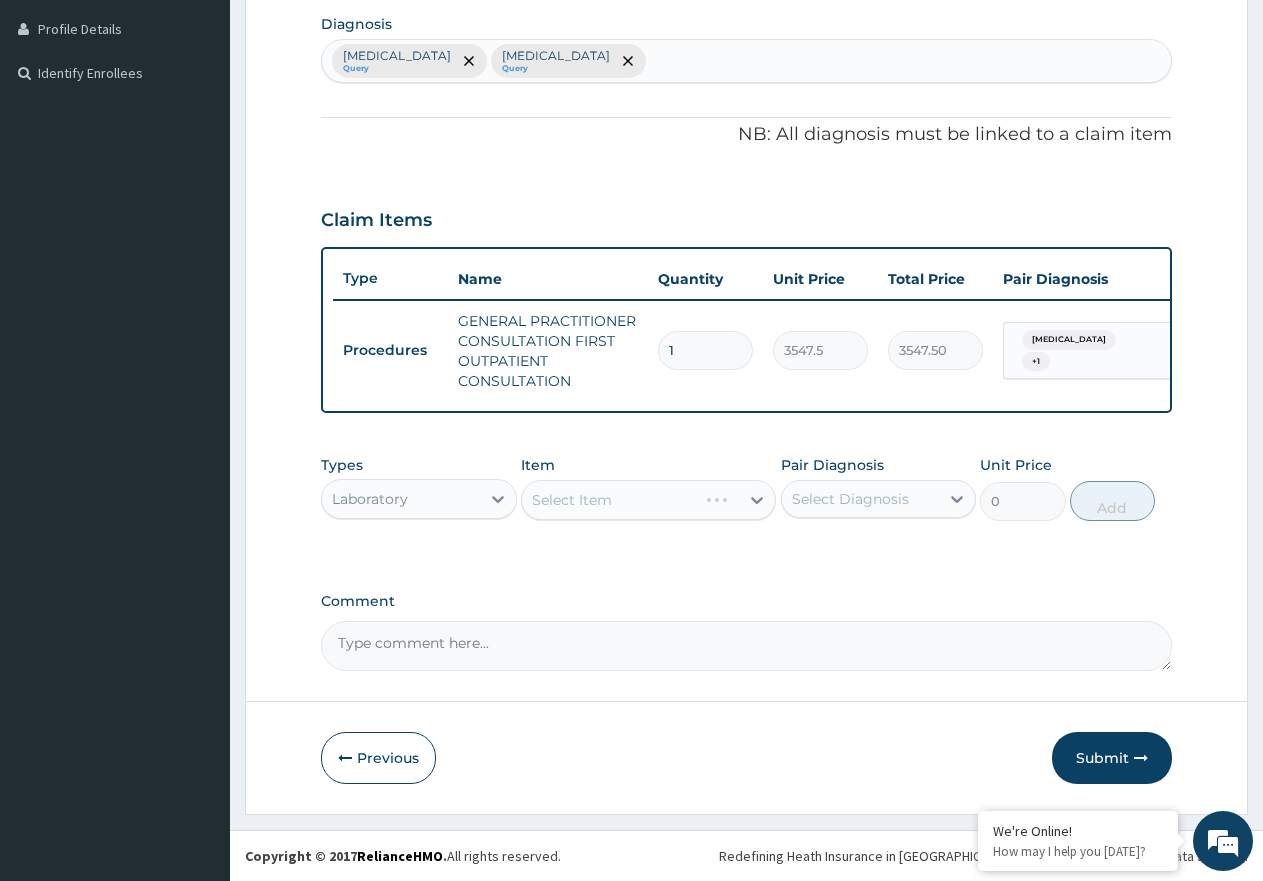 click on "Select Item" at bounding box center (648, 500) 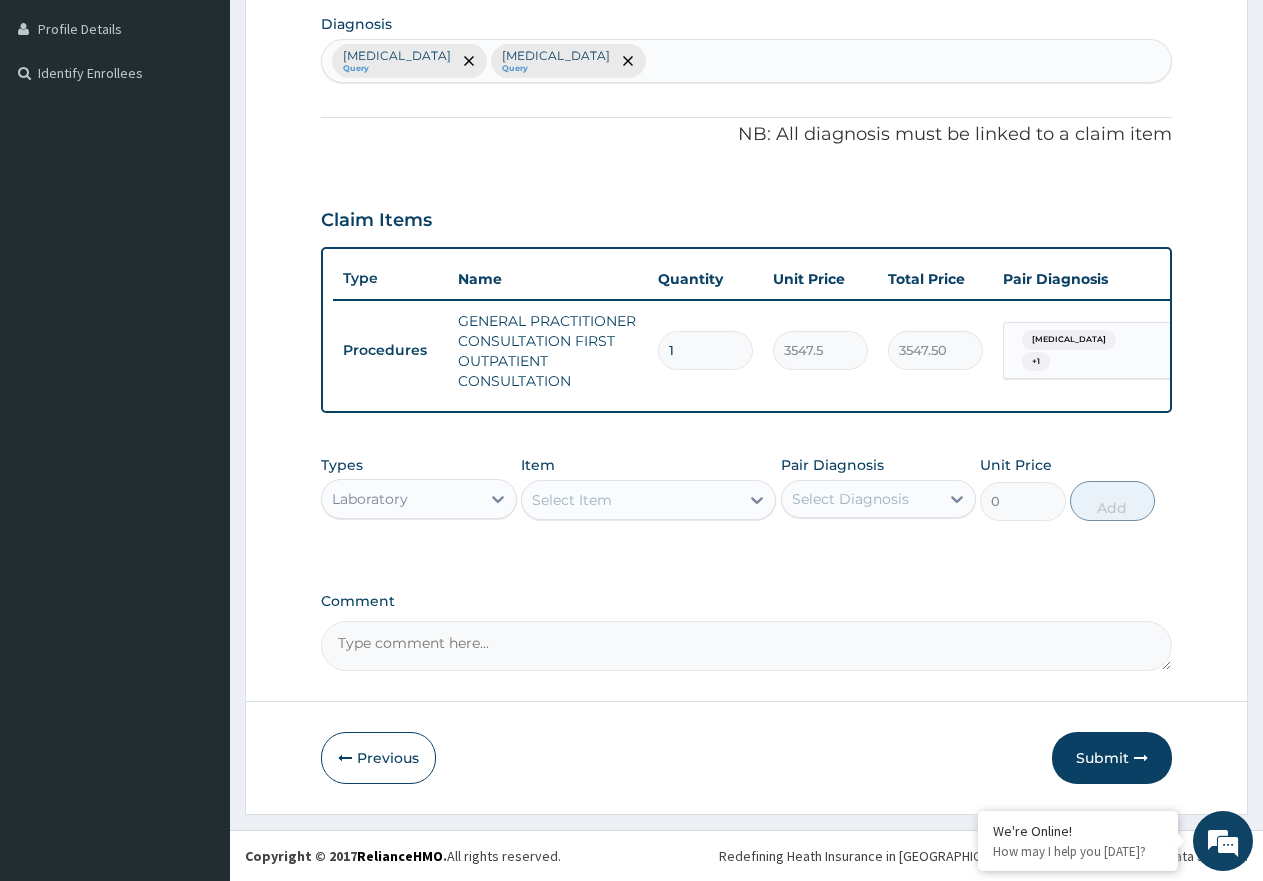 click on "Select Item" at bounding box center [630, 500] 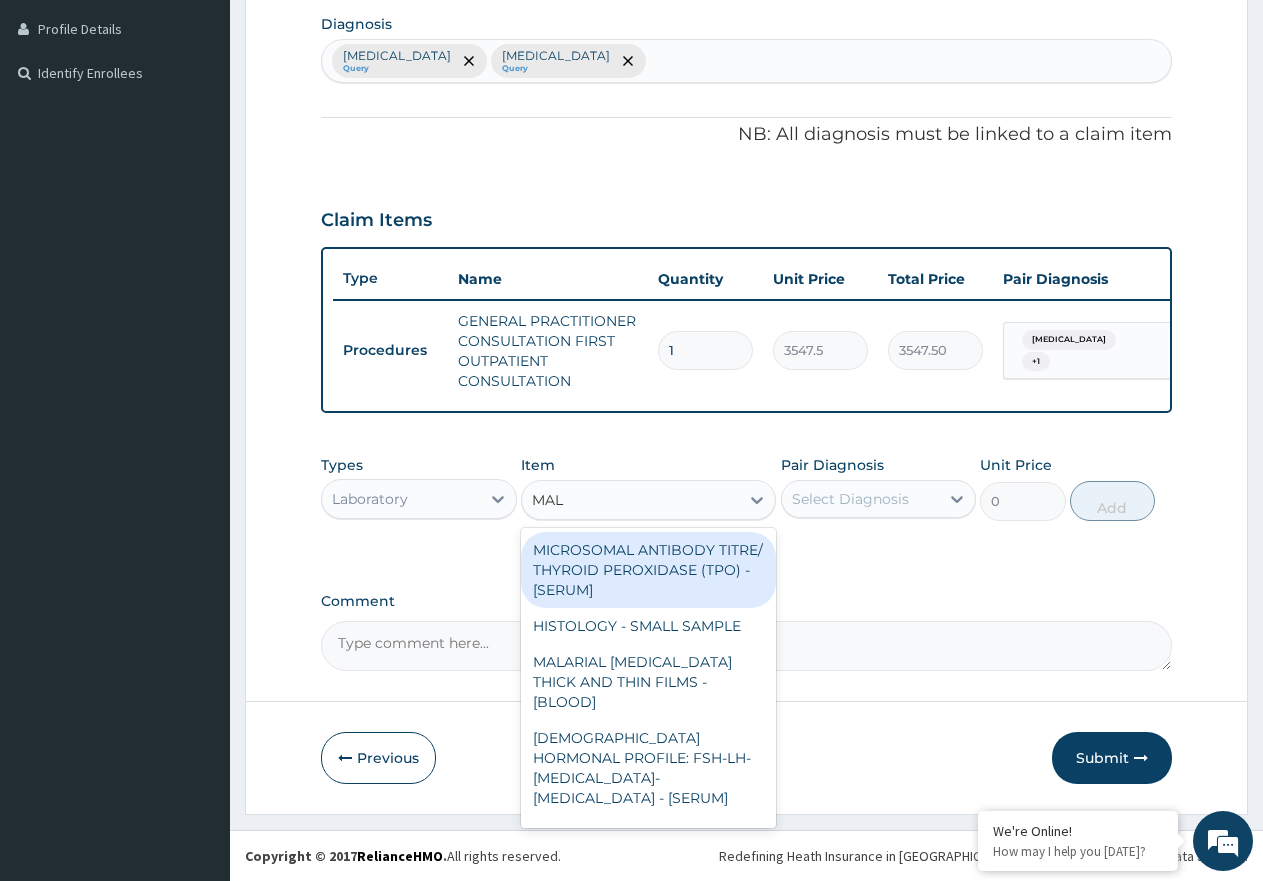 type on "MALA" 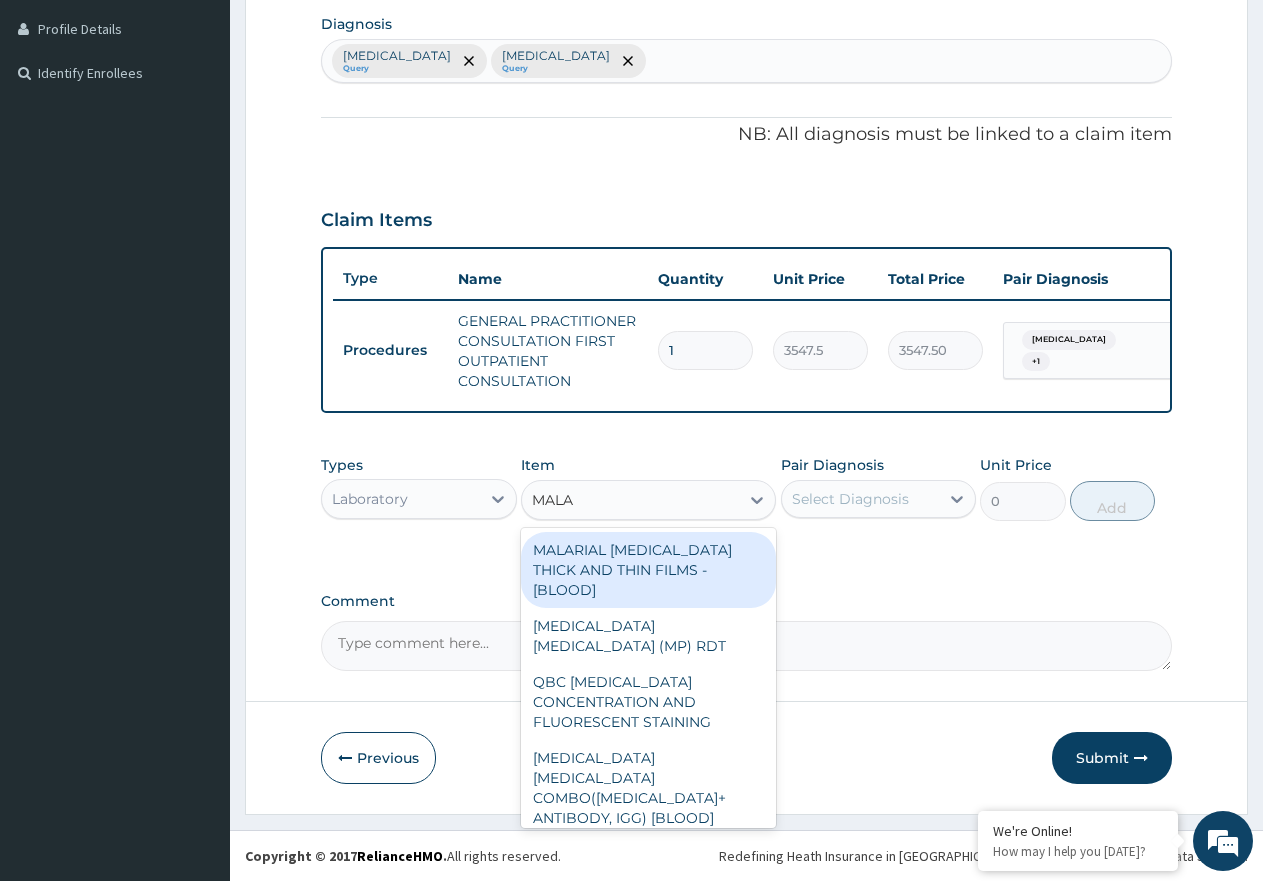 drag, startPoint x: 663, startPoint y: 567, endPoint x: 757, endPoint y: 544, distance: 96.77293 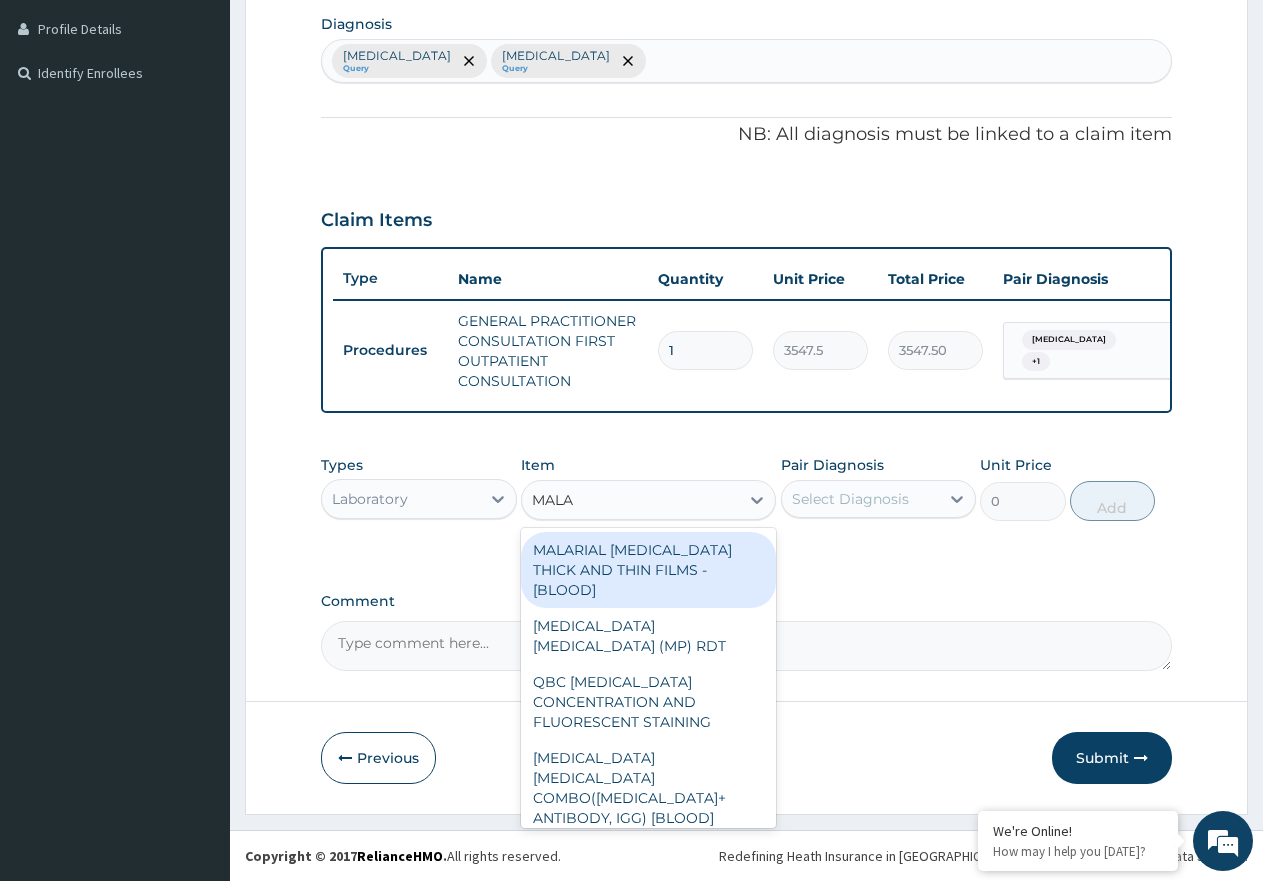 click on "MALARIAL [MEDICAL_DATA] THICK AND THIN FILMS - [BLOOD]" at bounding box center [648, 570] 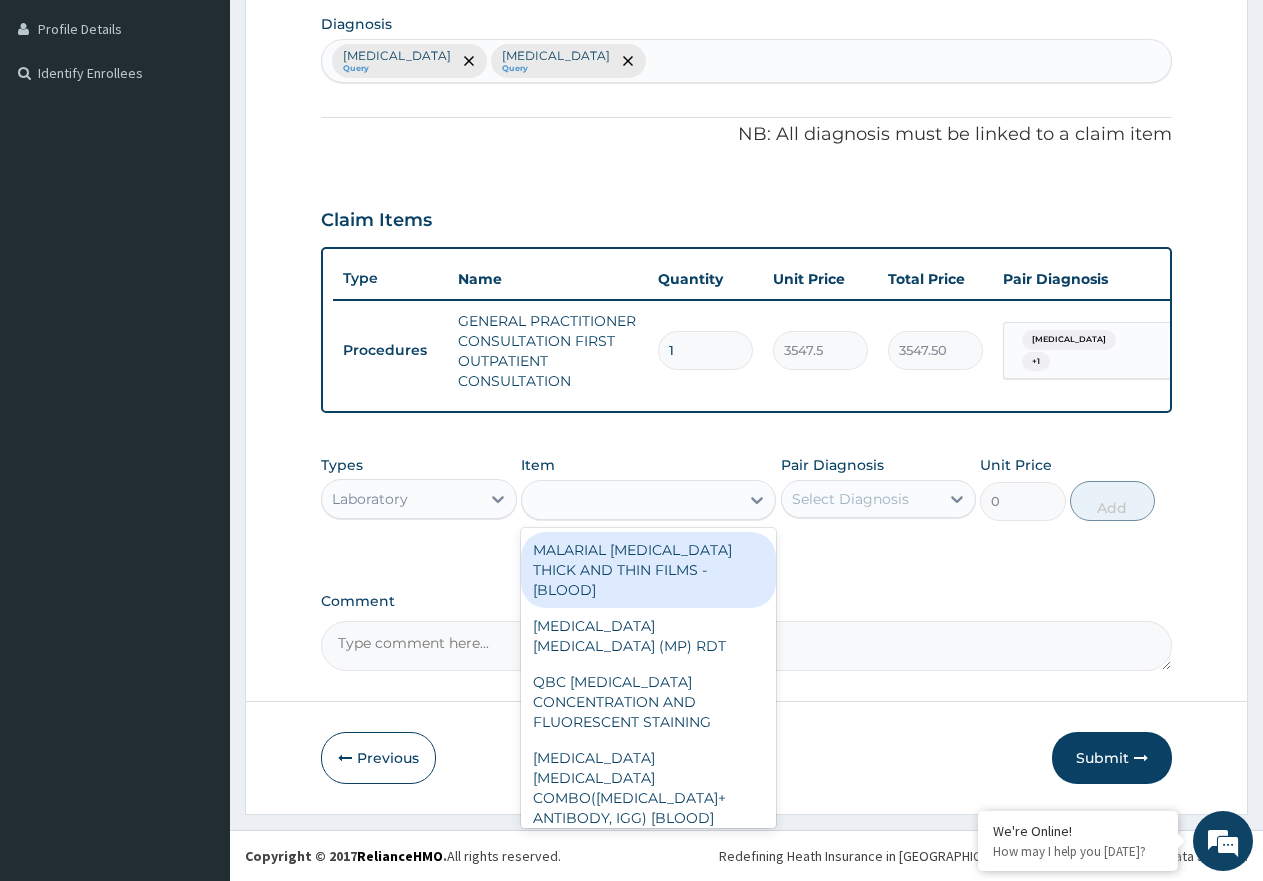 type on "1612.5" 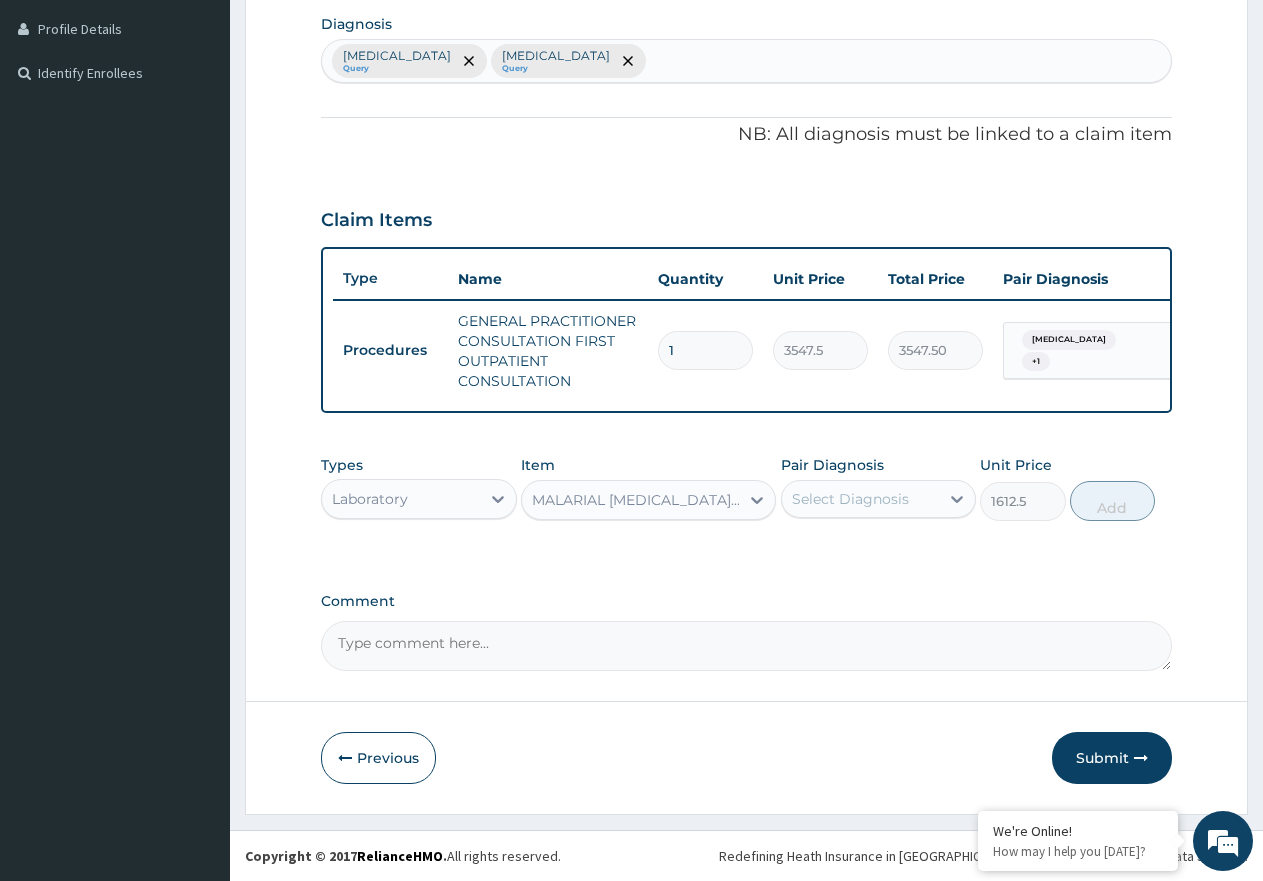 click on "Select Diagnosis" at bounding box center (850, 499) 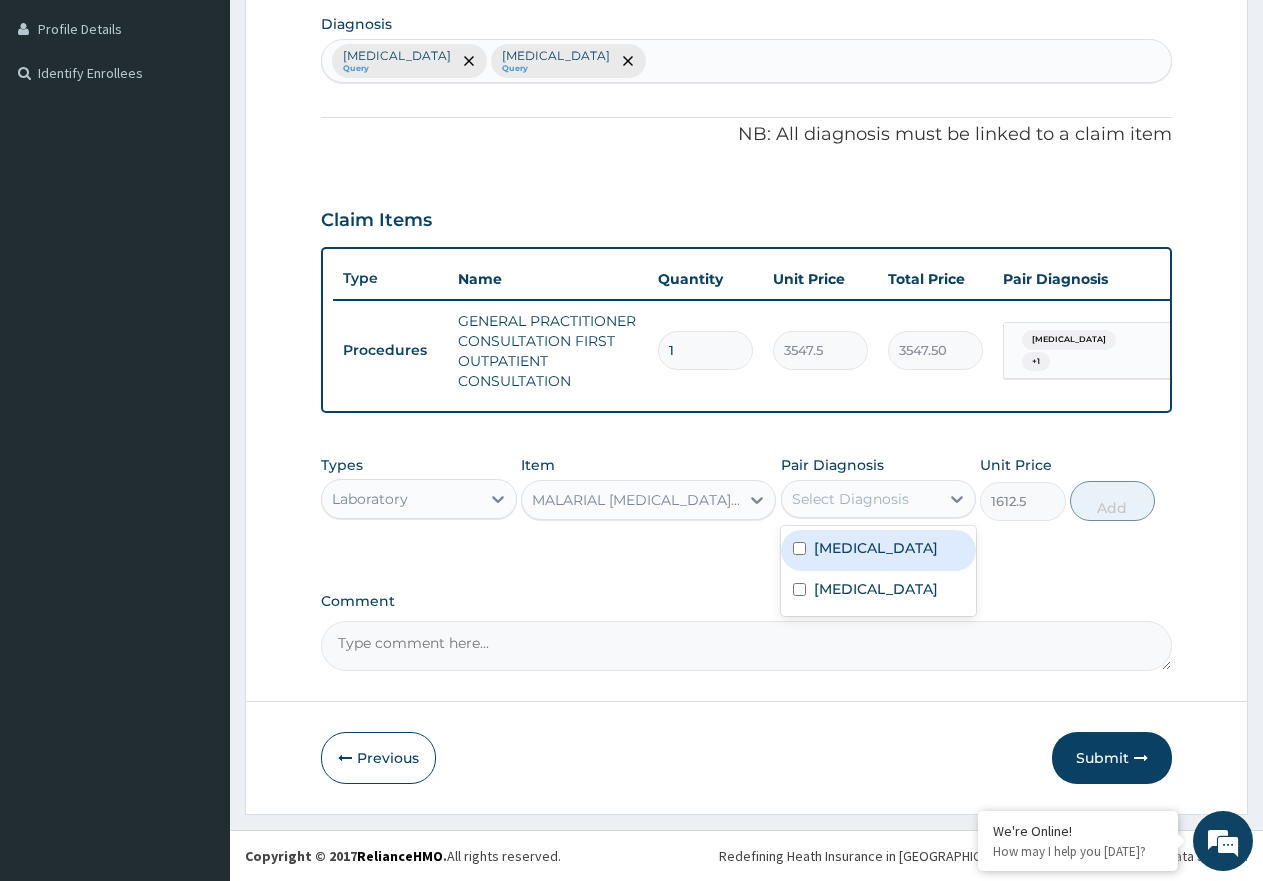 drag, startPoint x: 885, startPoint y: 543, endPoint x: 948, endPoint y: 546, distance: 63.07139 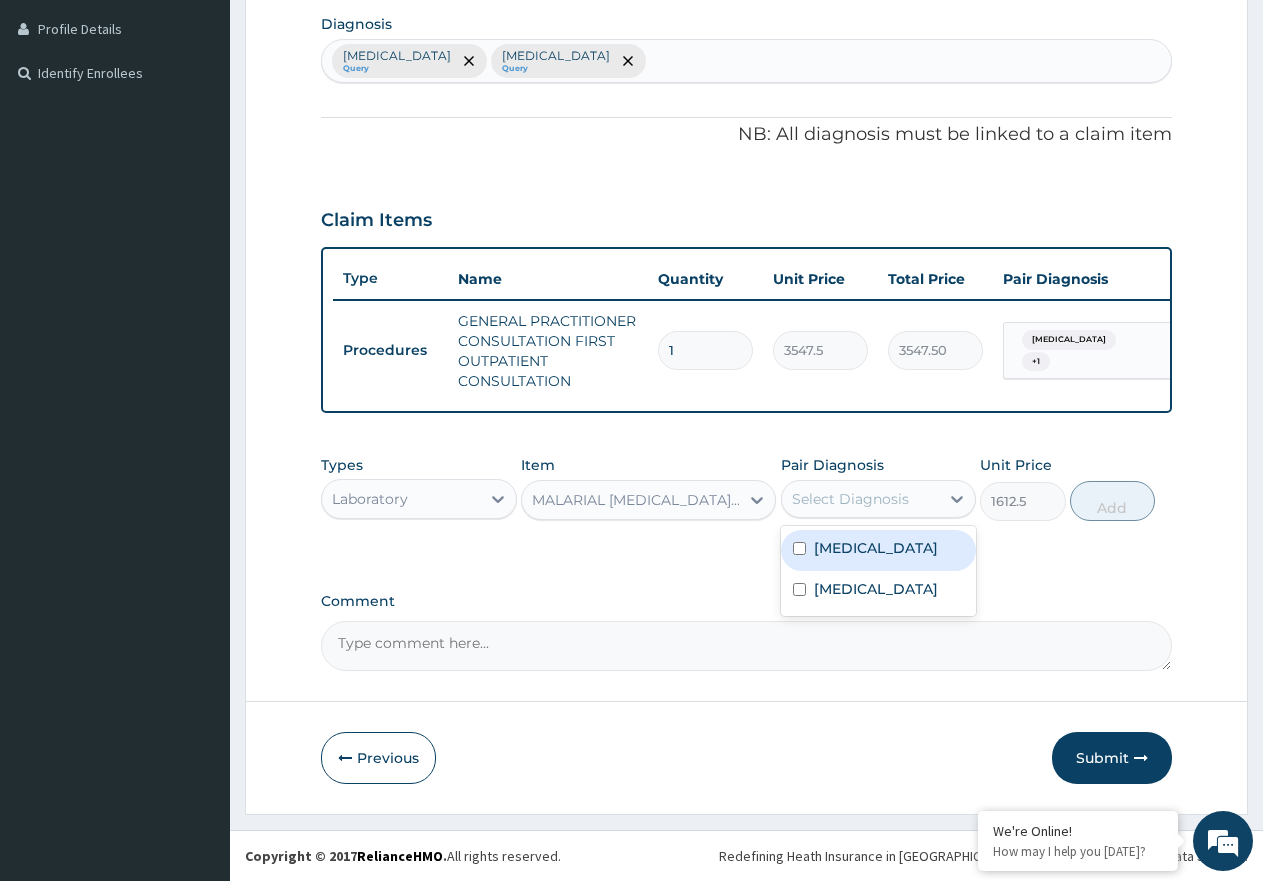 click on "Malaria" at bounding box center (879, 550) 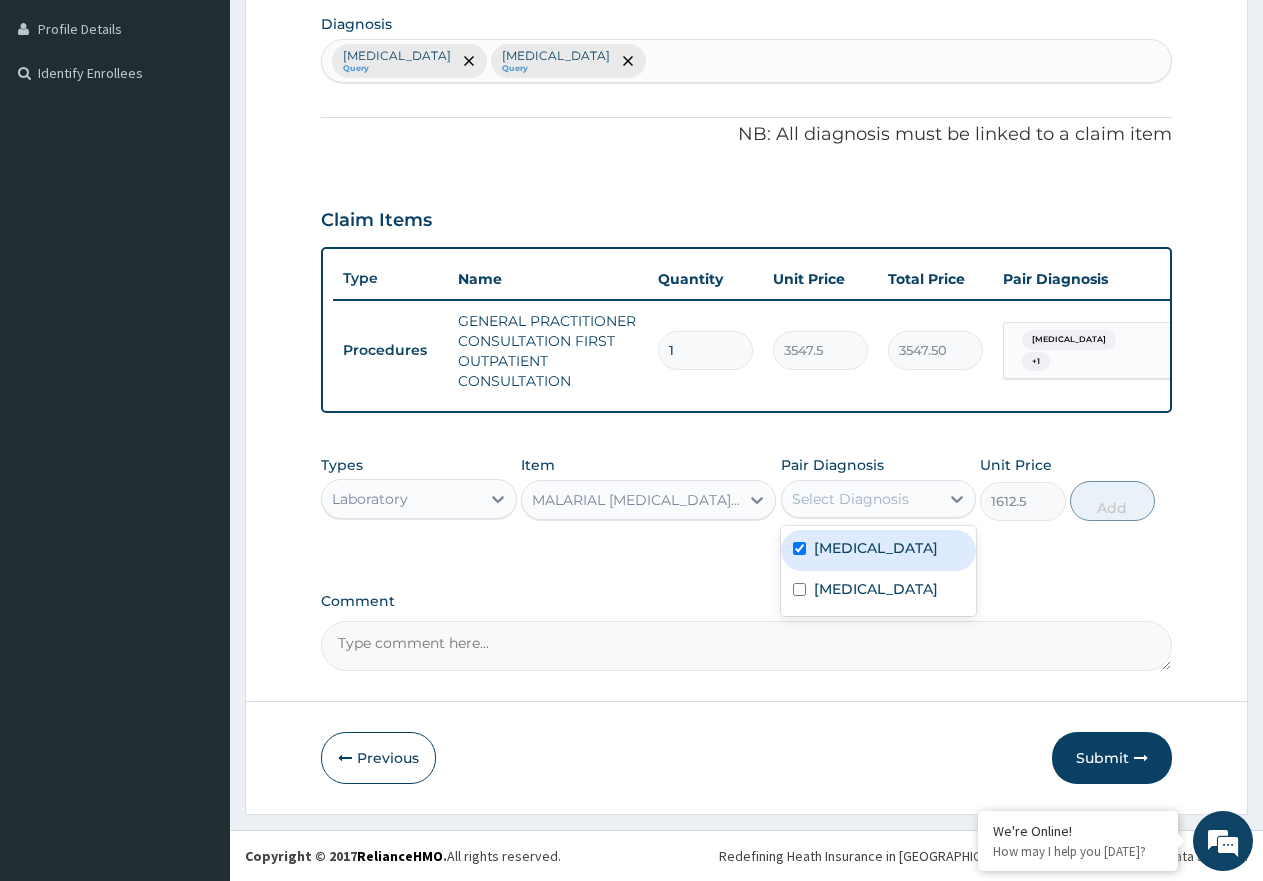 checkbox on "true" 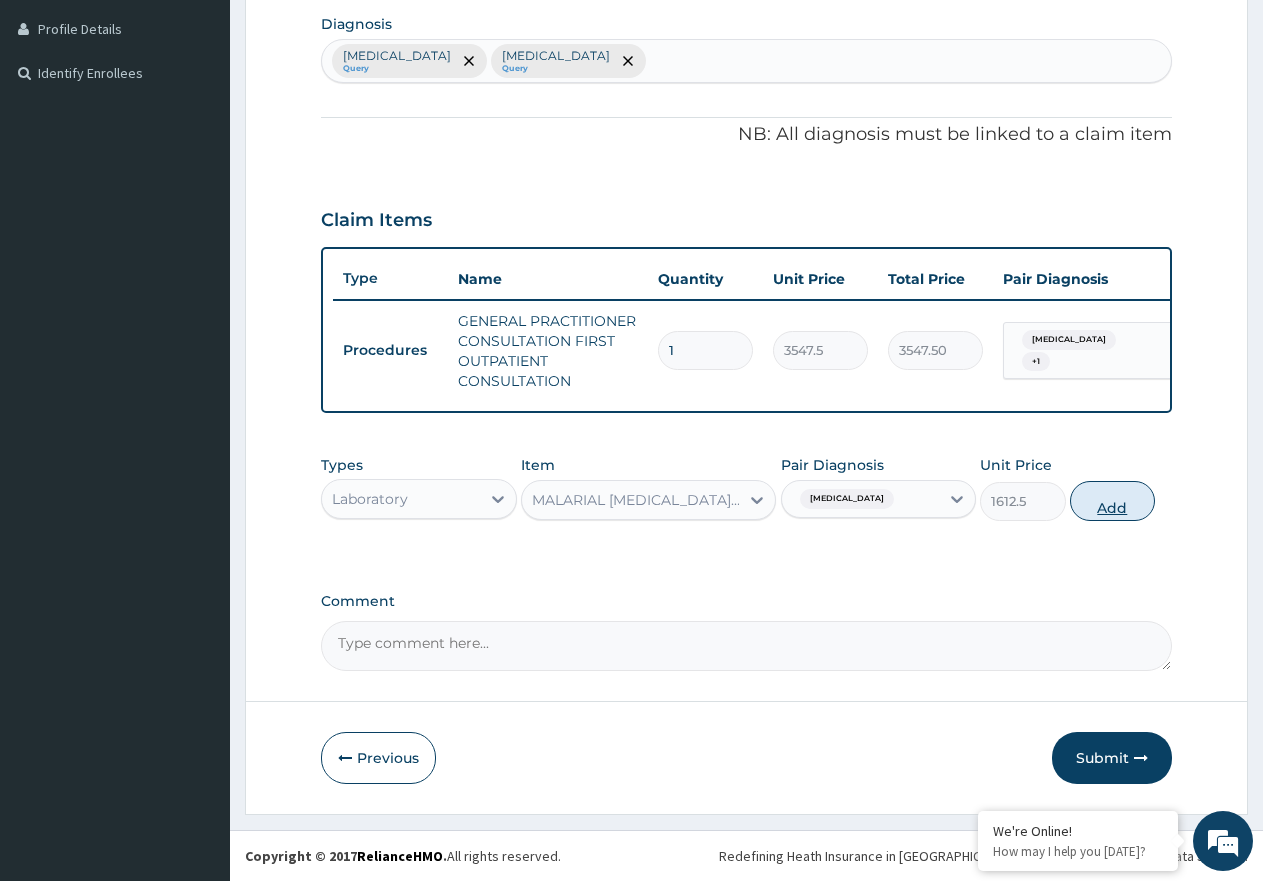 click on "Add" at bounding box center [1112, 501] 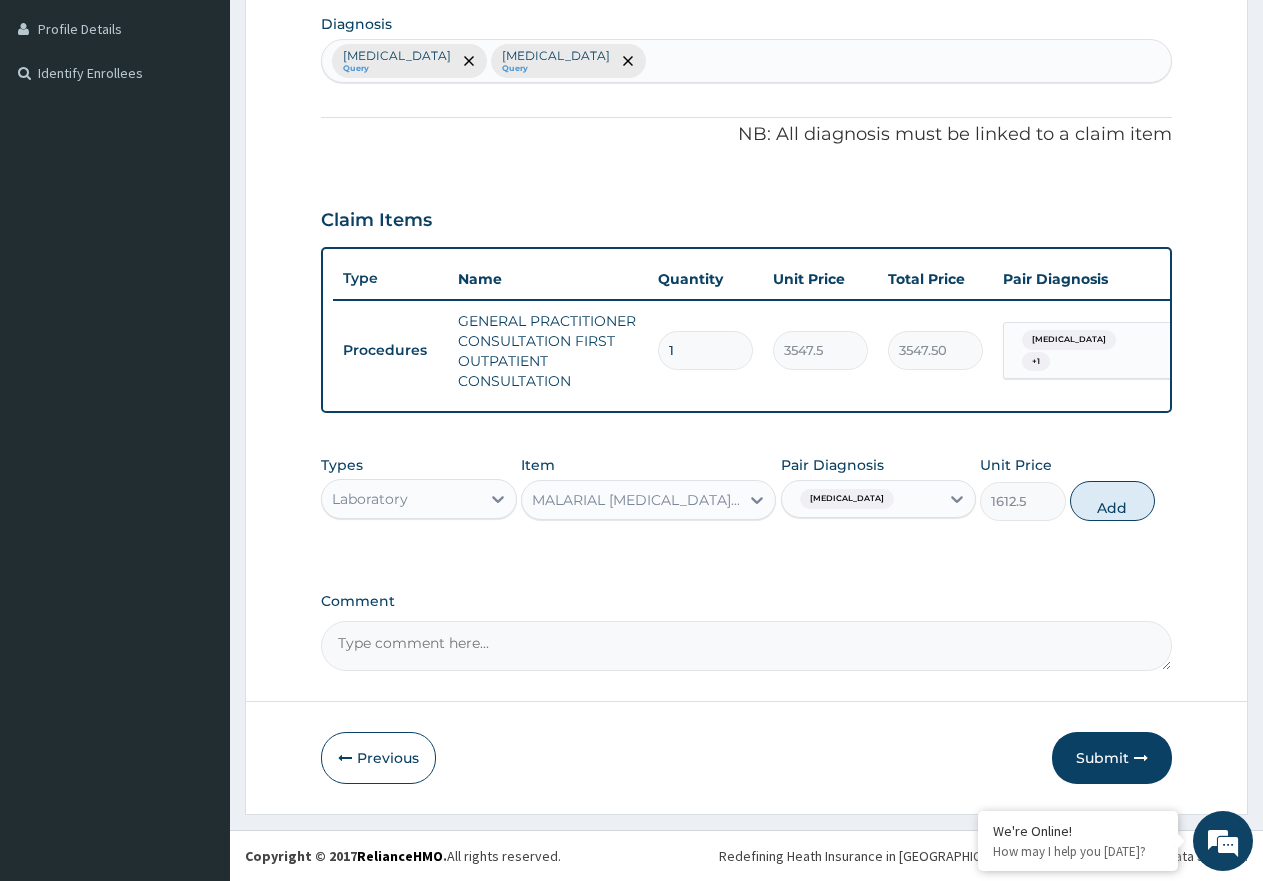 type on "0" 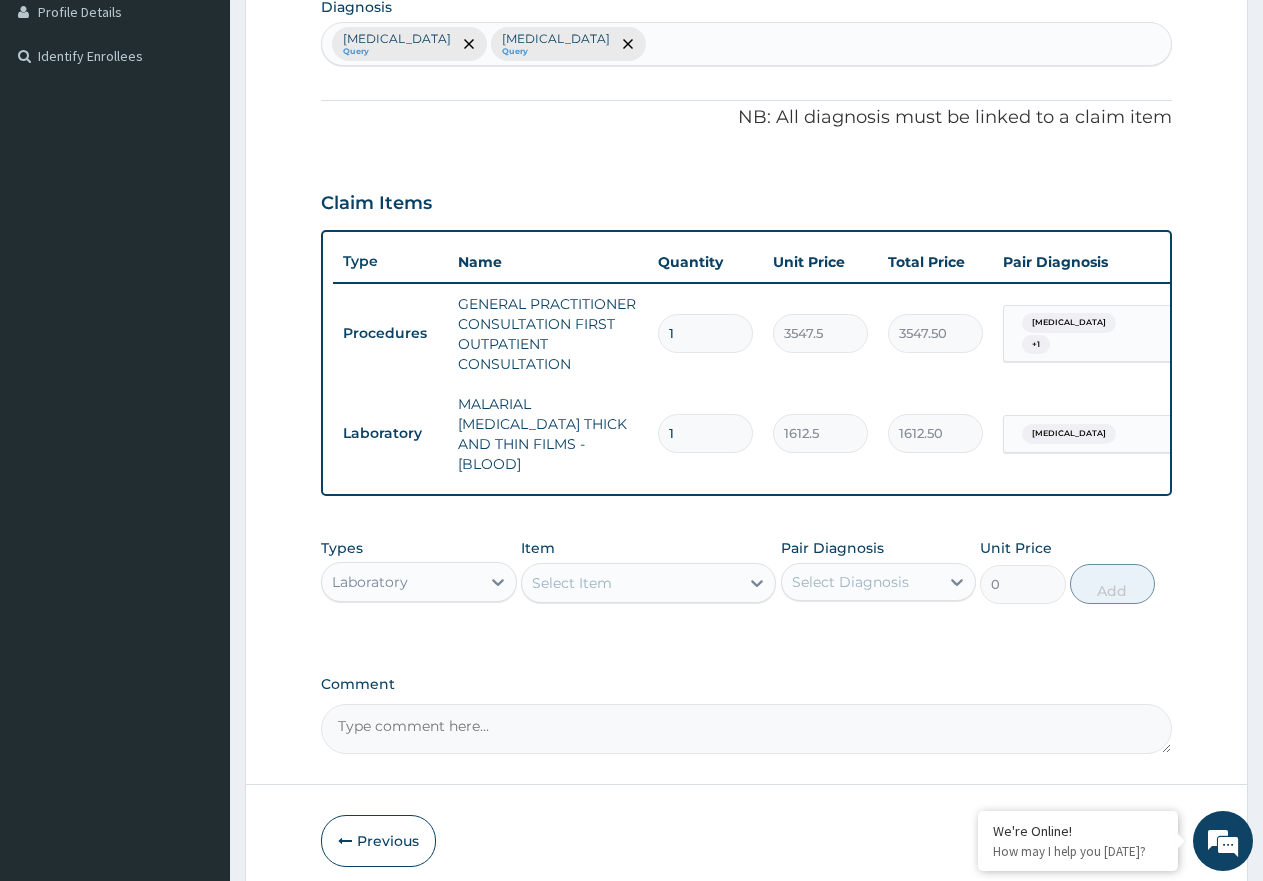 click on "Select Item" at bounding box center (572, 583) 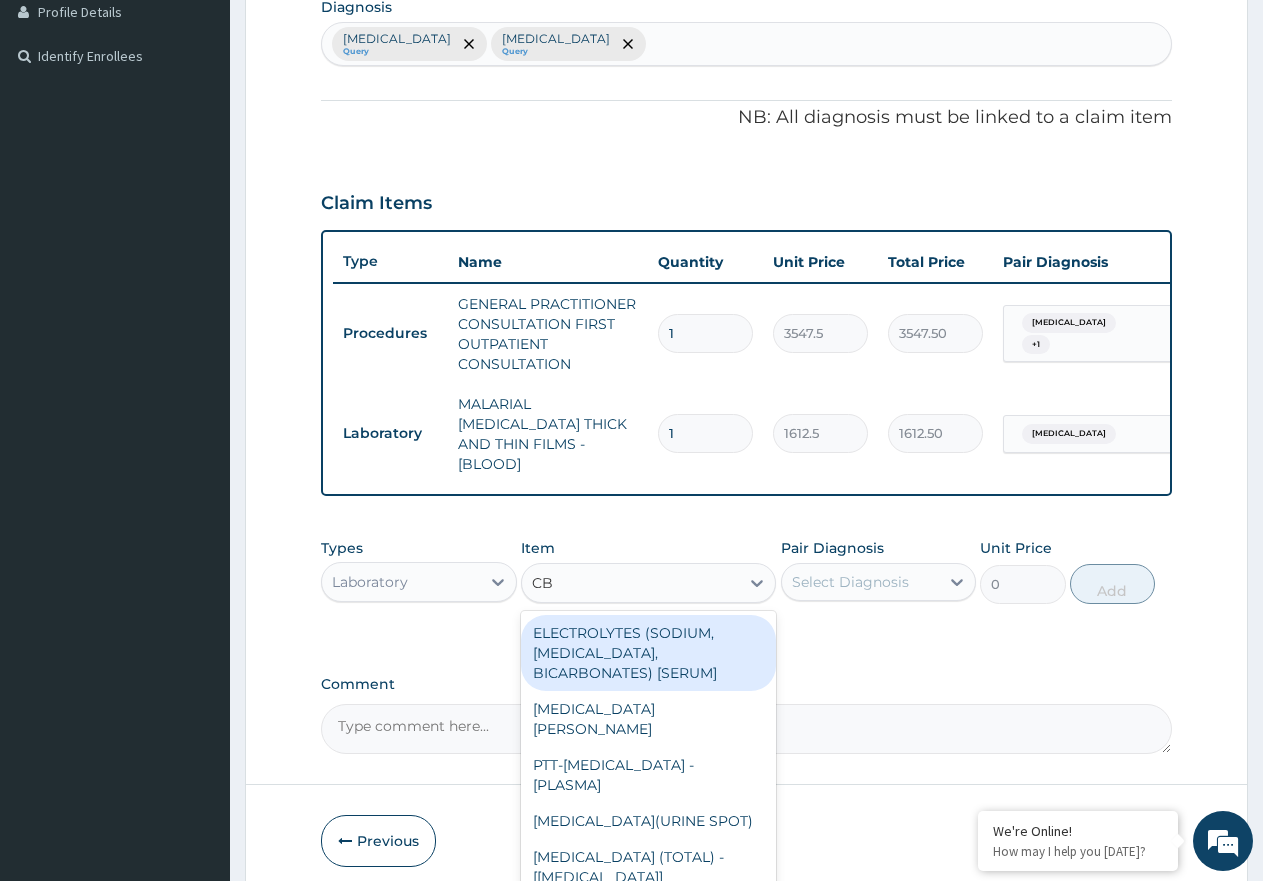 type on "CBC" 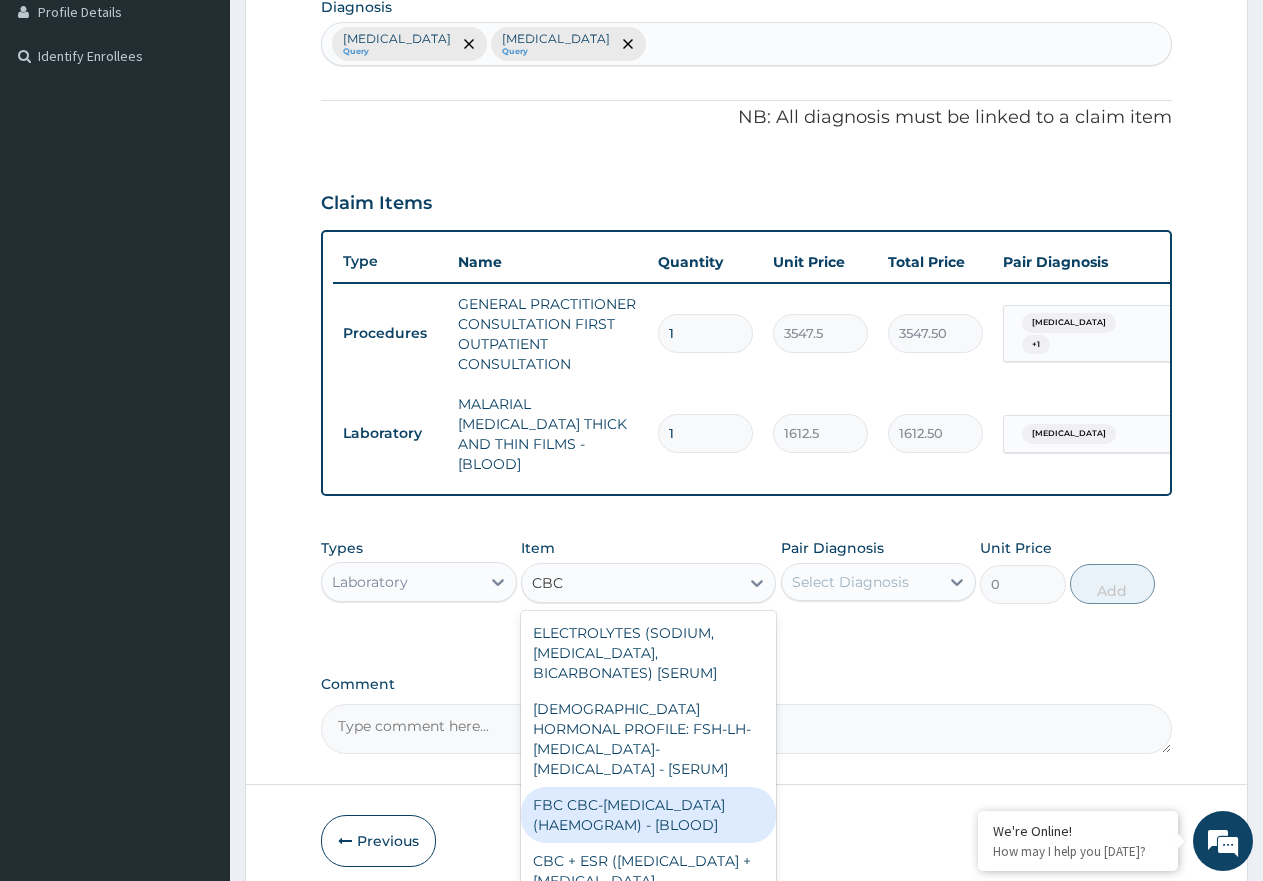 click on "FBC CBC-COMPLETE BLOOD COUNT (HAEMOGRAM) - [BLOOD]" at bounding box center [648, 815] 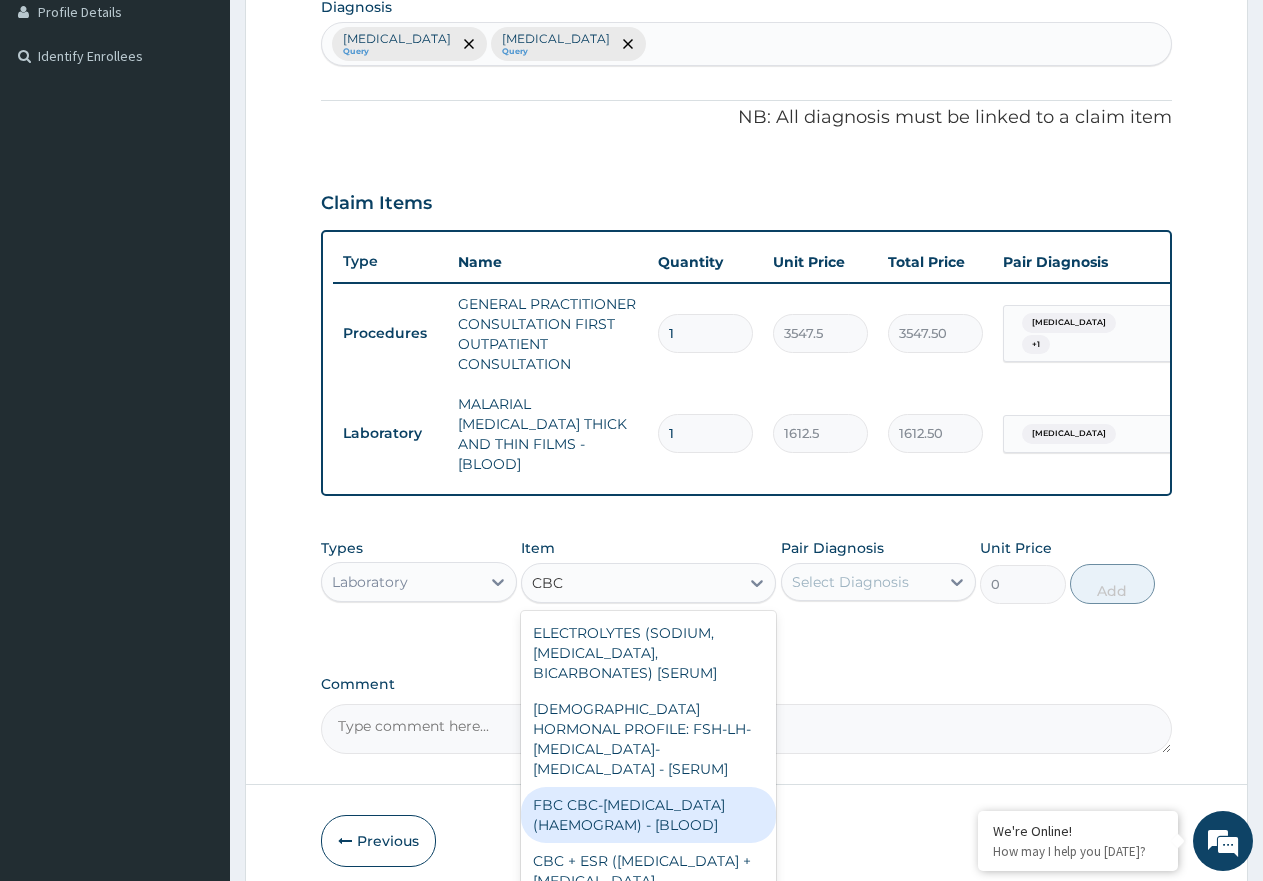 type 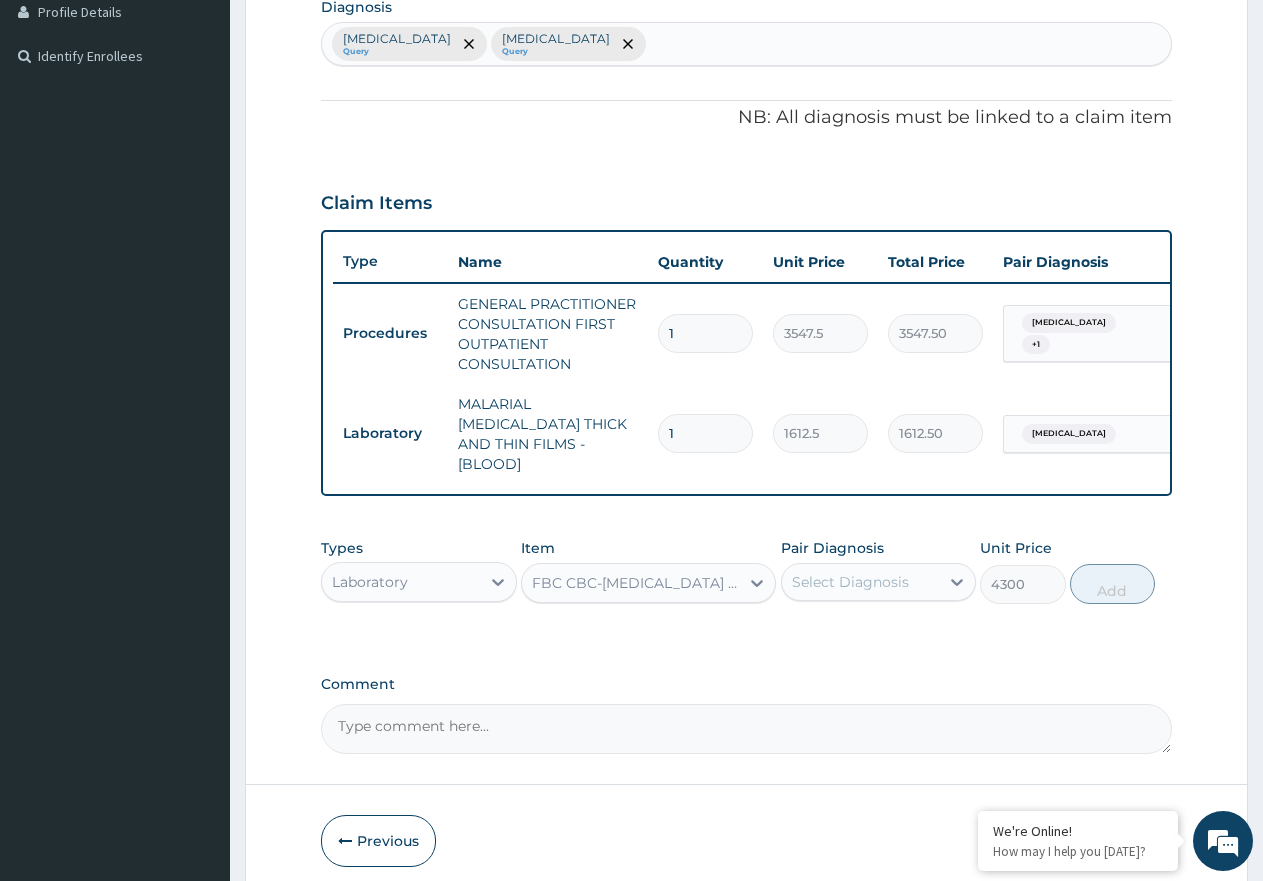 click on "Select Diagnosis" at bounding box center [850, 582] 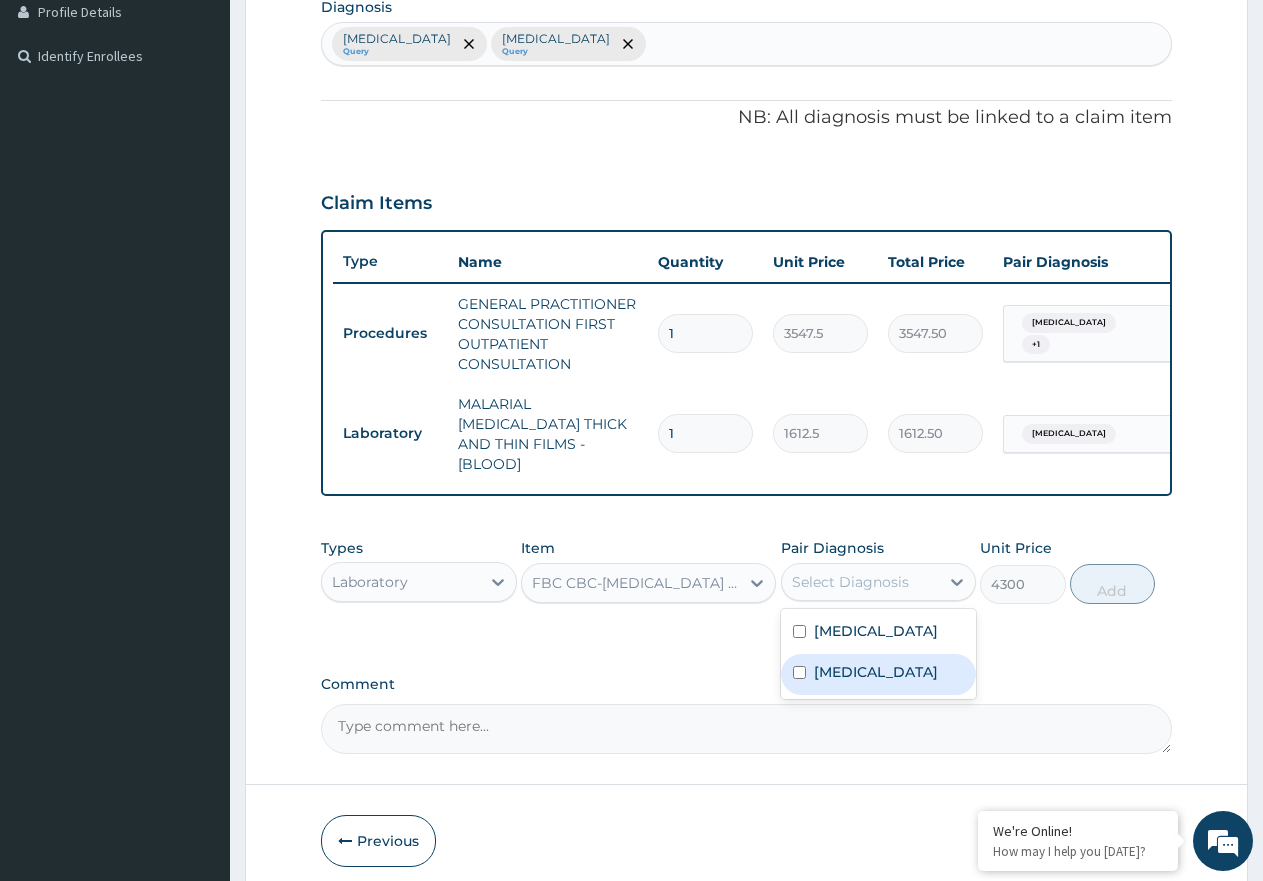 click on "Sepsis" at bounding box center [879, 674] 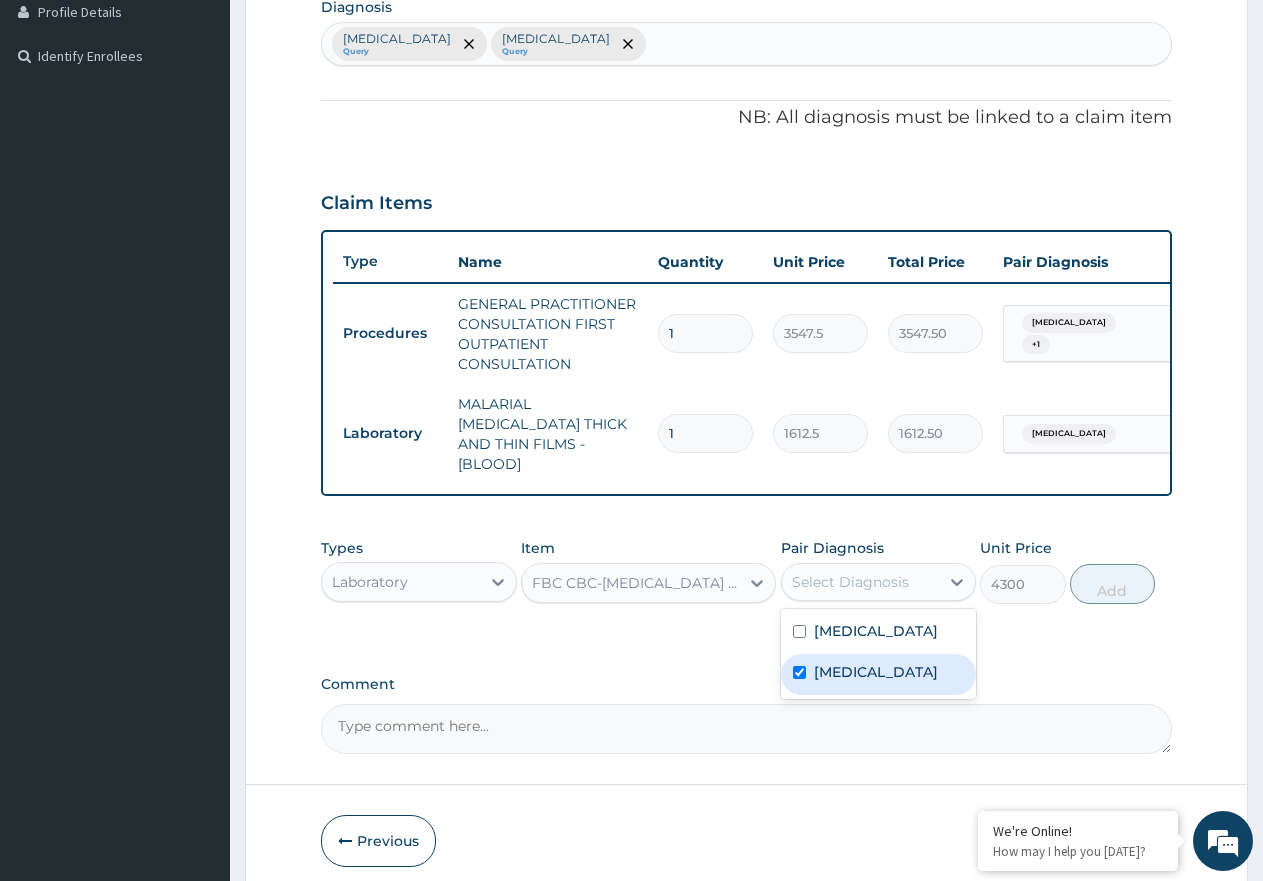 checkbox on "true" 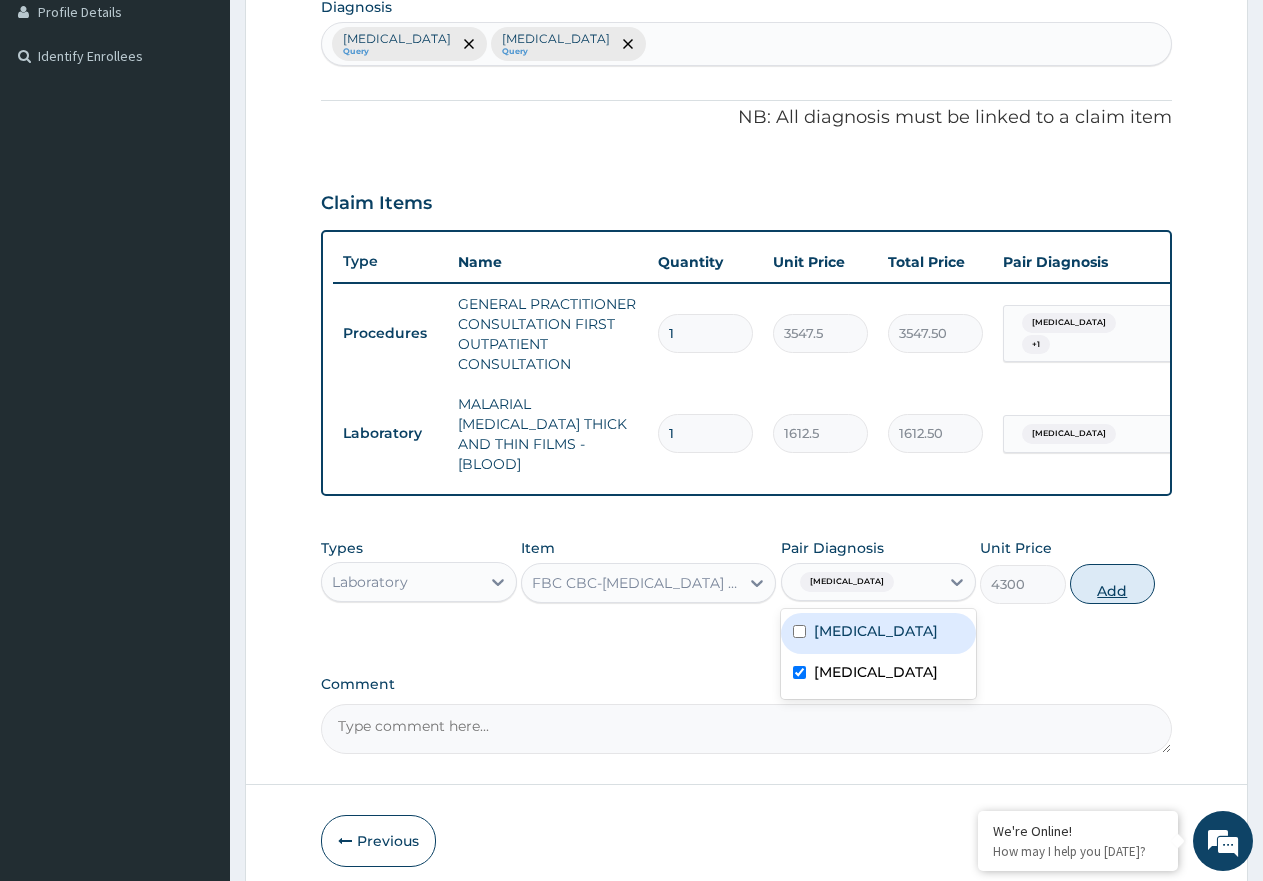 click on "Add" at bounding box center (1112, 584) 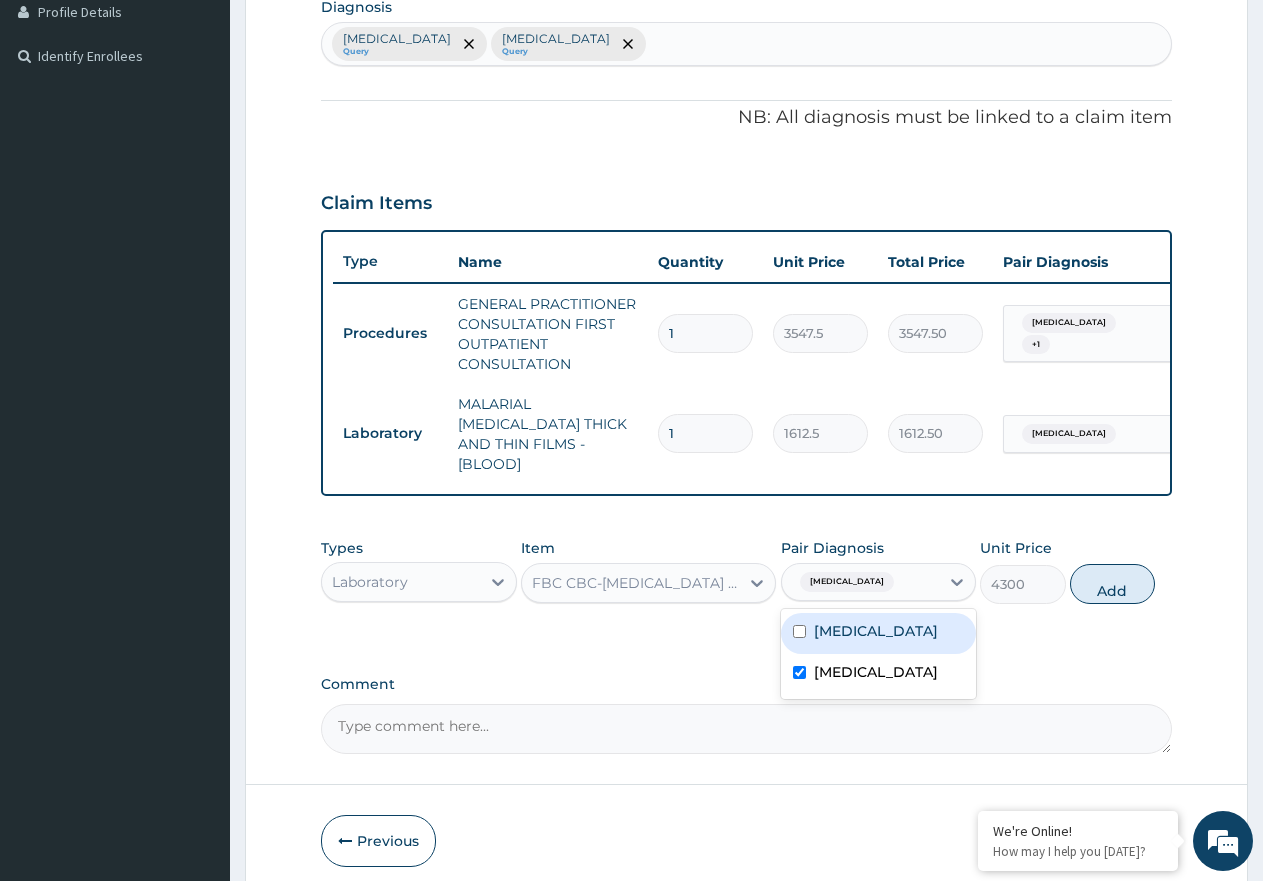 type on "0" 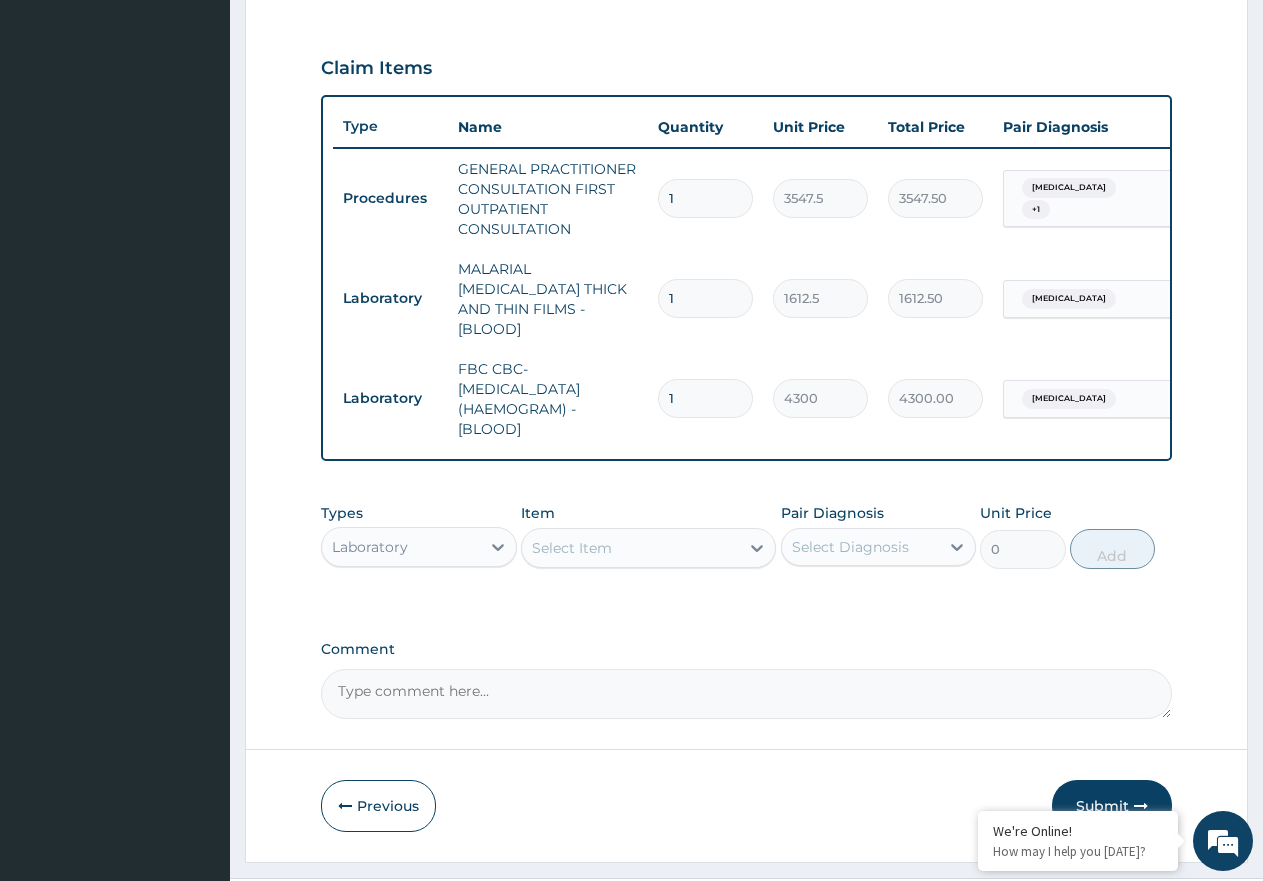 scroll, scrollTop: 694, scrollLeft: 0, axis: vertical 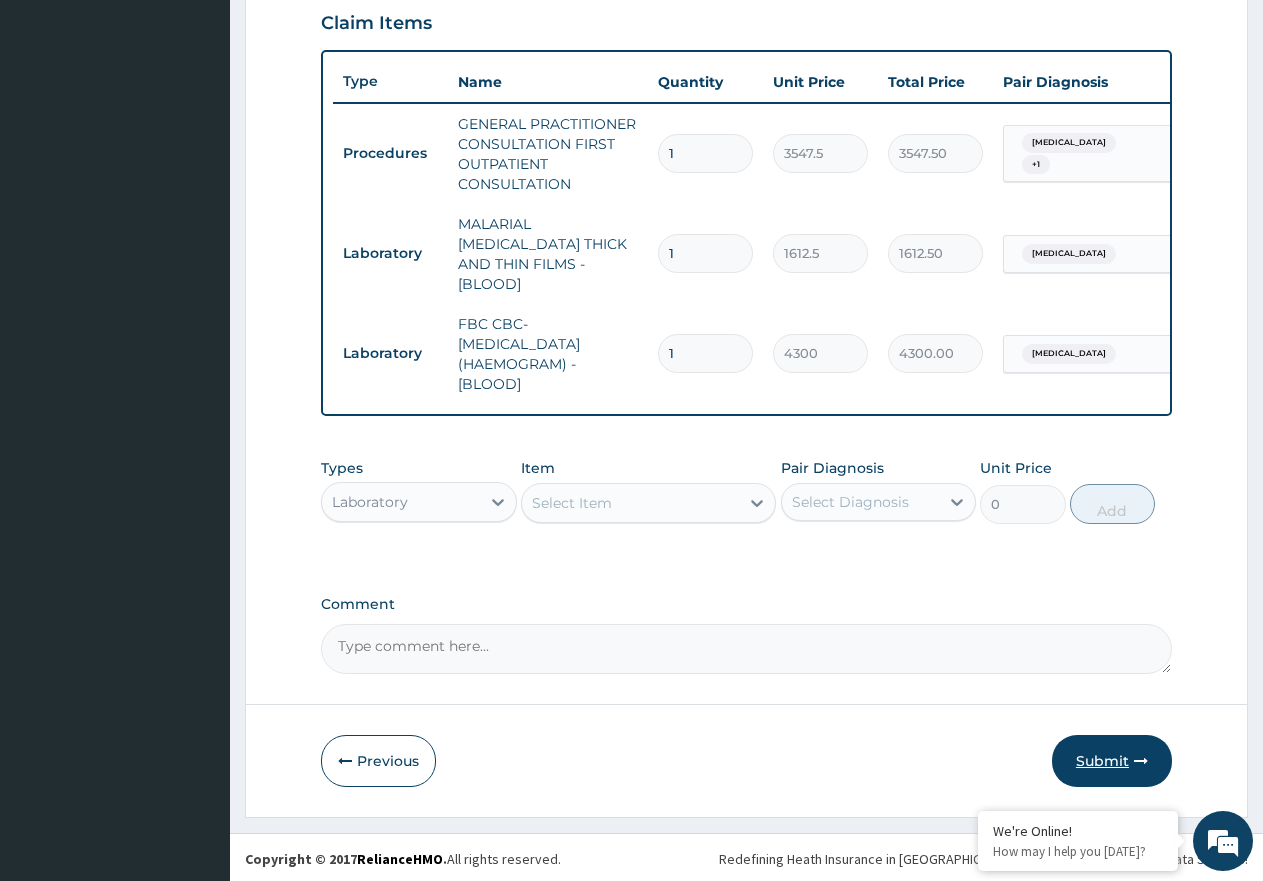 click on "Submit" at bounding box center [1112, 761] 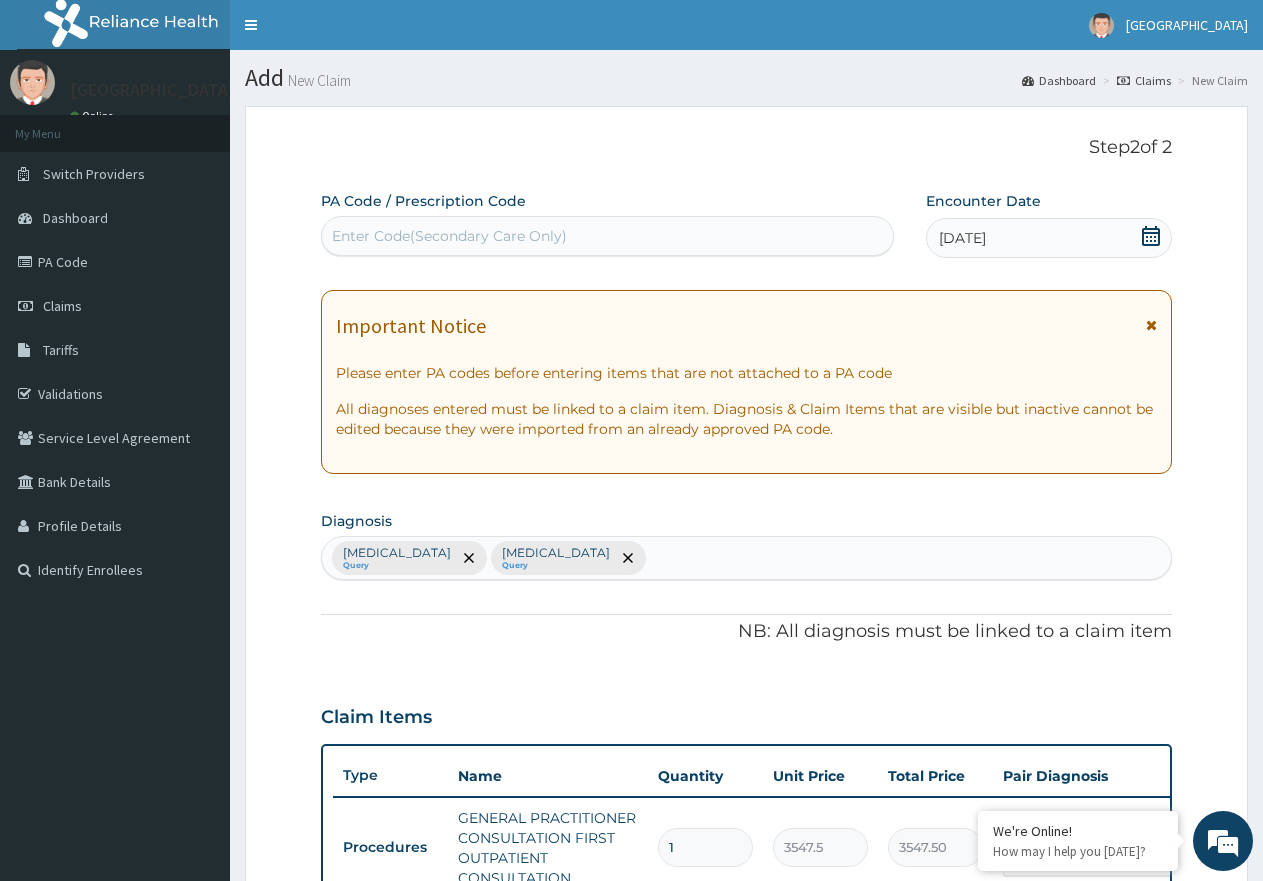 scroll, scrollTop: 694, scrollLeft: 0, axis: vertical 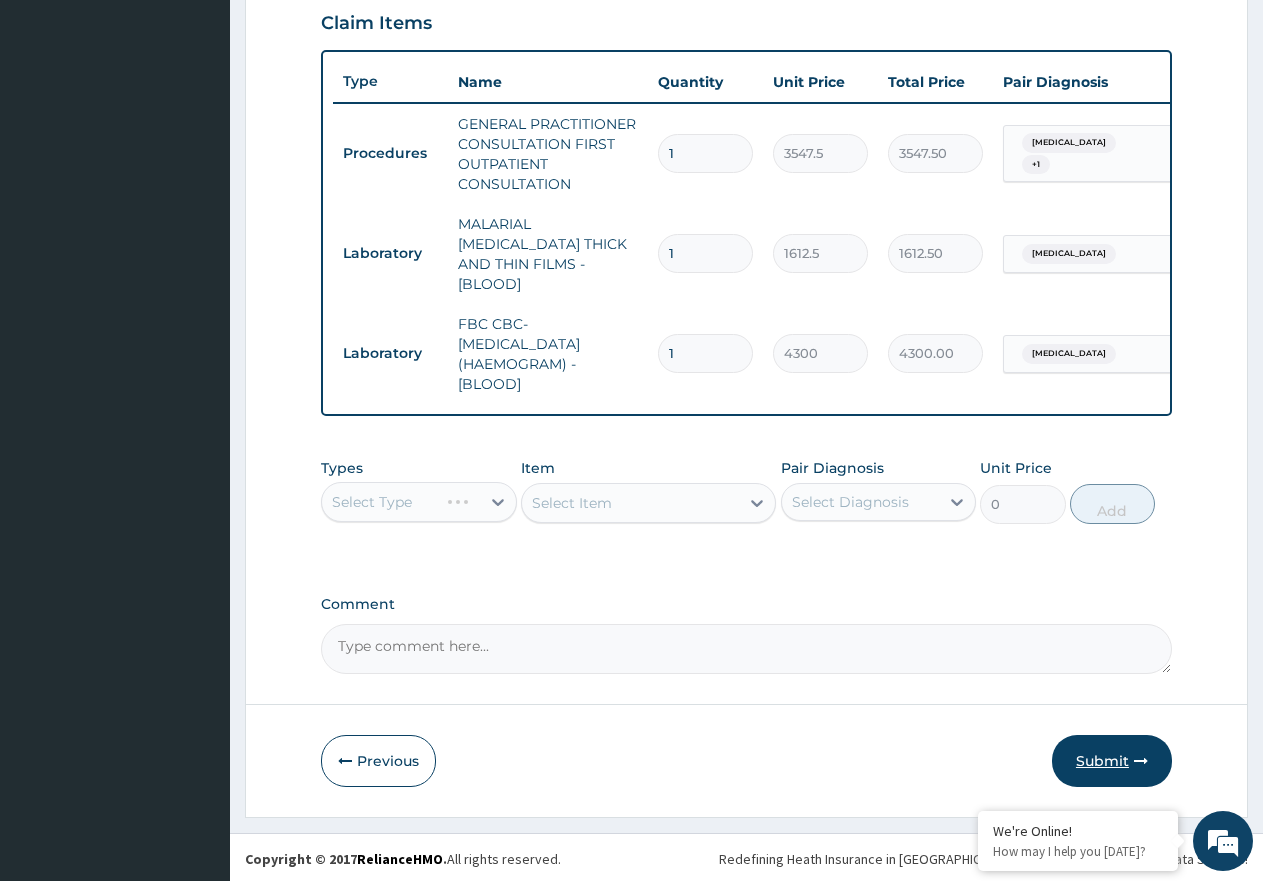 click on "Submit" at bounding box center [1112, 761] 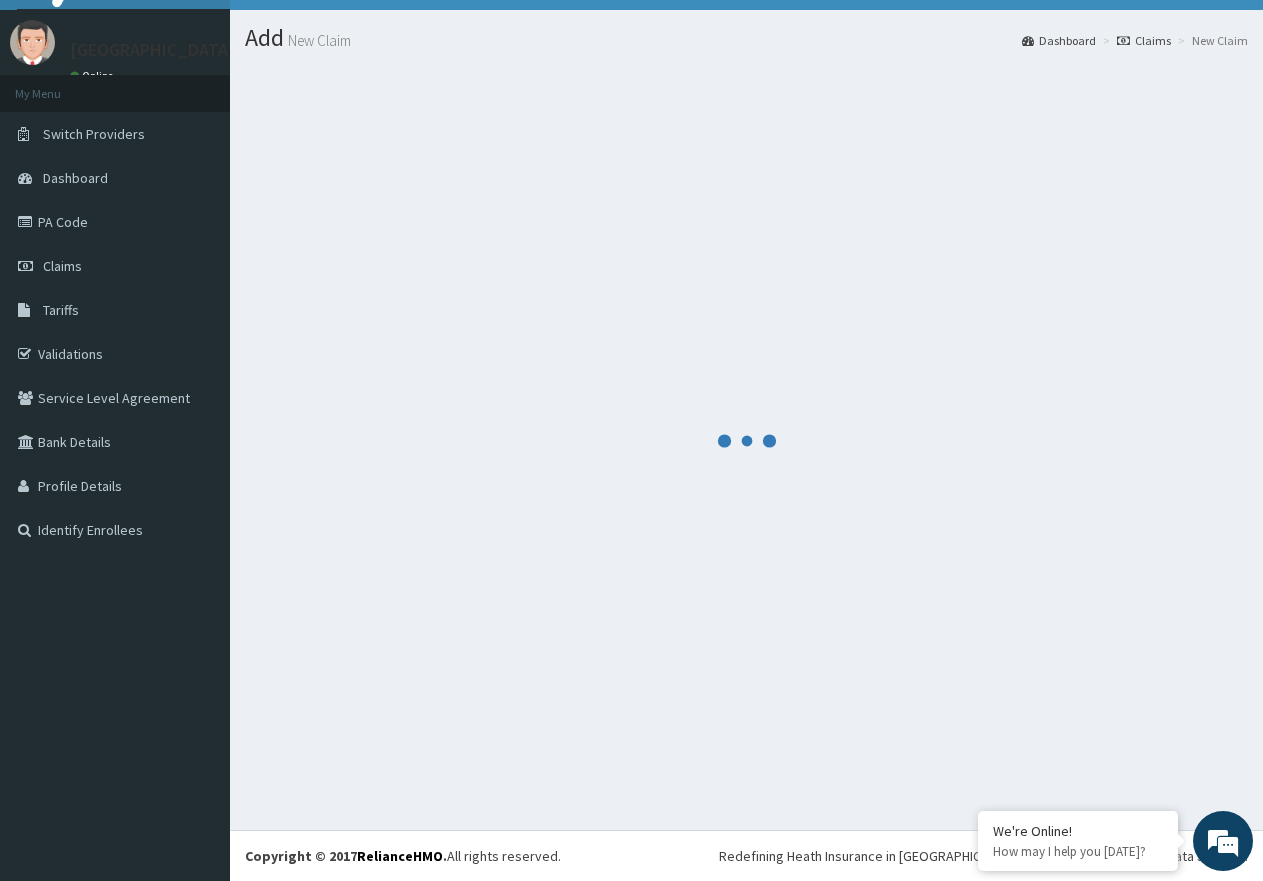scroll, scrollTop: 40, scrollLeft: 0, axis: vertical 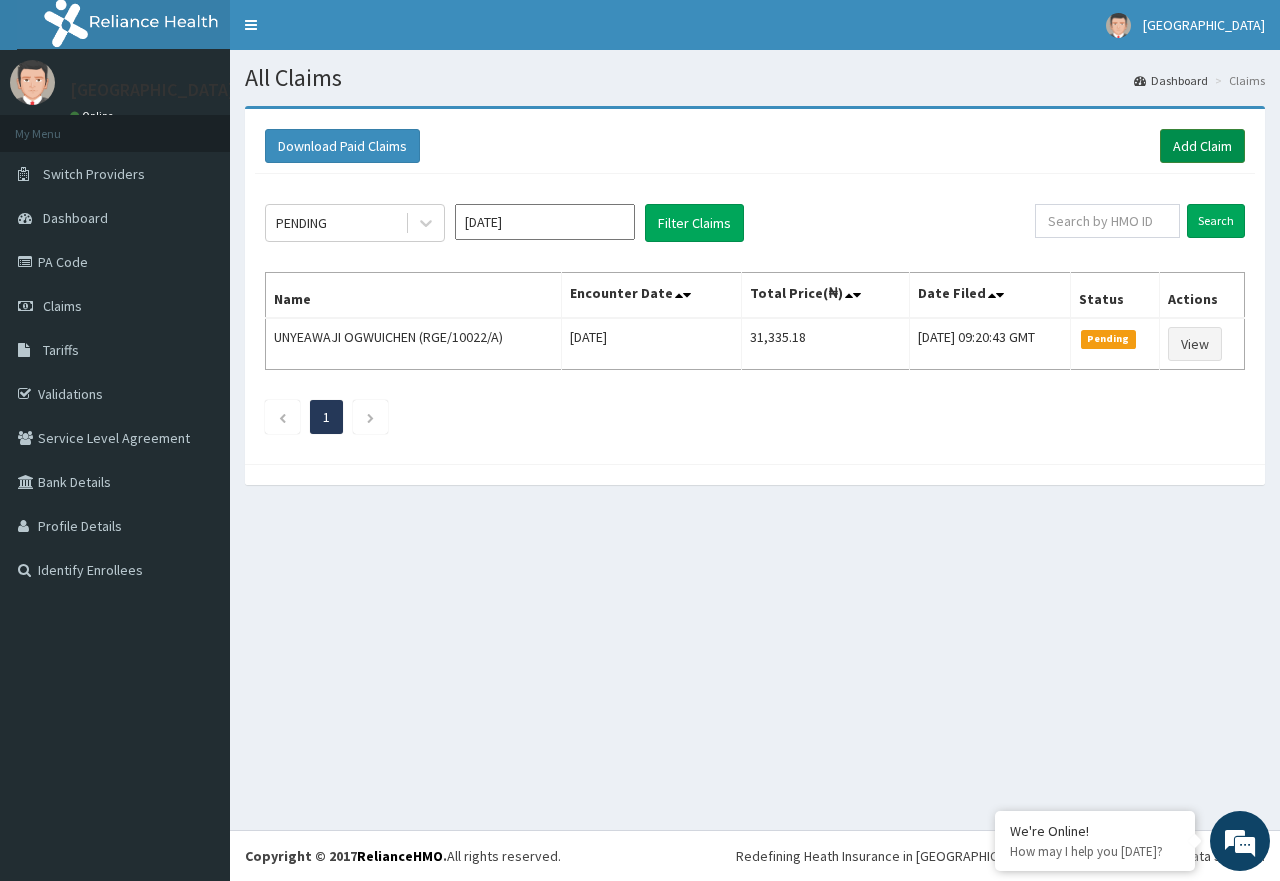 click on "Add Claim" at bounding box center [1202, 146] 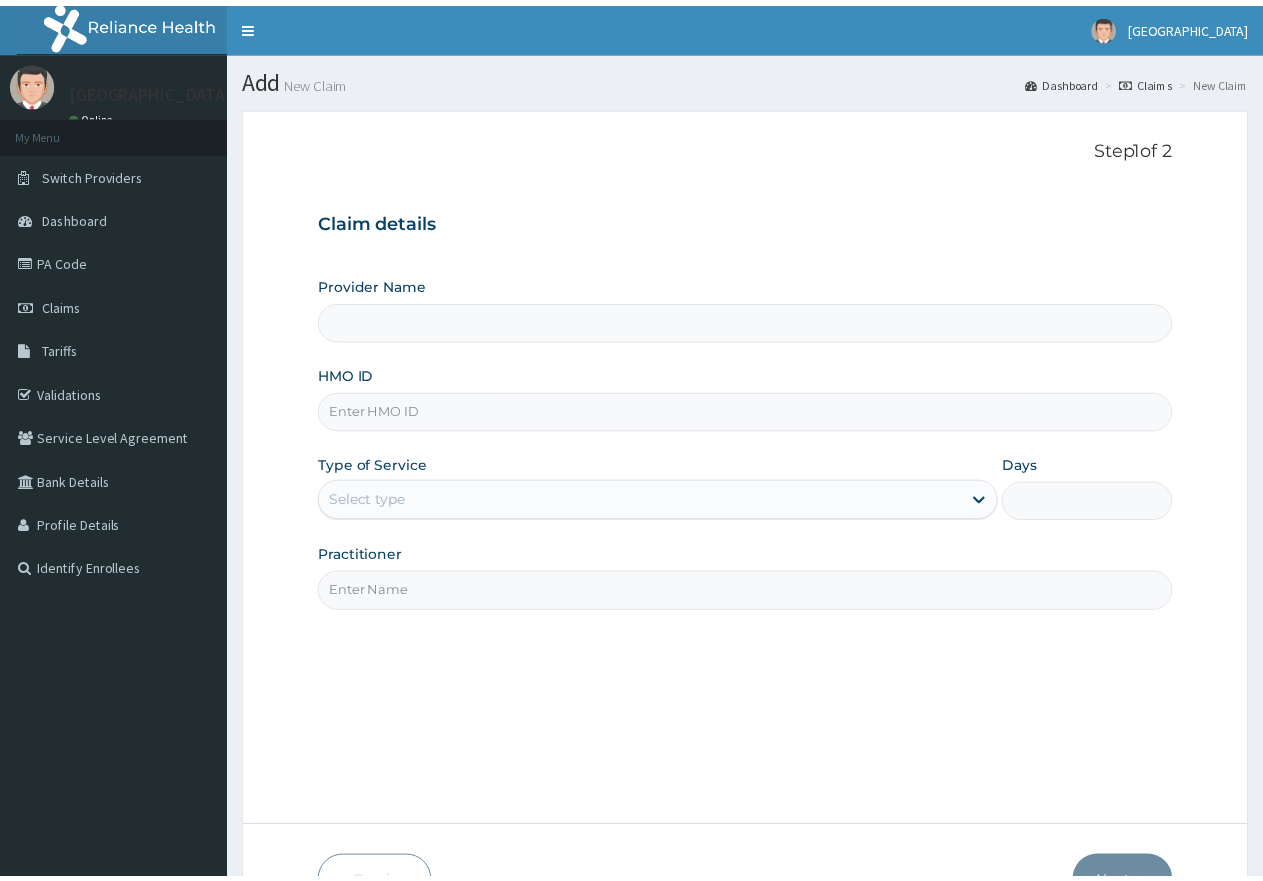 scroll, scrollTop: 0, scrollLeft: 0, axis: both 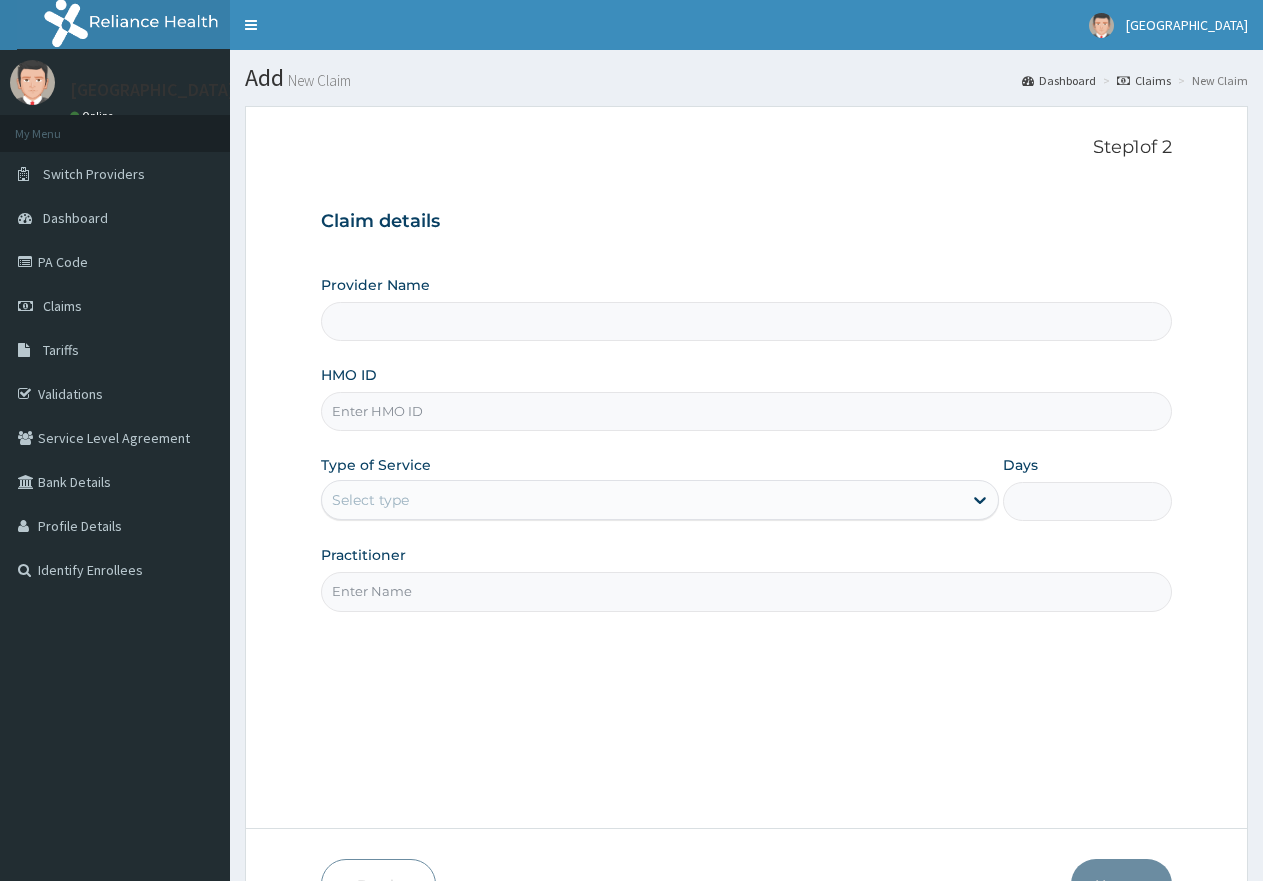 type on "[GEOGRAPHIC_DATA]" 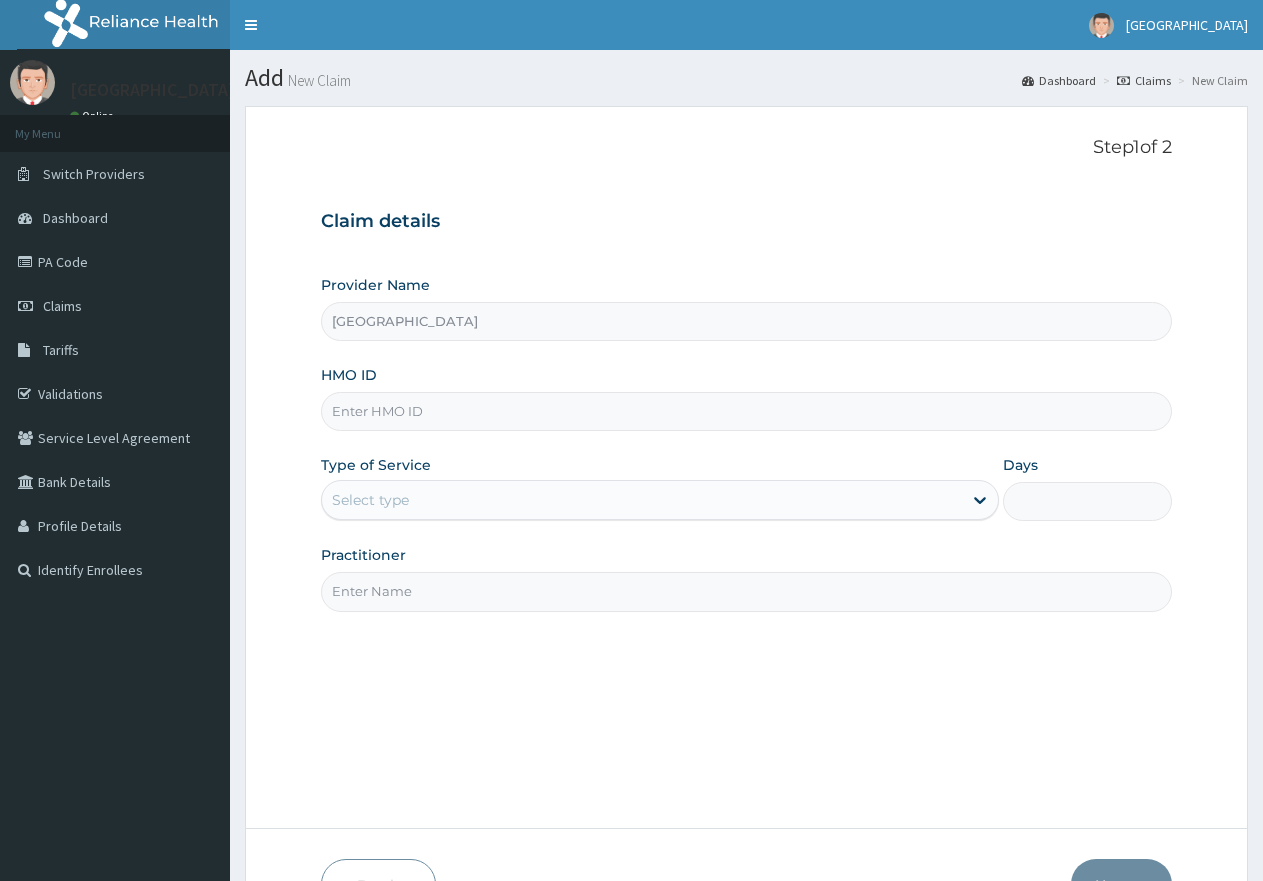 scroll, scrollTop: 0, scrollLeft: 0, axis: both 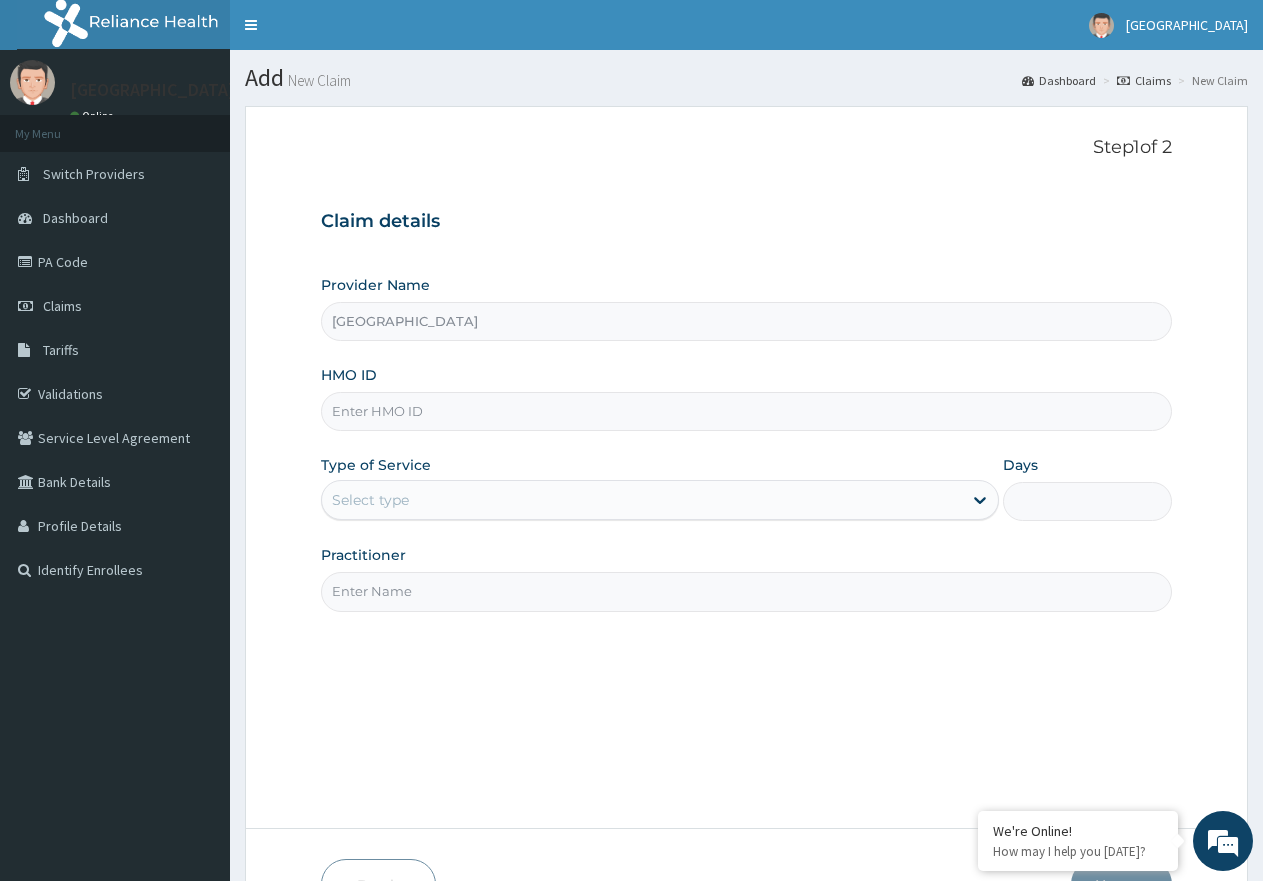 paste on "ERM/10143/A" 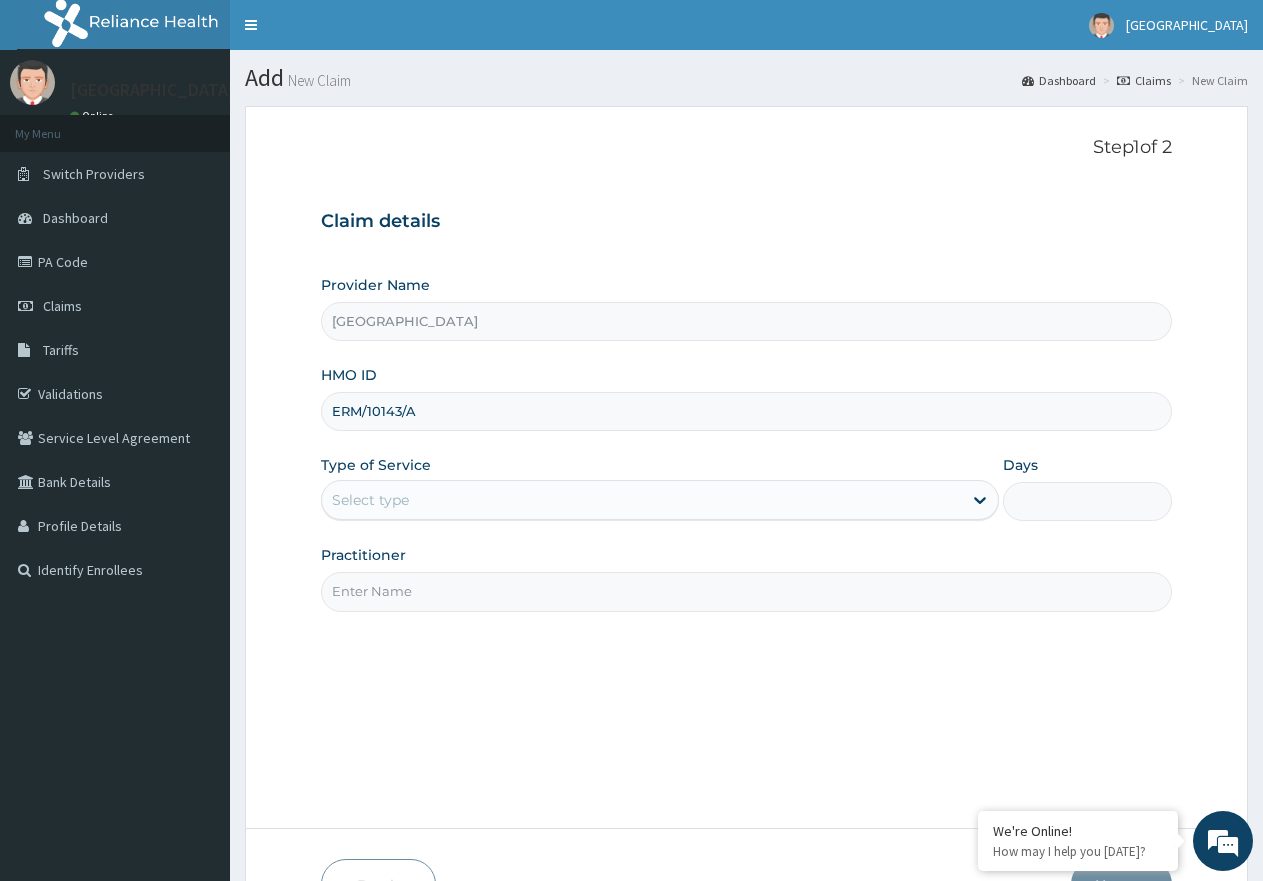 type on "ERM/10143/A" 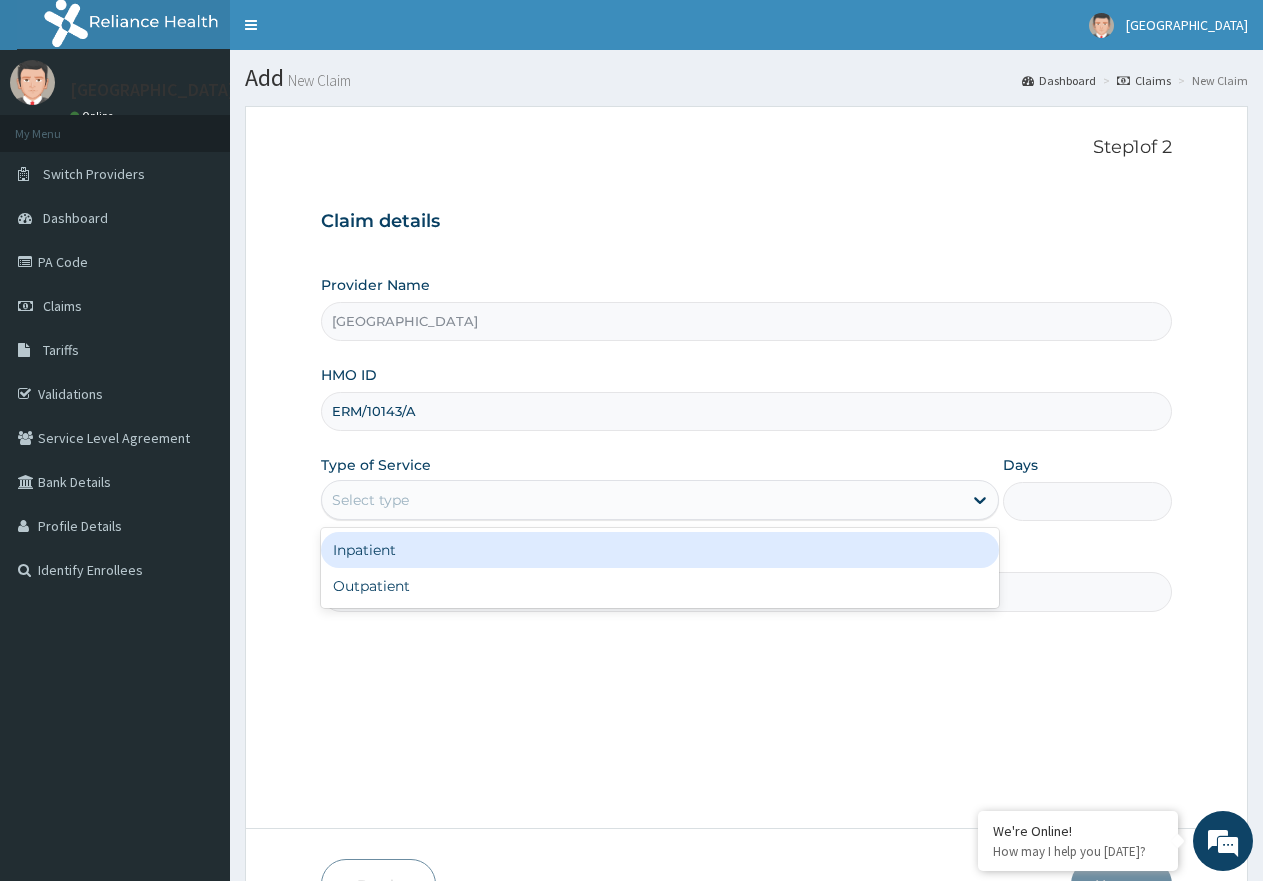 click on "Select type" at bounding box center [641, 500] 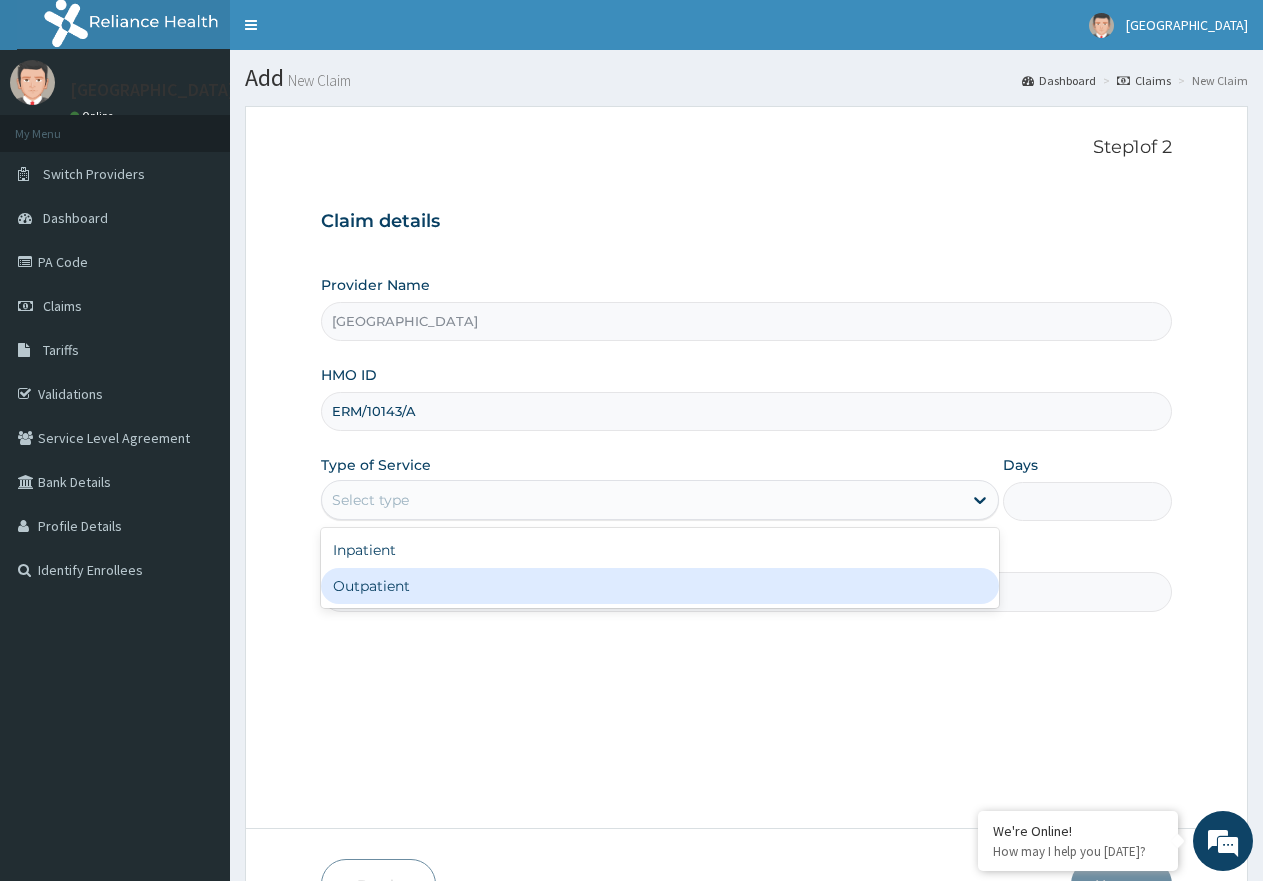 click on "Outpatient" at bounding box center [659, 586] 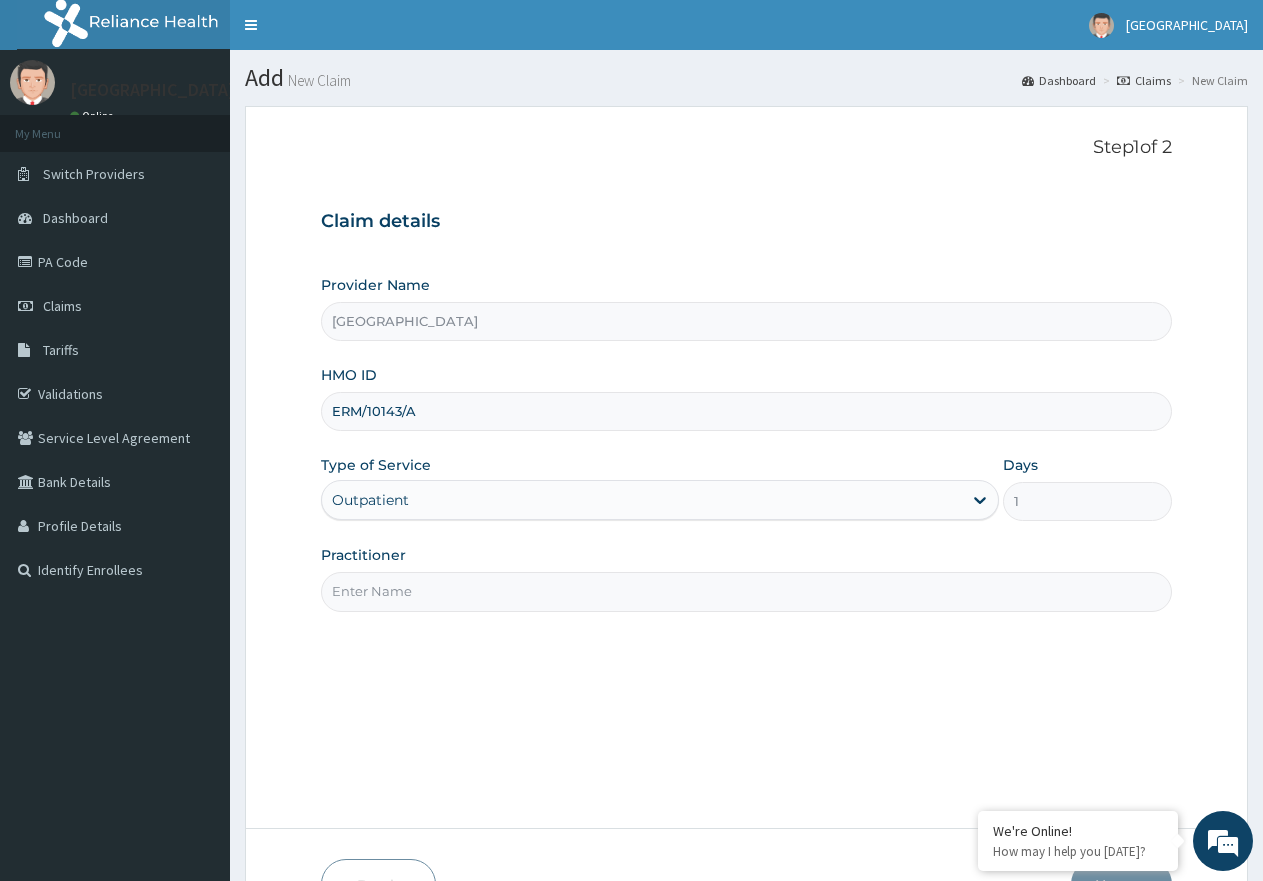 click on "Practitioner" at bounding box center (746, 591) 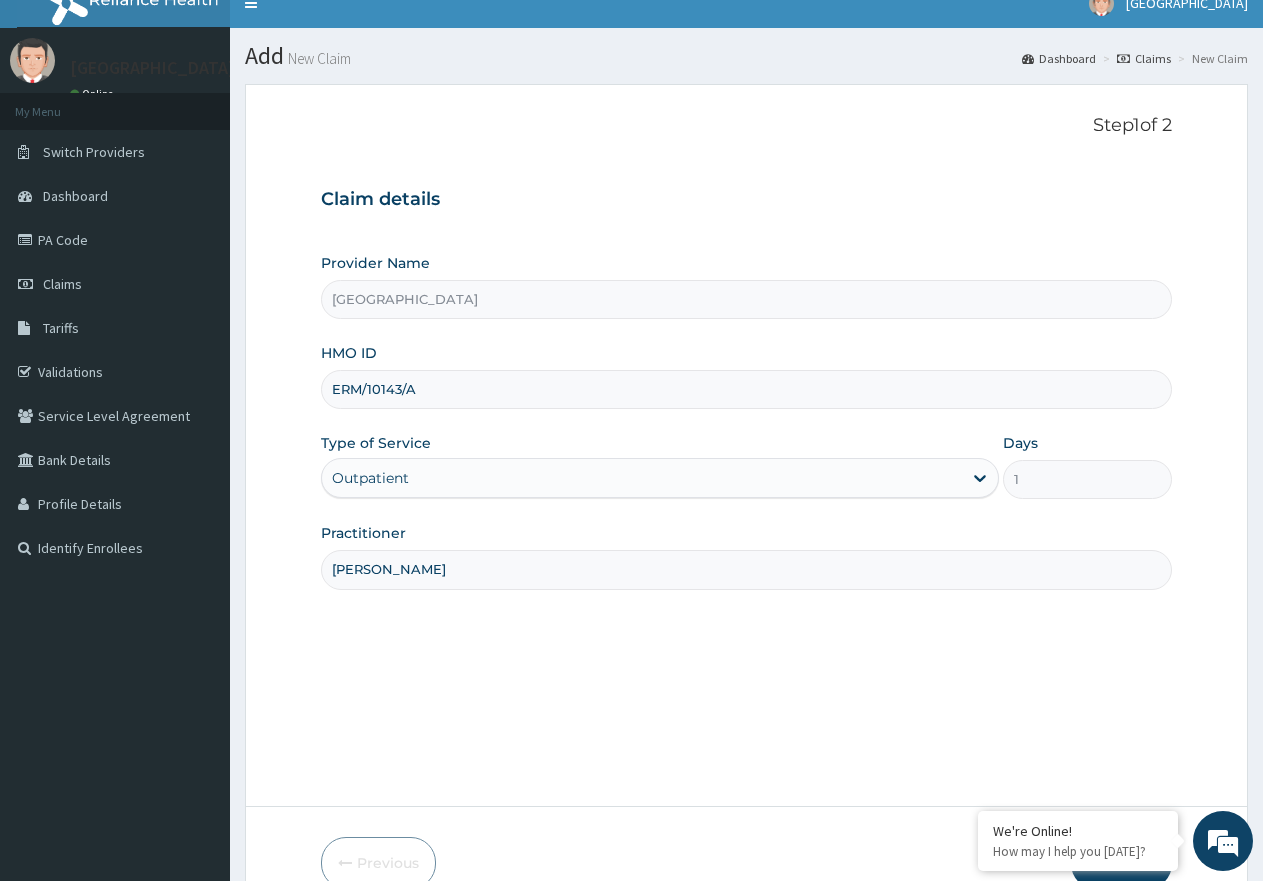 scroll, scrollTop: 127, scrollLeft: 0, axis: vertical 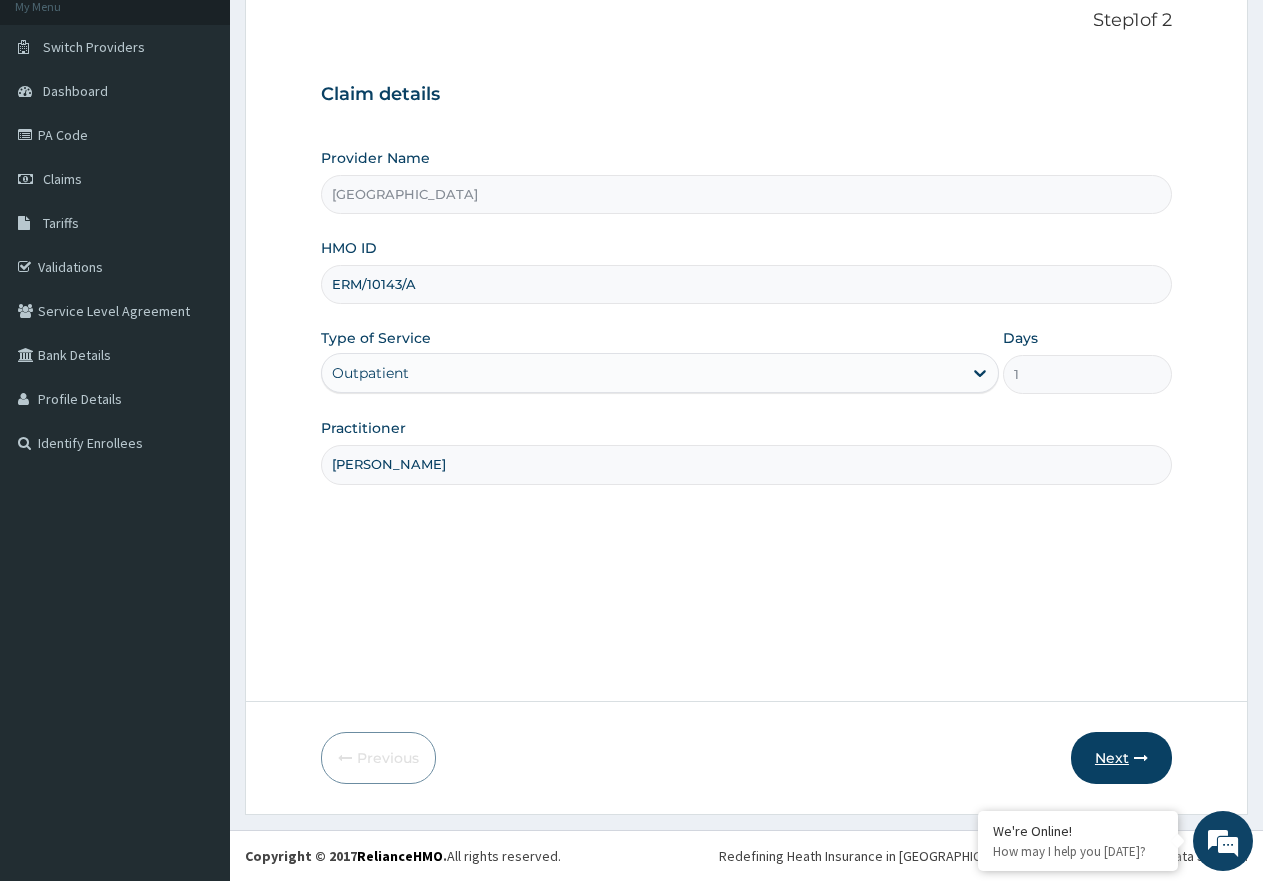 type on "[PERSON_NAME]" 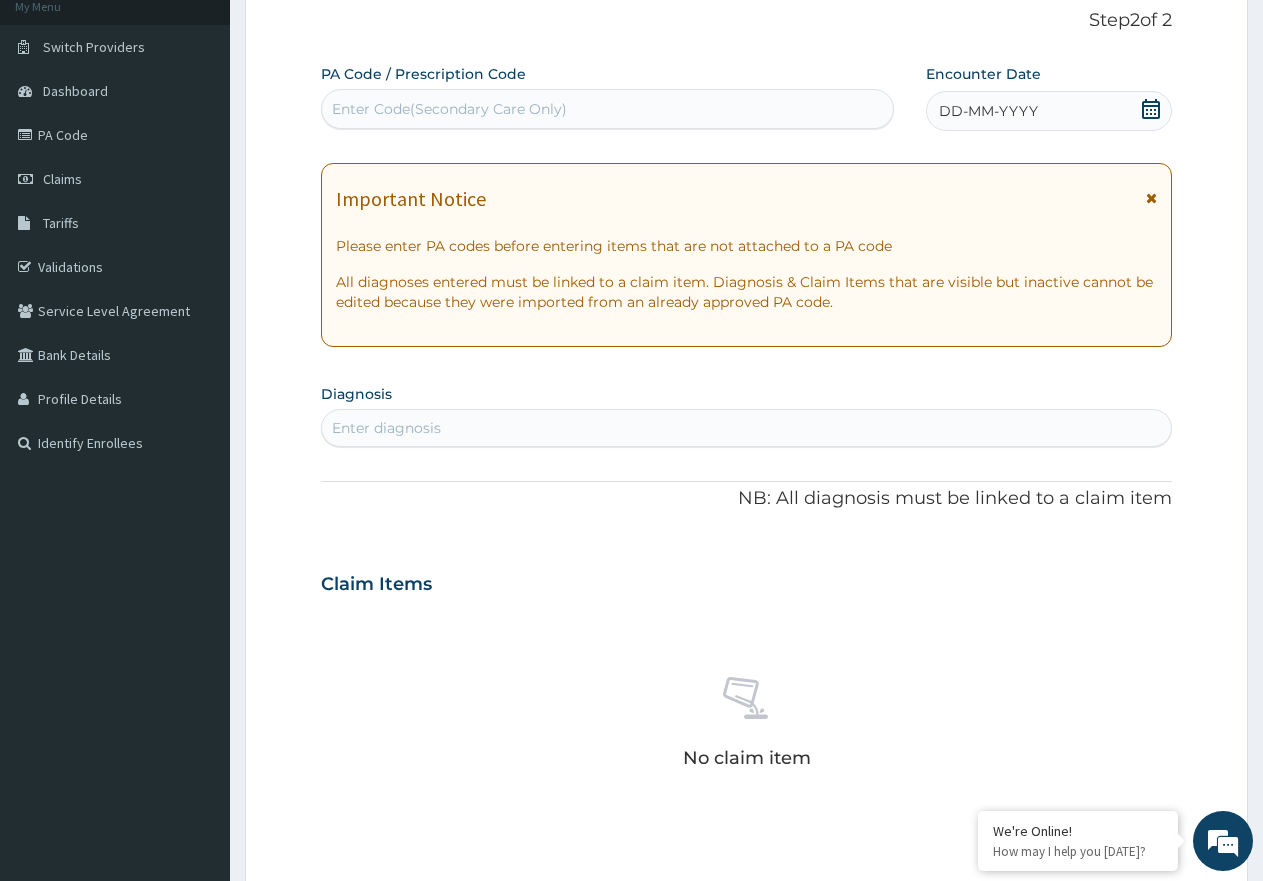 click 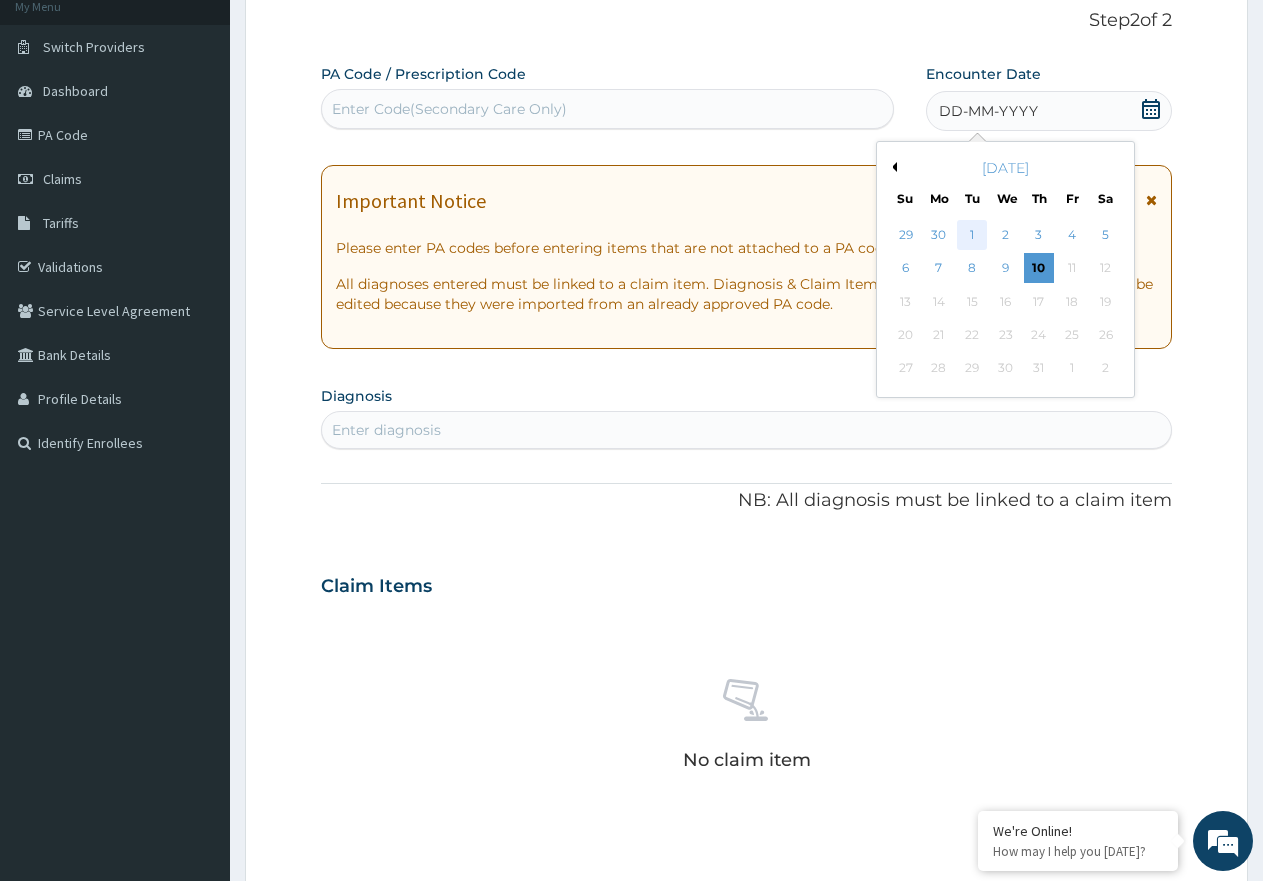 click on "1" at bounding box center [973, 235] 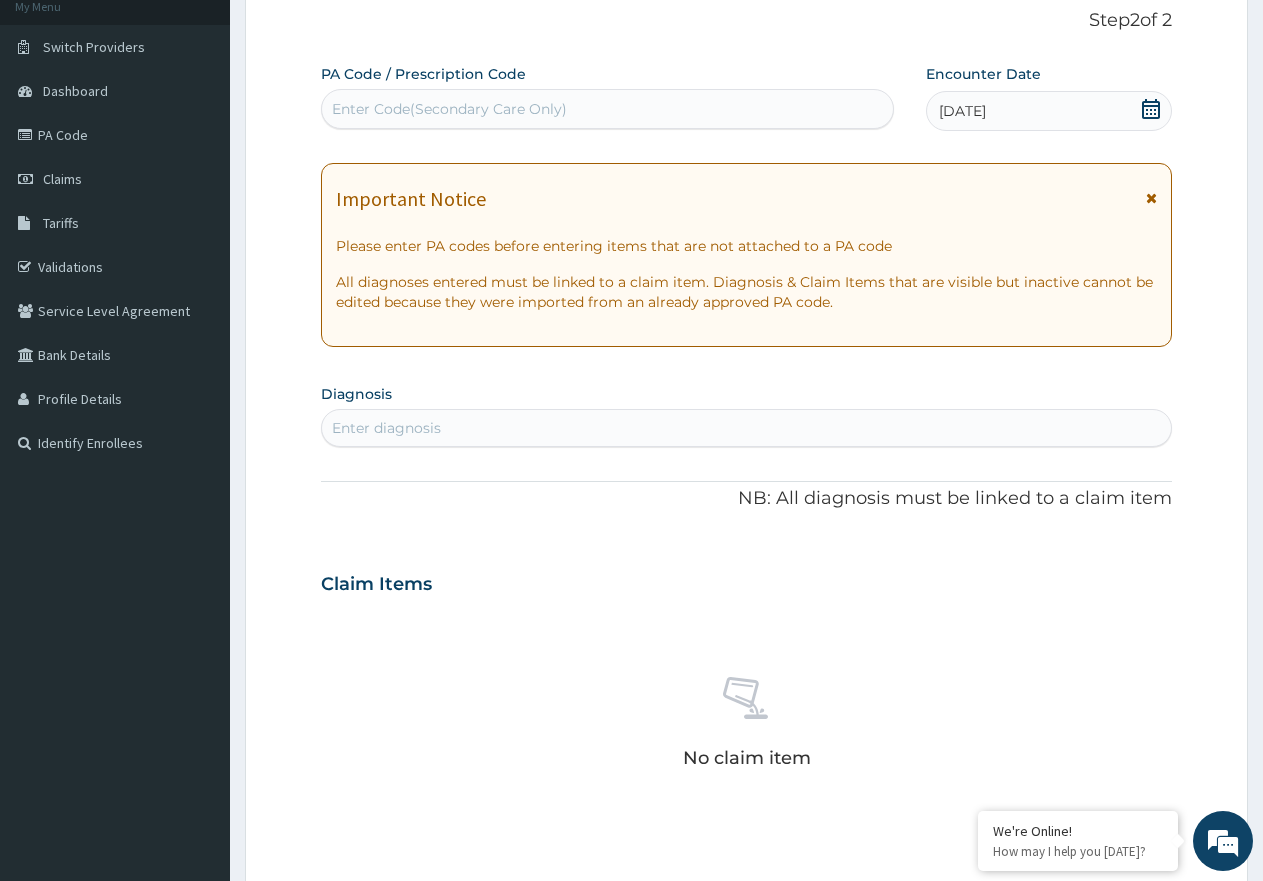 click on "Enter diagnosis" at bounding box center (746, 428) 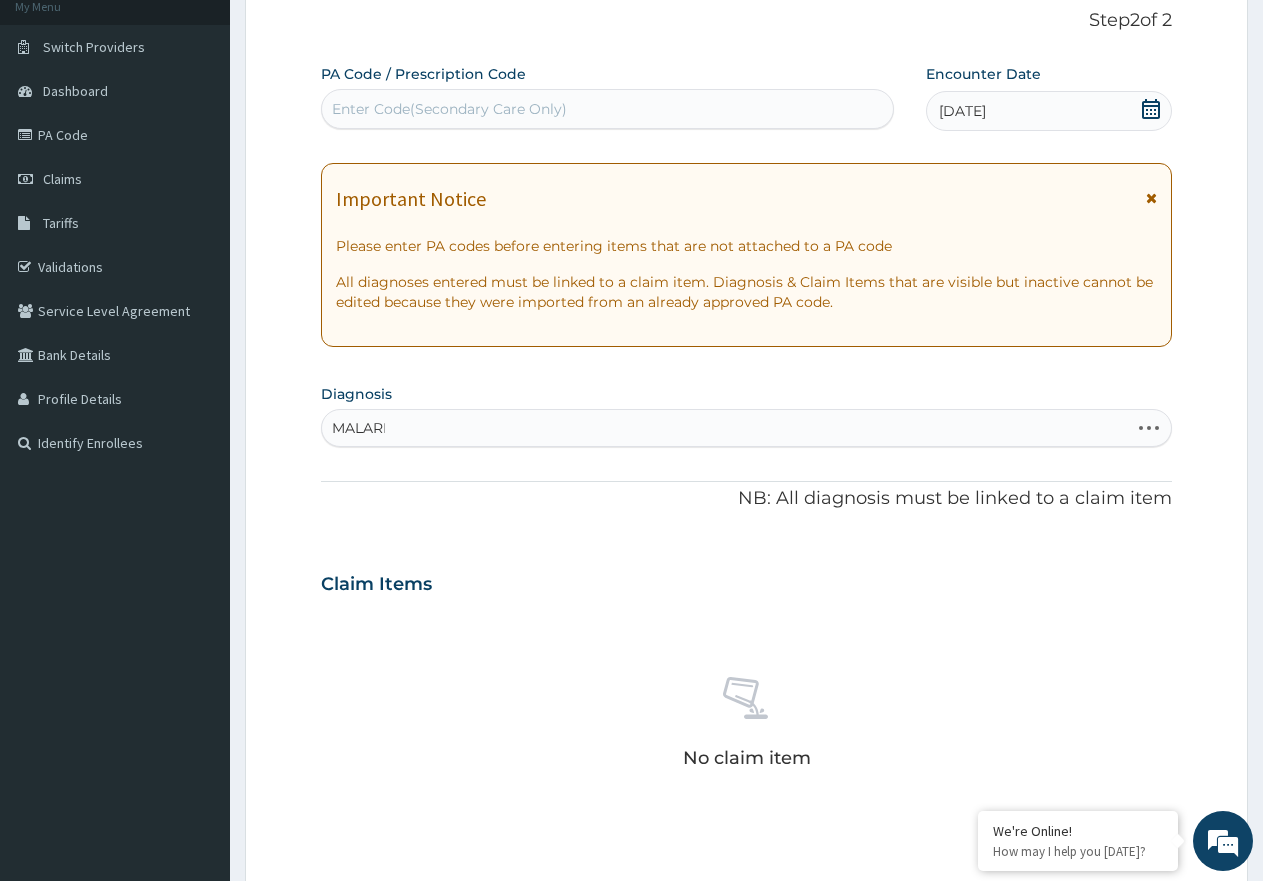 type on "MALARIA" 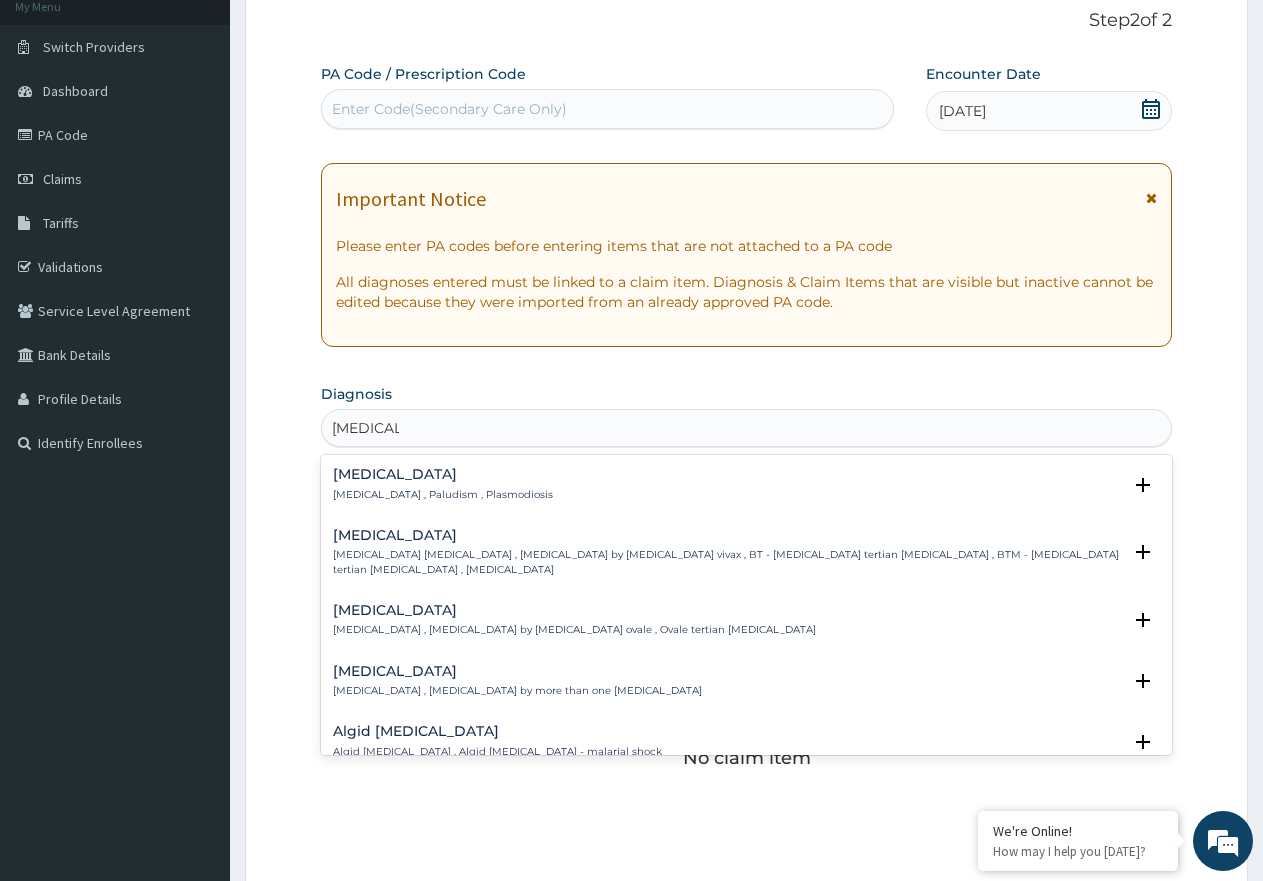 click on "Malaria , Paludism , Plasmodiosis" at bounding box center (443, 495) 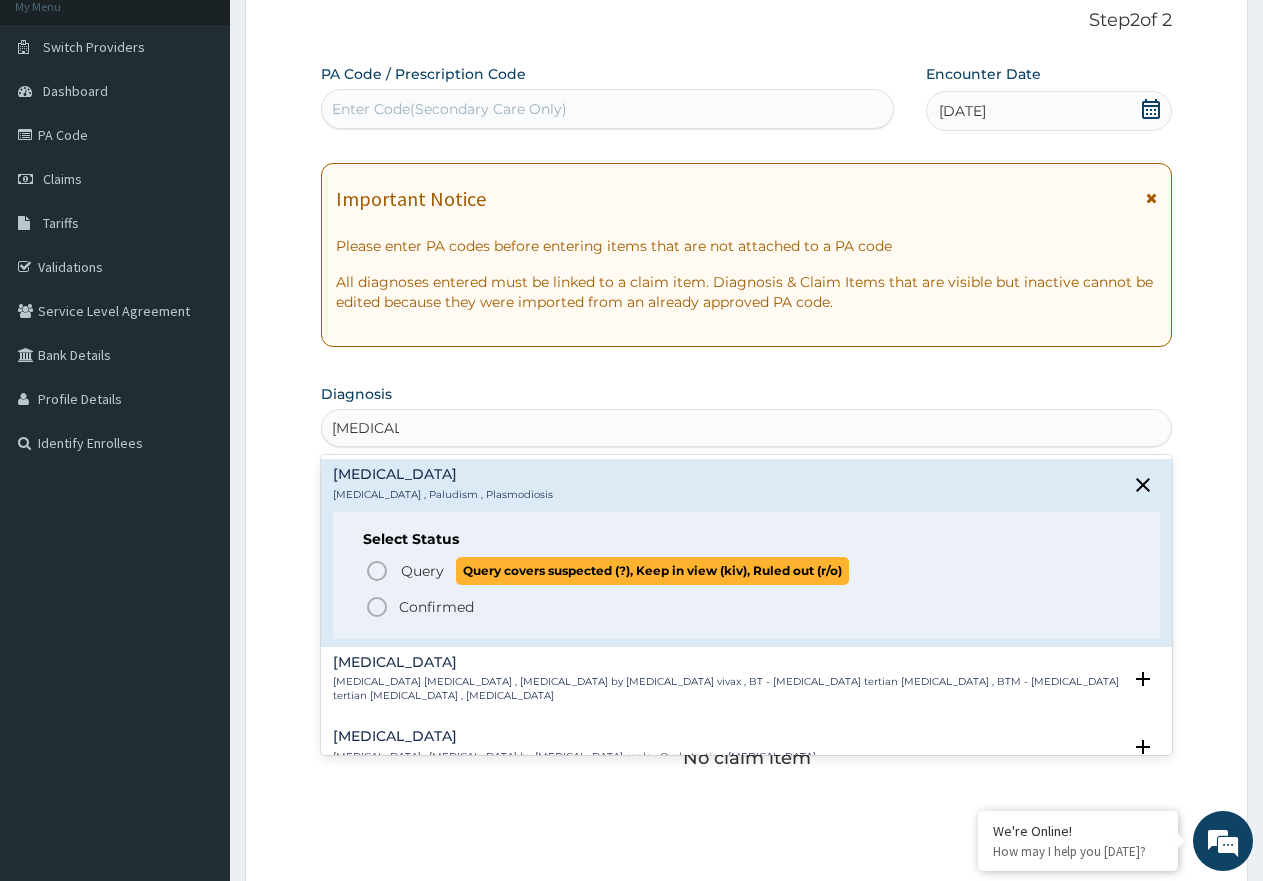 click on "Query" at bounding box center [422, 571] 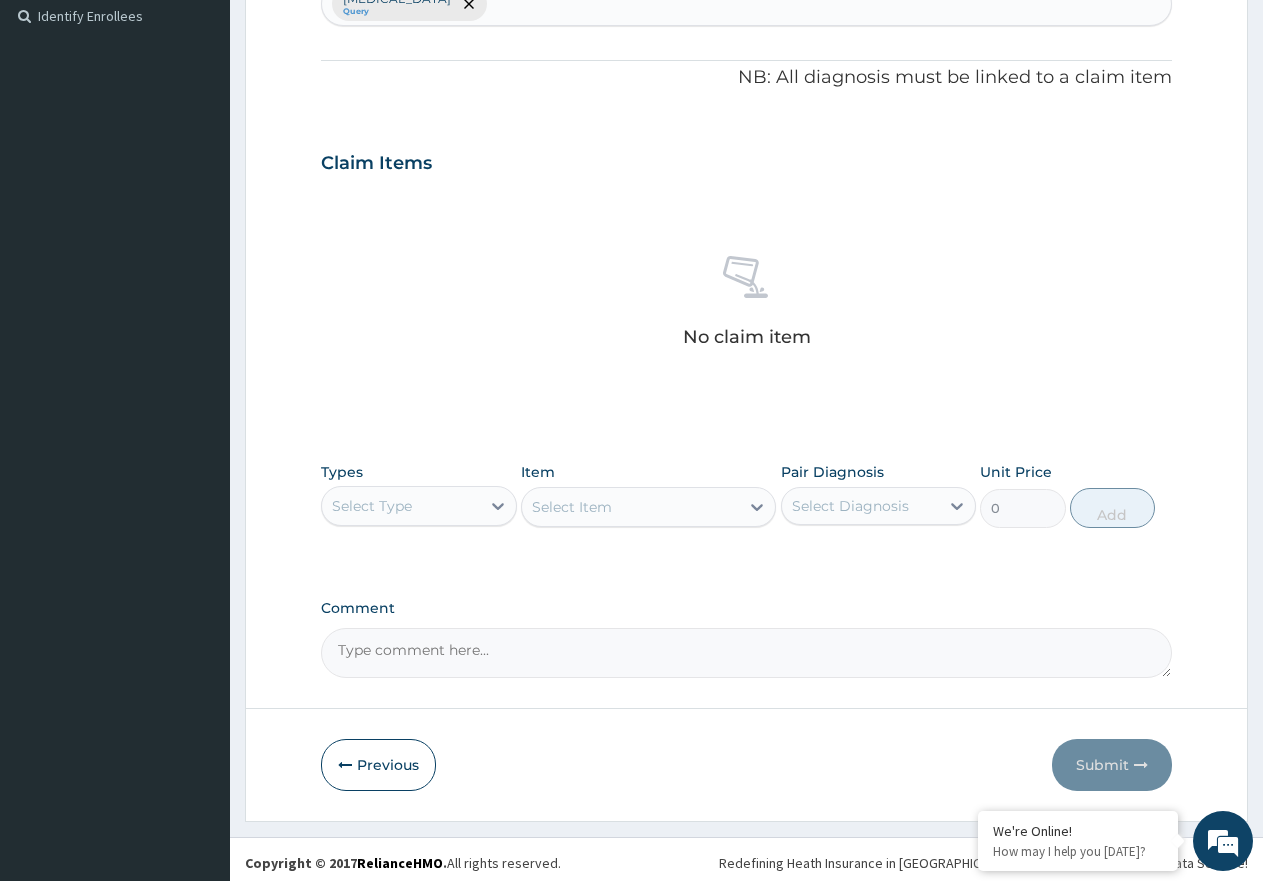 scroll, scrollTop: 561, scrollLeft: 0, axis: vertical 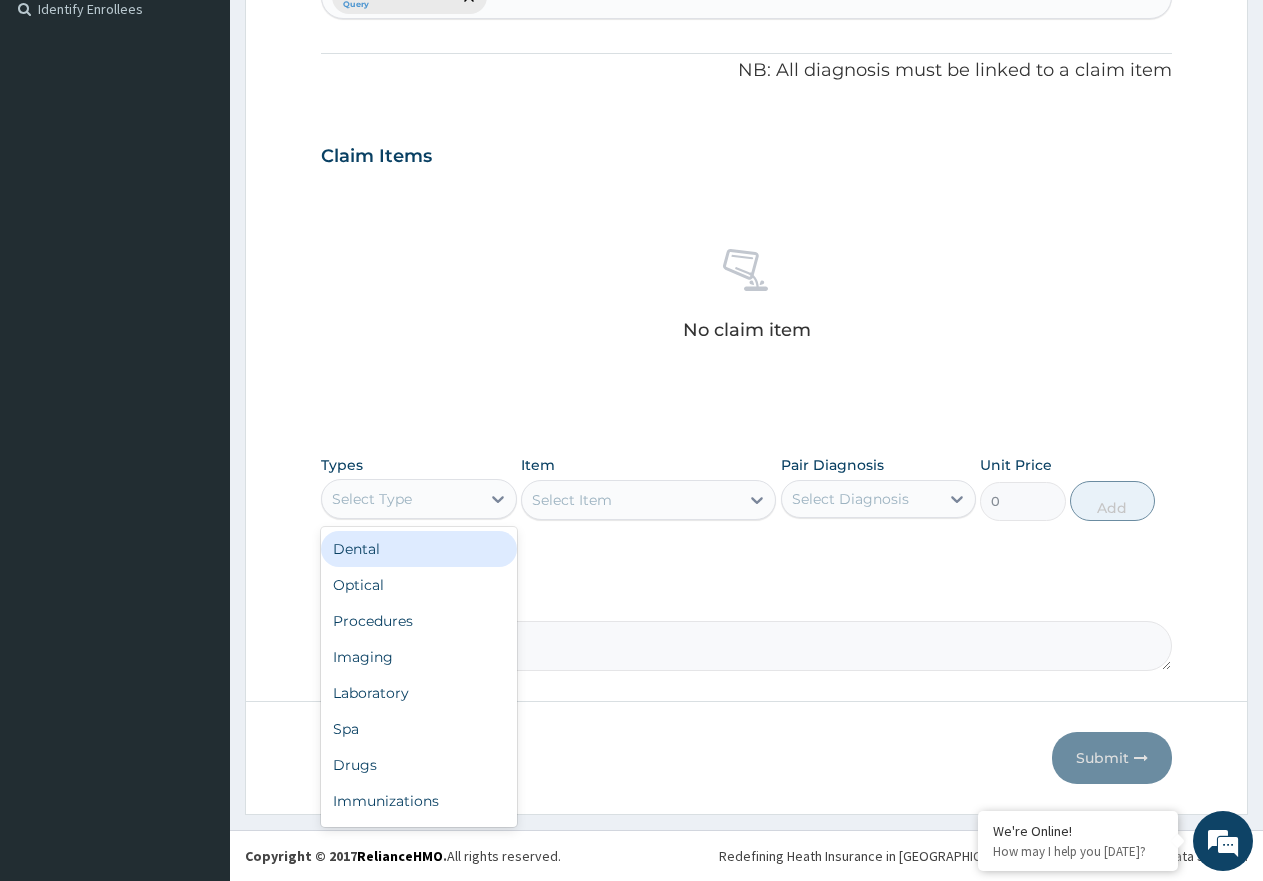 click on "Select Type" at bounding box center [401, 499] 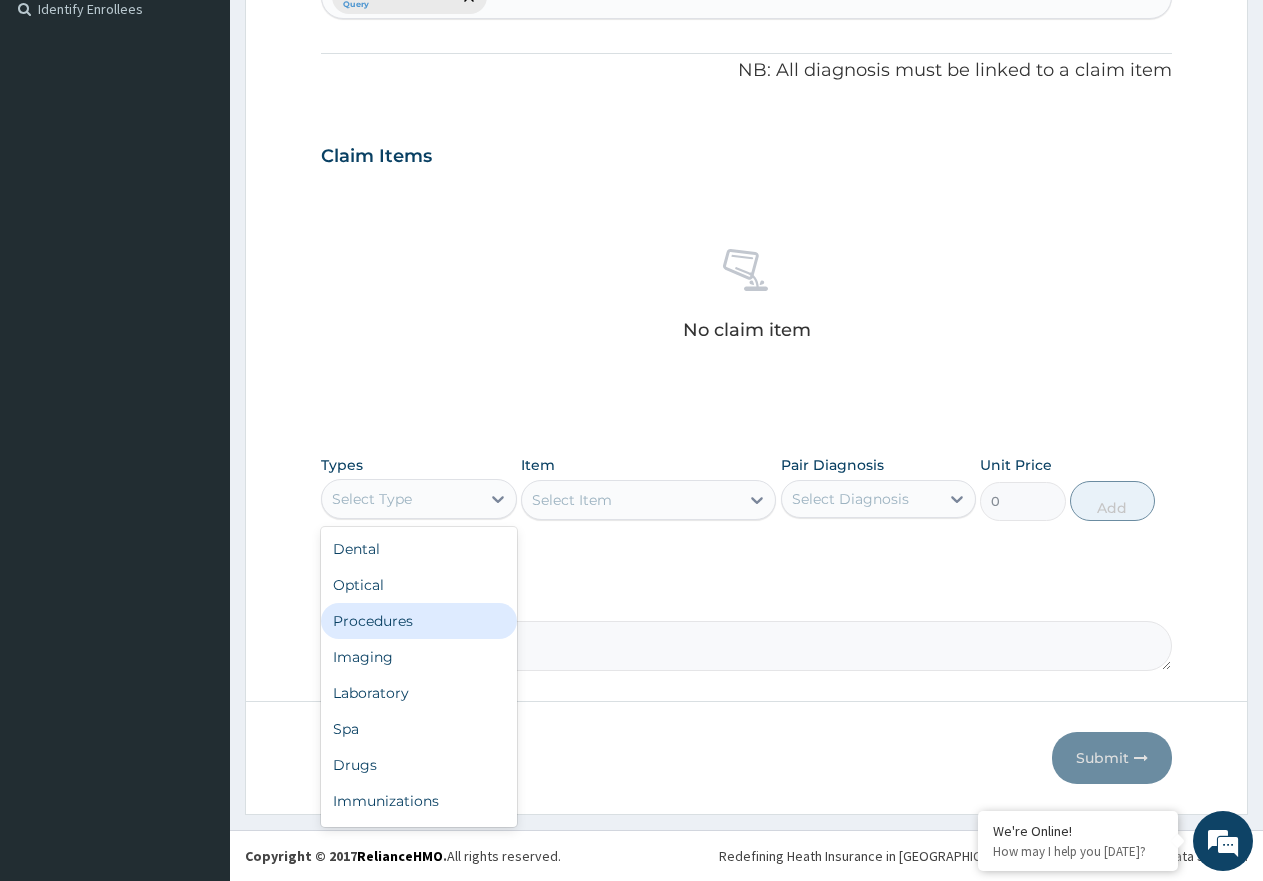 click on "Procedures" at bounding box center [419, 621] 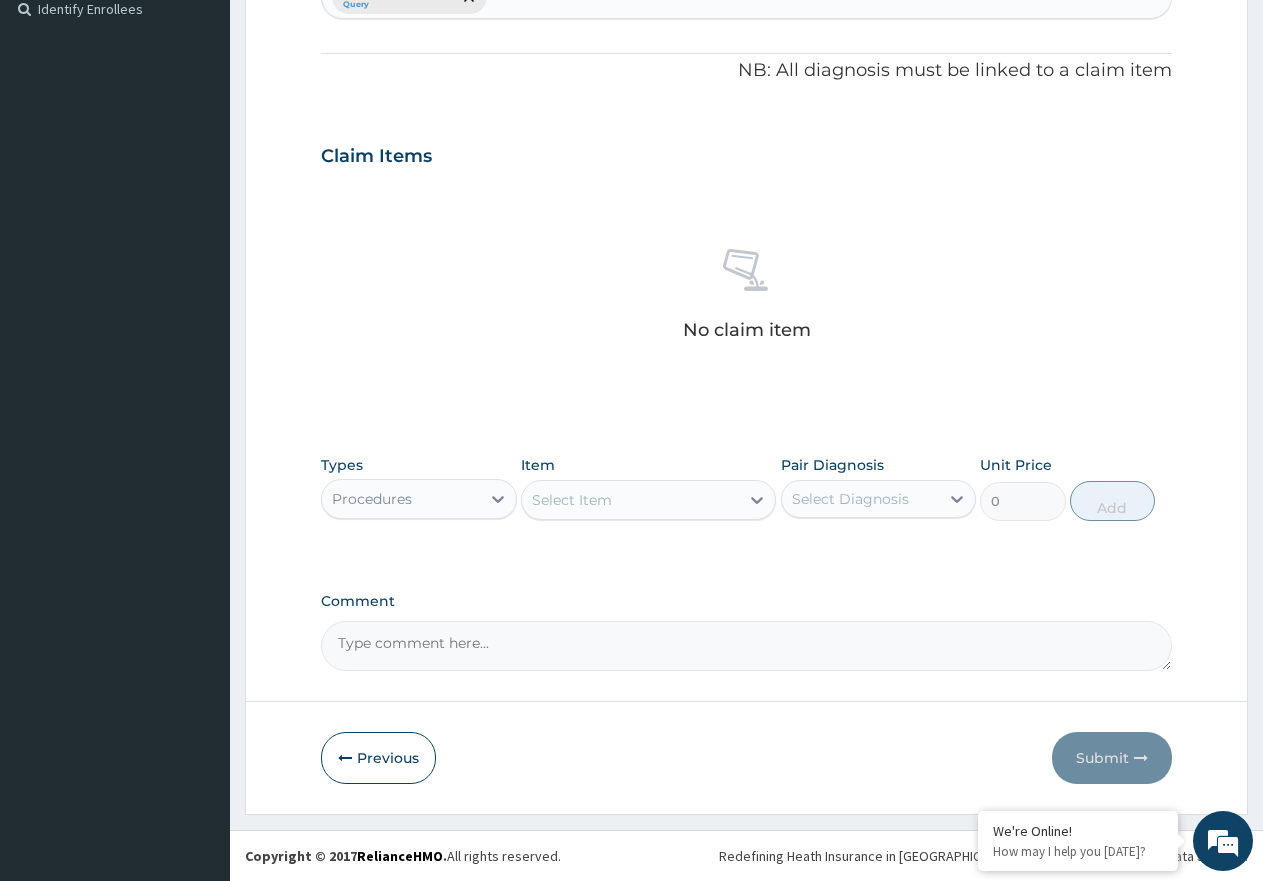 click on "Select Item" at bounding box center [630, 500] 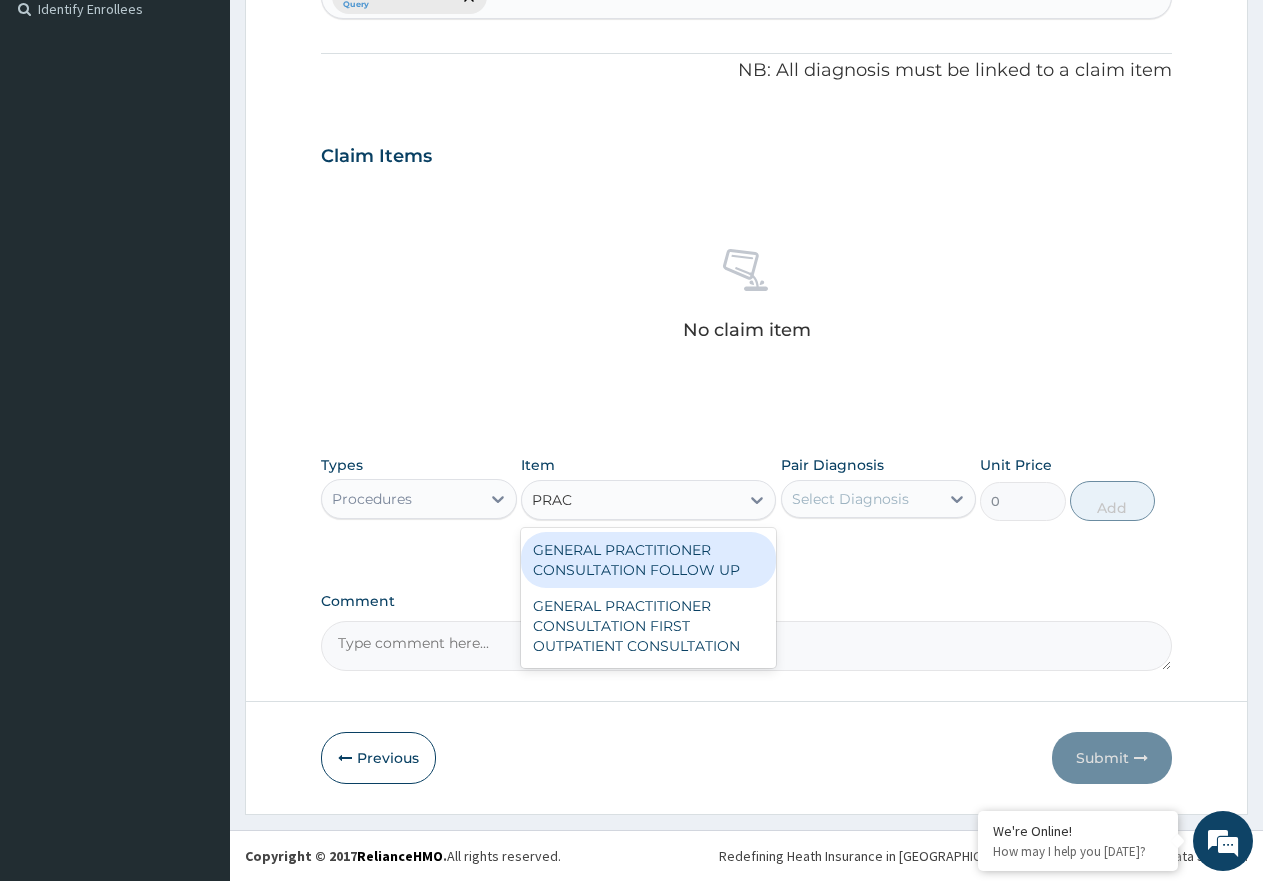 type on "PRACT" 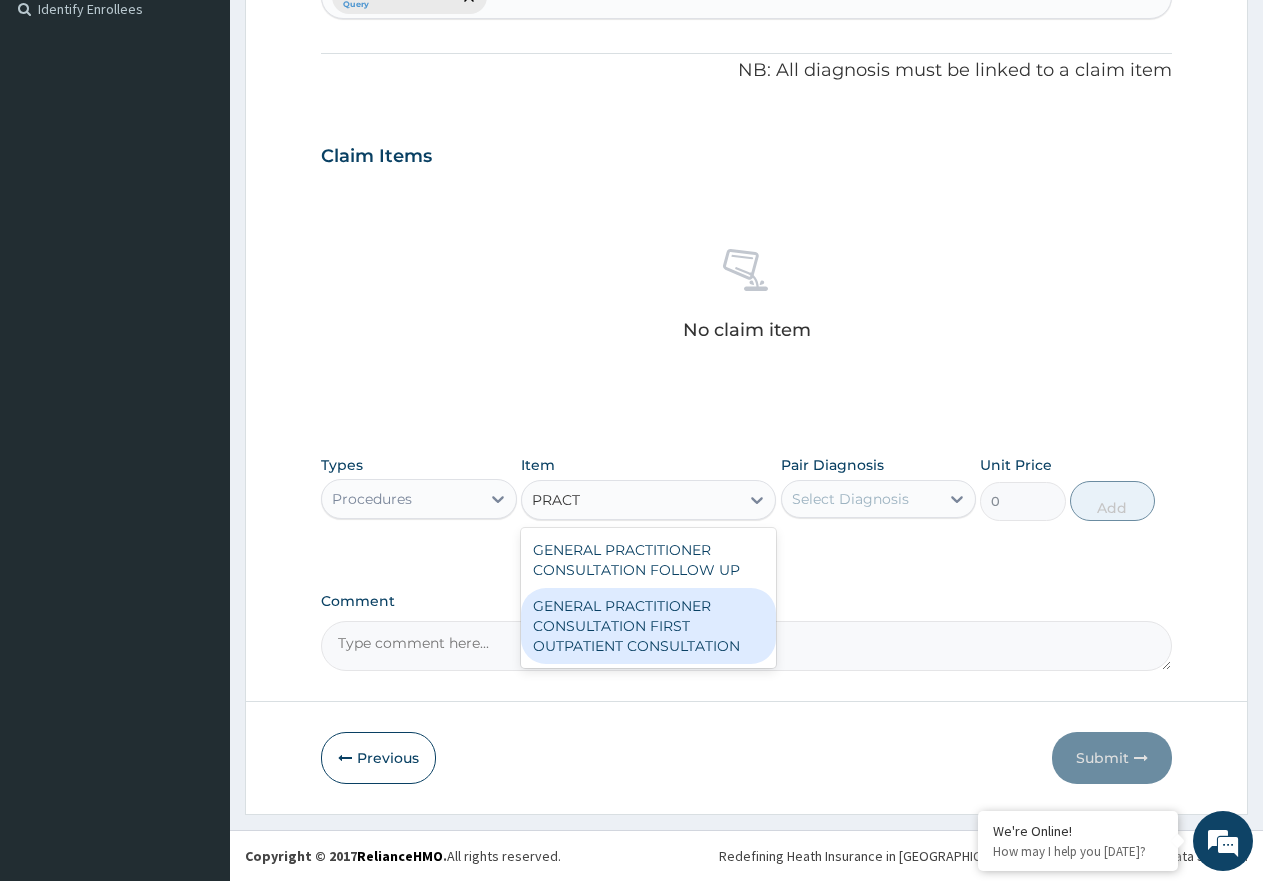 click on "GENERAL PRACTITIONER CONSULTATION FIRST OUTPATIENT CONSULTATION" at bounding box center [648, 626] 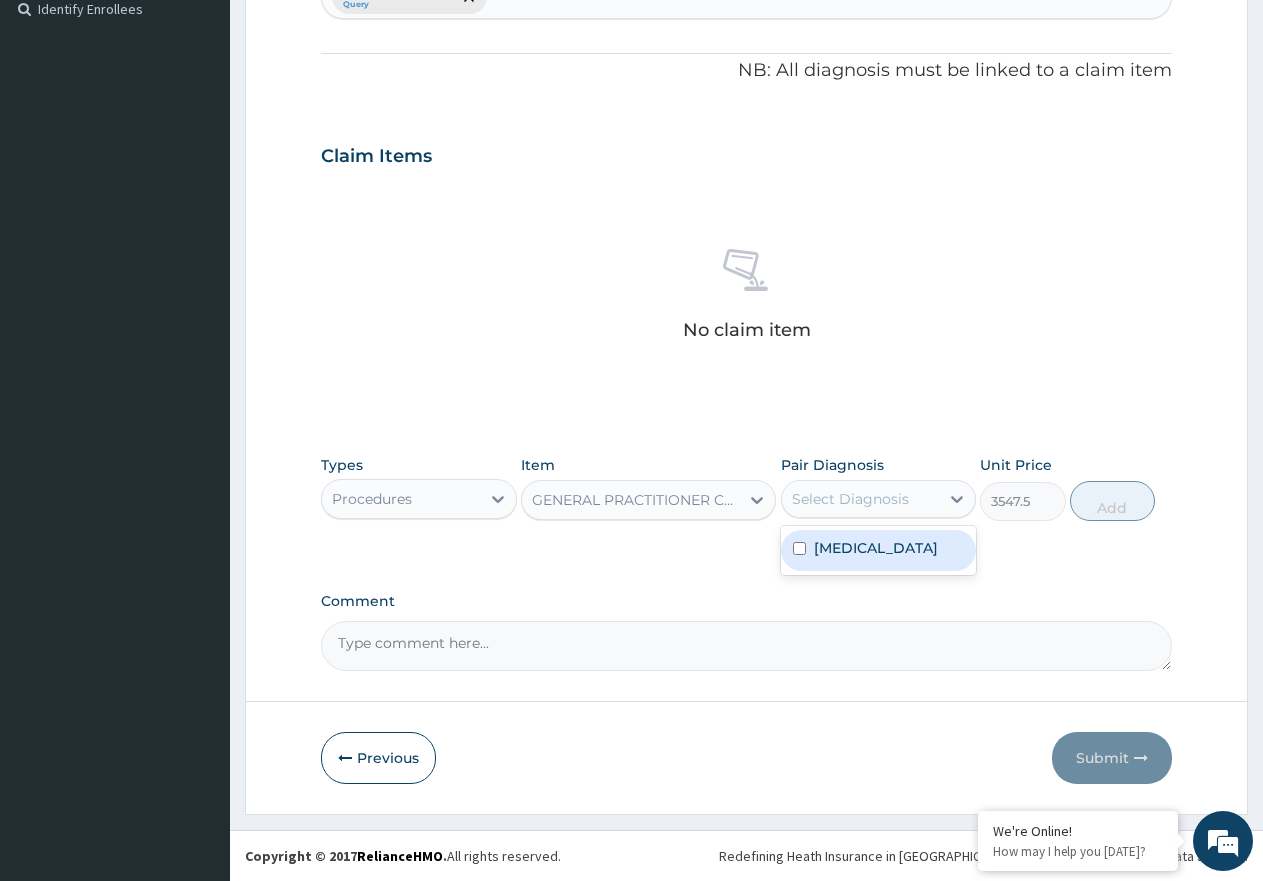 click on "Select Diagnosis" at bounding box center [850, 499] 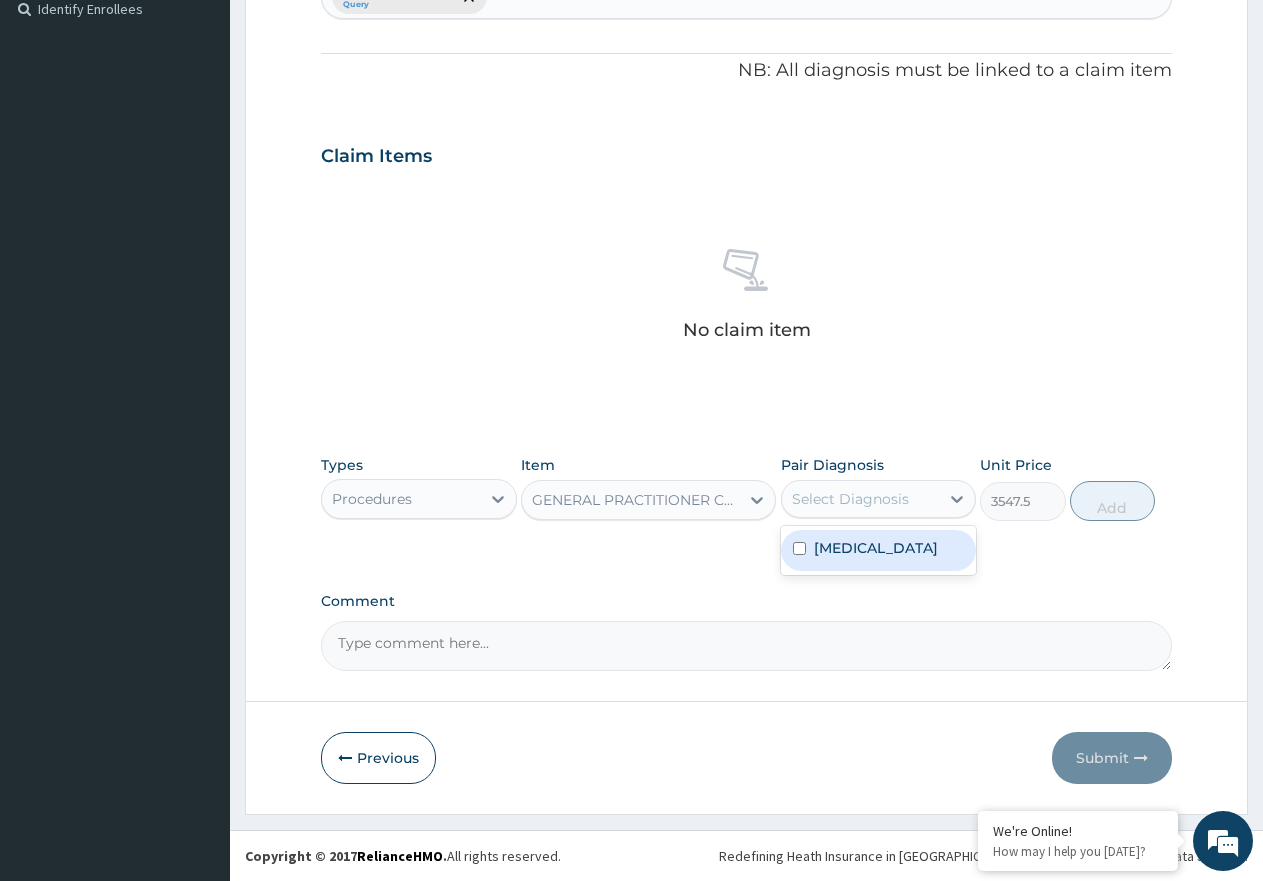 drag, startPoint x: 886, startPoint y: 543, endPoint x: 934, endPoint y: 544, distance: 48.010414 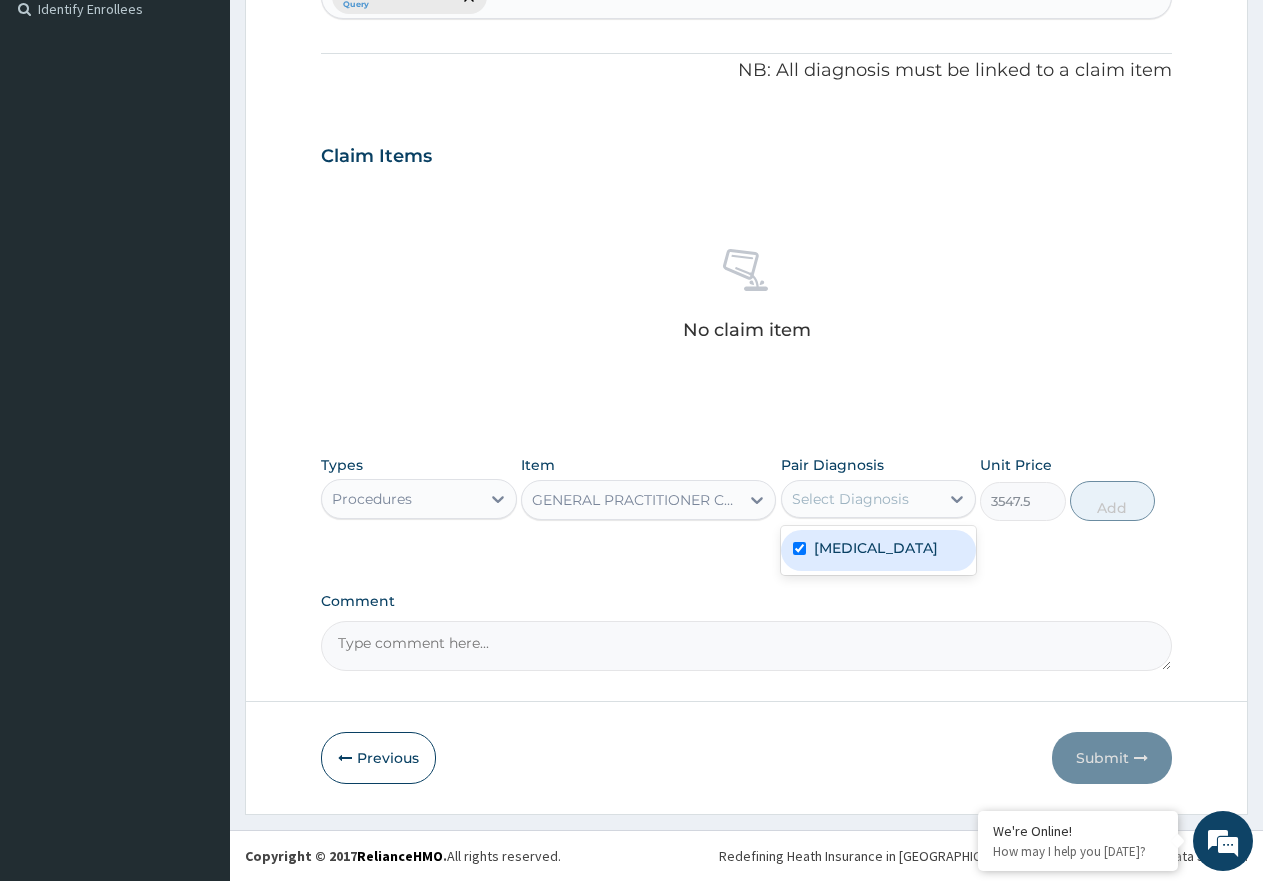 checkbox on "true" 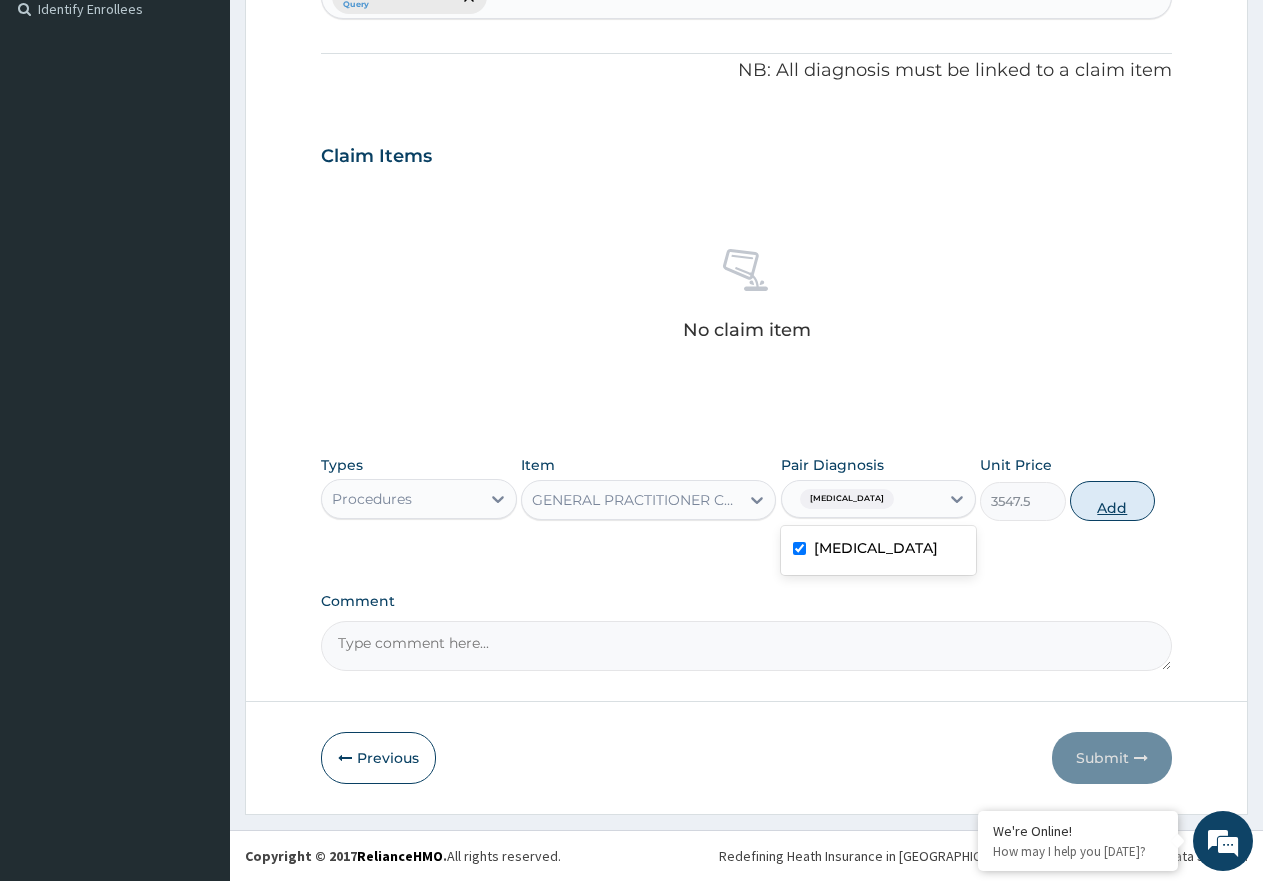 click on "Add" at bounding box center [1112, 501] 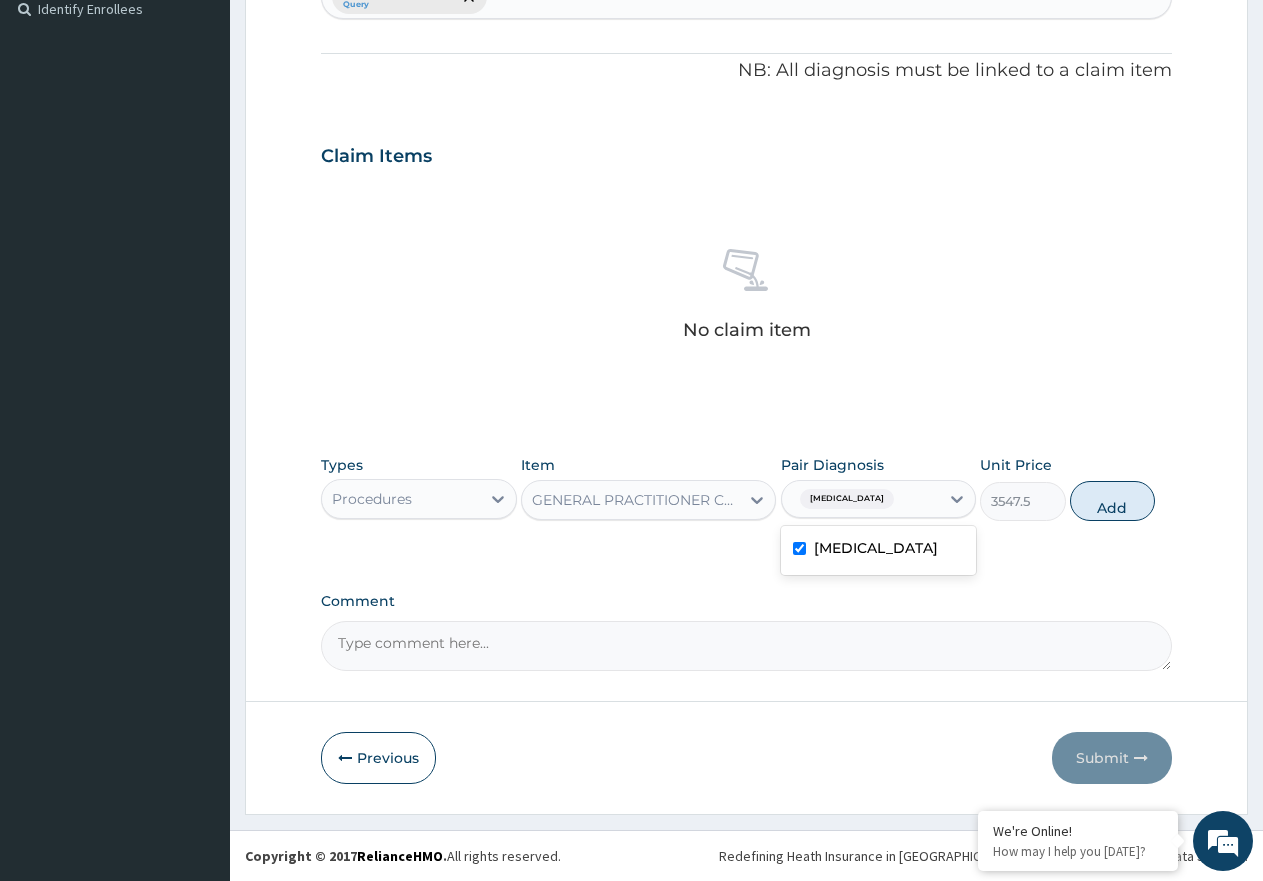 type on "0" 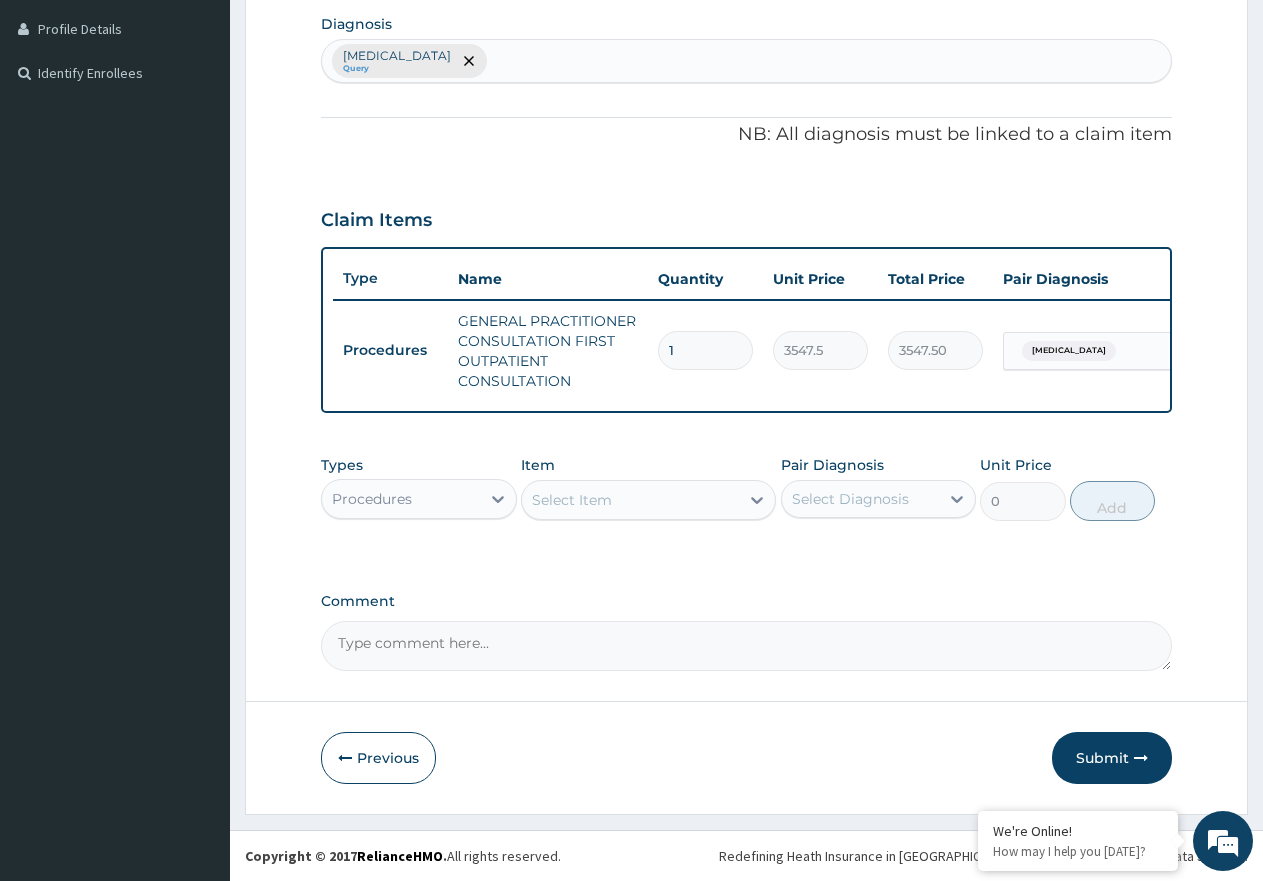 scroll, scrollTop: 514, scrollLeft: 0, axis: vertical 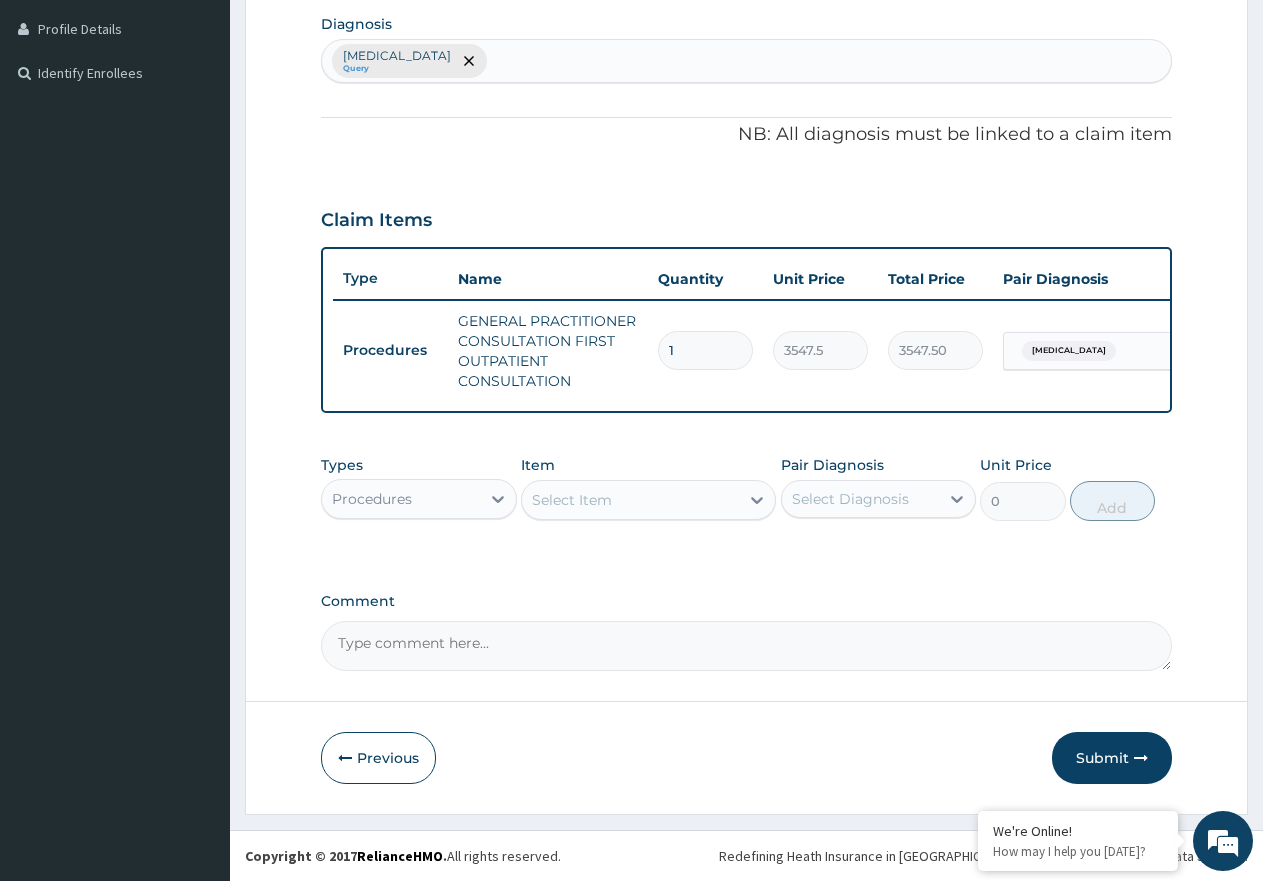 click on "Procedures" at bounding box center (401, 499) 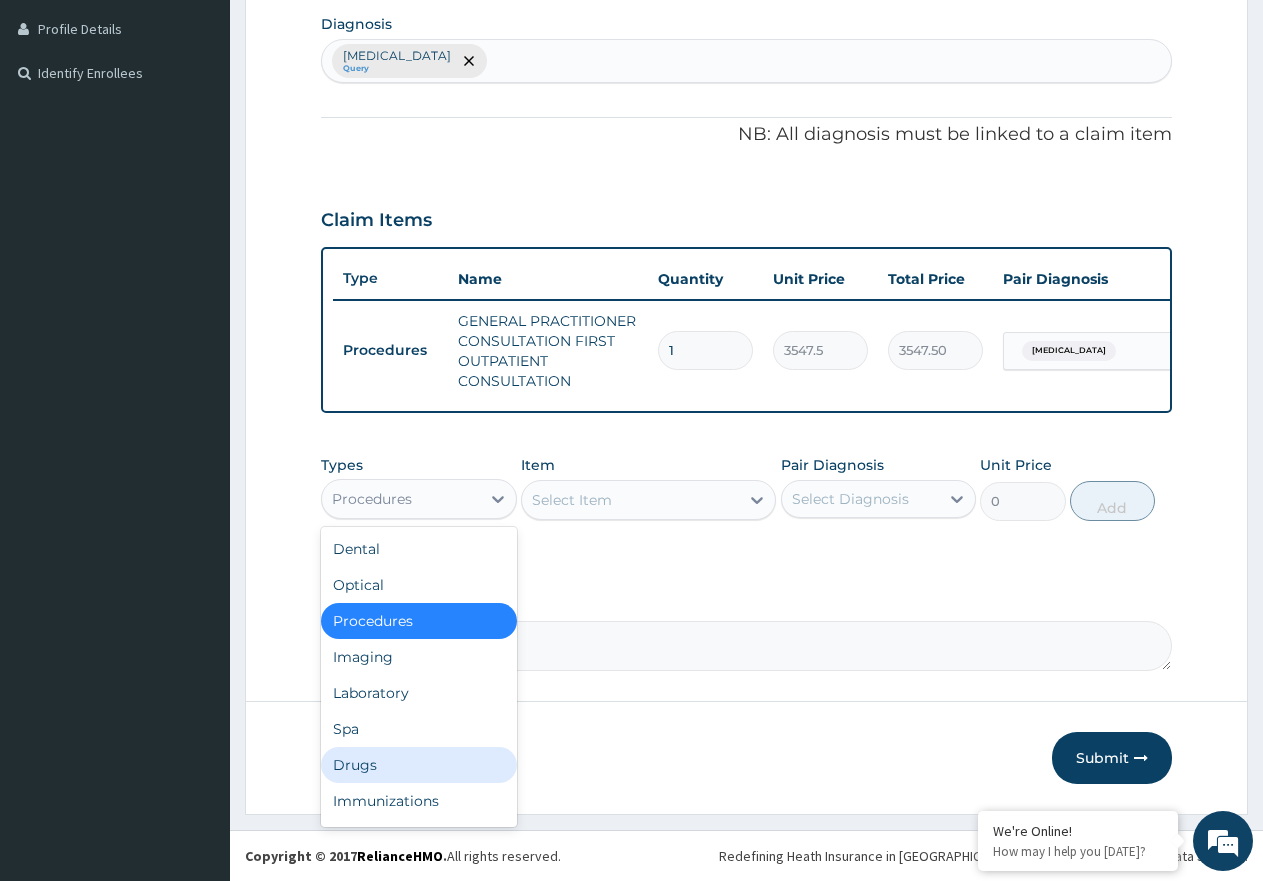 click on "Drugs" at bounding box center [419, 765] 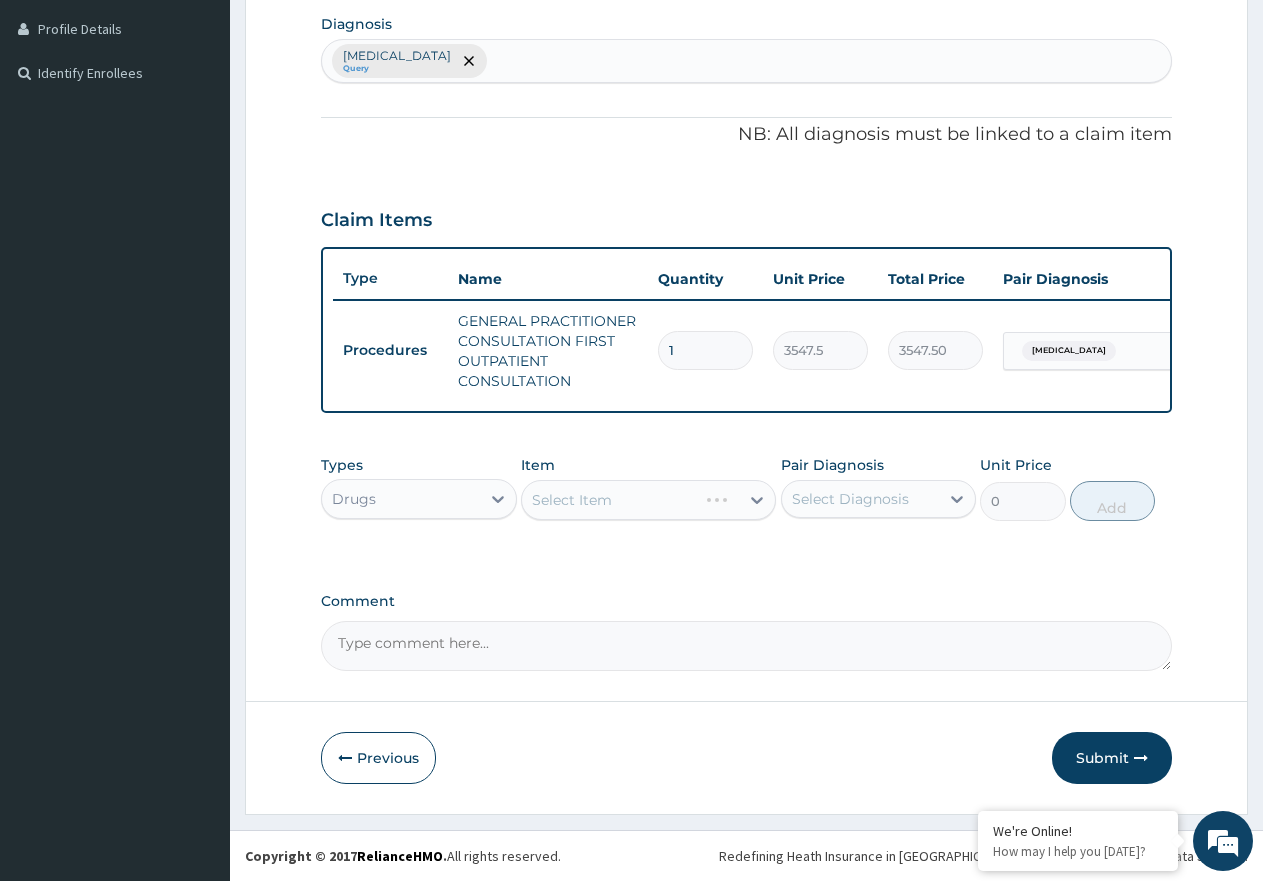 click on "Select Item" at bounding box center [648, 500] 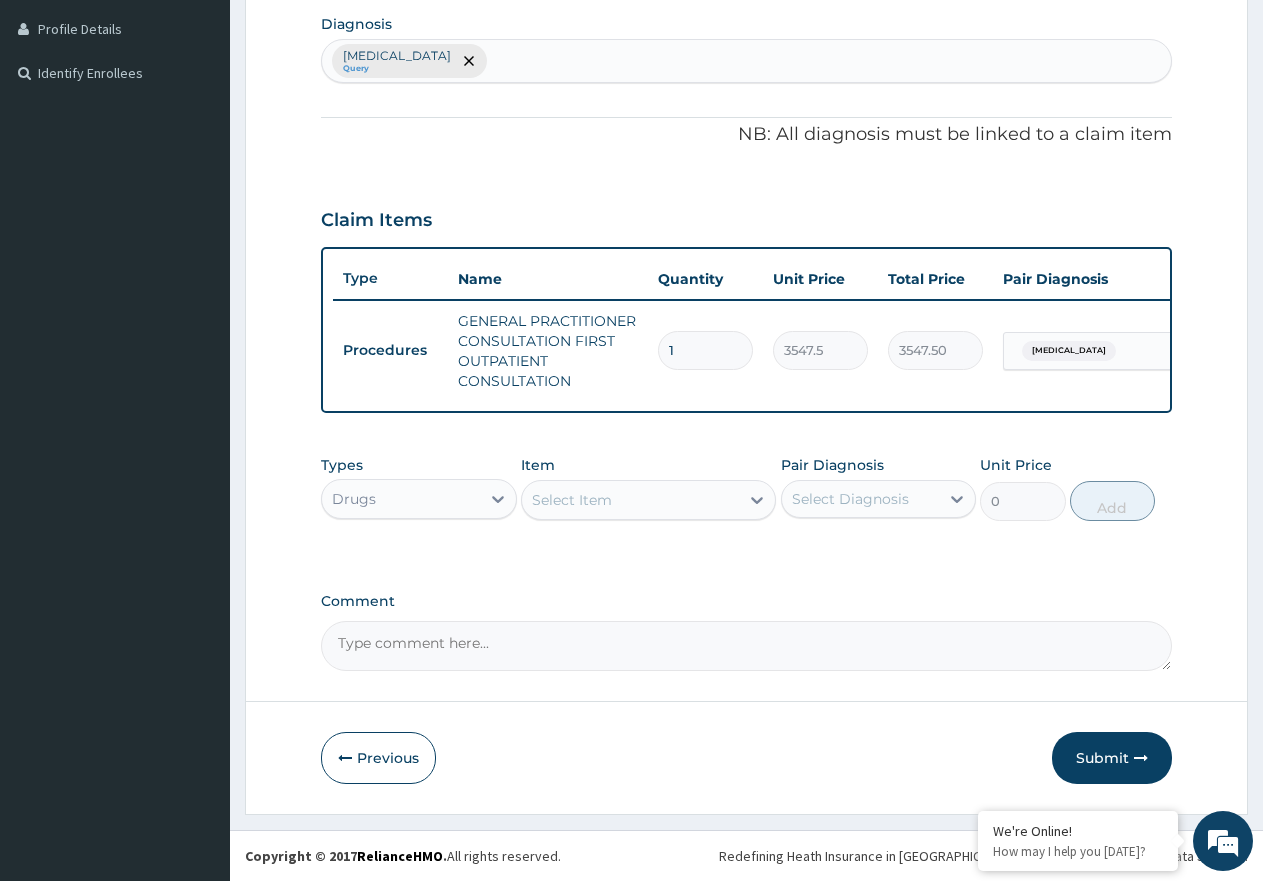 click on "Select Item" at bounding box center (630, 500) 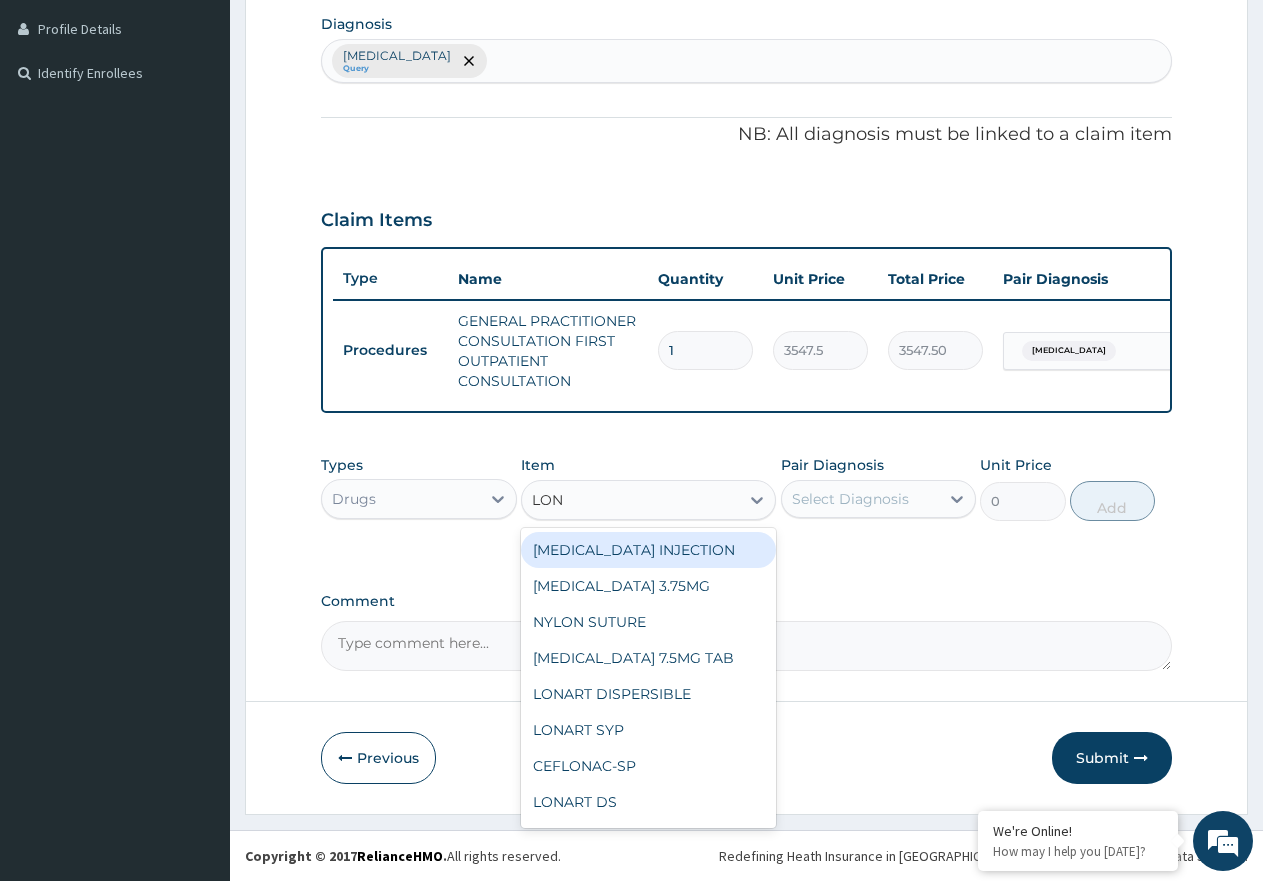 type on "LONA" 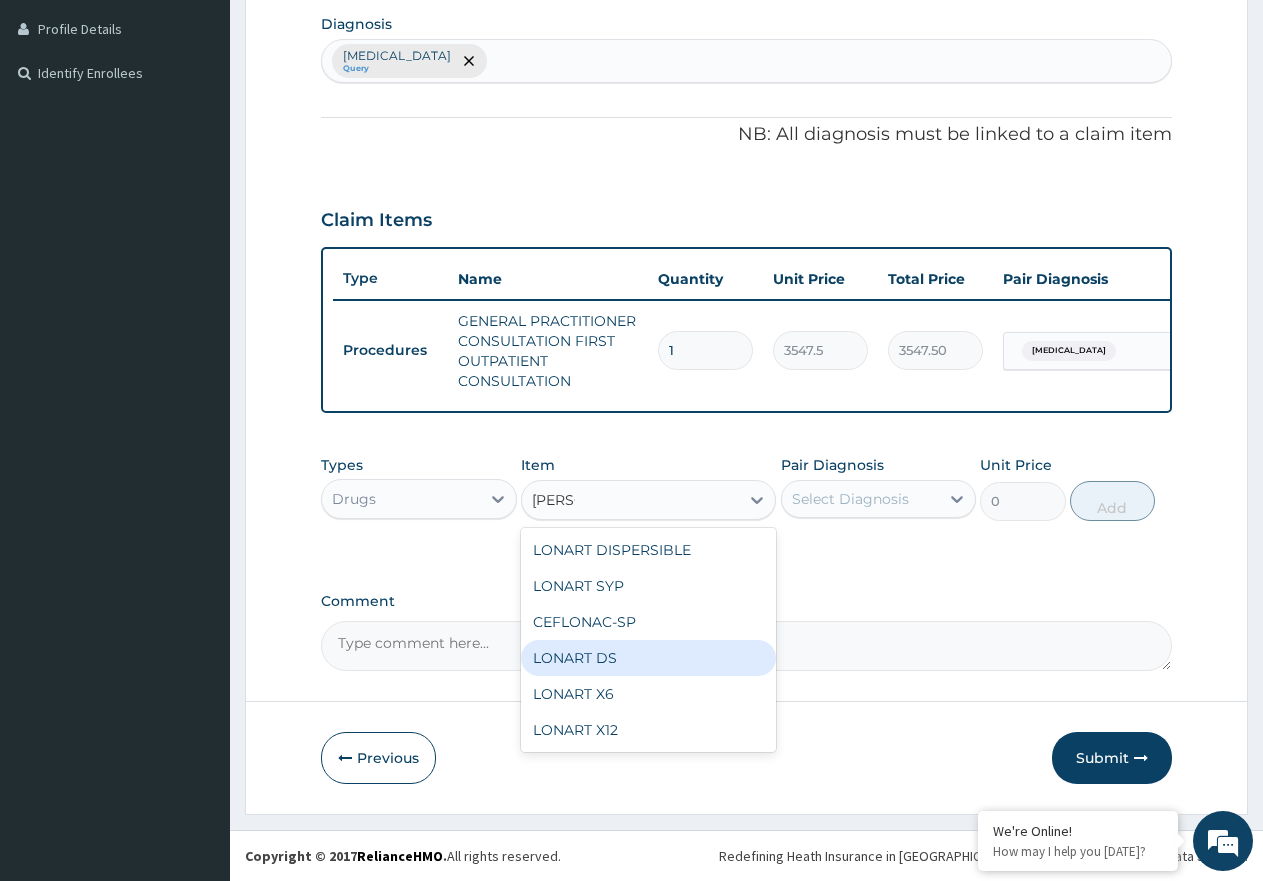 click on "LONART DS" at bounding box center (648, 658) 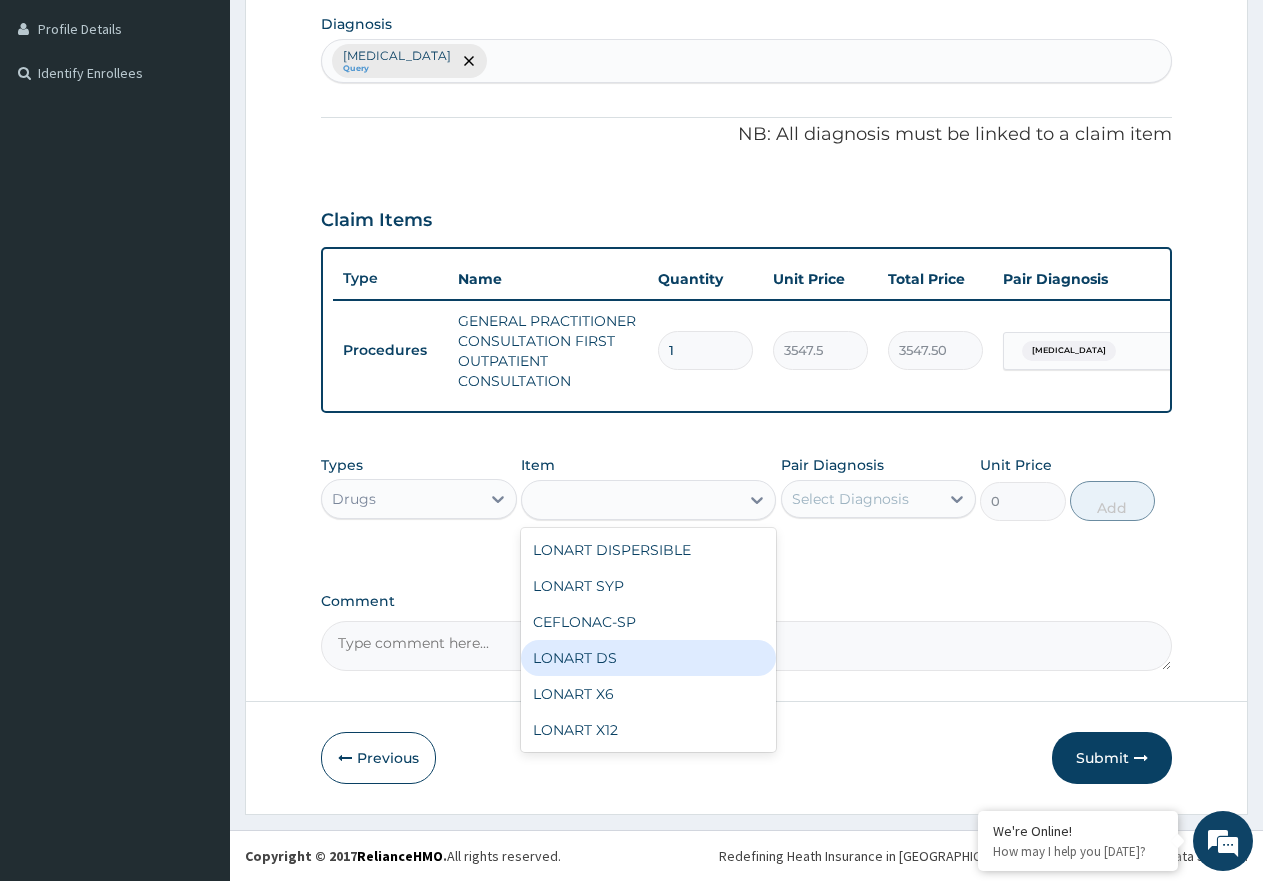 type on "473.00000000000006" 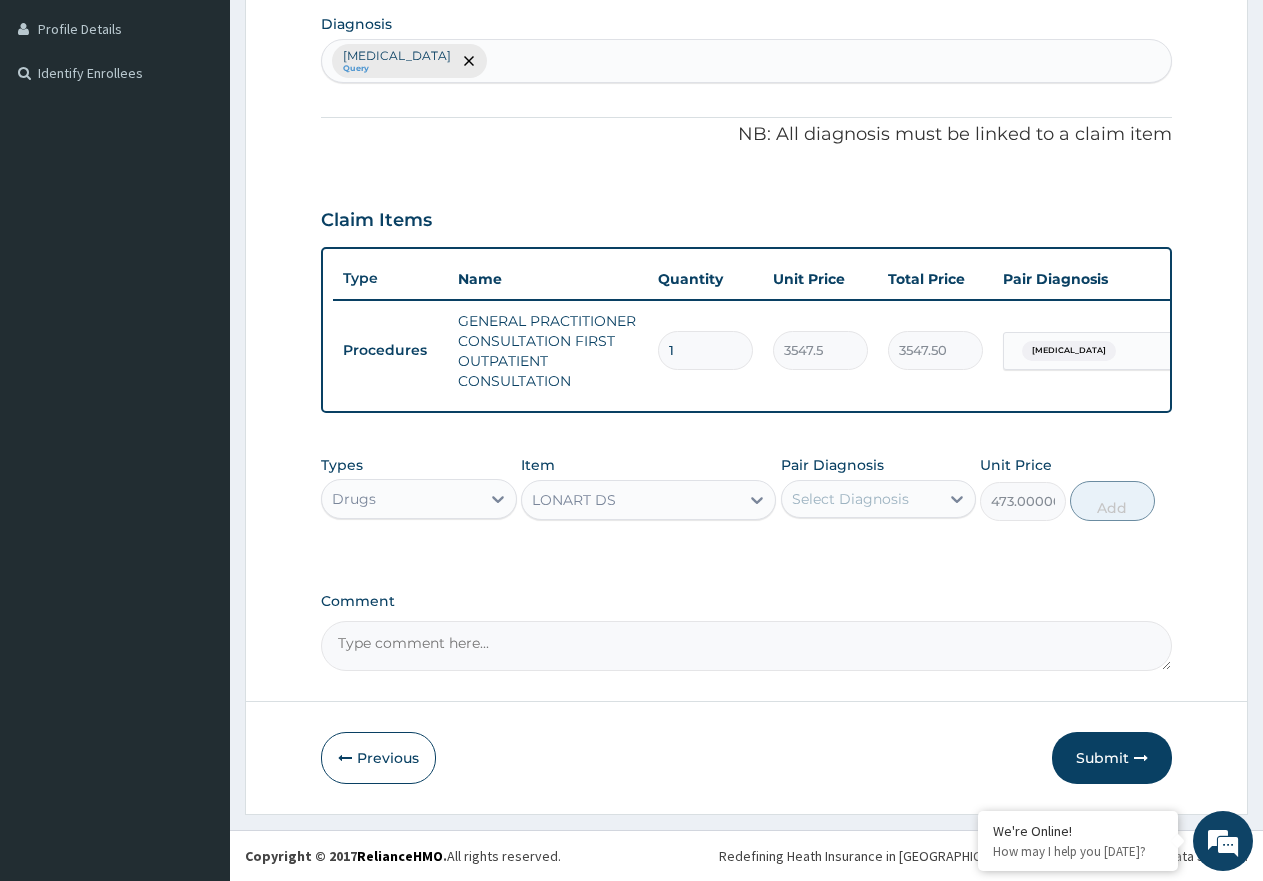 click on "Select Diagnosis" at bounding box center (850, 499) 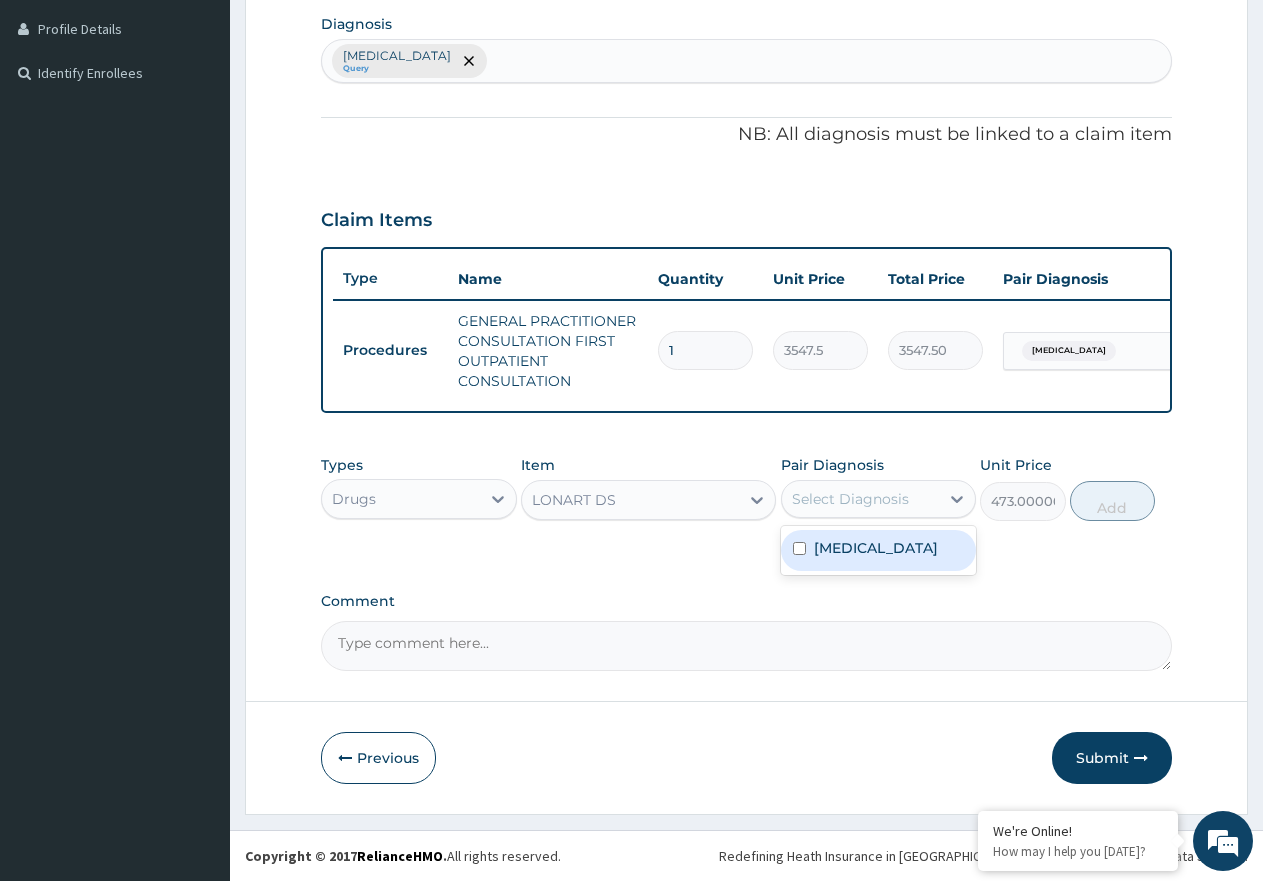 drag, startPoint x: 898, startPoint y: 554, endPoint x: 910, endPoint y: 553, distance: 12.0415945 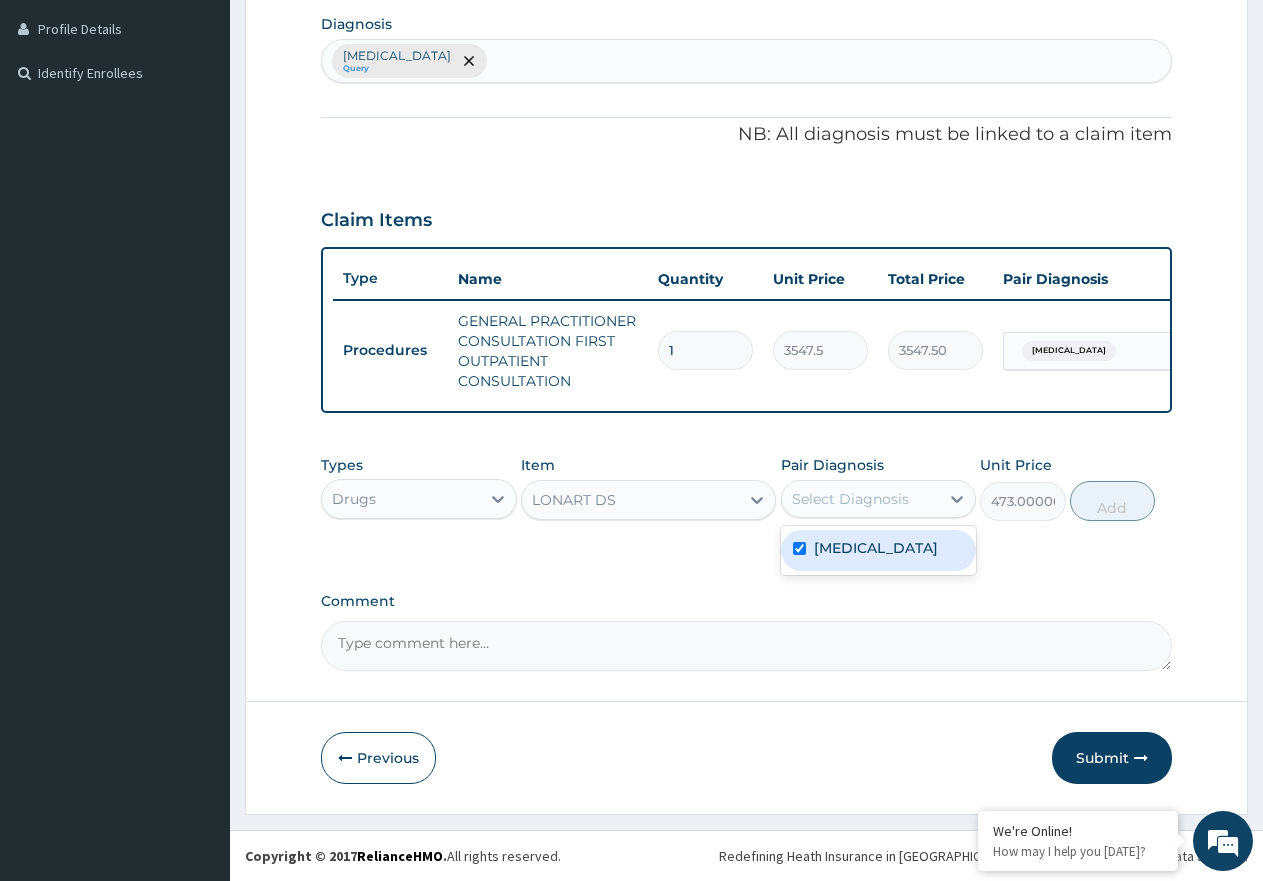 checkbox on "true" 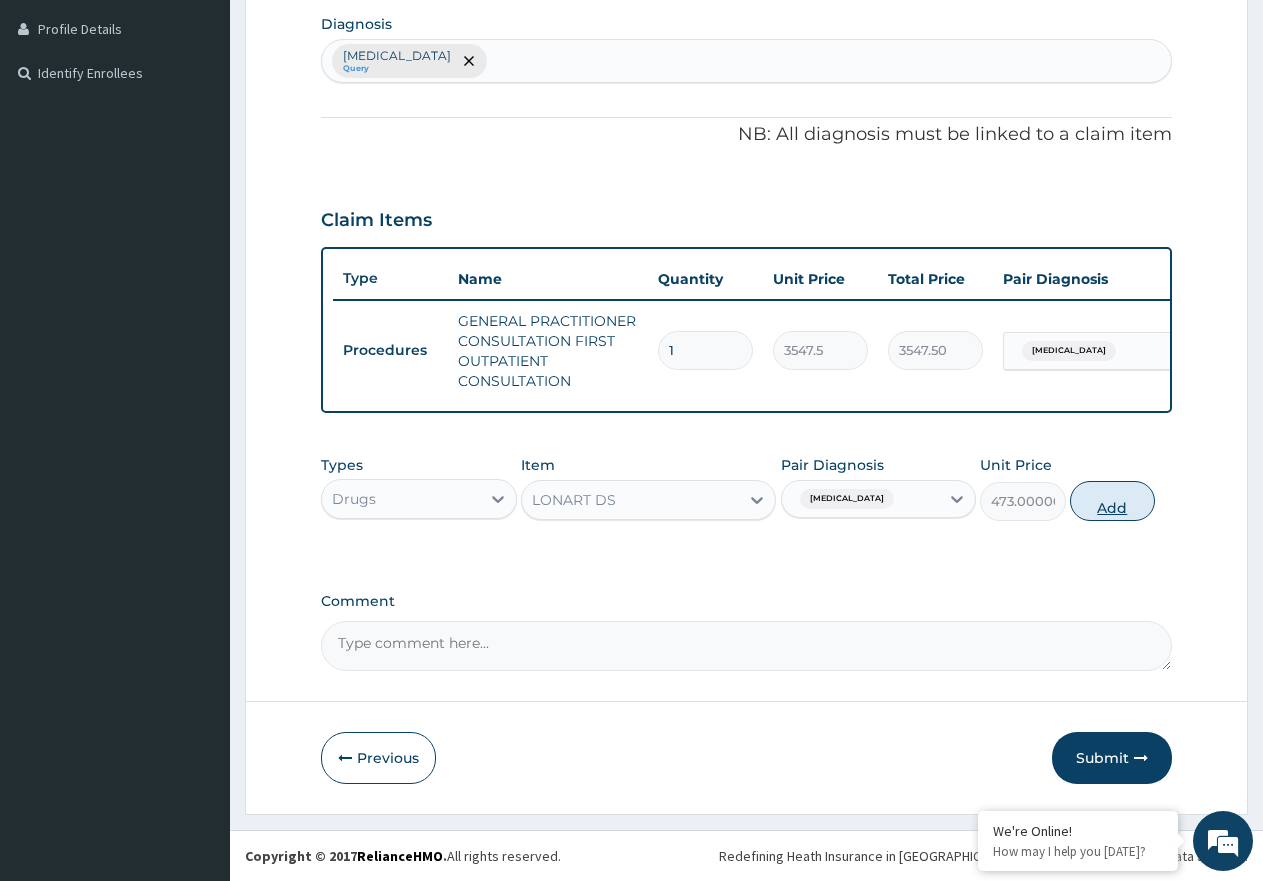 click on "Add" at bounding box center [1112, 501] 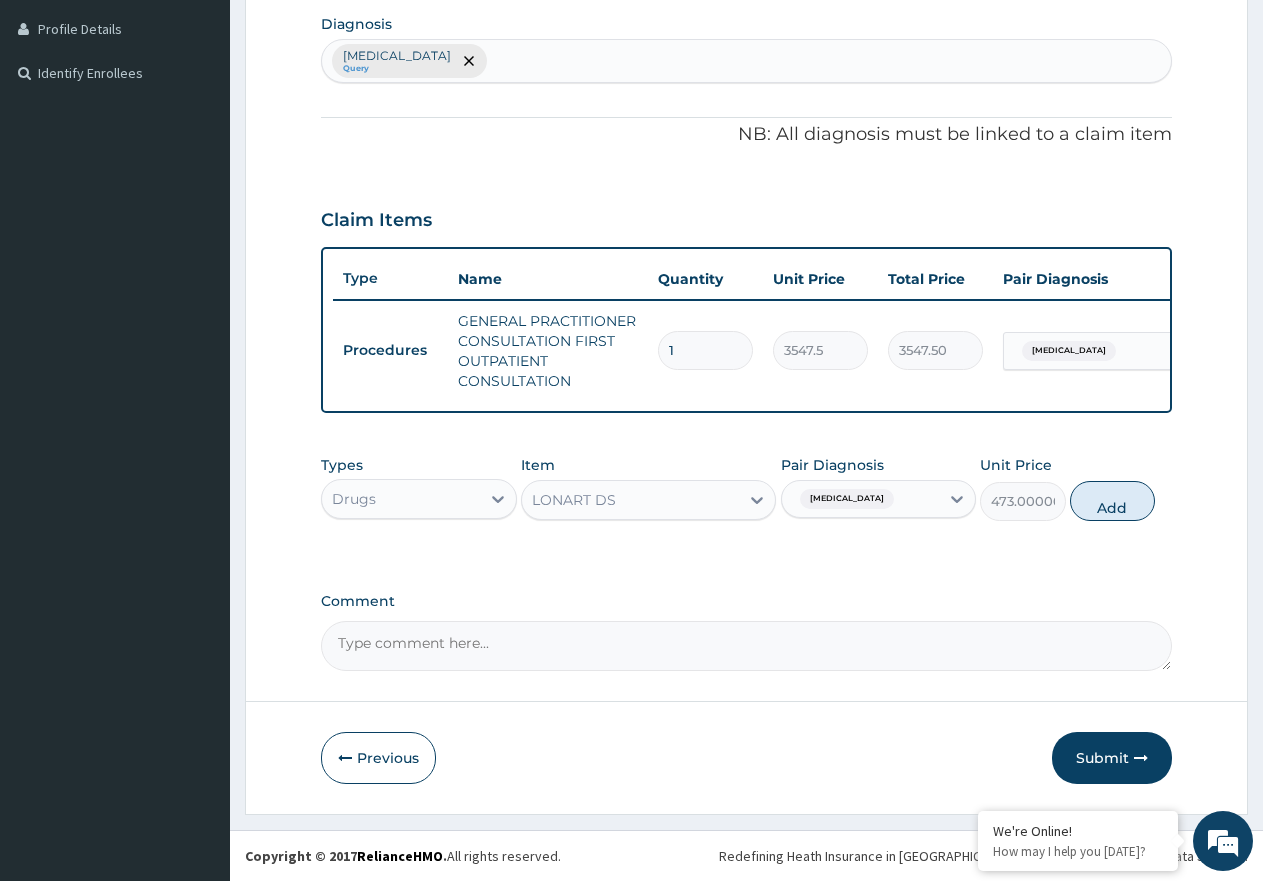 type on "0" 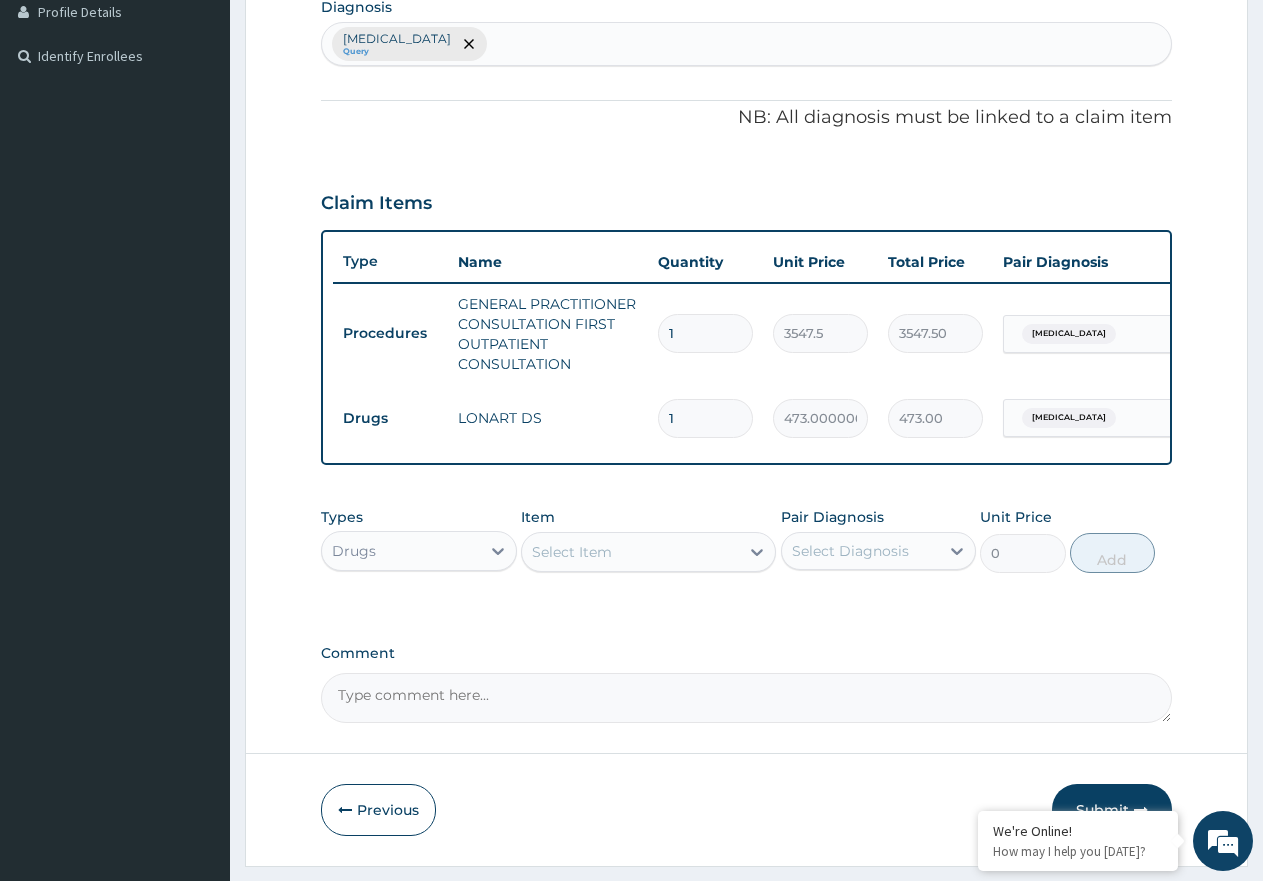 type 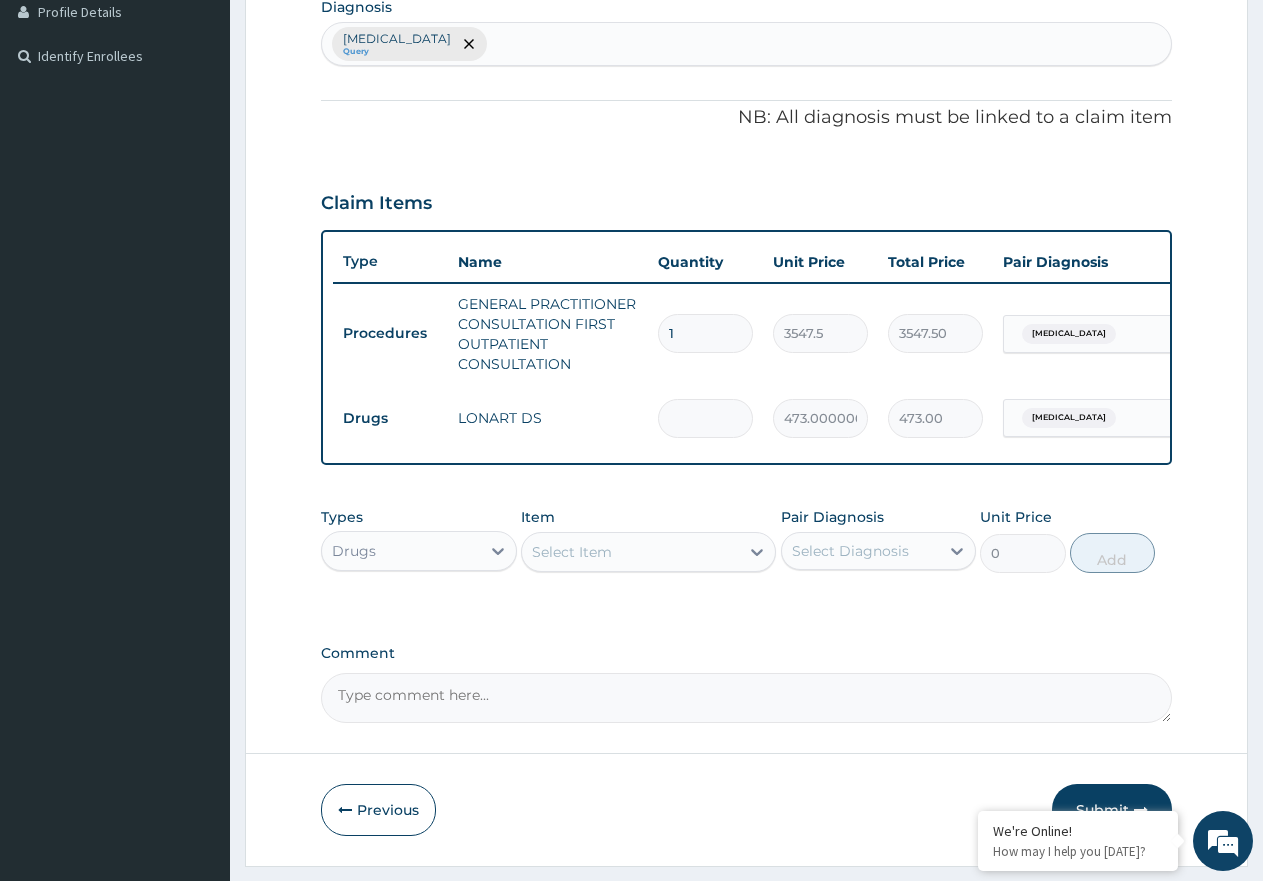 type on "0.00" 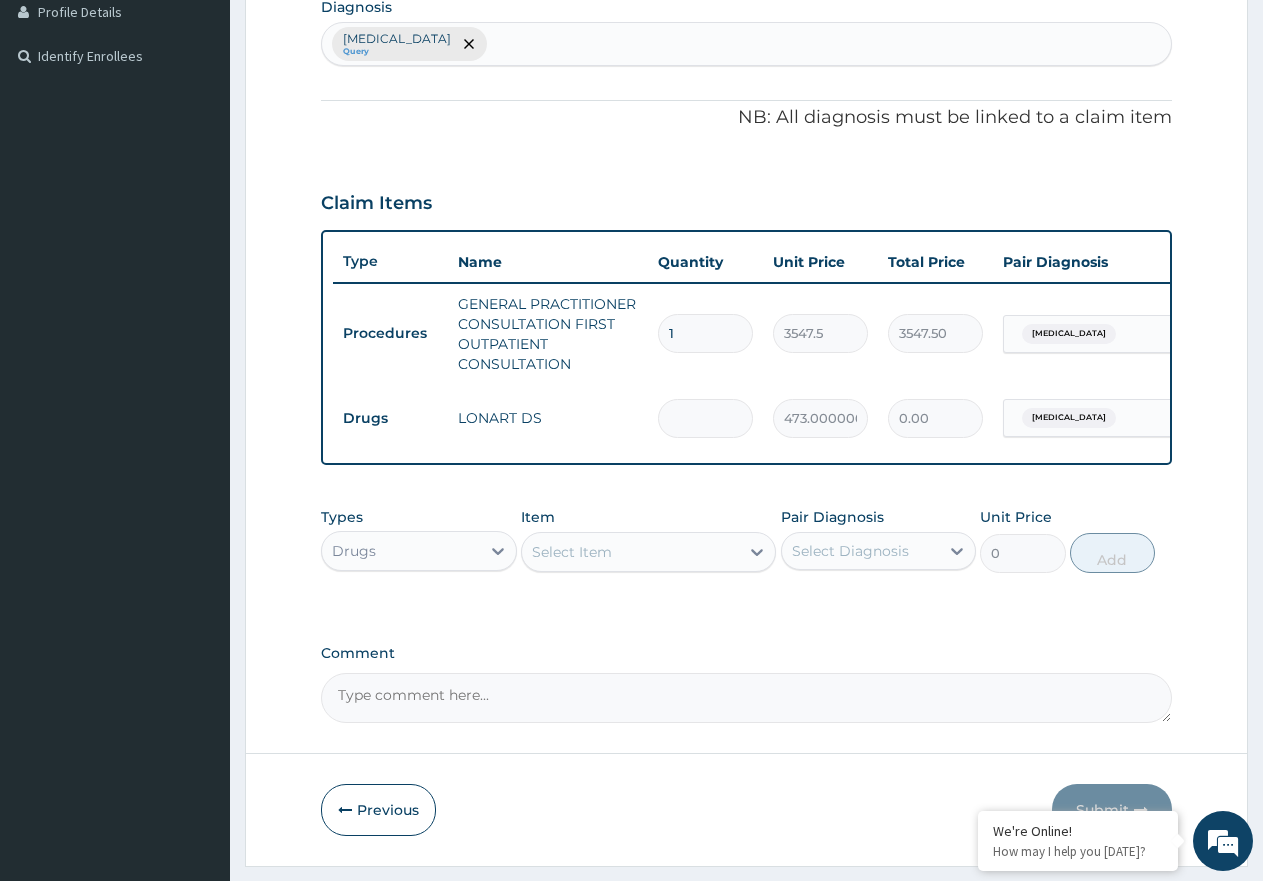 type on "6" 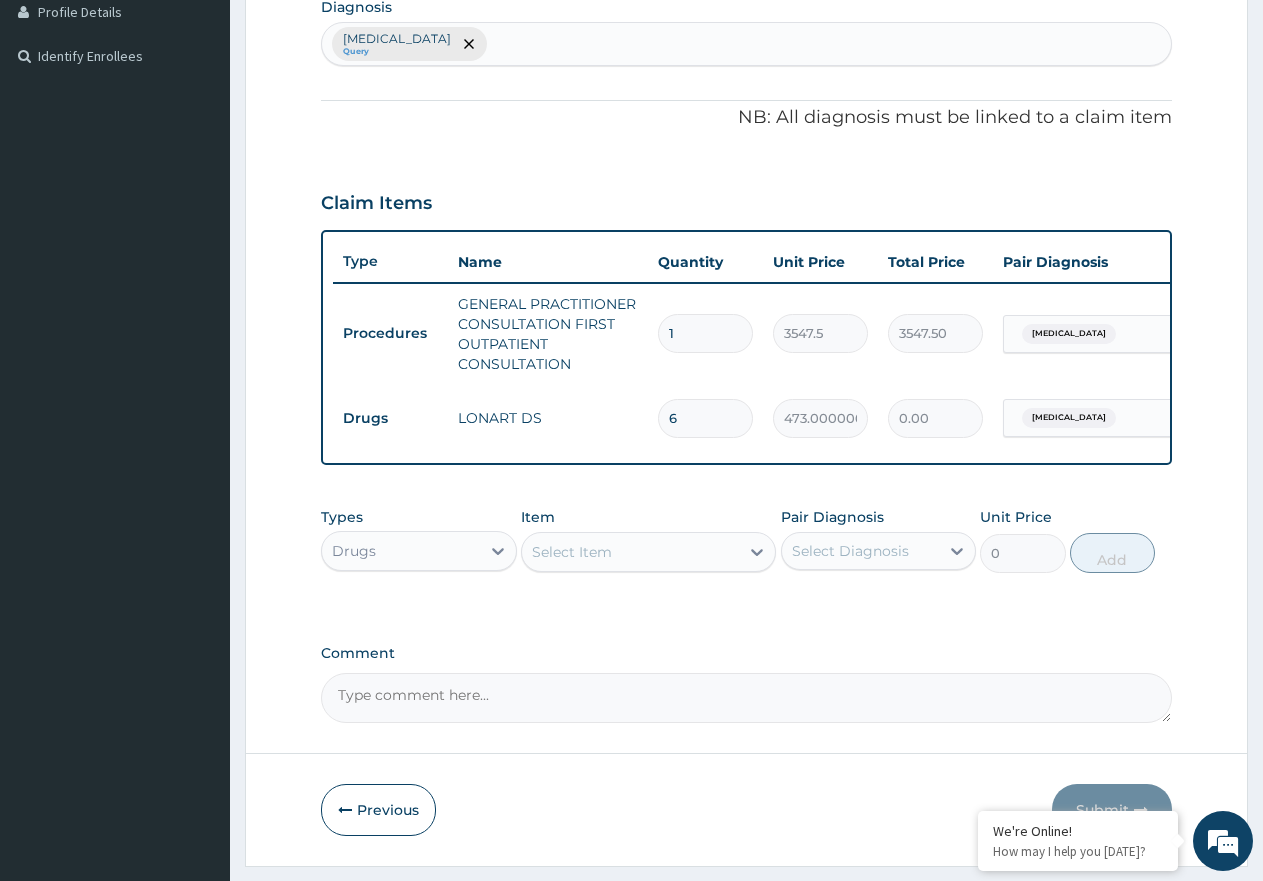 type on "2838.00" 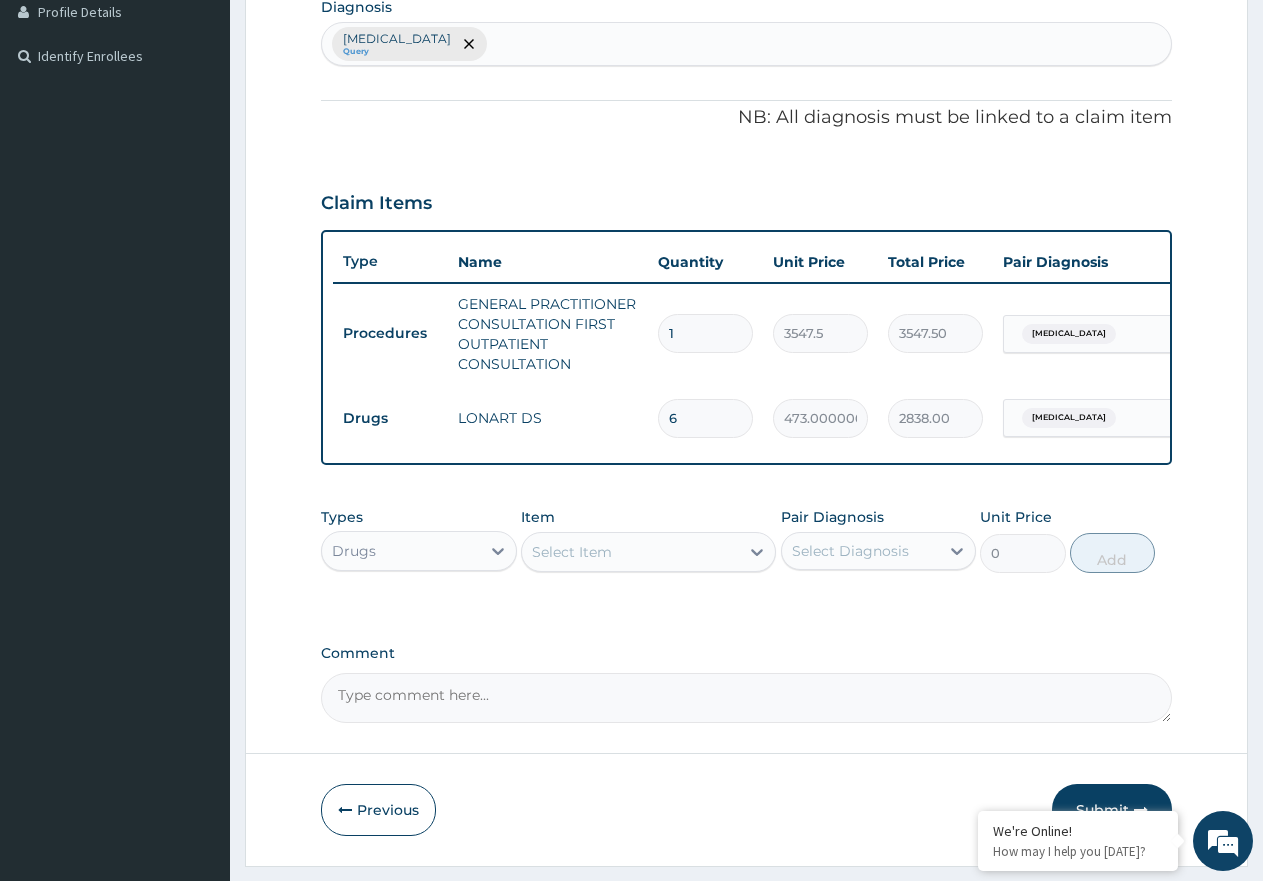 type on "6" 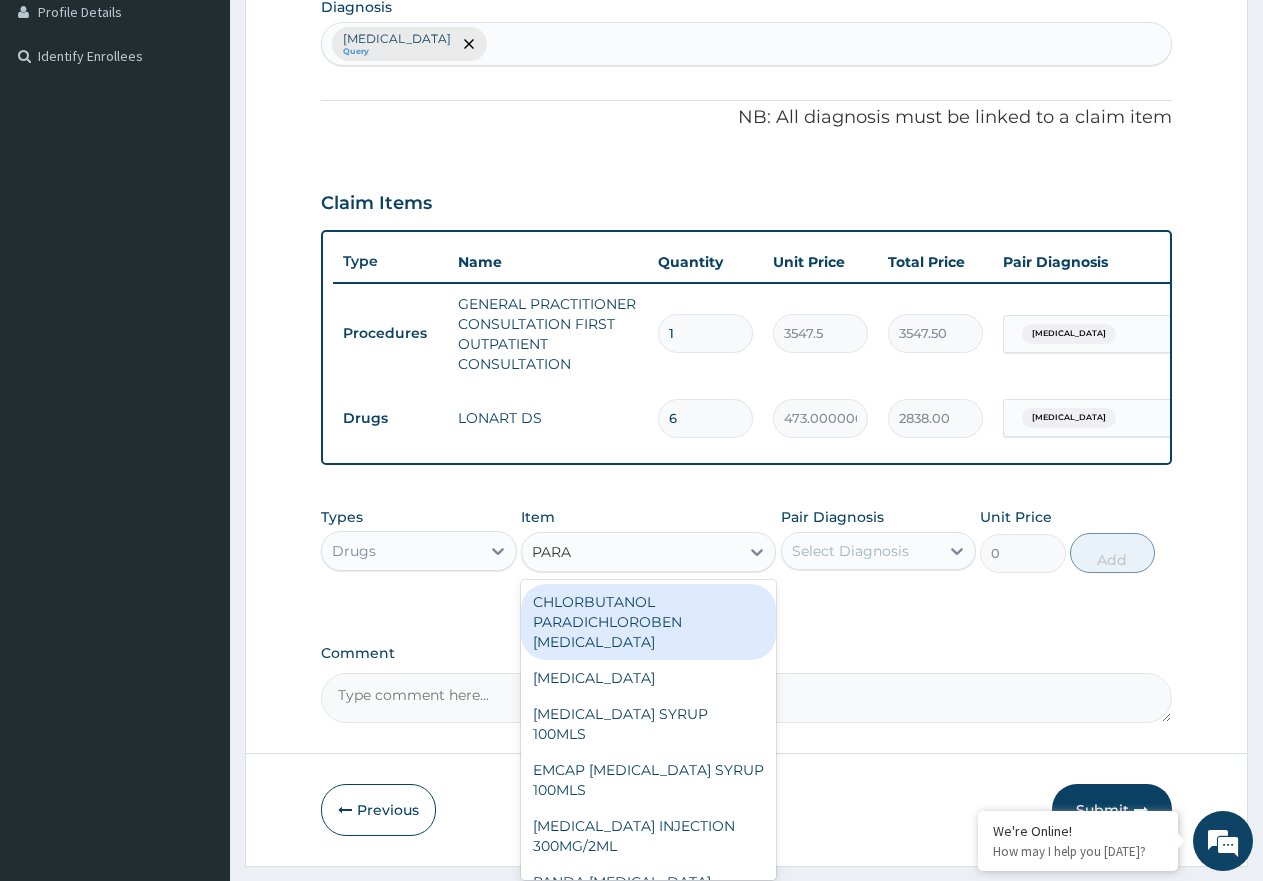 type on "PARAC" 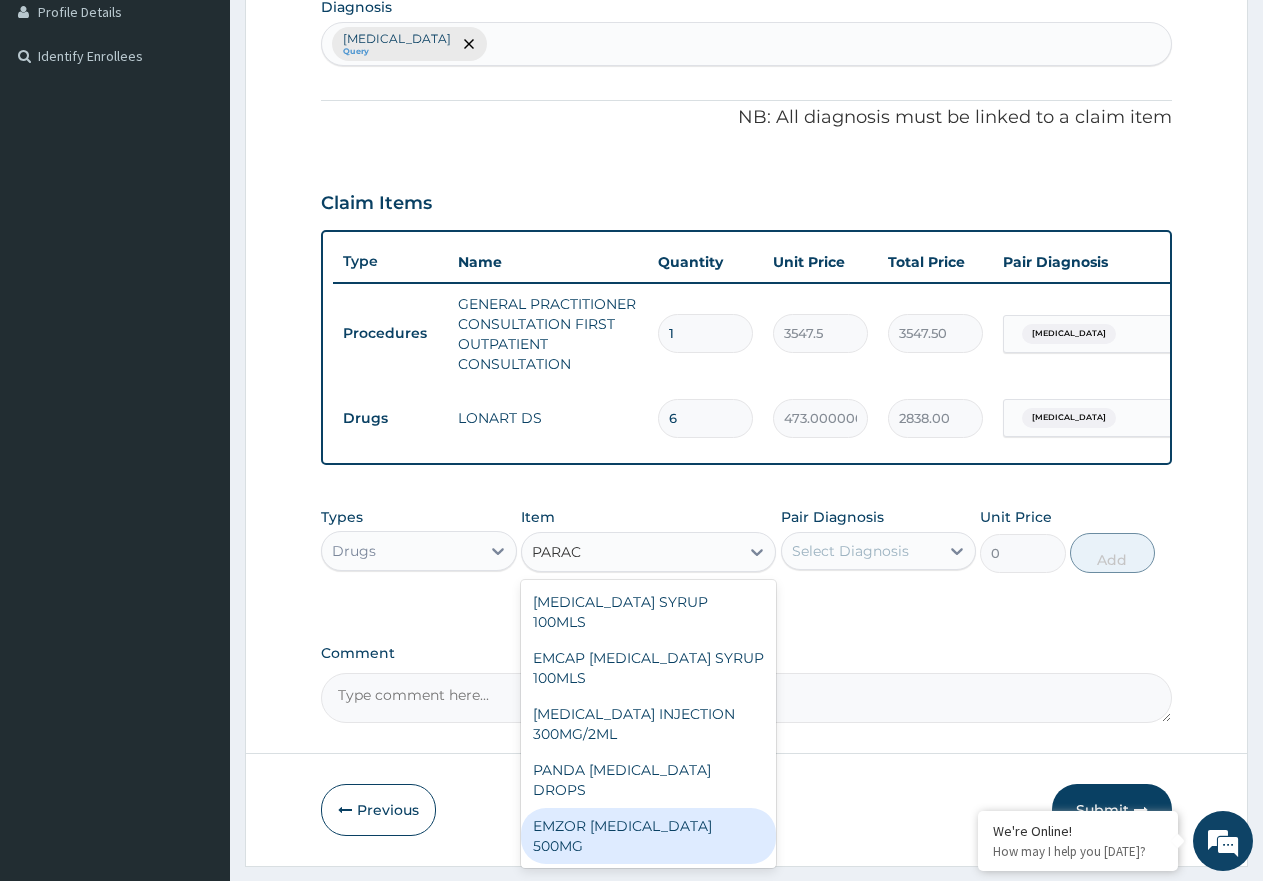 click on "EMZOR PARACETAMOL 500MG" at bounding box center (648, 836) 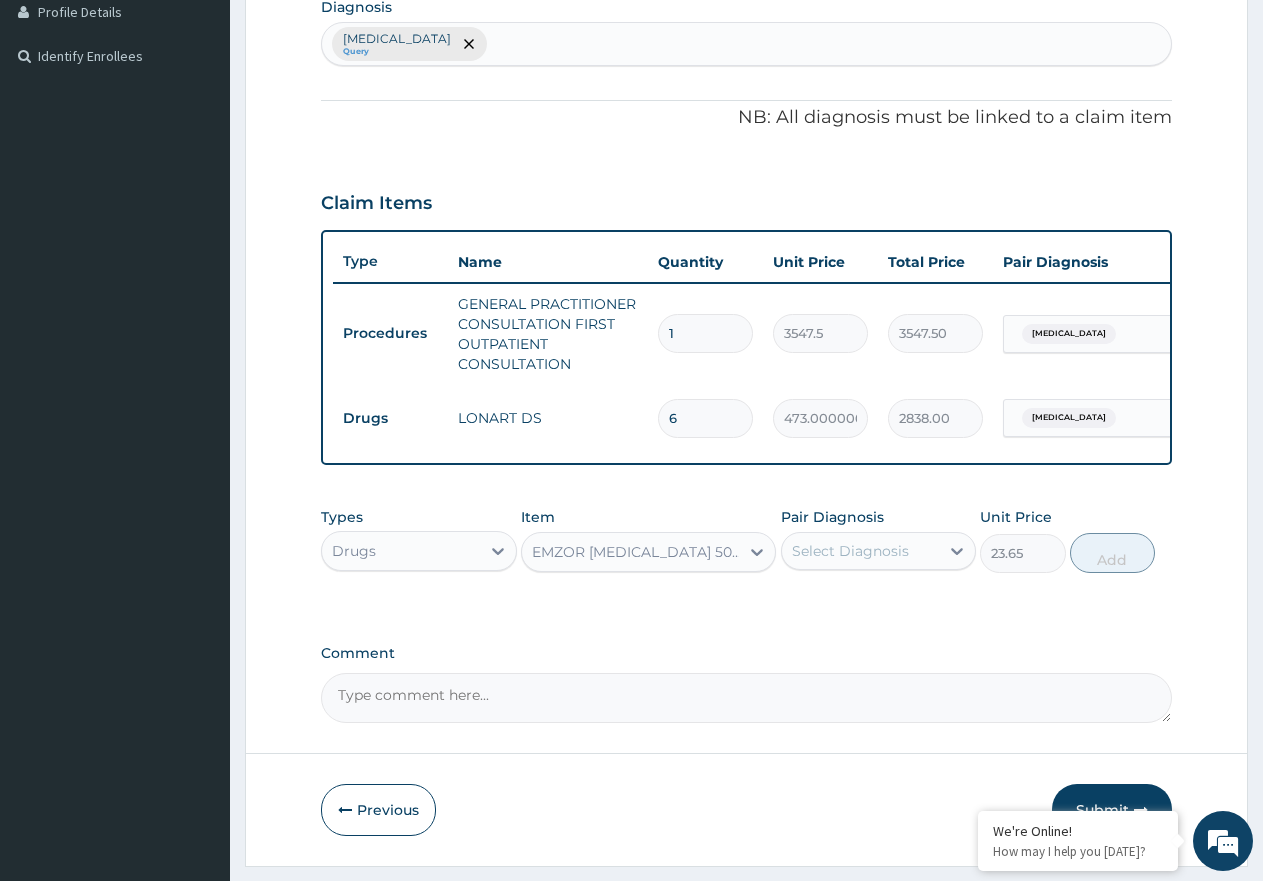 click on "Select Diagnosis" at bounding box center (850, 551) 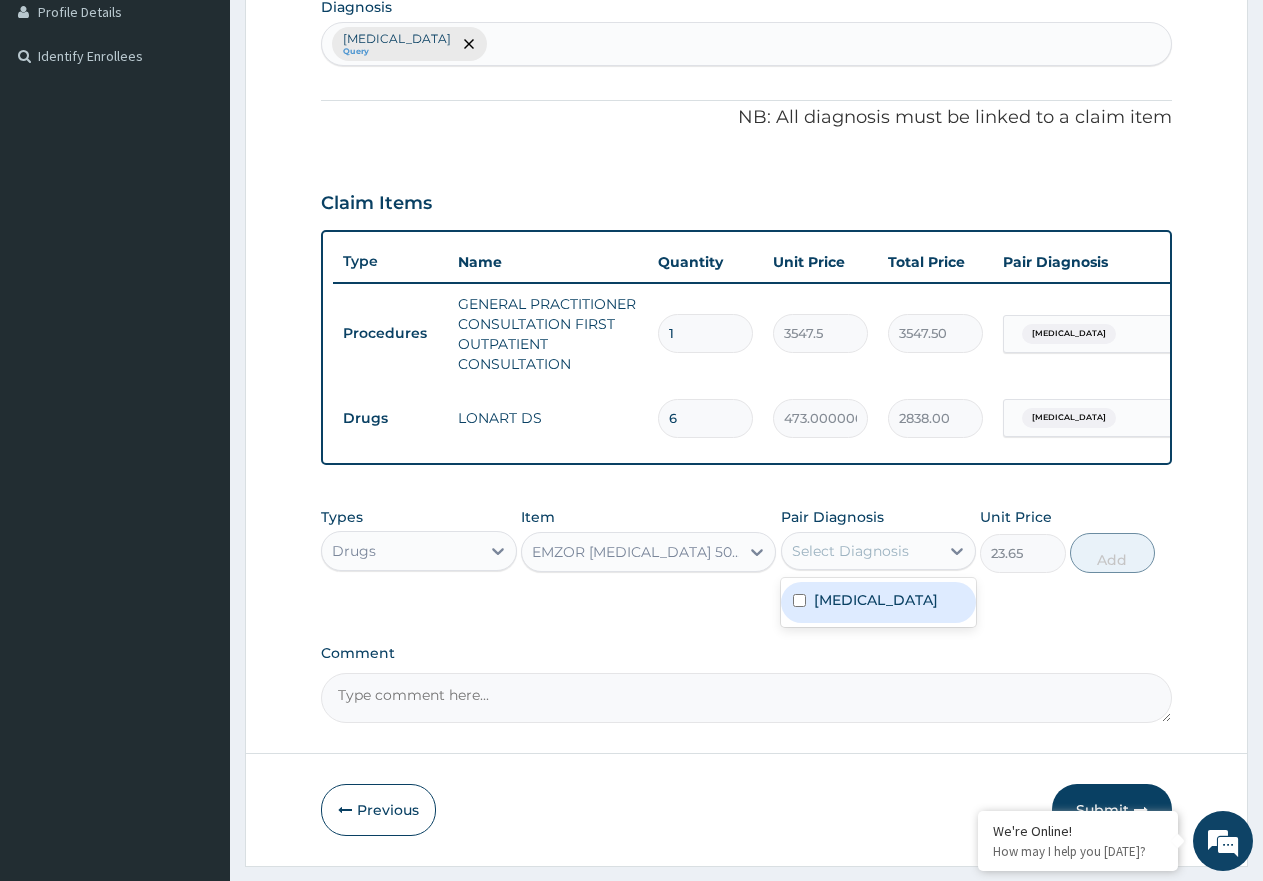 drag, startPoint x: 896, startPoint y: 622, endPoint x: 1036, endPoint y: 602, distance: 141.42136 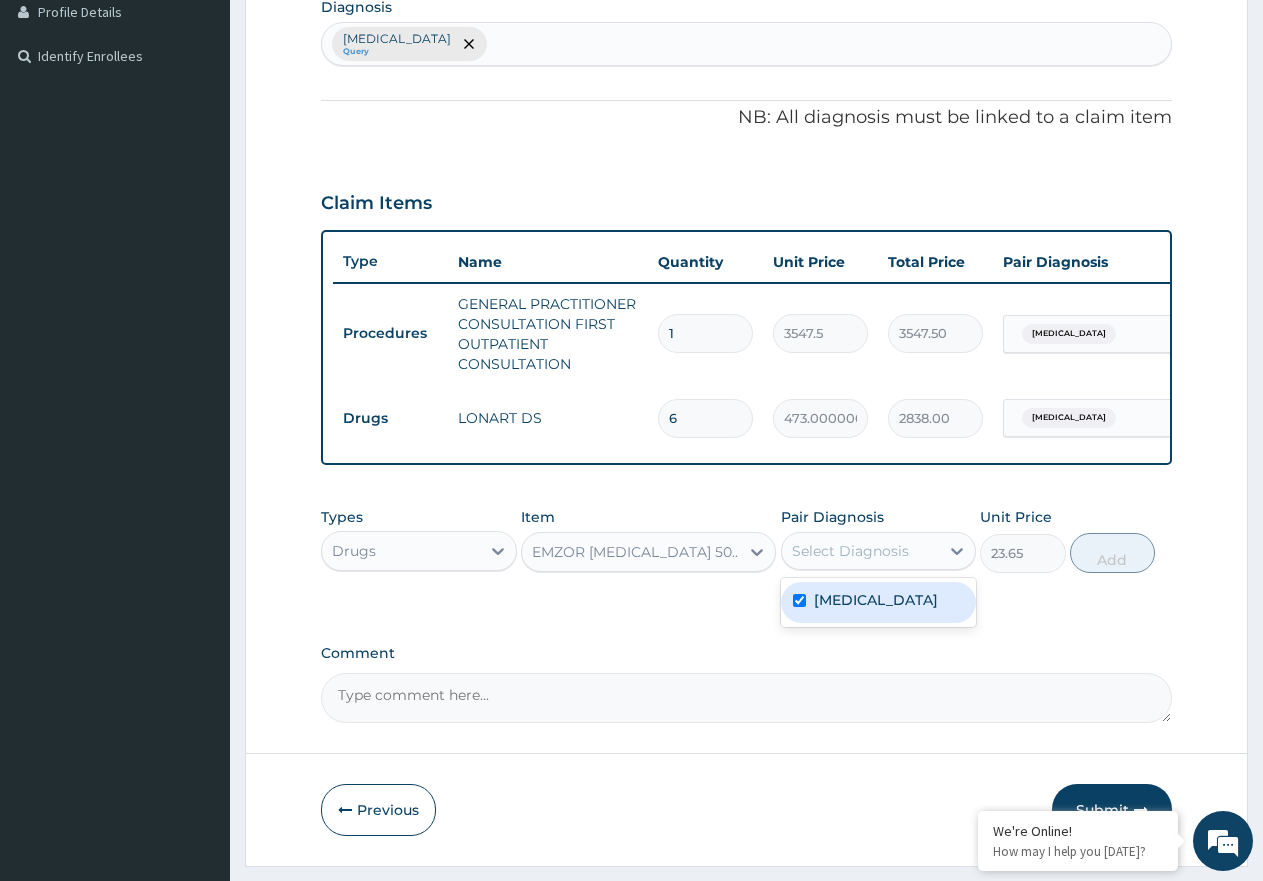 checkbox on "true" 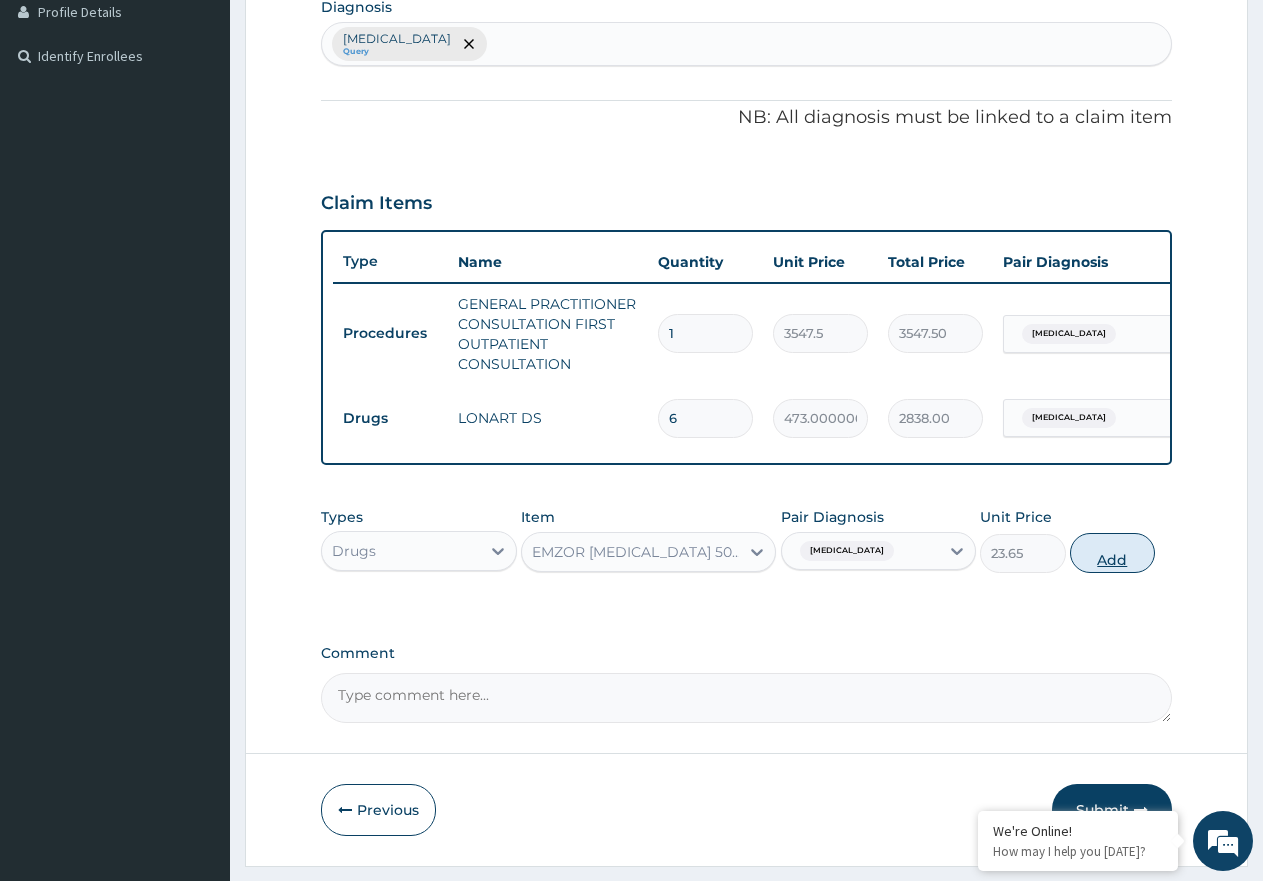click on "Add" at bounding box center (1112, 553) 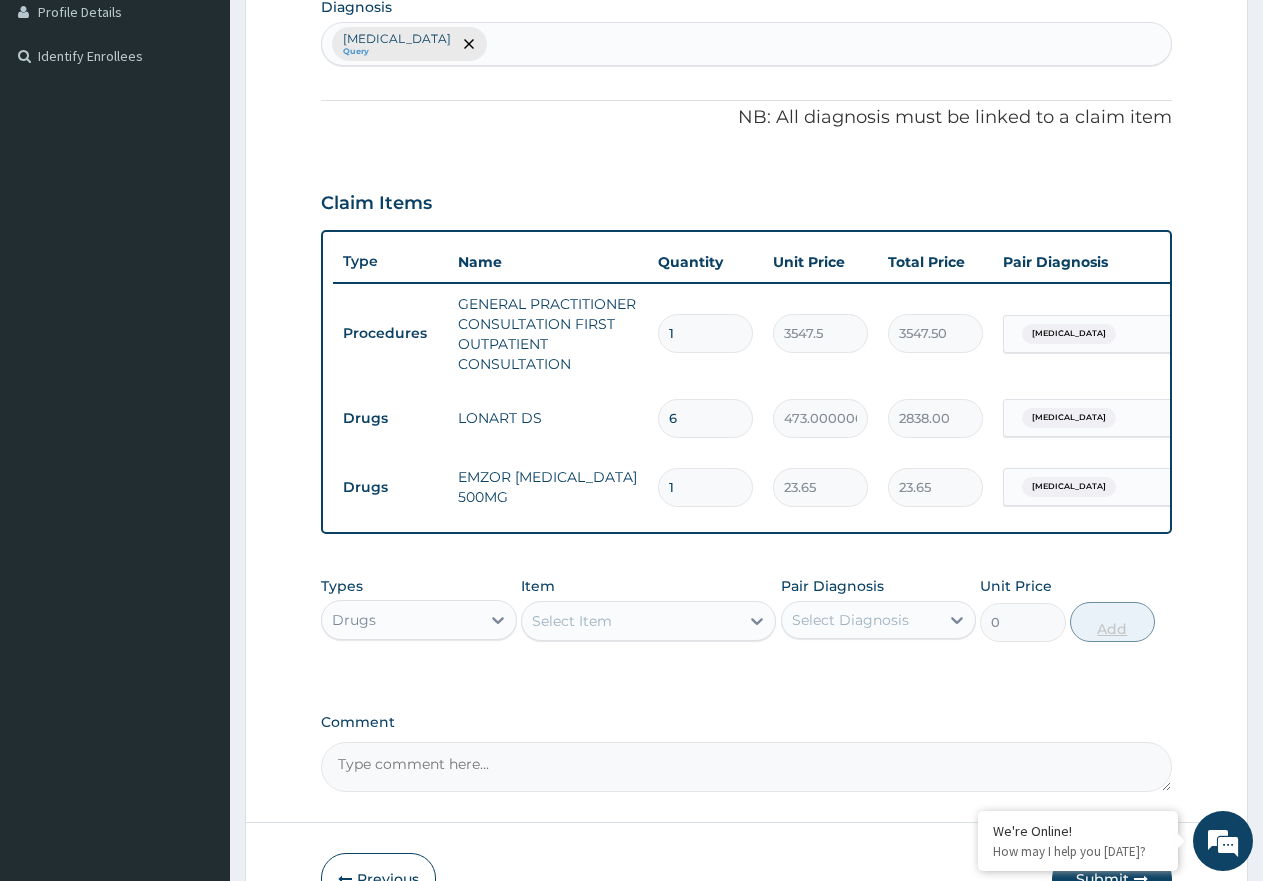 type on "18" 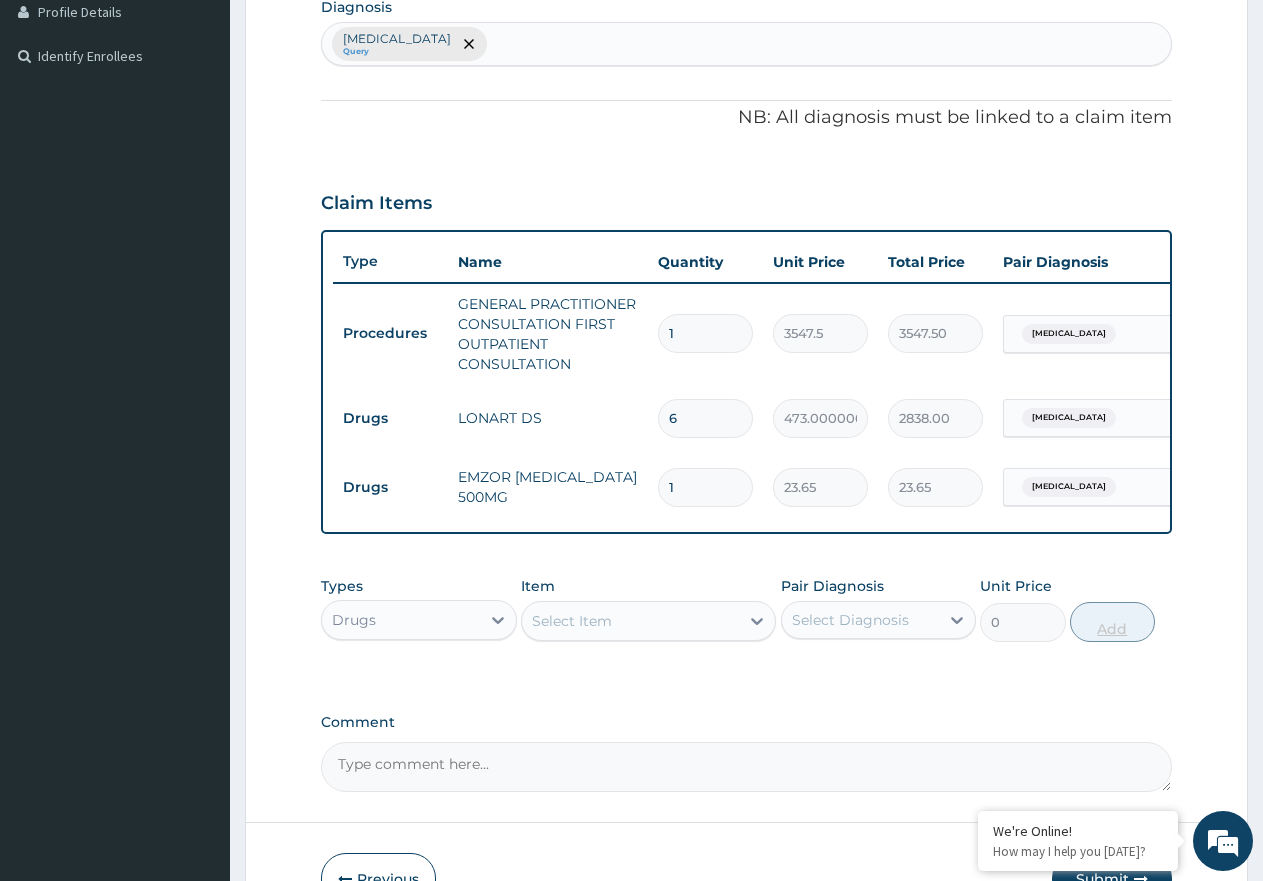 type on "425.70" 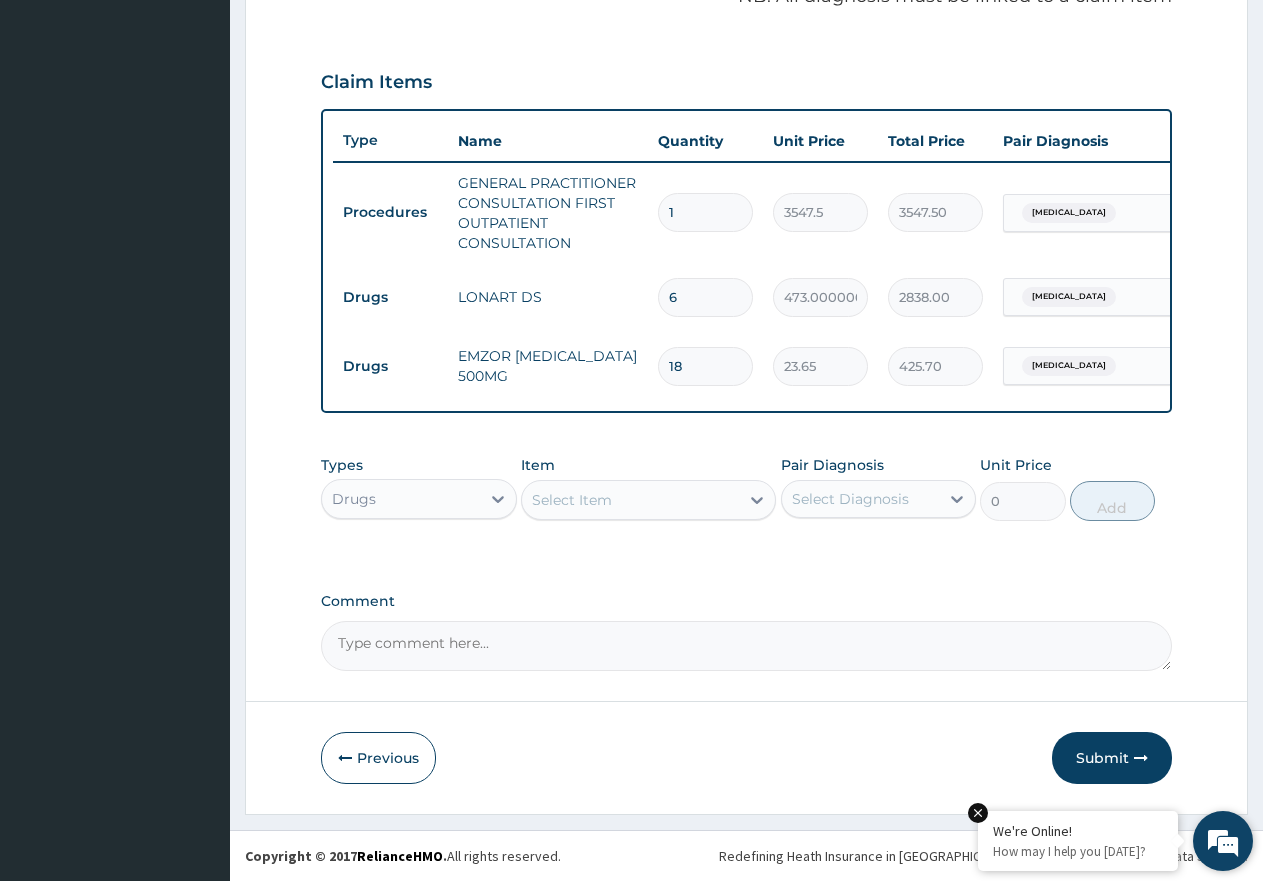 scroll, scrollTop: 652, scrollLeft: 0, axis: vertical 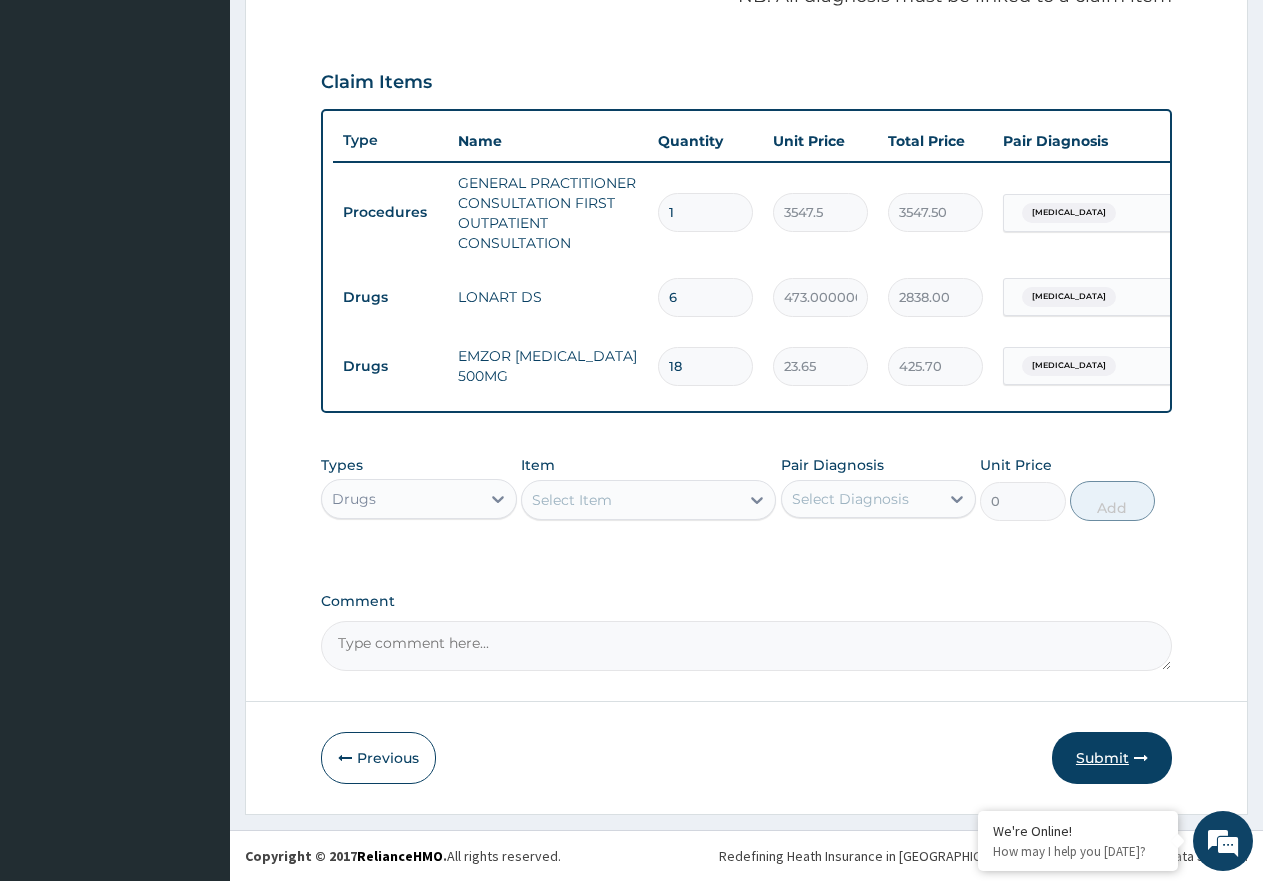 type on "18" 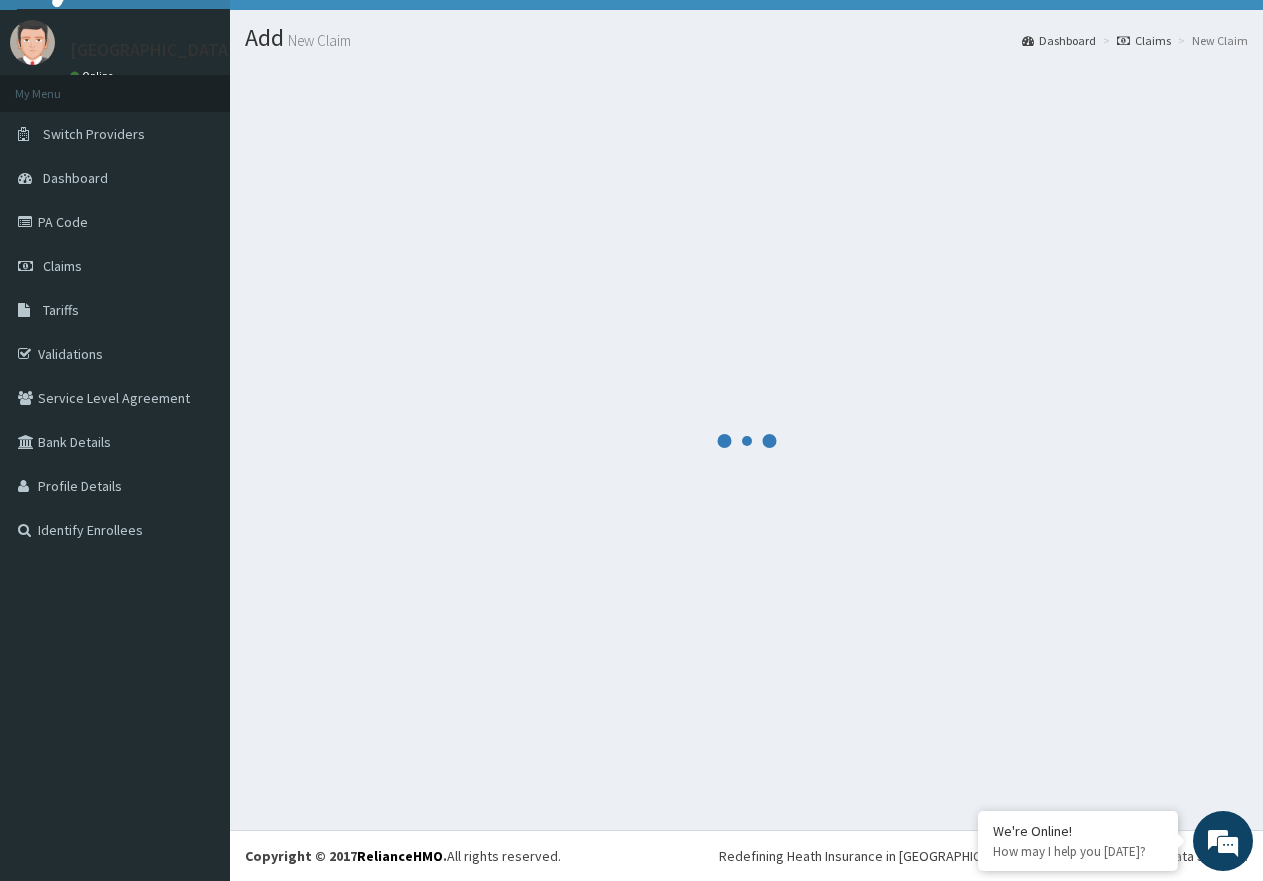 scroll, scrollTop: 40, scrollLeft: 0, axis: vertical 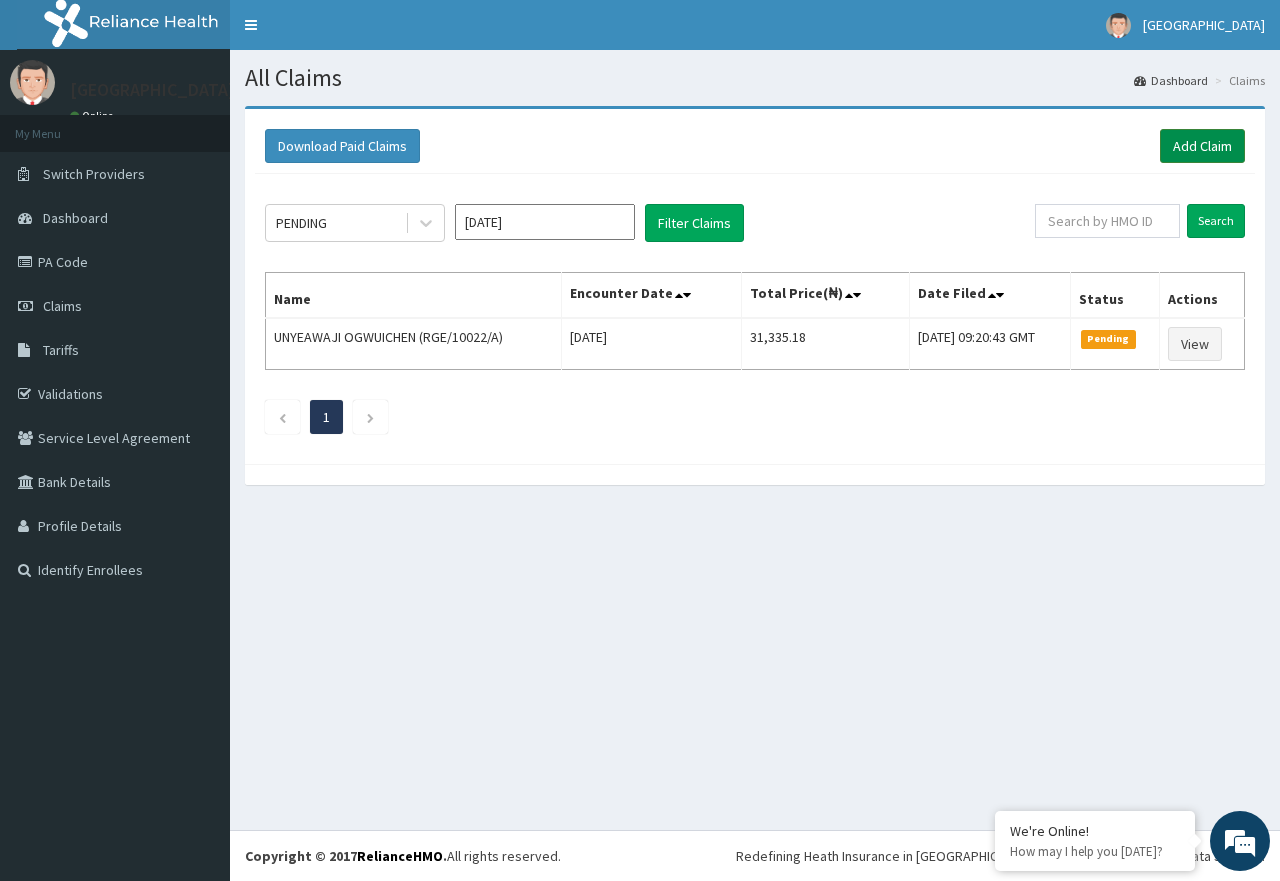 click on "Add Claim" at bounding box center [1202, 146] 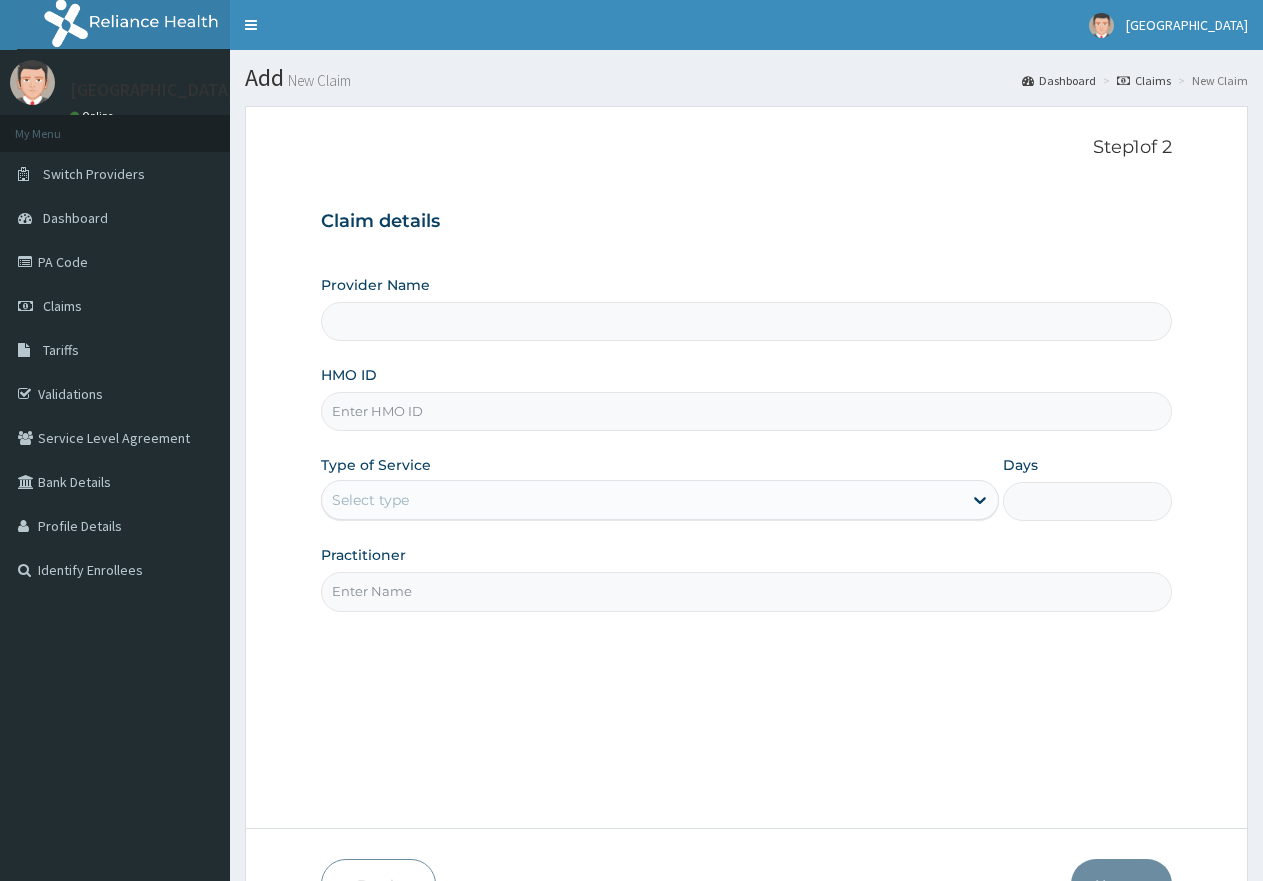 type on "[GEOGRAPHIC_DATA]" 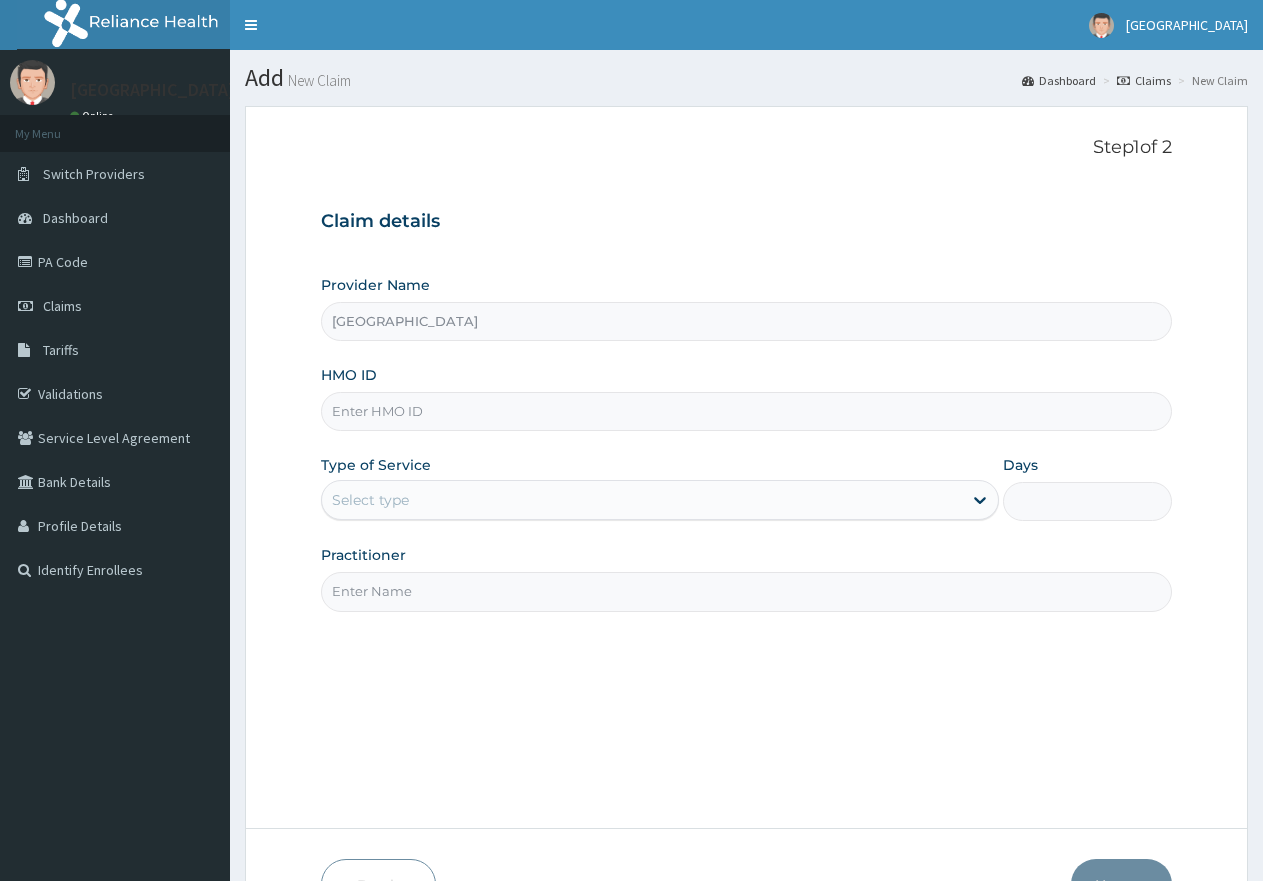 scroll, scrollTop: 0, scrollLeft: 0, axis: both 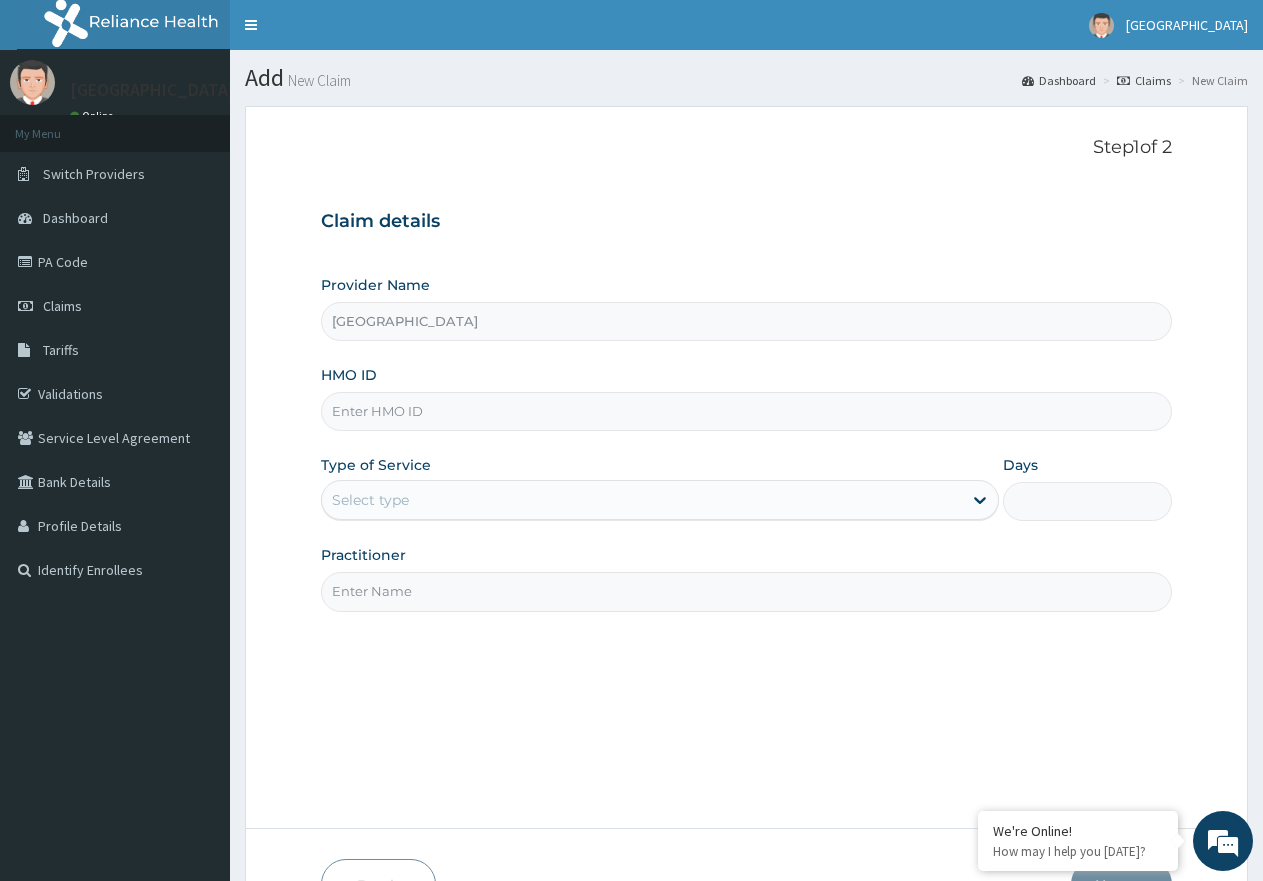 click on "HMO ID" at bounding box center [746, 411] 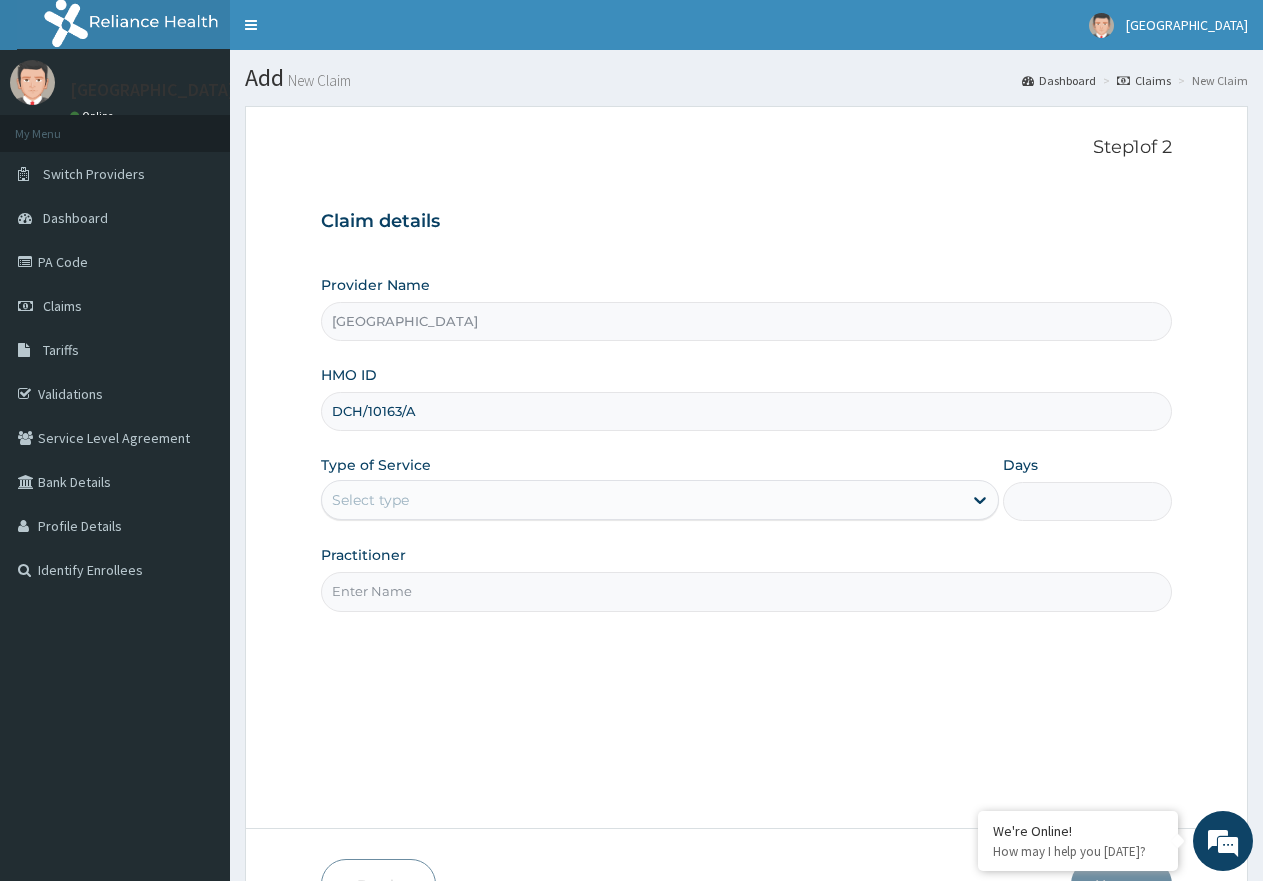 type on "DCH/10163/A" 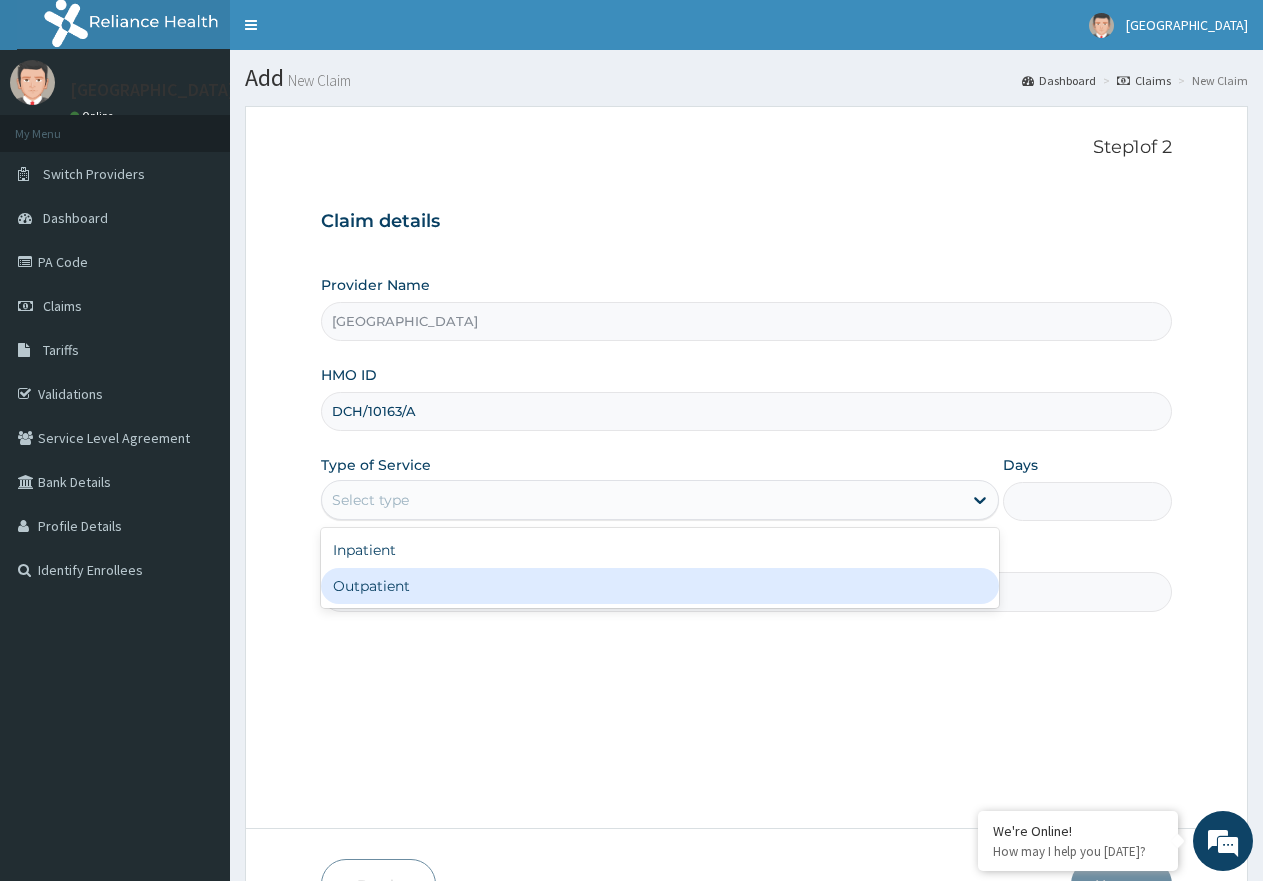 click on "Outpatient" at bounding box center (659, 586) 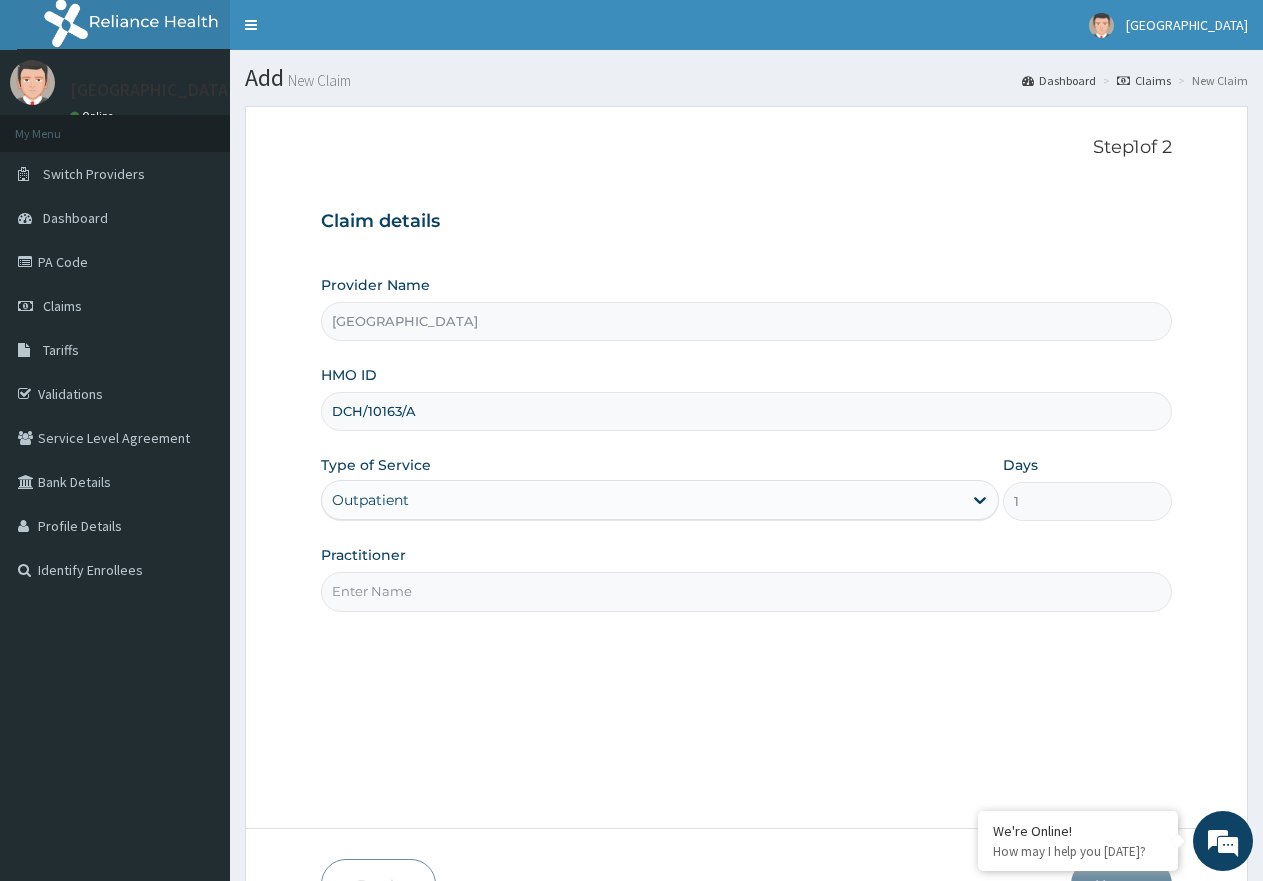 click on "Practitioner" at bounding box center (746, 591) 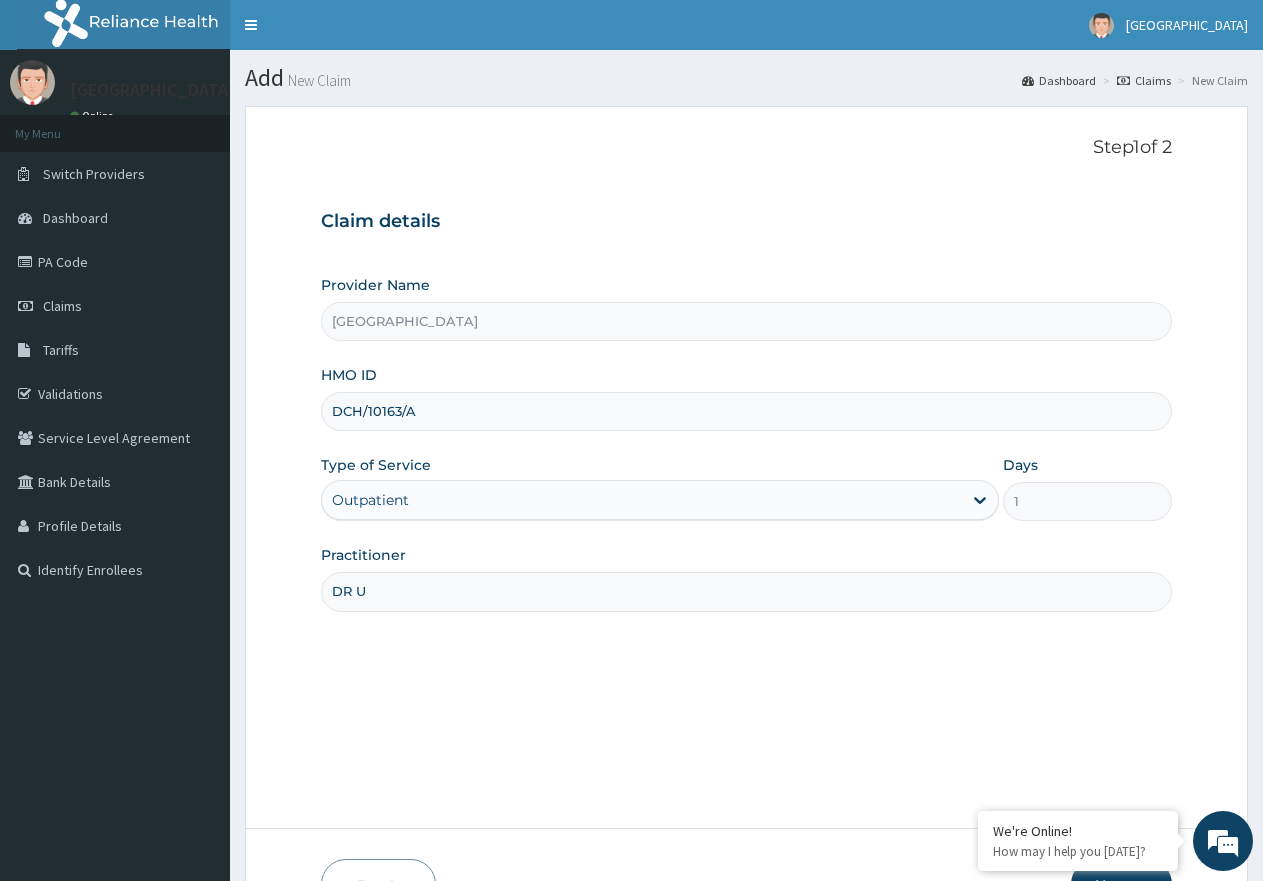 scroll, scrollTop: 0, scrollLeft: 0, axis: both 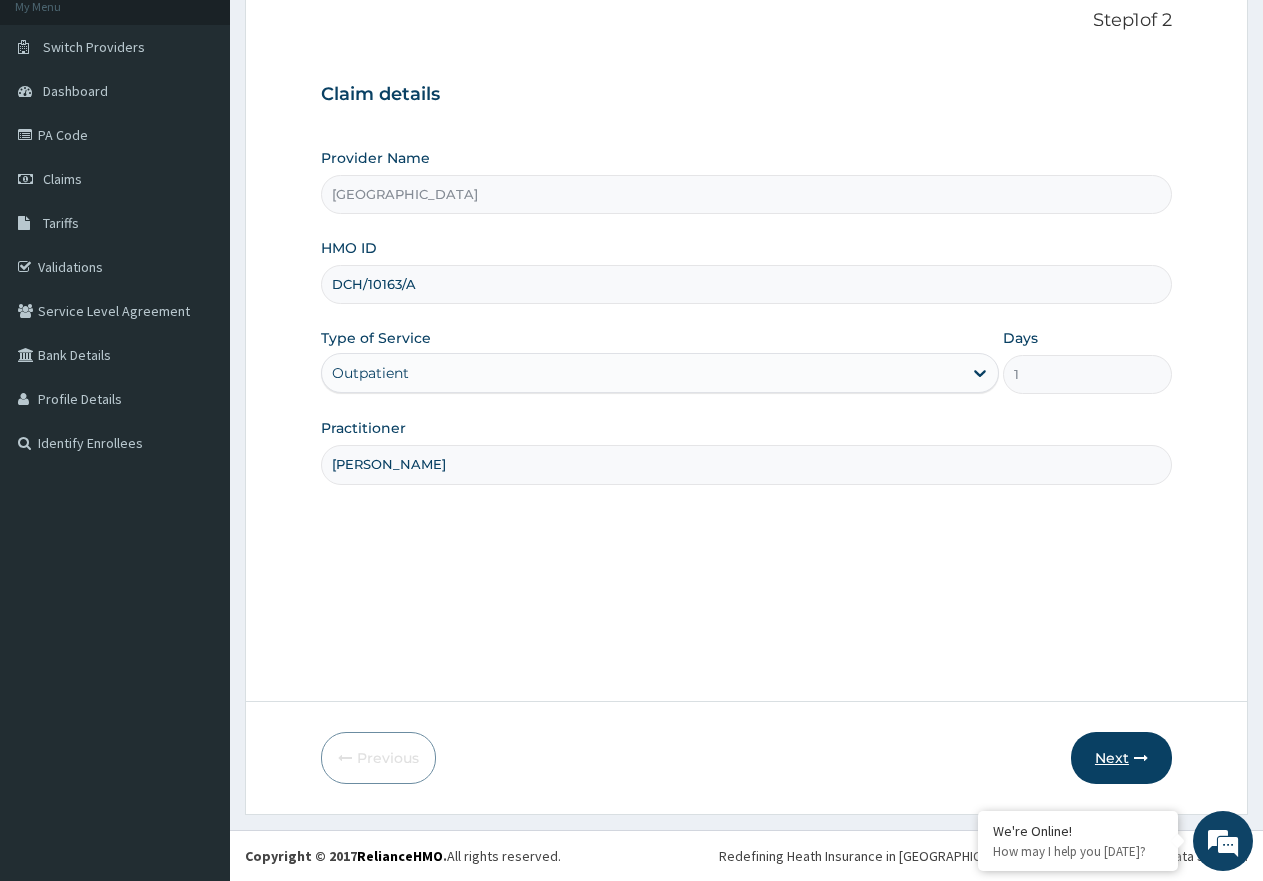 click on "Next" at bounding box center [1121, 758] 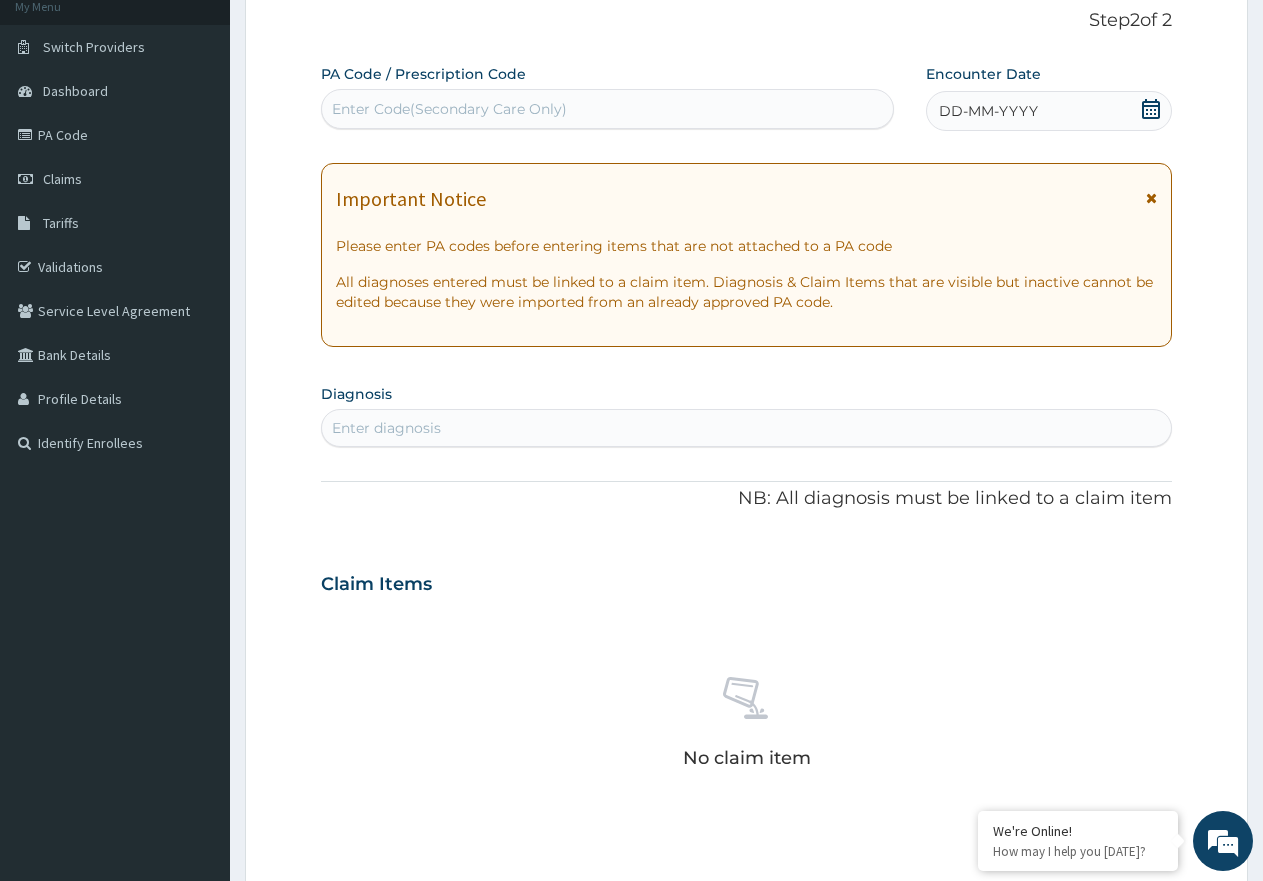 click 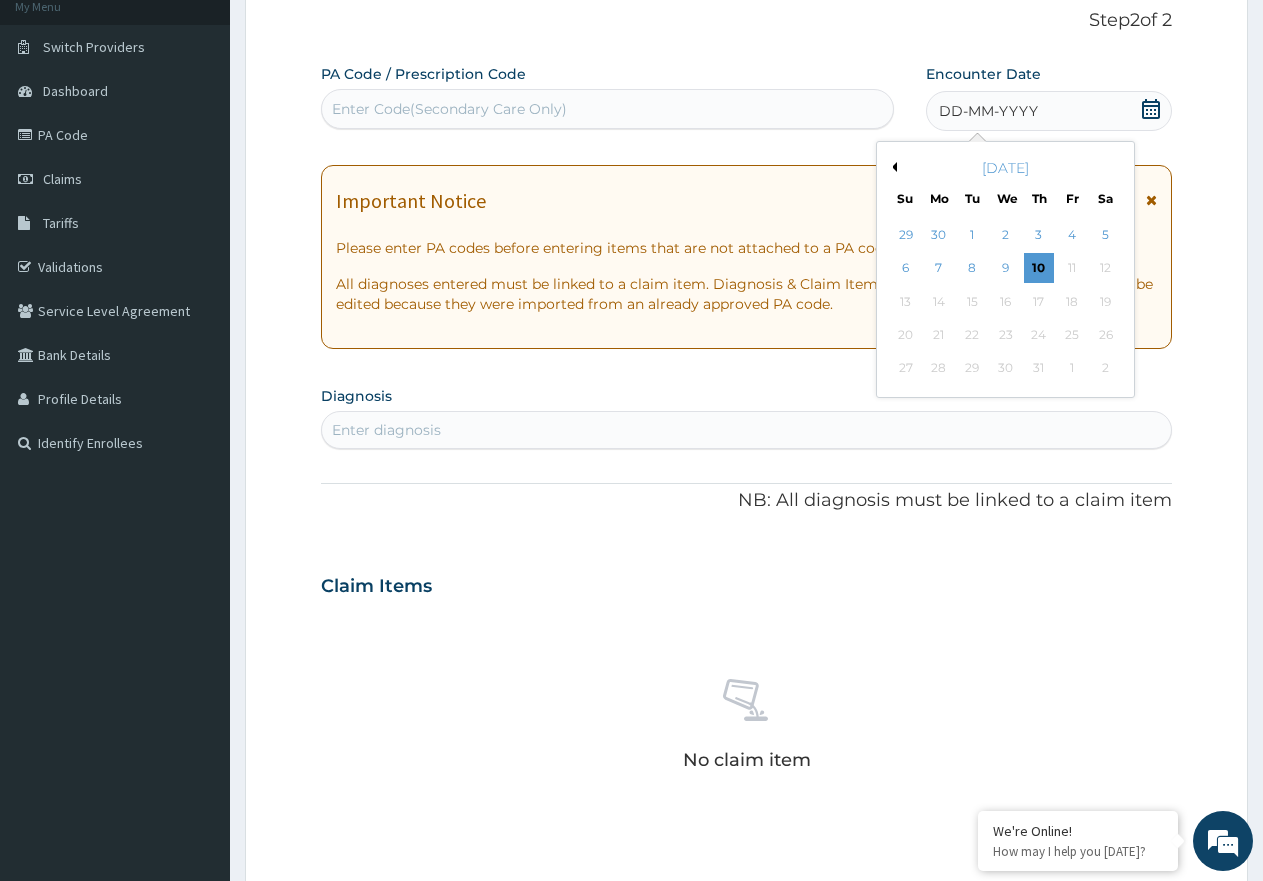 drag, startPoint x: 975, startPoint y: 238, endPoint x: 921, endPoint y: 389, distance: 160.3652 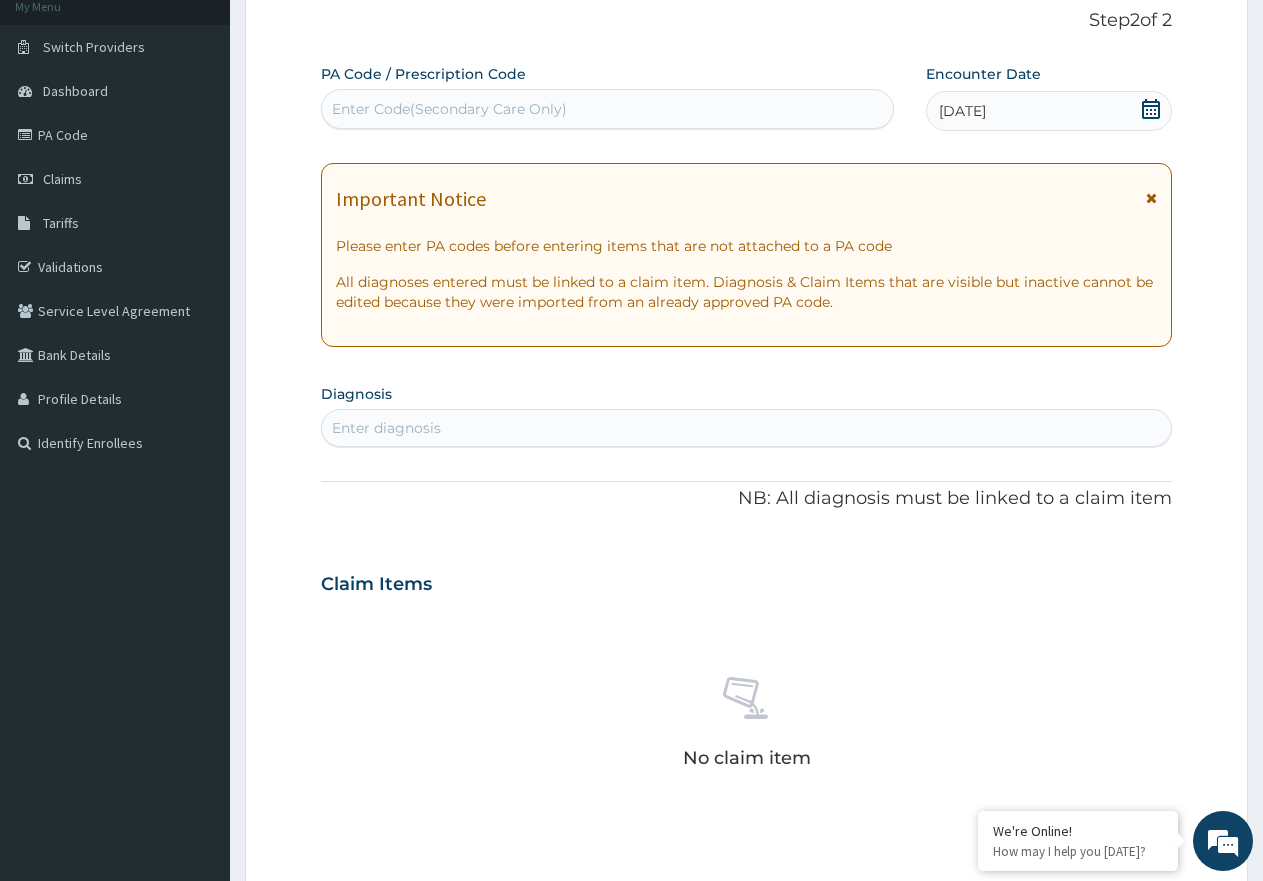 click on "Enter diagnosis" at bounding box center [386, 428] 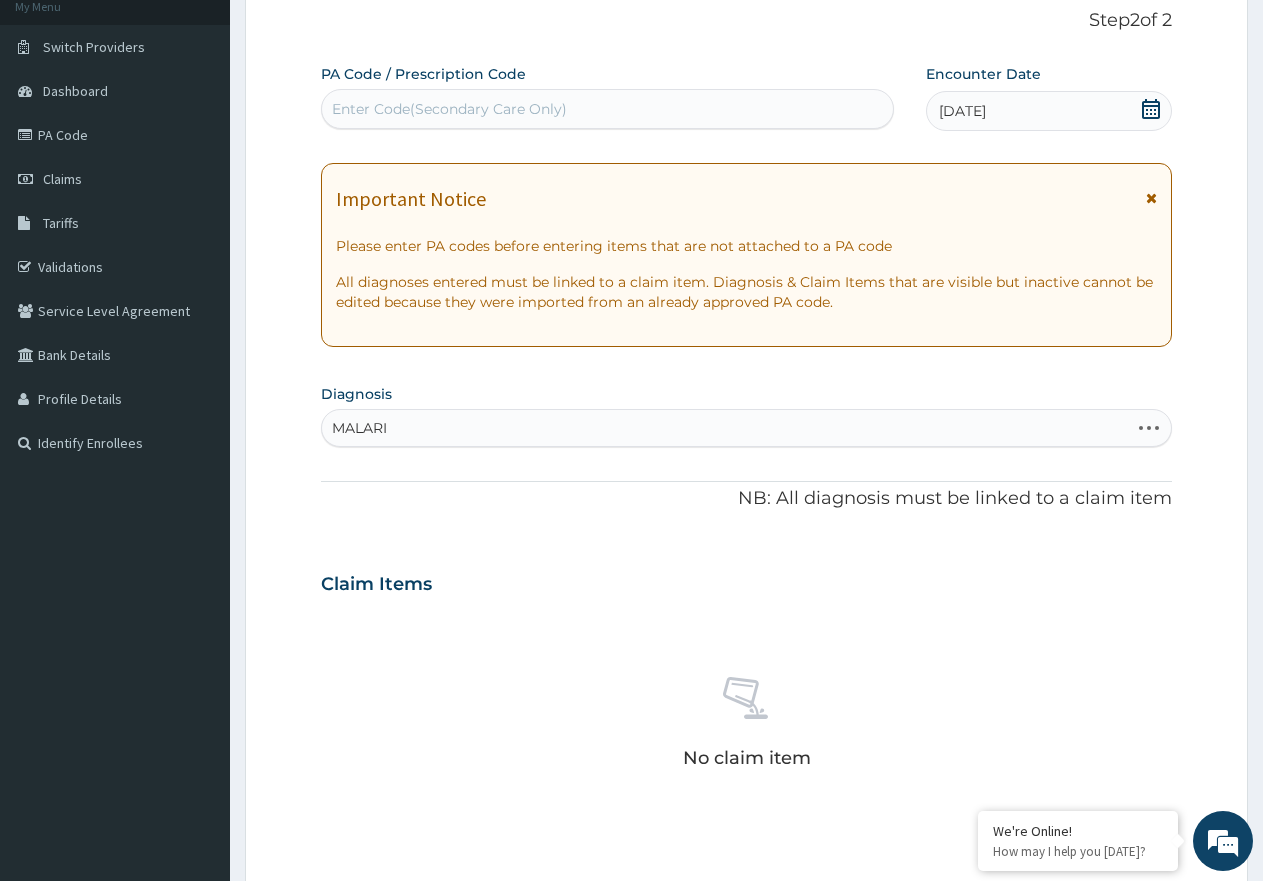 type on "MALARIA" 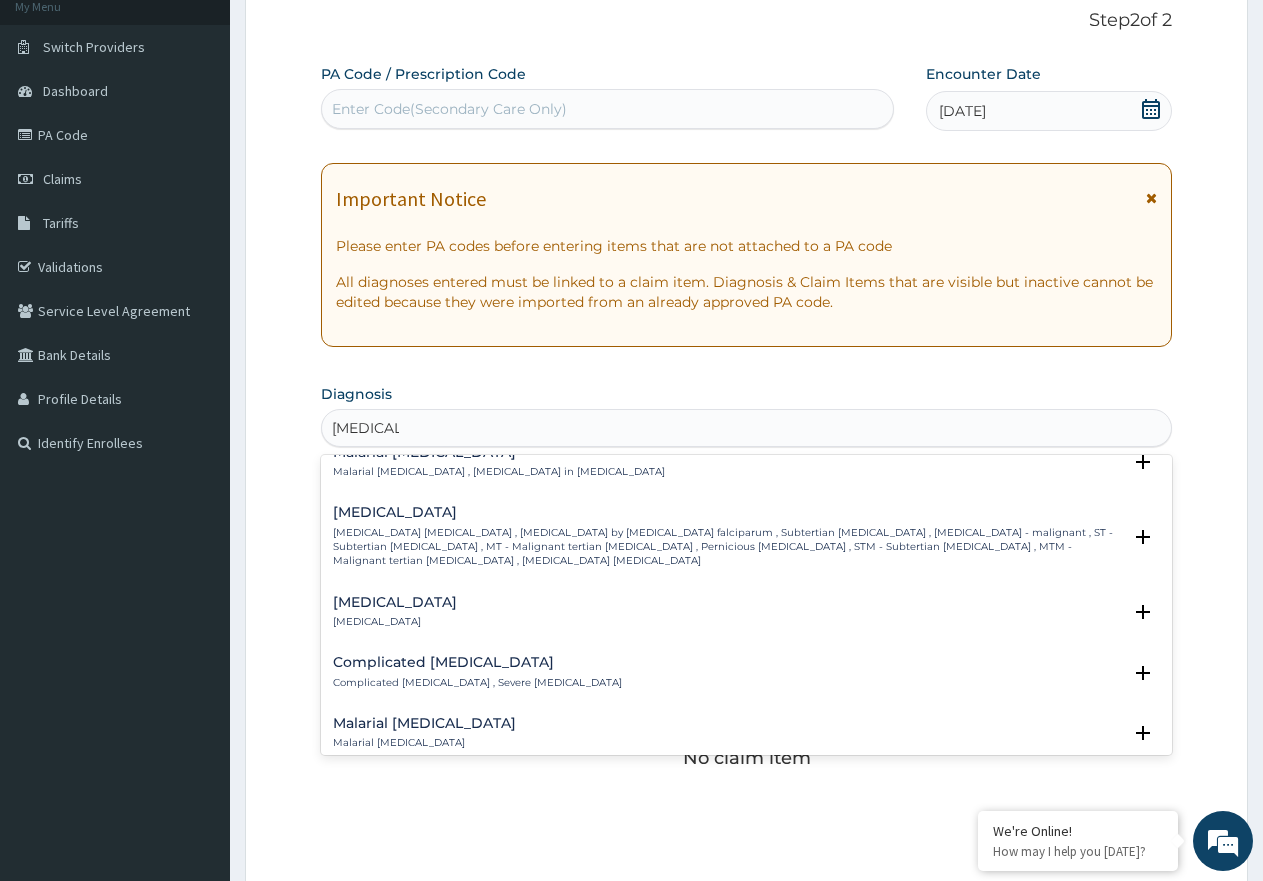 scroll, scrollTop: 800, scrollLeft: 0, axis: vertical 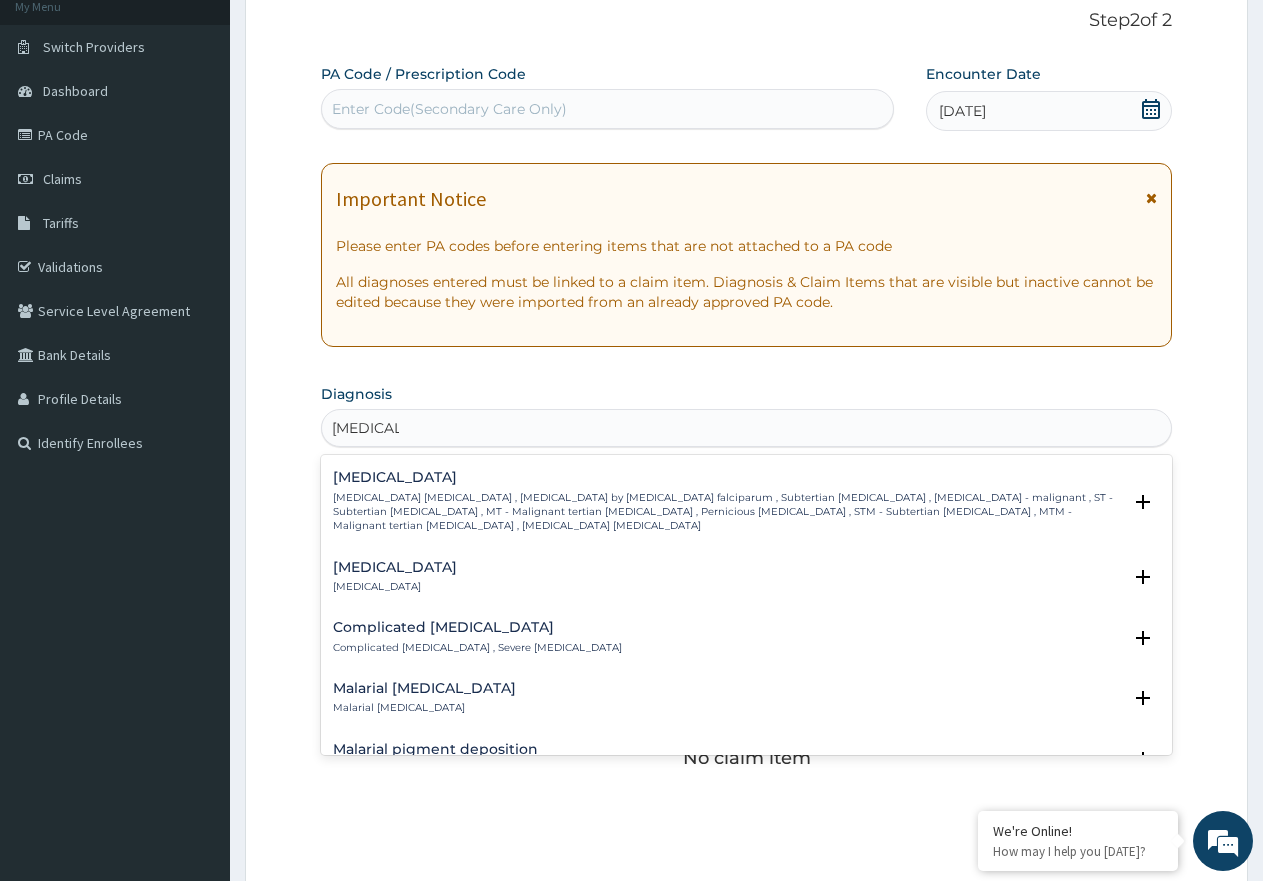 click on "Complicated malaria Complicated malaria , Severe malaria" at bounding box center [477, 637] 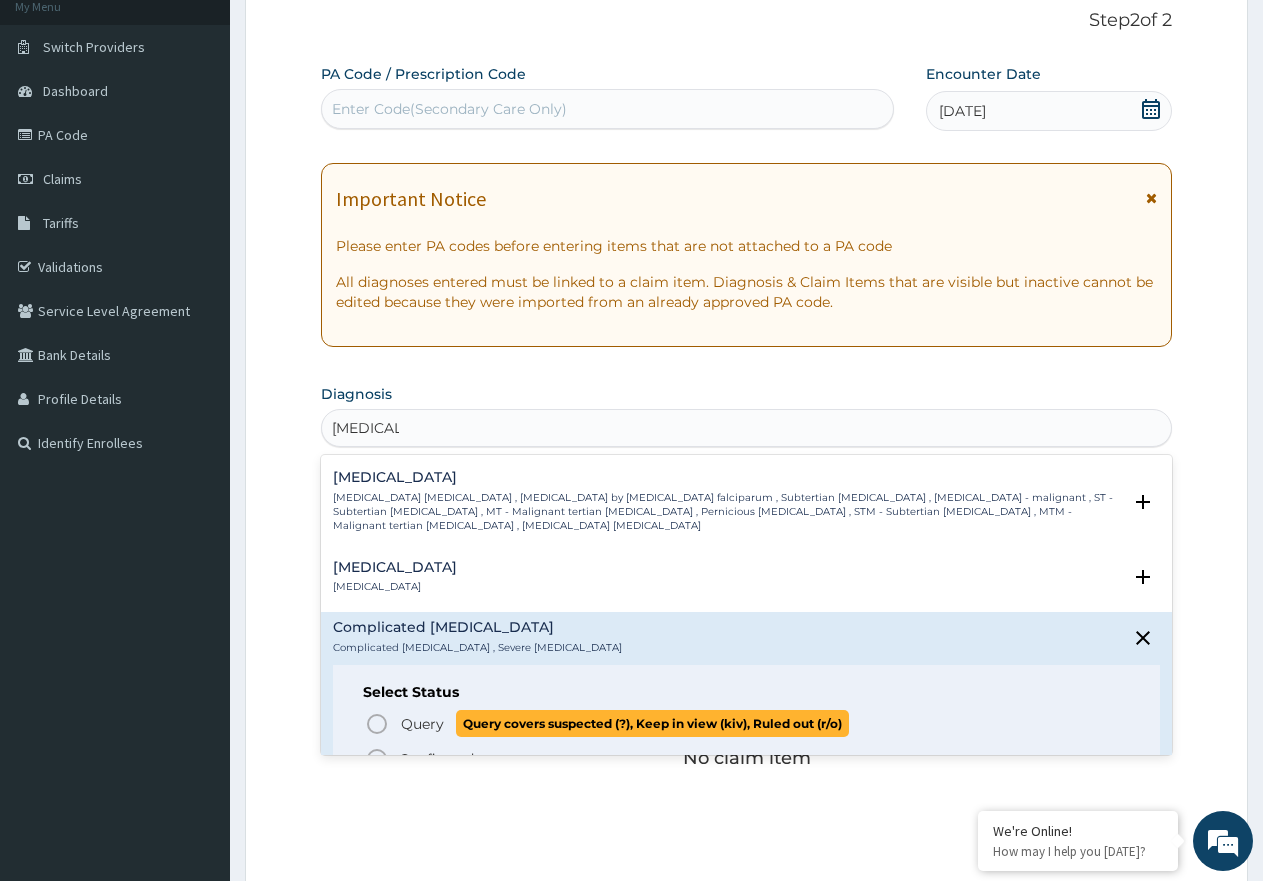 drag, startPoint x: 419, startPoint y: 718, endPoint x: 466, endPoint y: 752, distance: 58.00862 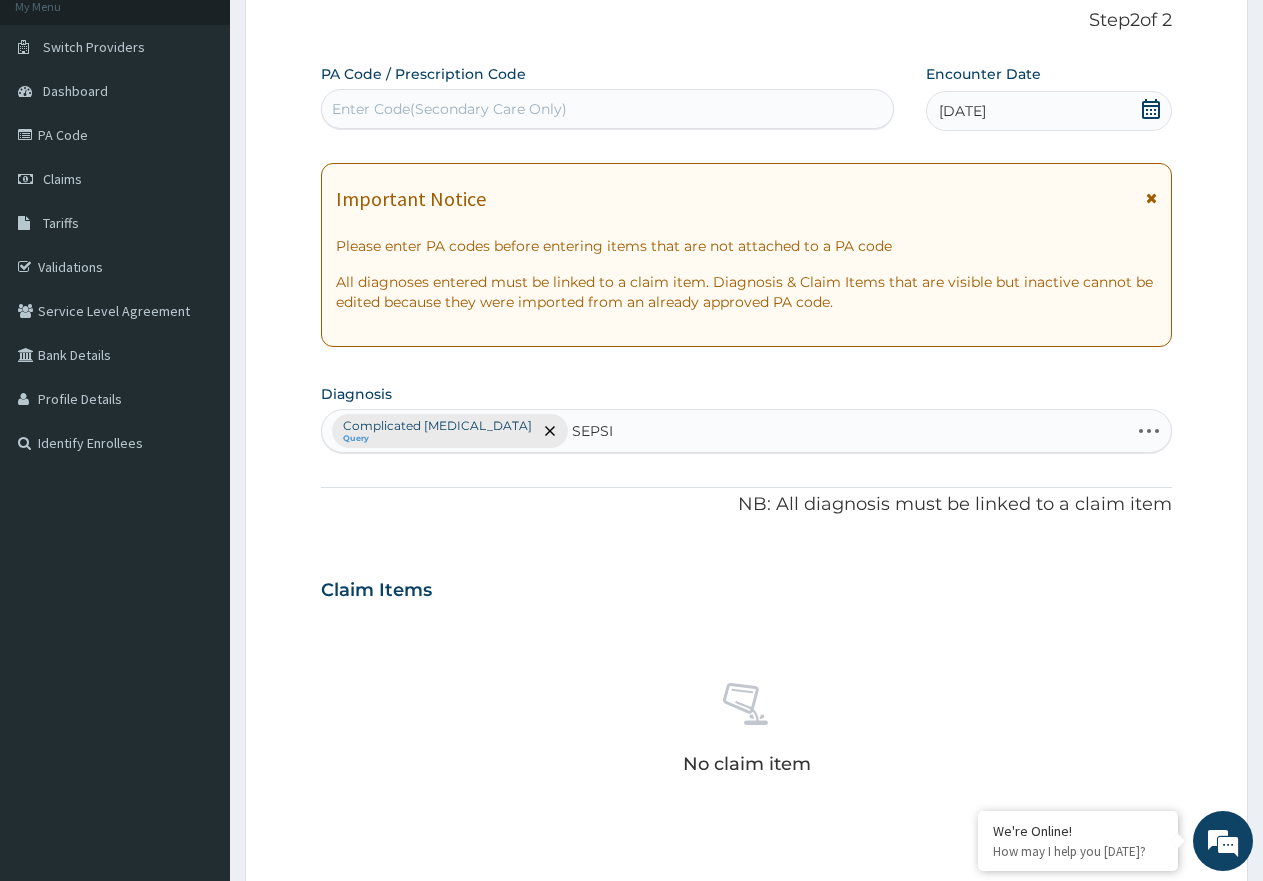 type on "SEPSIS" 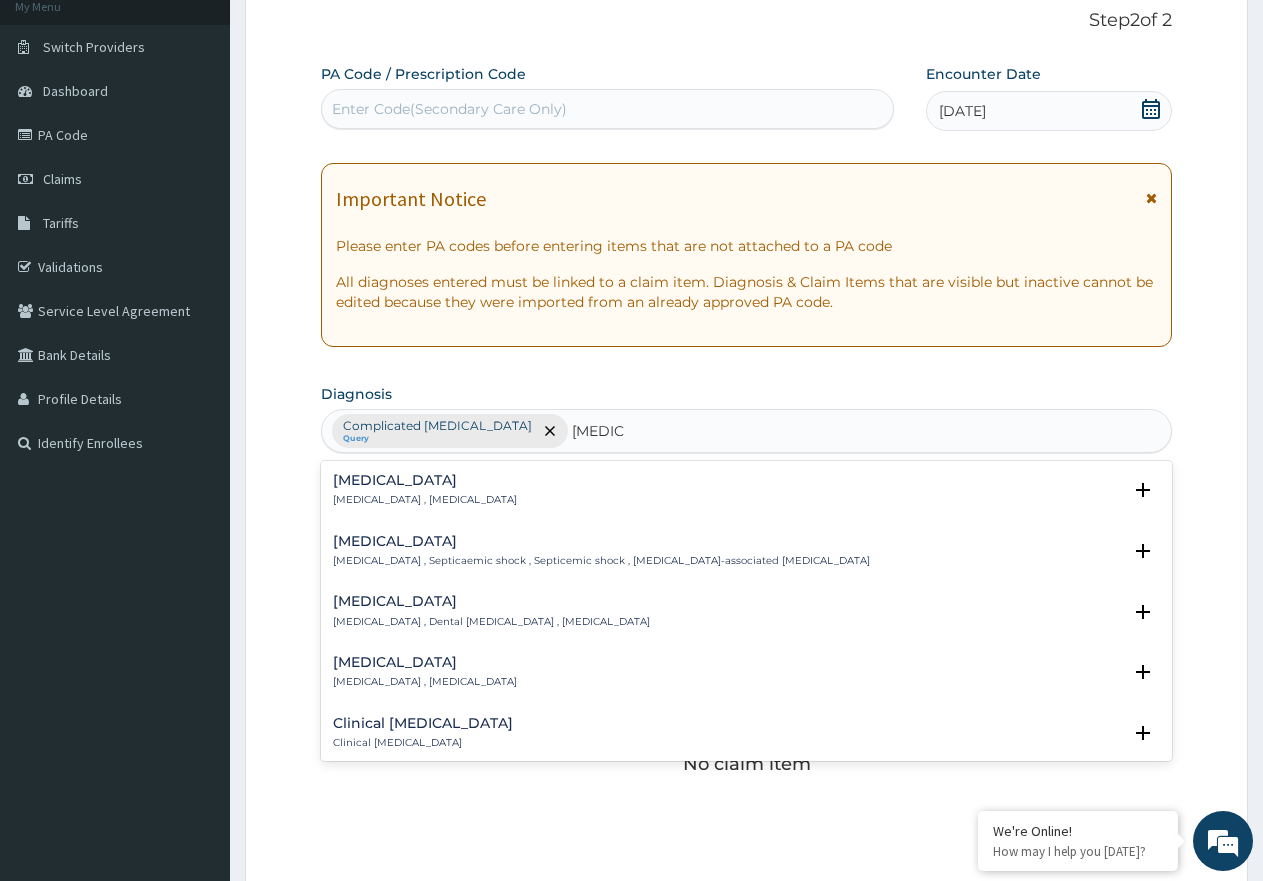 click on "Sepsis Systemic infection , Sepsis" at bounding box center [425, 490] 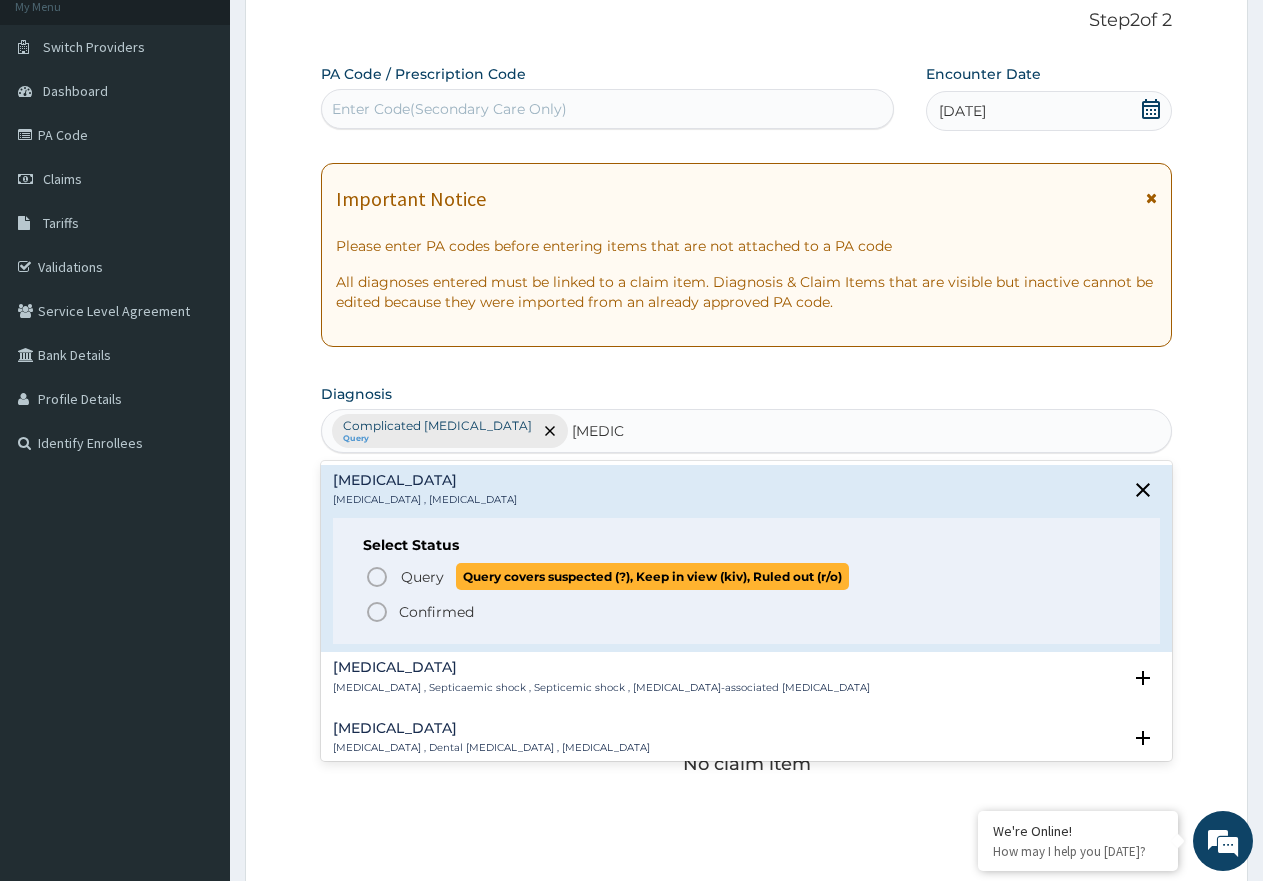 click 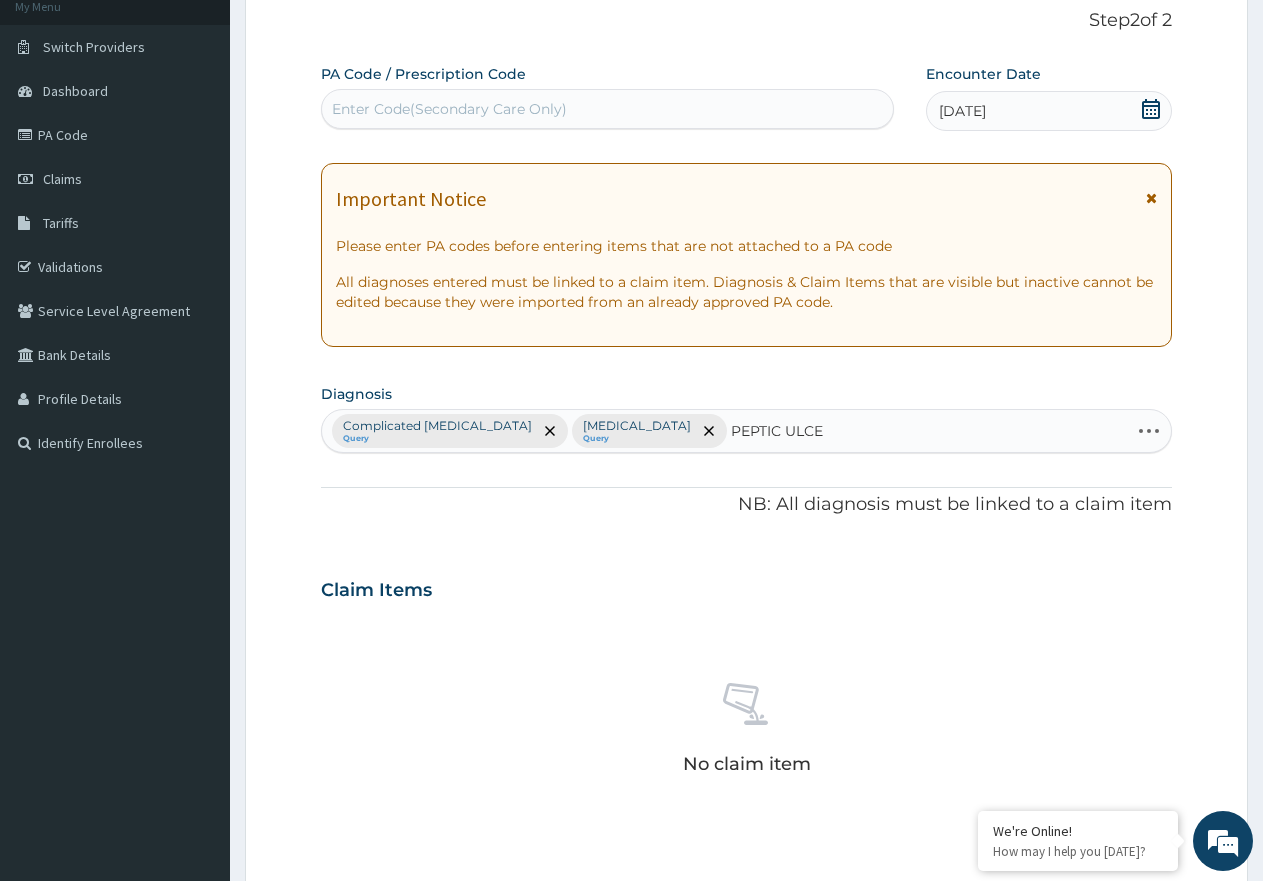 type on "PEPTIC ULCER" 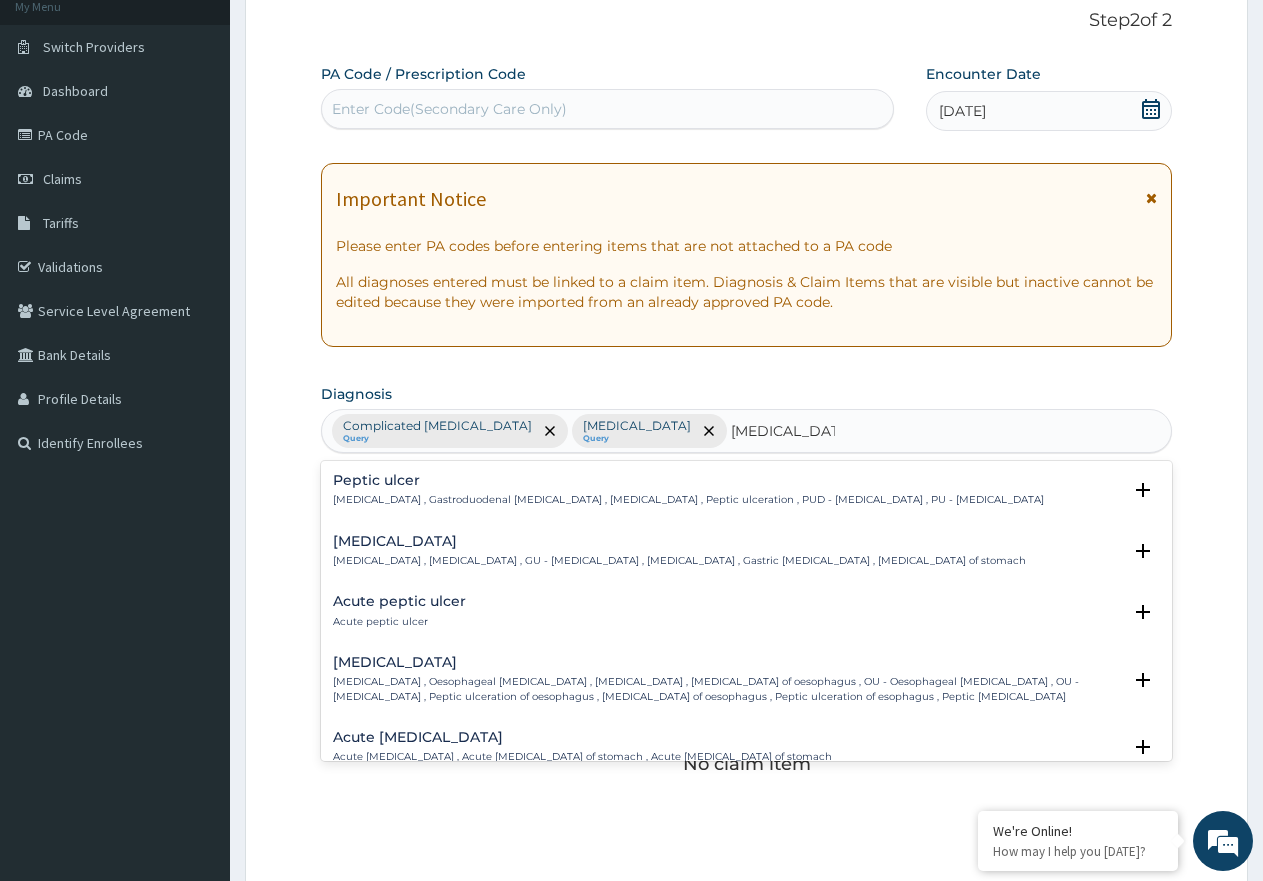 click on "Acute peptic ulcer Acute peptic ulcer" at bounding box center [399, 611] 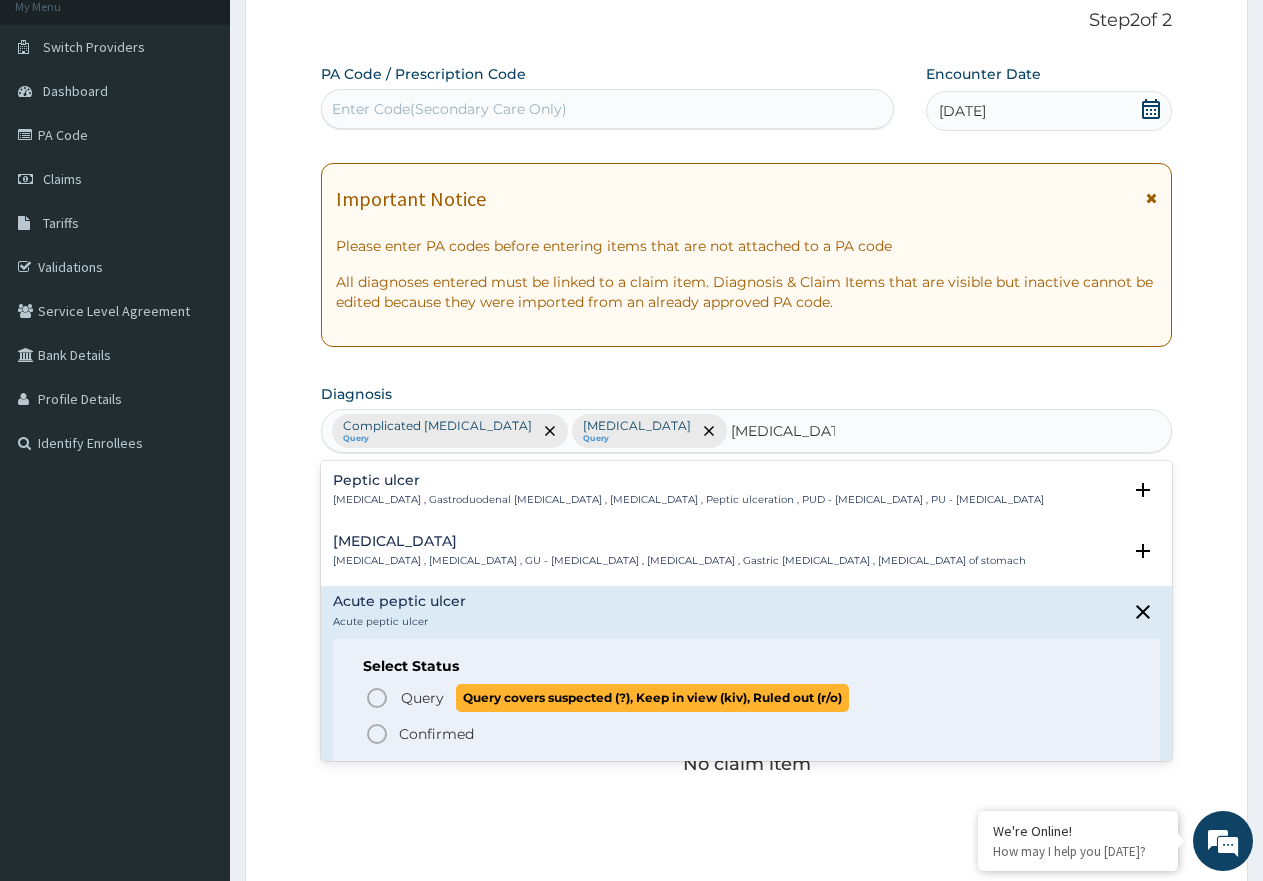 click on "Query" at bounding box center (422, 698) 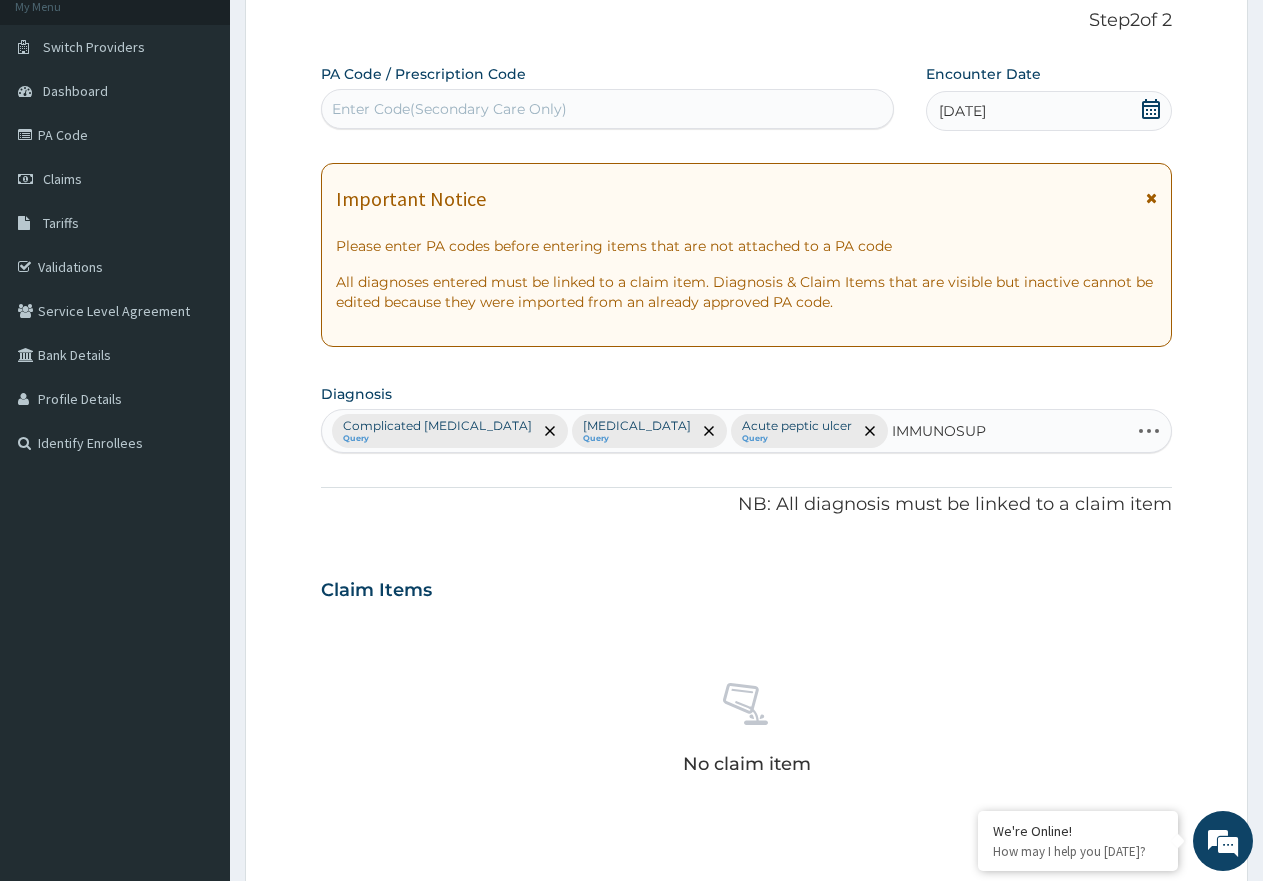 type on "IMMUNOSUPP" 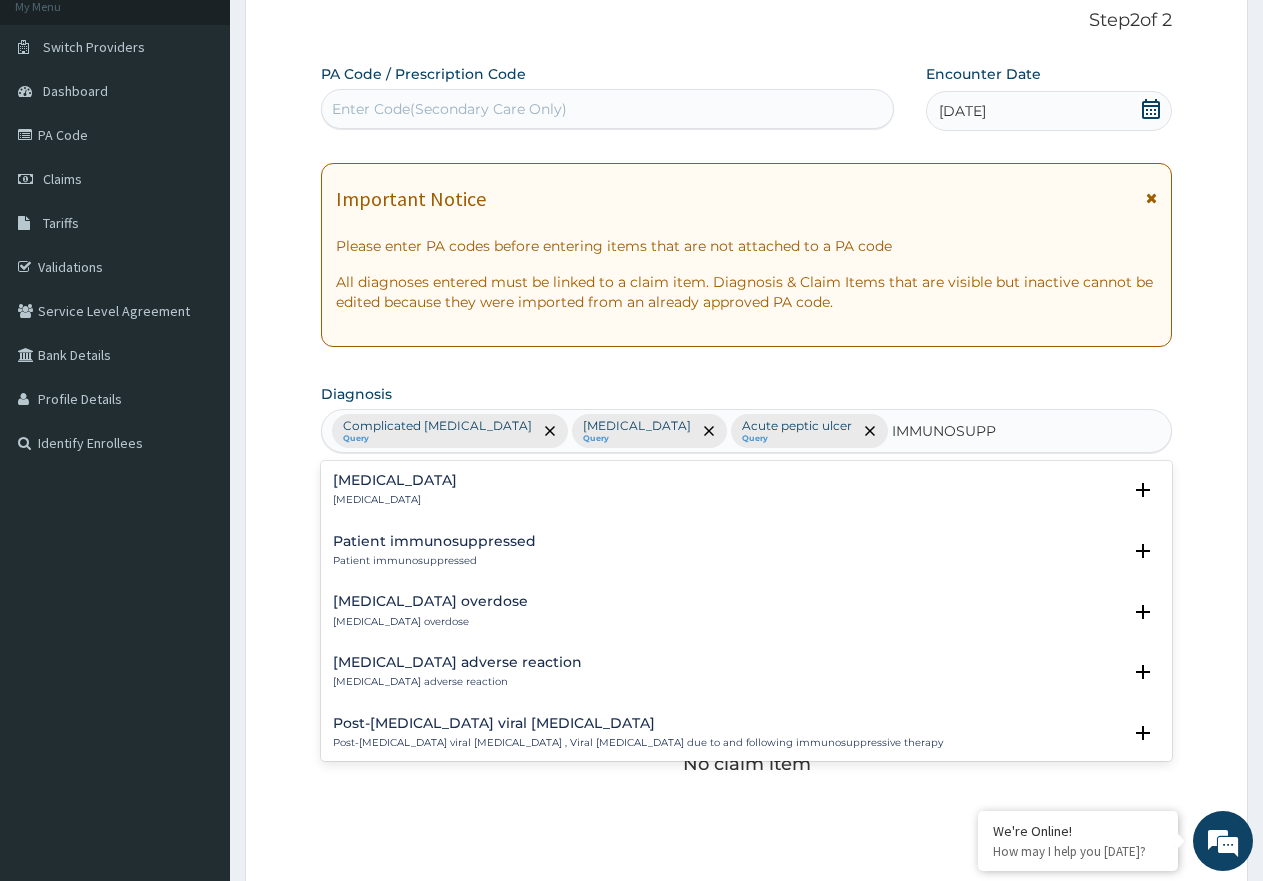 click on "Immunosuppression" at bounding box center (395, 480) 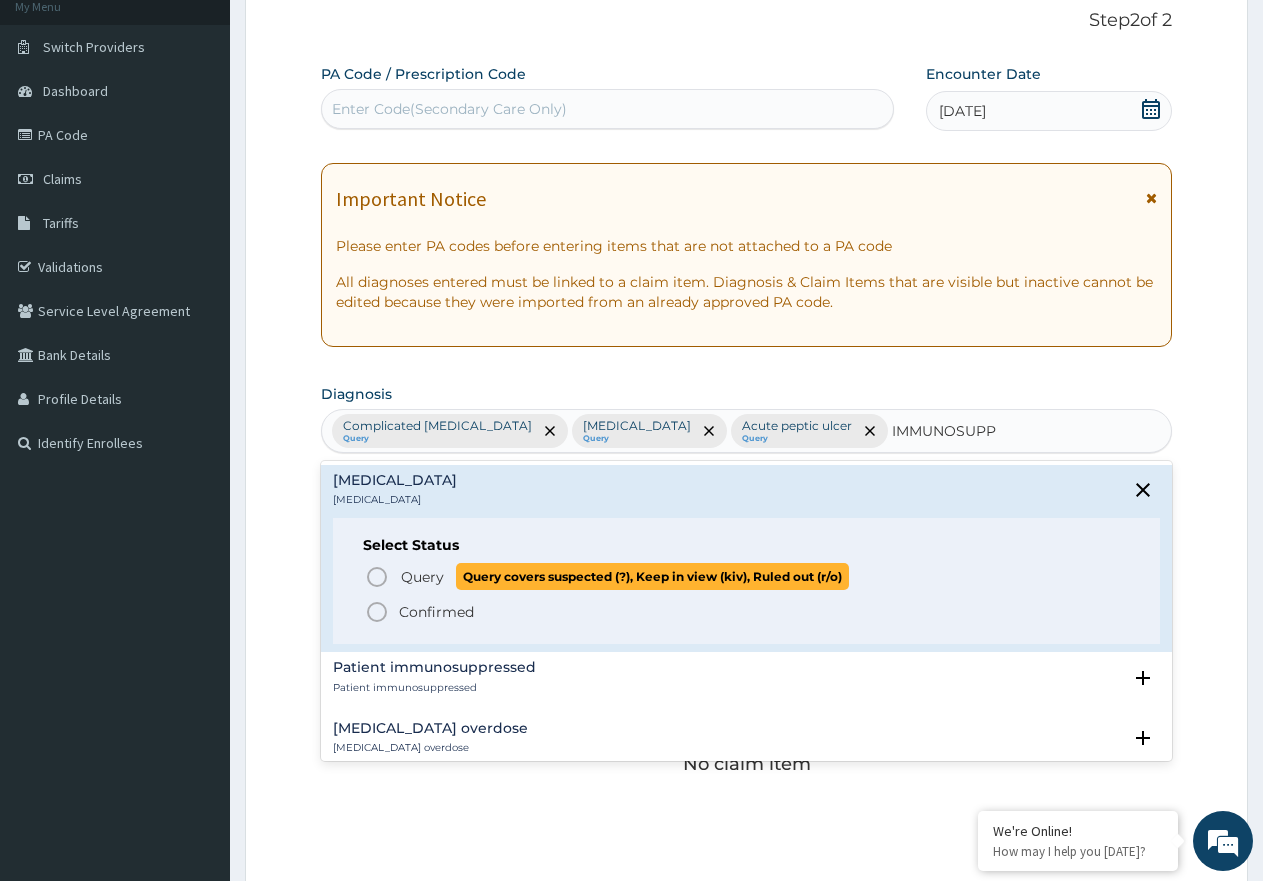 click on "Query" at bounding box center (422, 577) 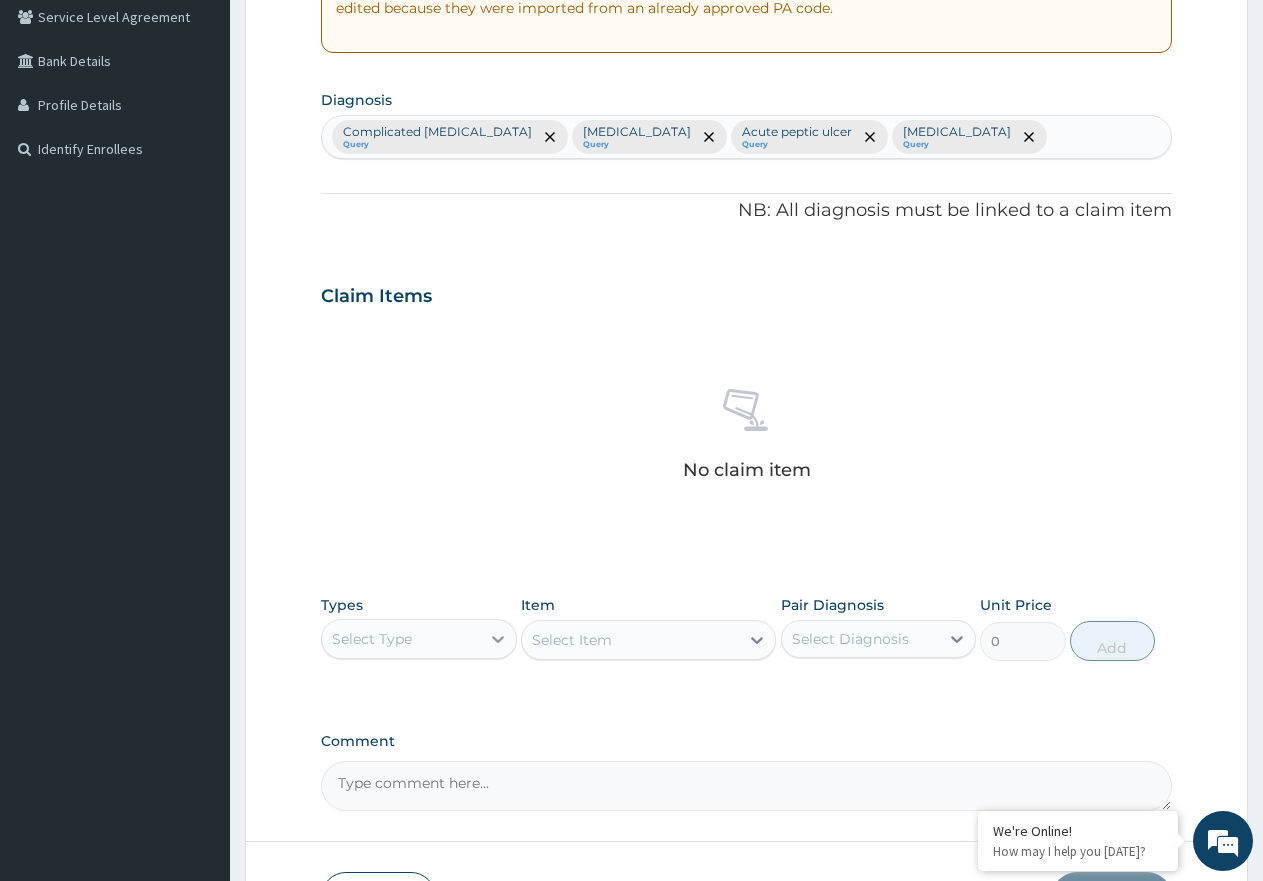 scroll, scrollTop: 461, scrollLeft: 0, axis: vertical 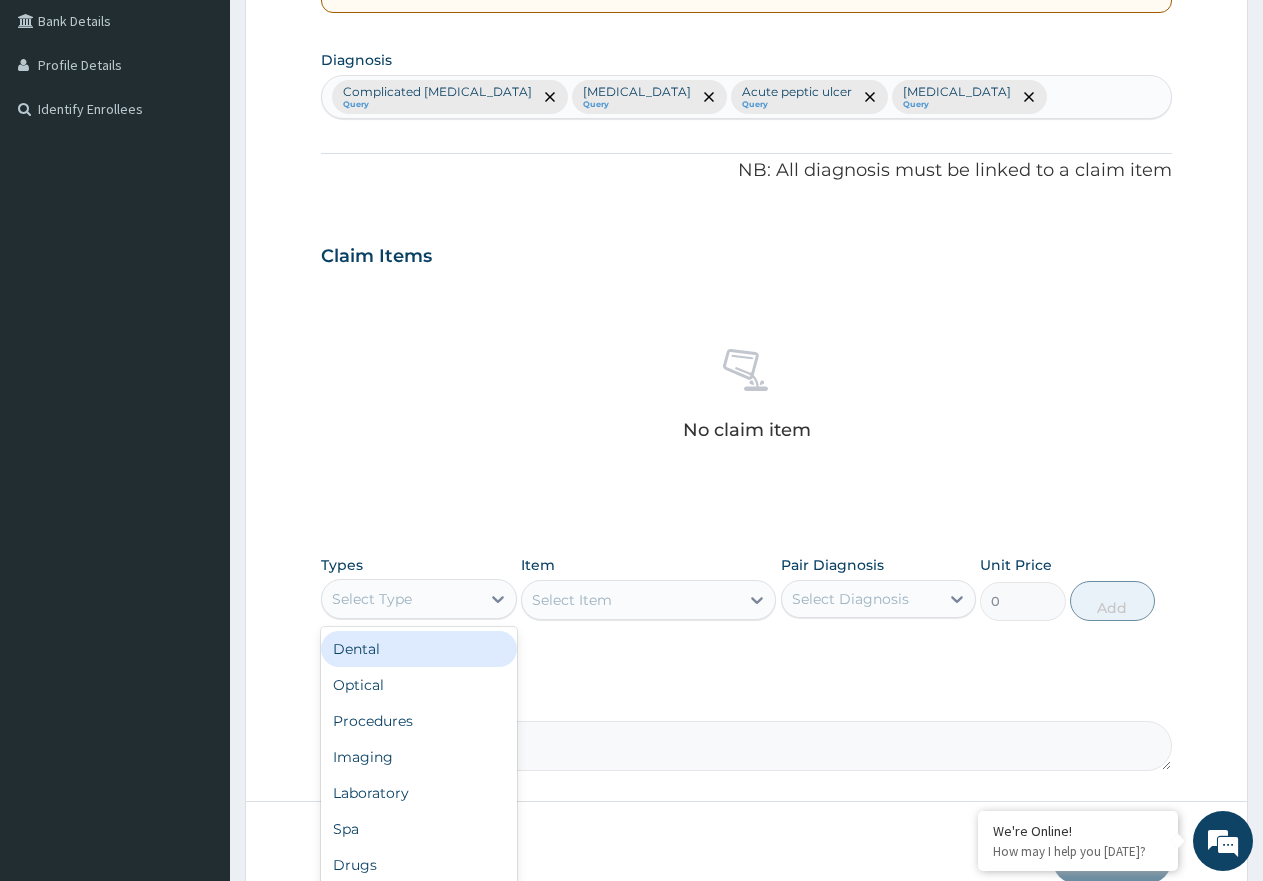 drag, startPoint x: 491, startPoint y: 604, endPoint x: 474, endPoint y: 666, distance: 64.288414 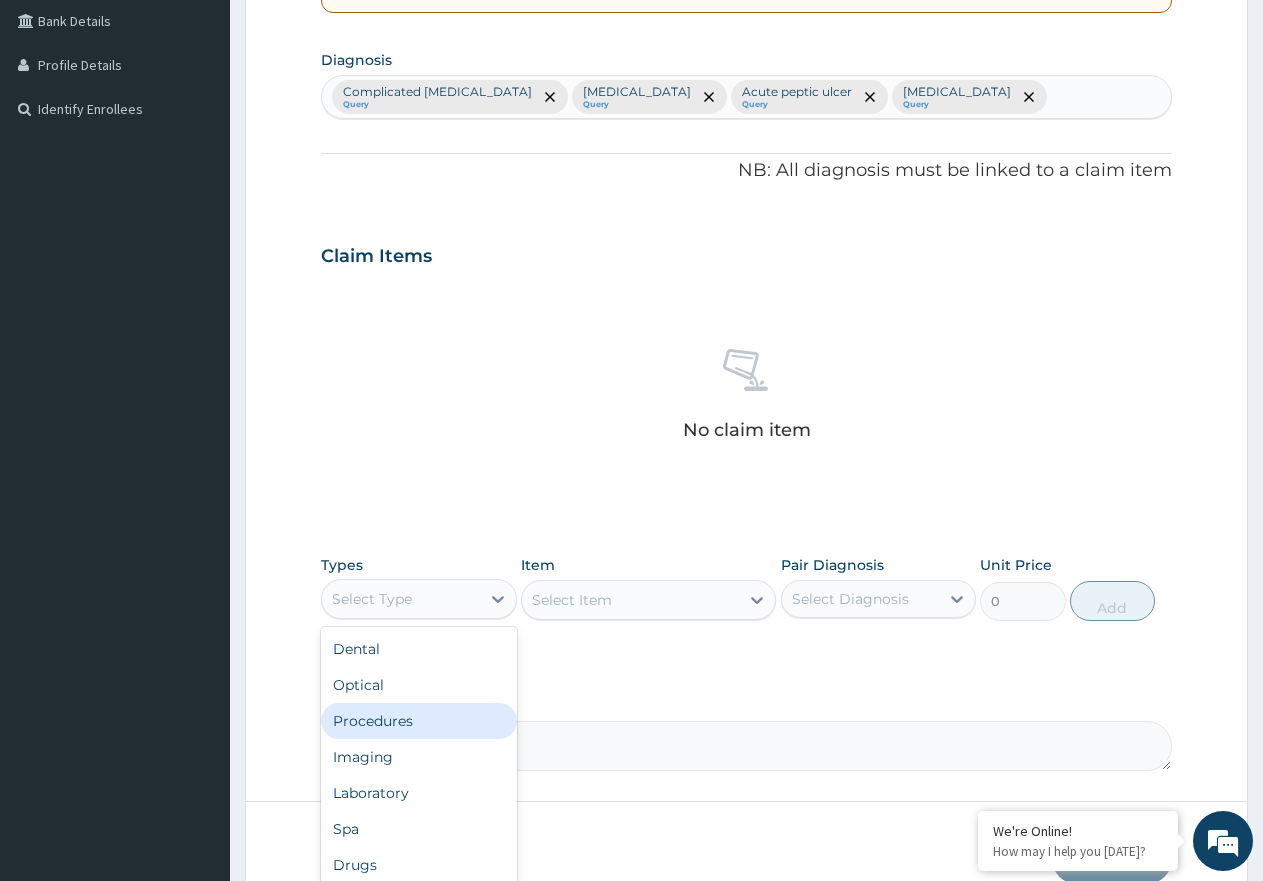 click on "Procedures" at bounding box center [419, 721] 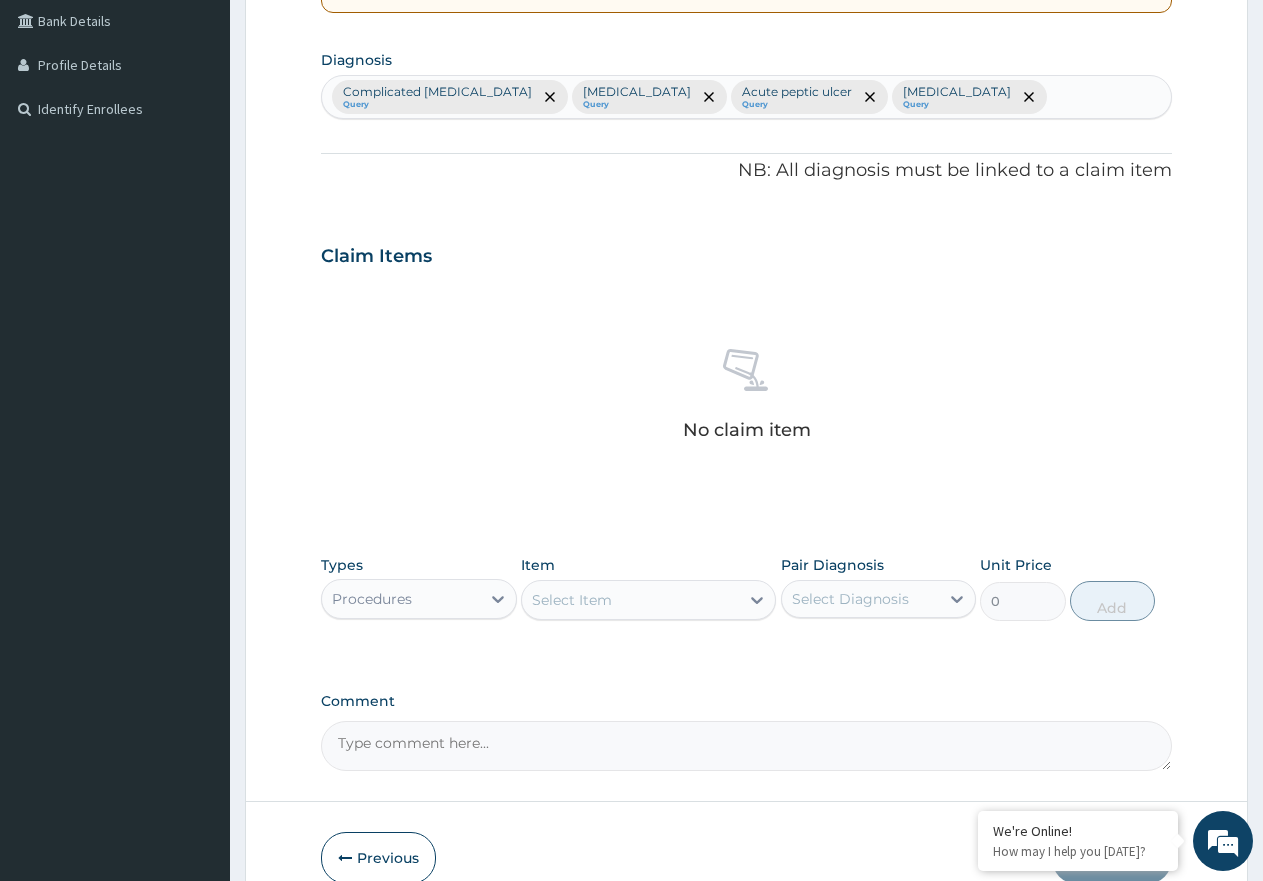 drag, startPoint x: 646, startPoint y: 613, endPoint x: 657, endPoint y: 619, distance: 12.529964 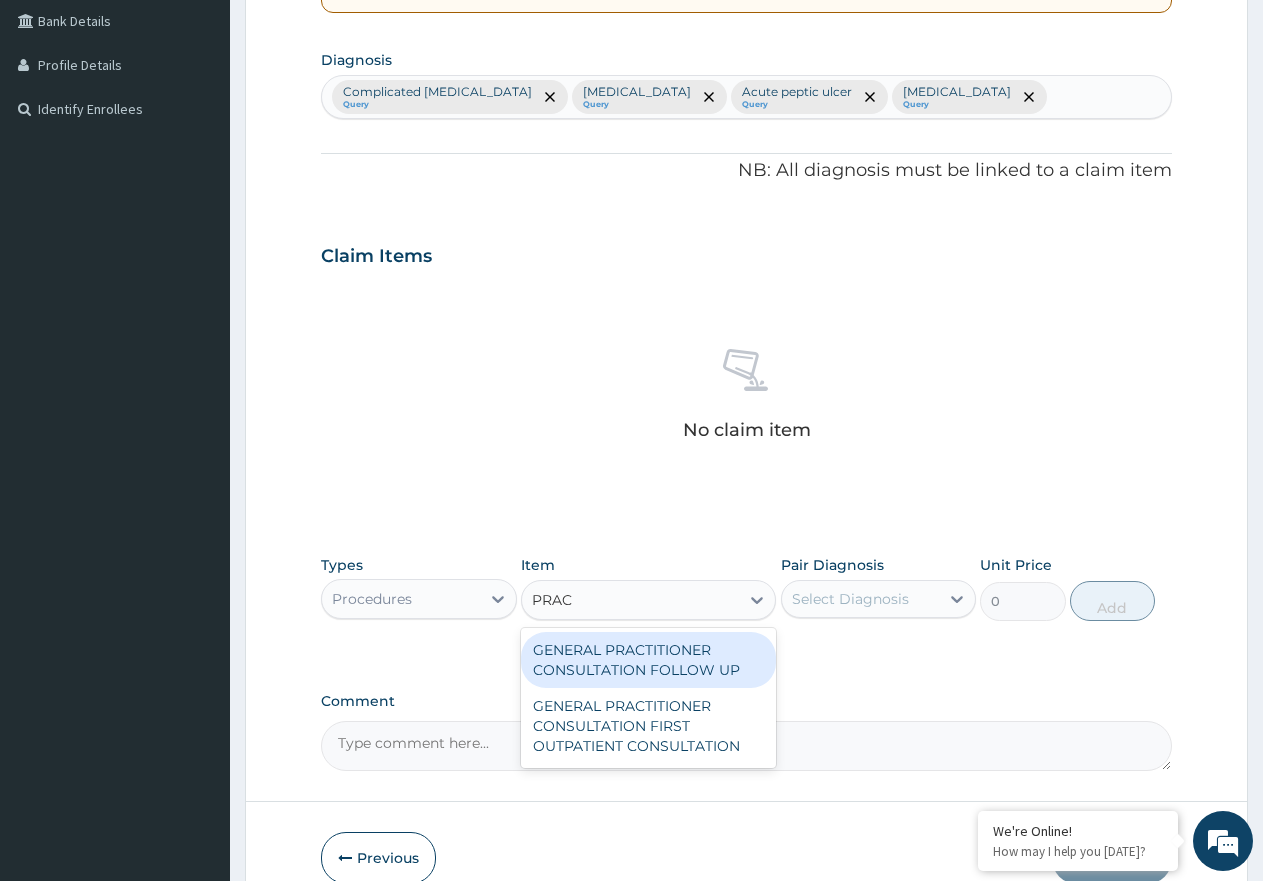type on "PRACT" 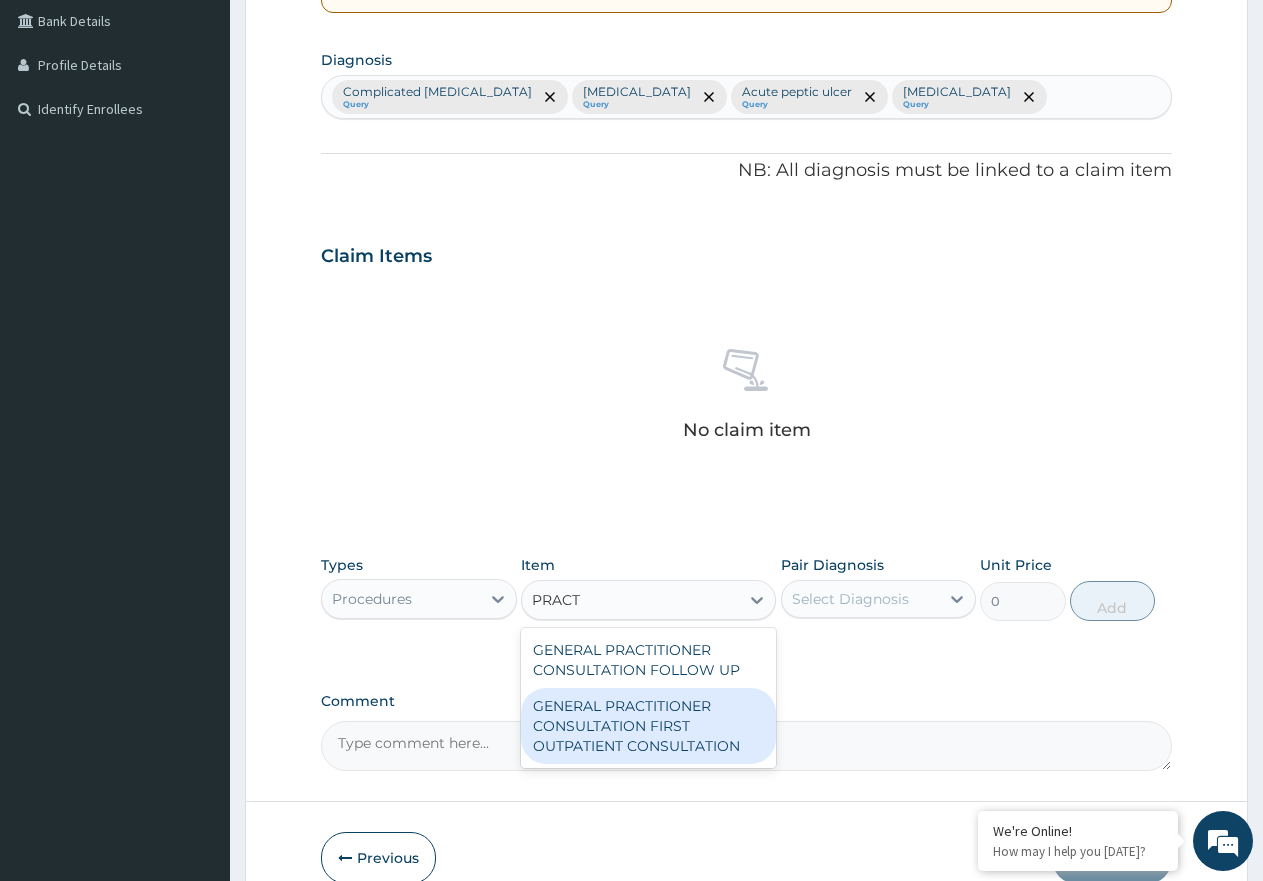 click on "GENERAL PRACTITIONER CONSULTATION FIRST OUTPATIENT CONSULTATION" at bounding box center (648, 726) 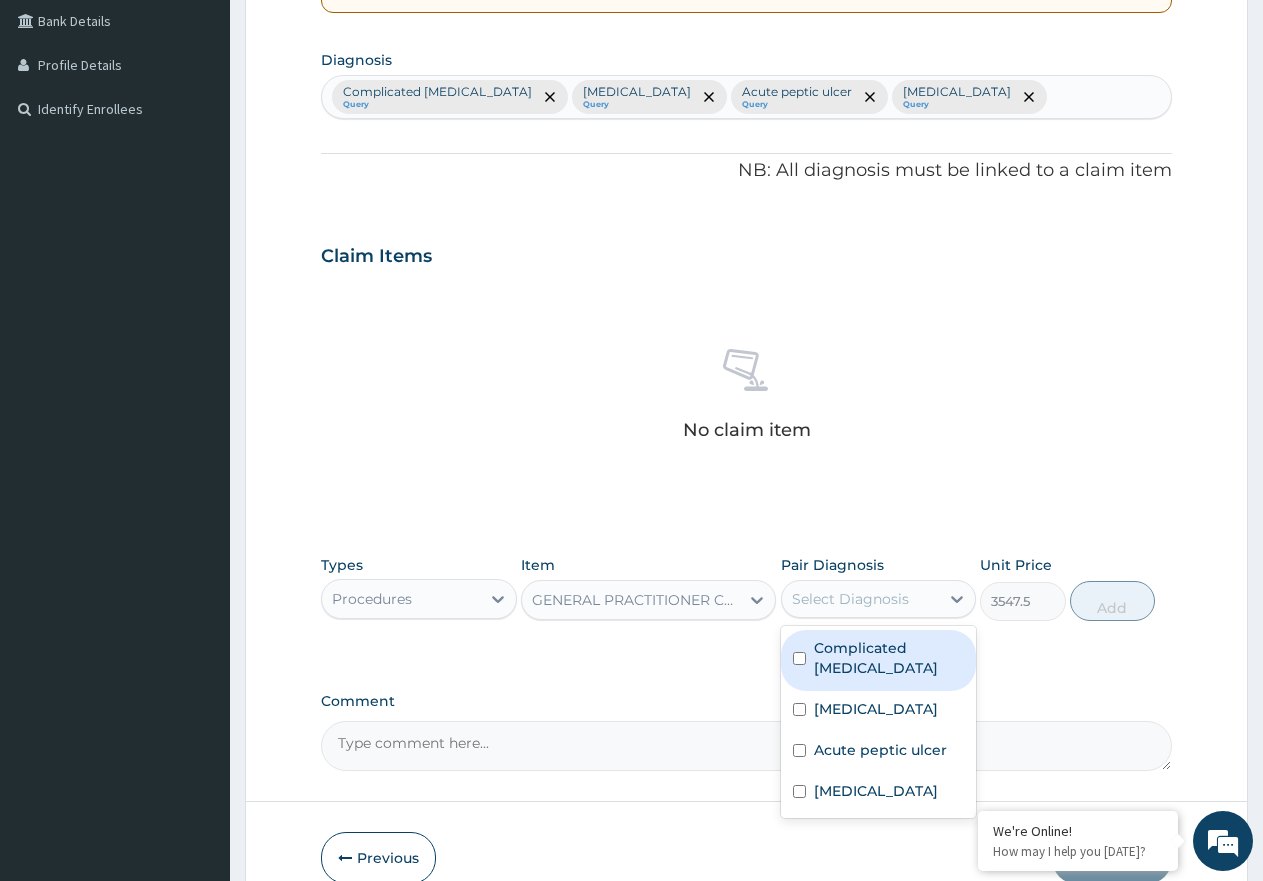 click on "Select Diagnosis" at bounding box center (850, 599) 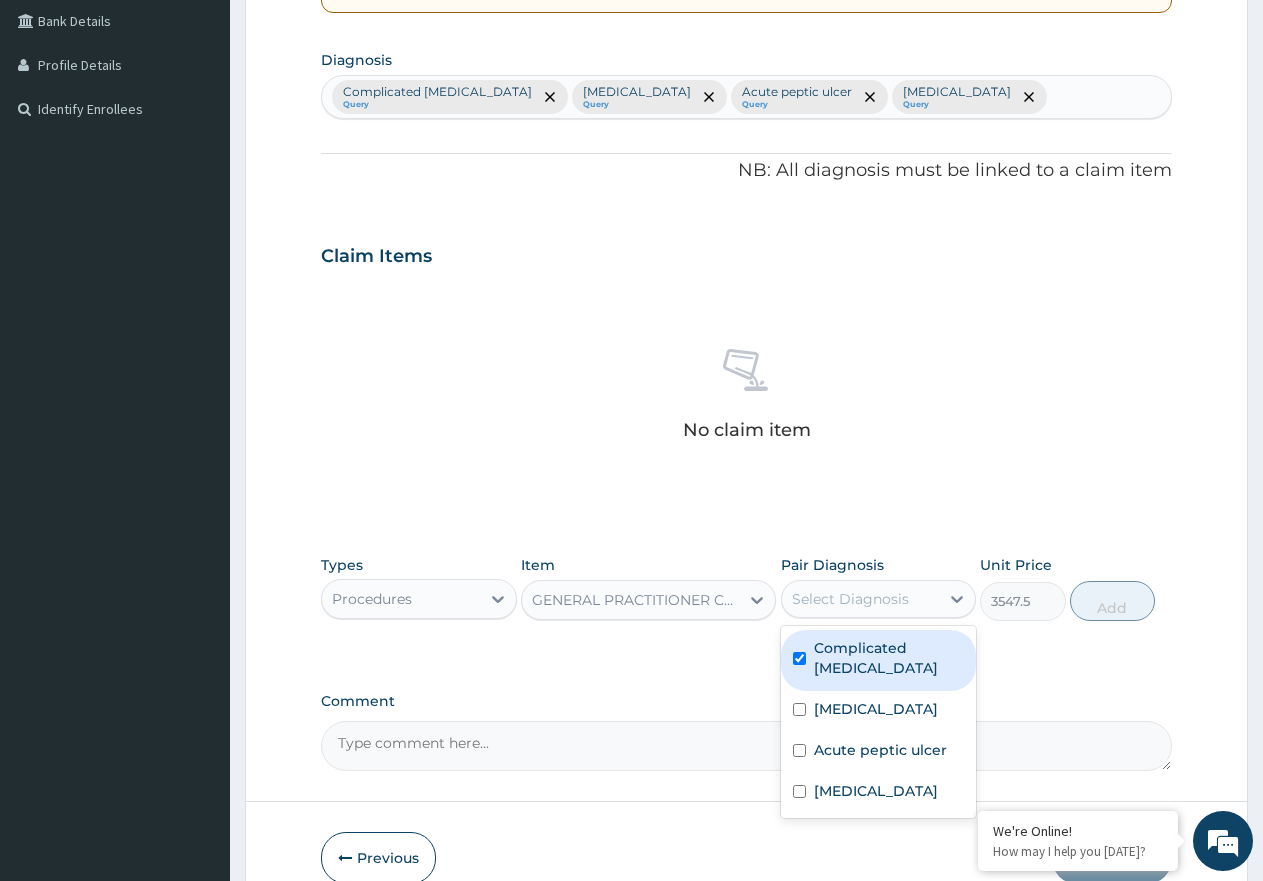 checkbox on "true" 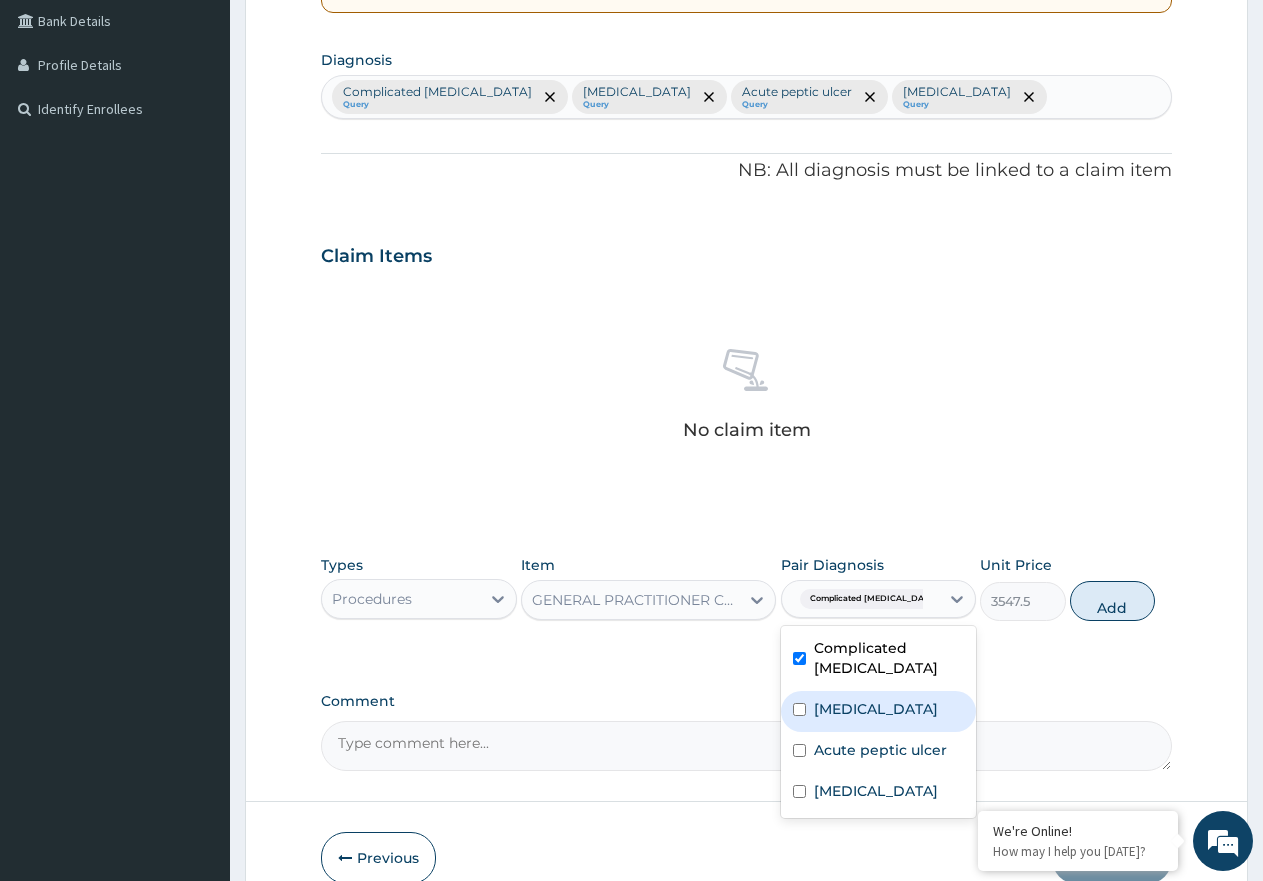 drag, startPoint x: 908, startPoint y: 691, endPoint x: 902, endPoint y: 722, distance: 31.575306 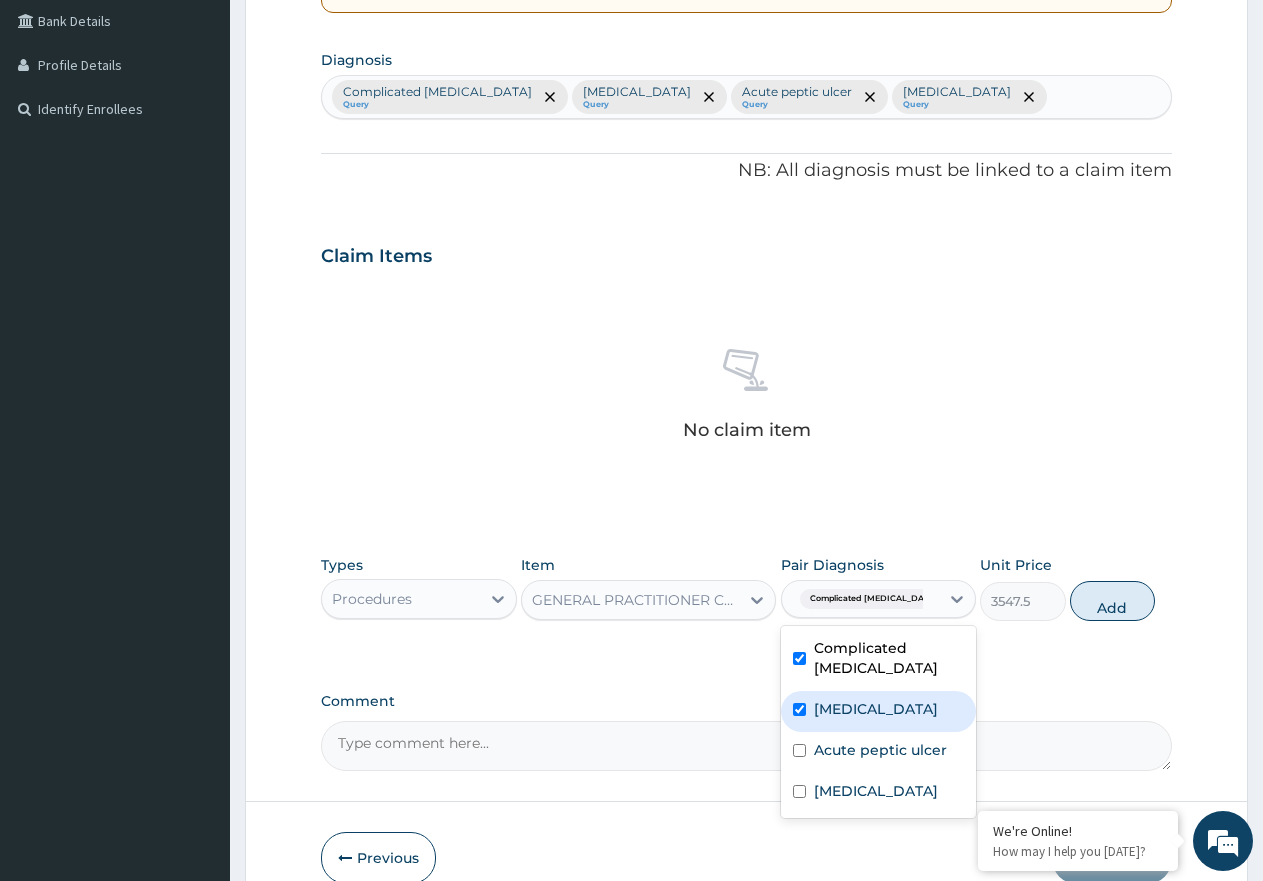 checkbox on "true" 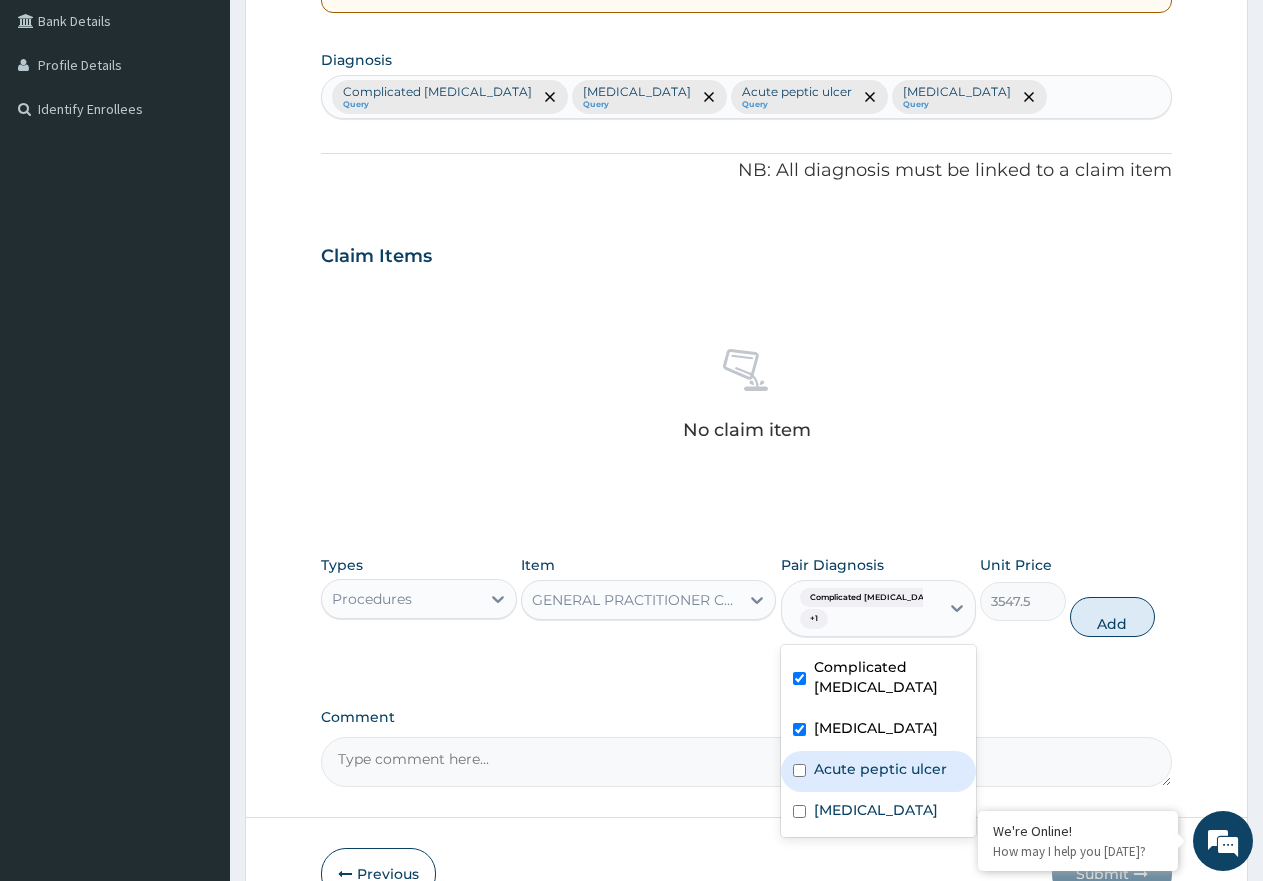 drag, startPoint x: 902, startPoint y: 731, endPoint x: 903, endPoint y: 749, distance: 18.027756 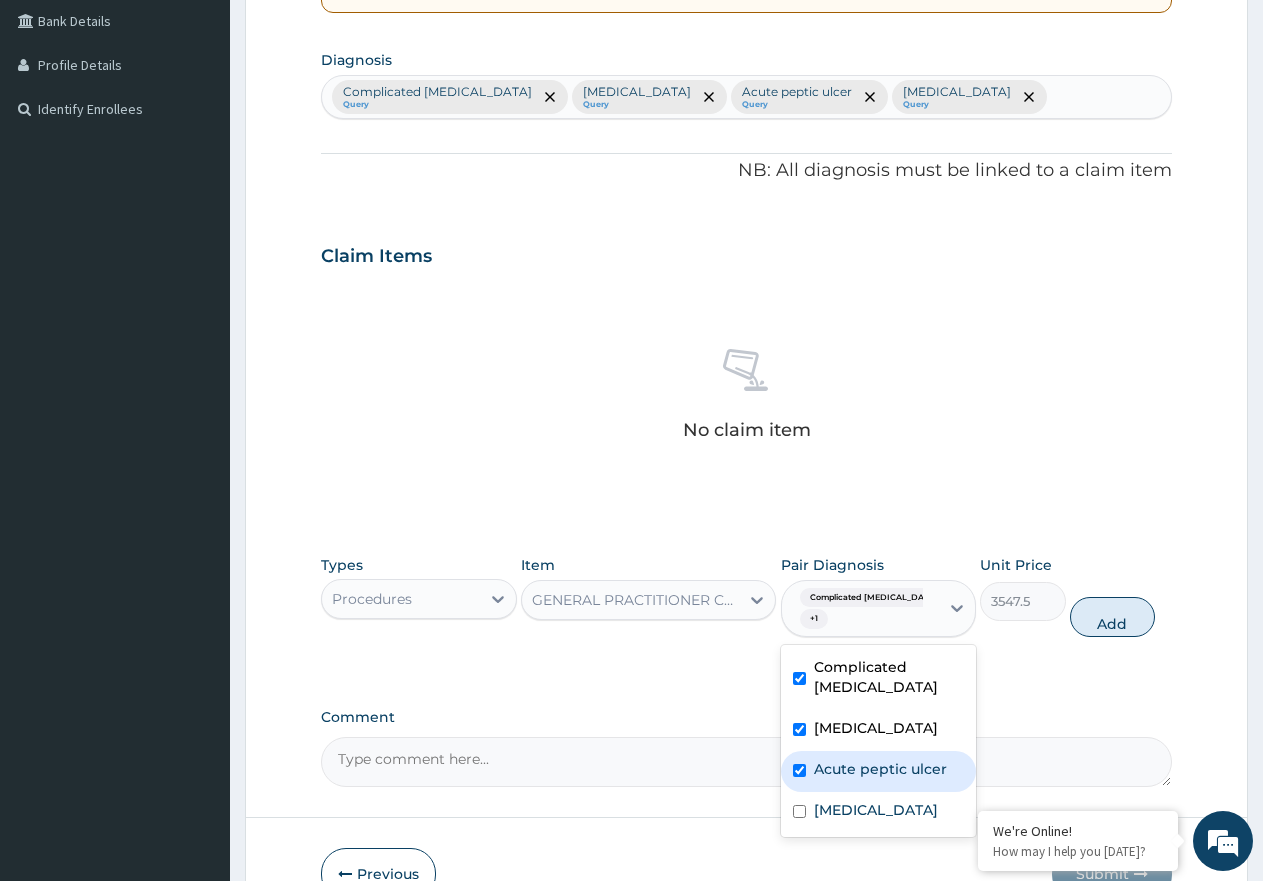 checkbox on "true" 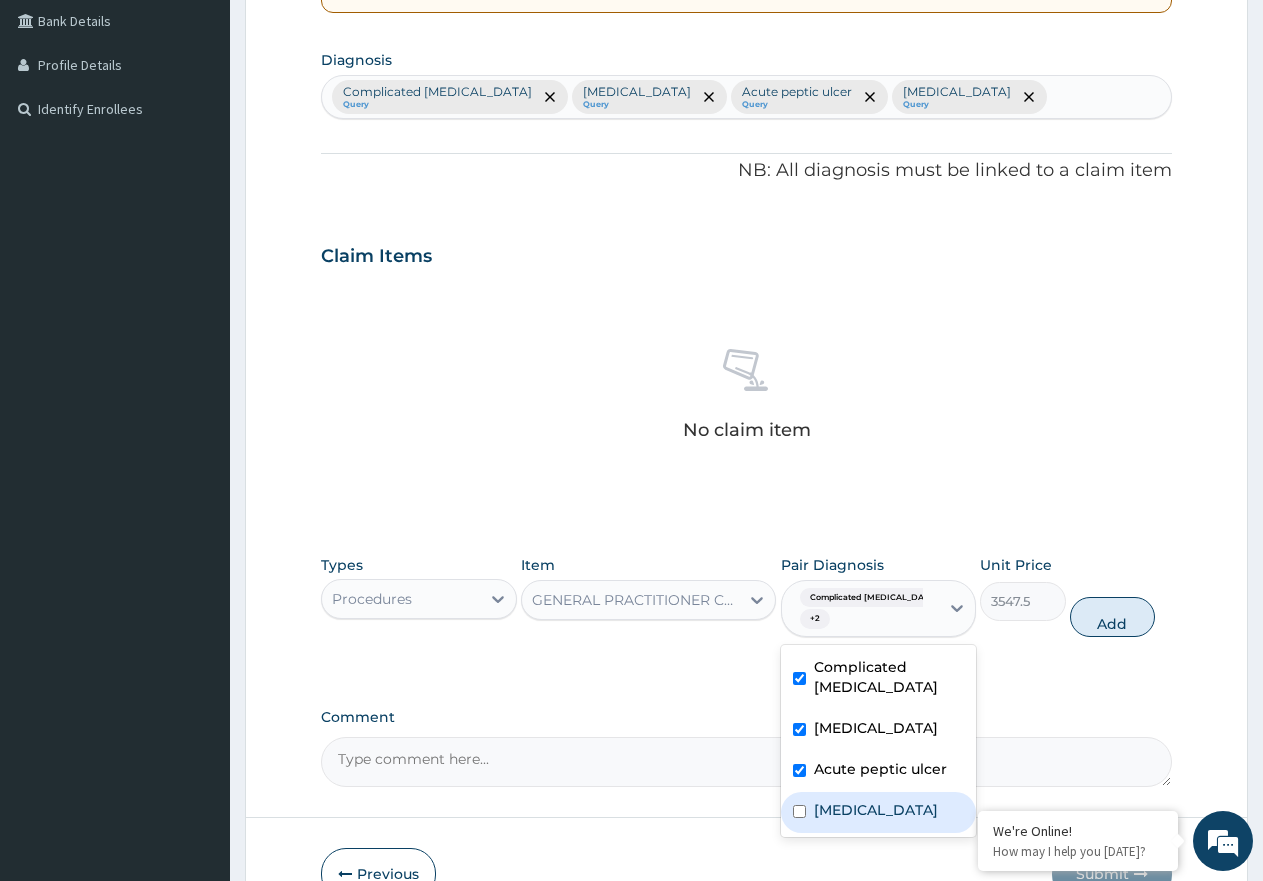 click on "Immunosuppression" at bounding box center [876, 810] 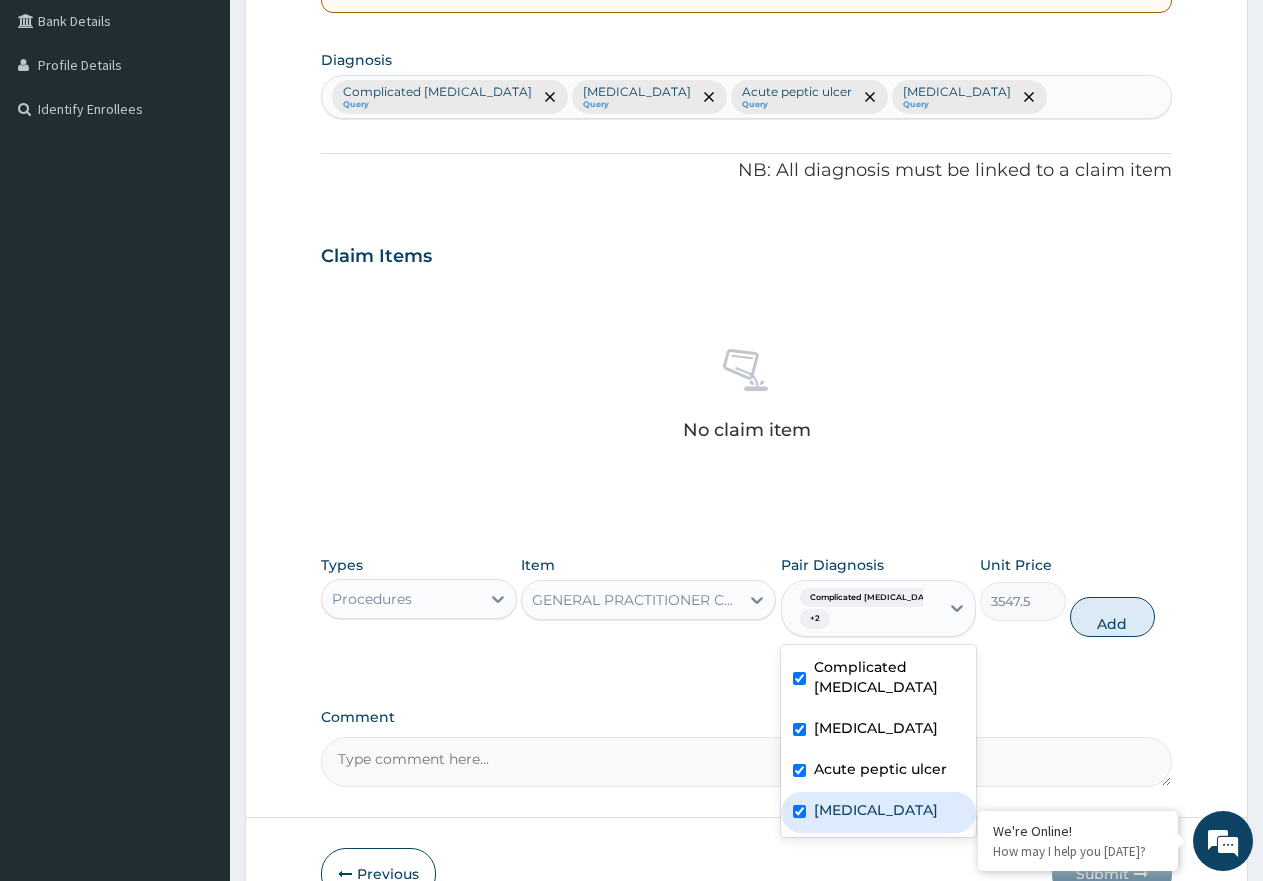 checkbox on "true" 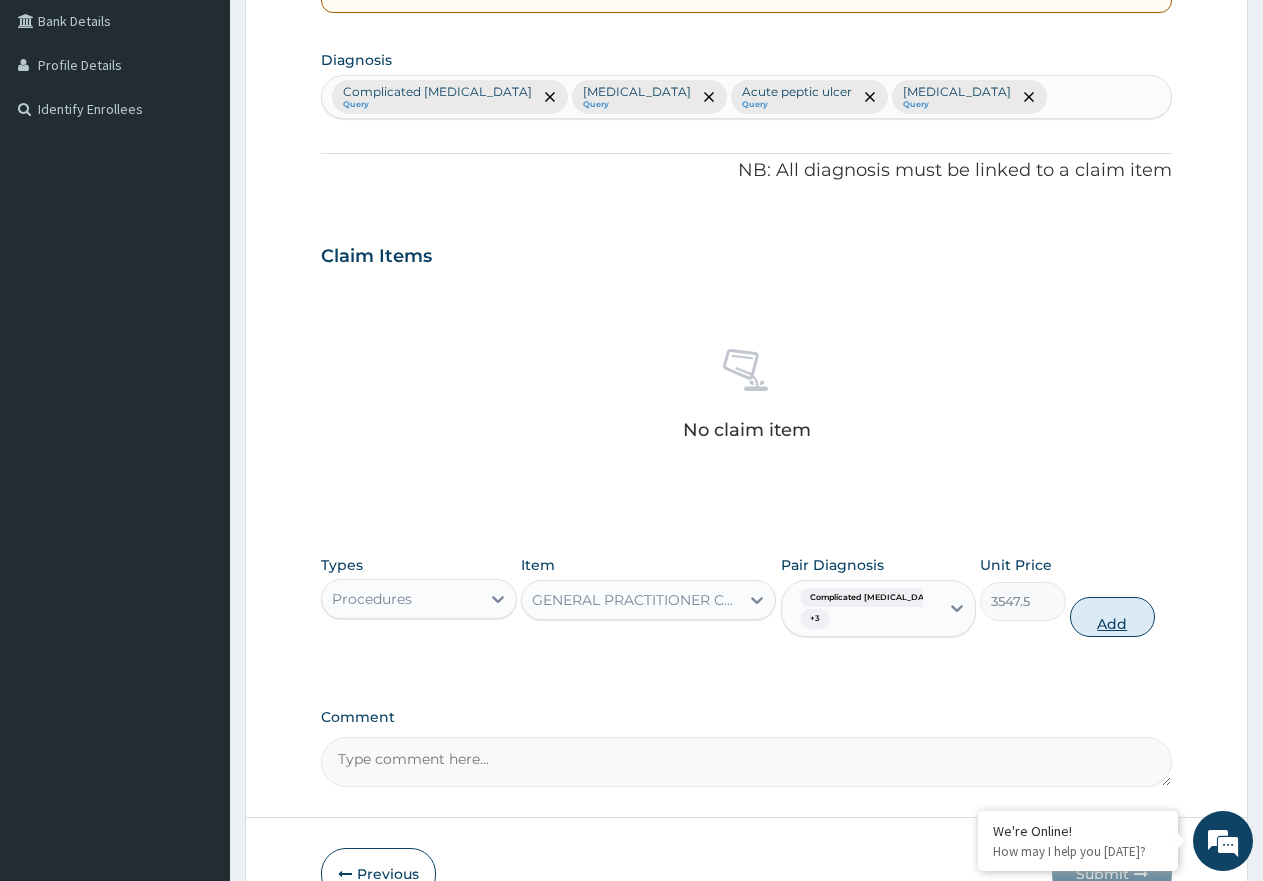 click on "Add" at bounding box center (1112, 617) 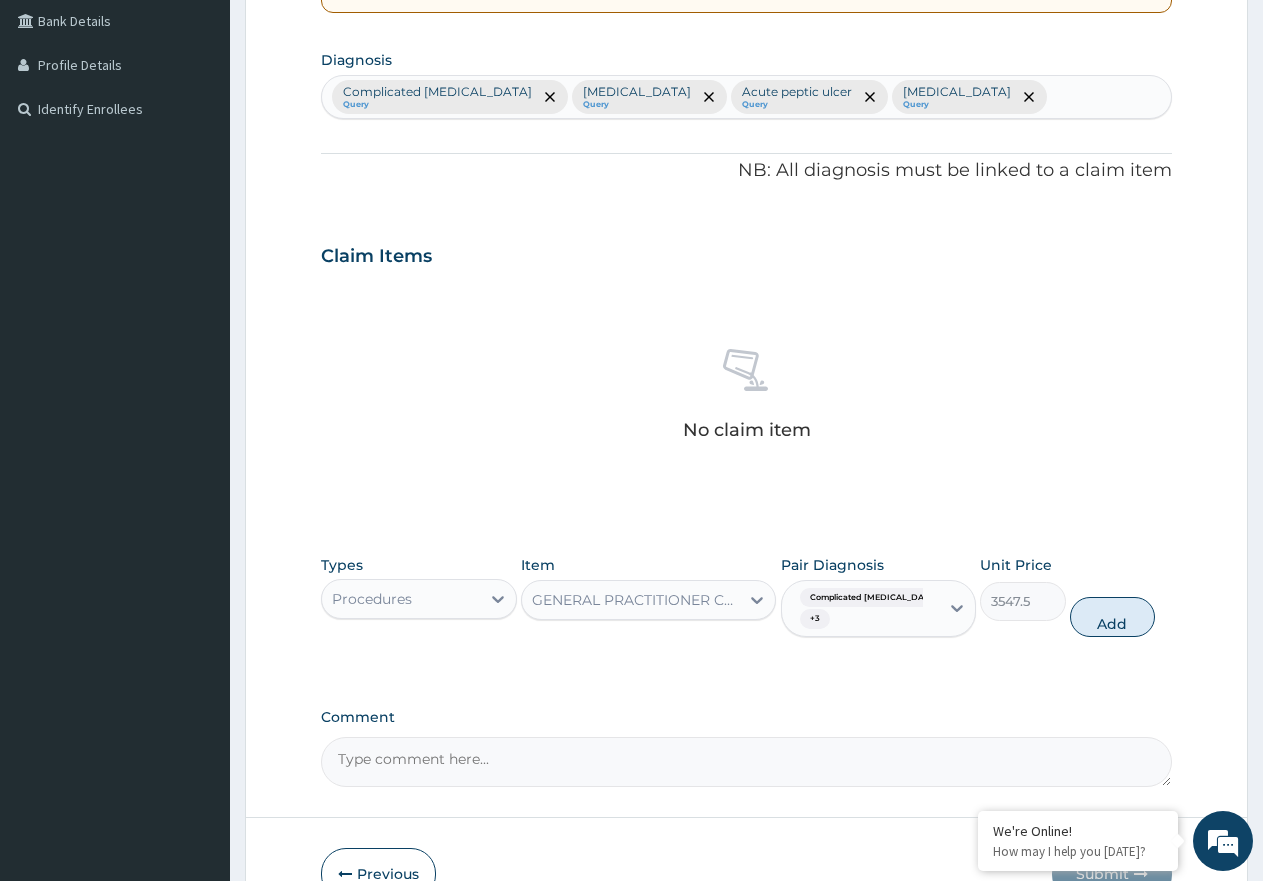 type on "0" 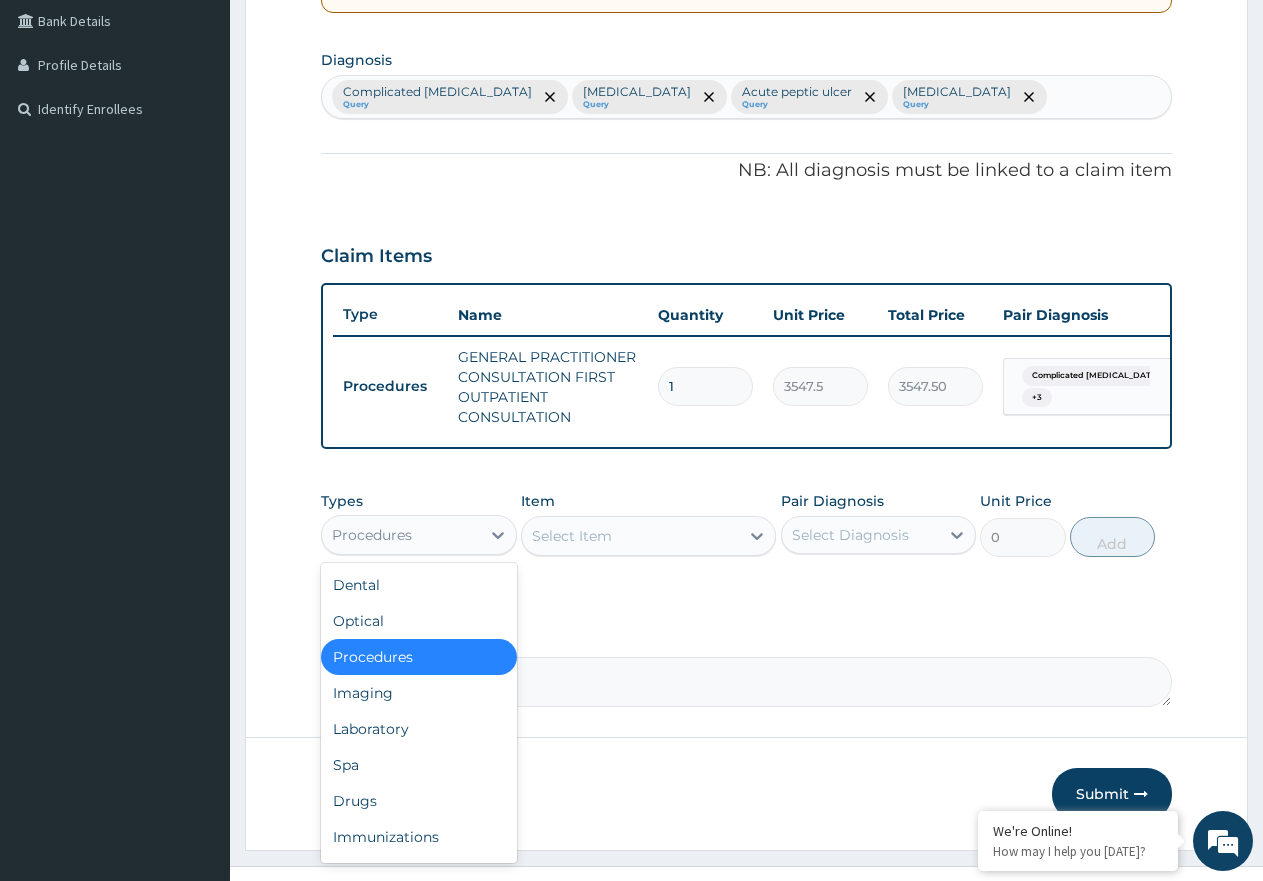 drag, startPoint x: 388, startPoint y: 549, endPoint x: 388, endPoint y: 560, distance: 11 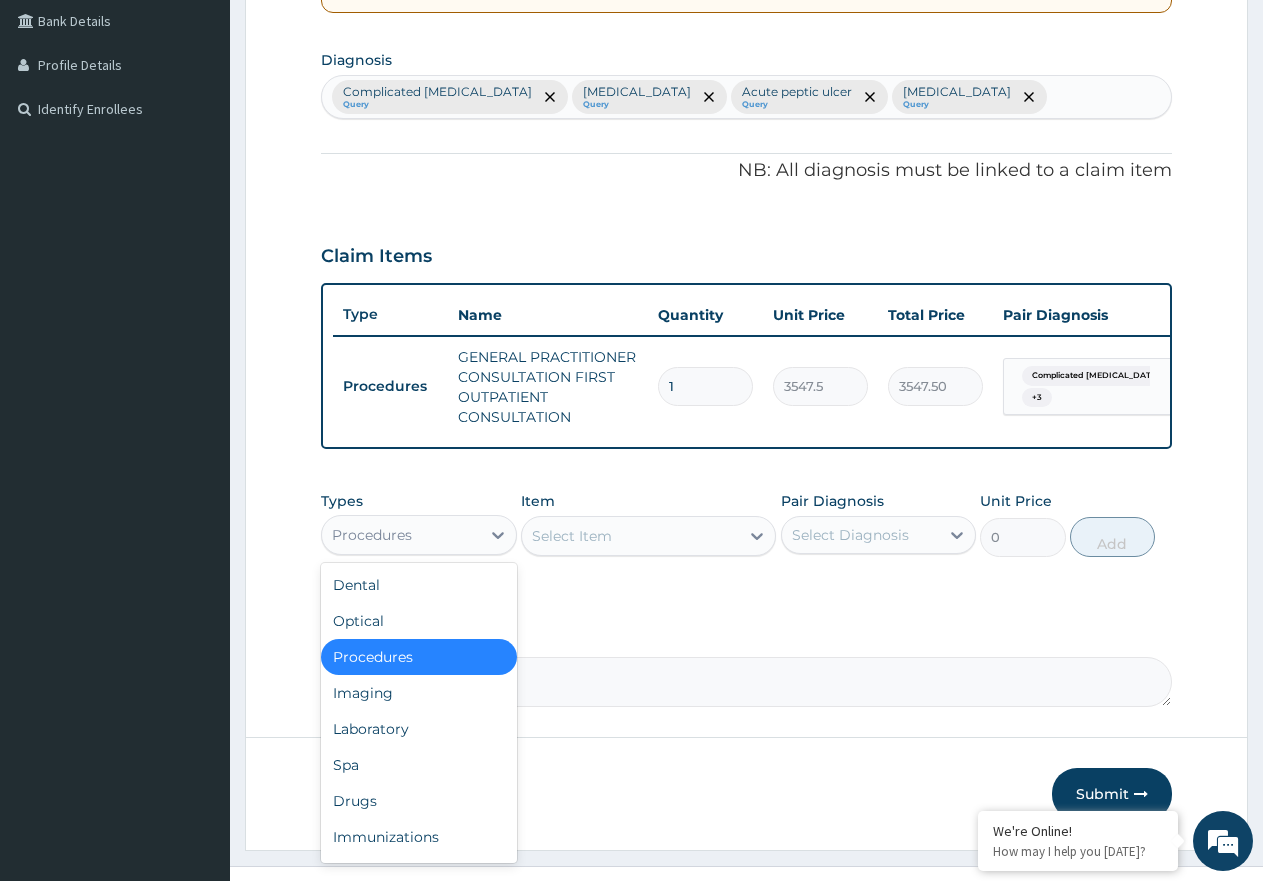 click on "Procedures" at bounding box center (372, 535) 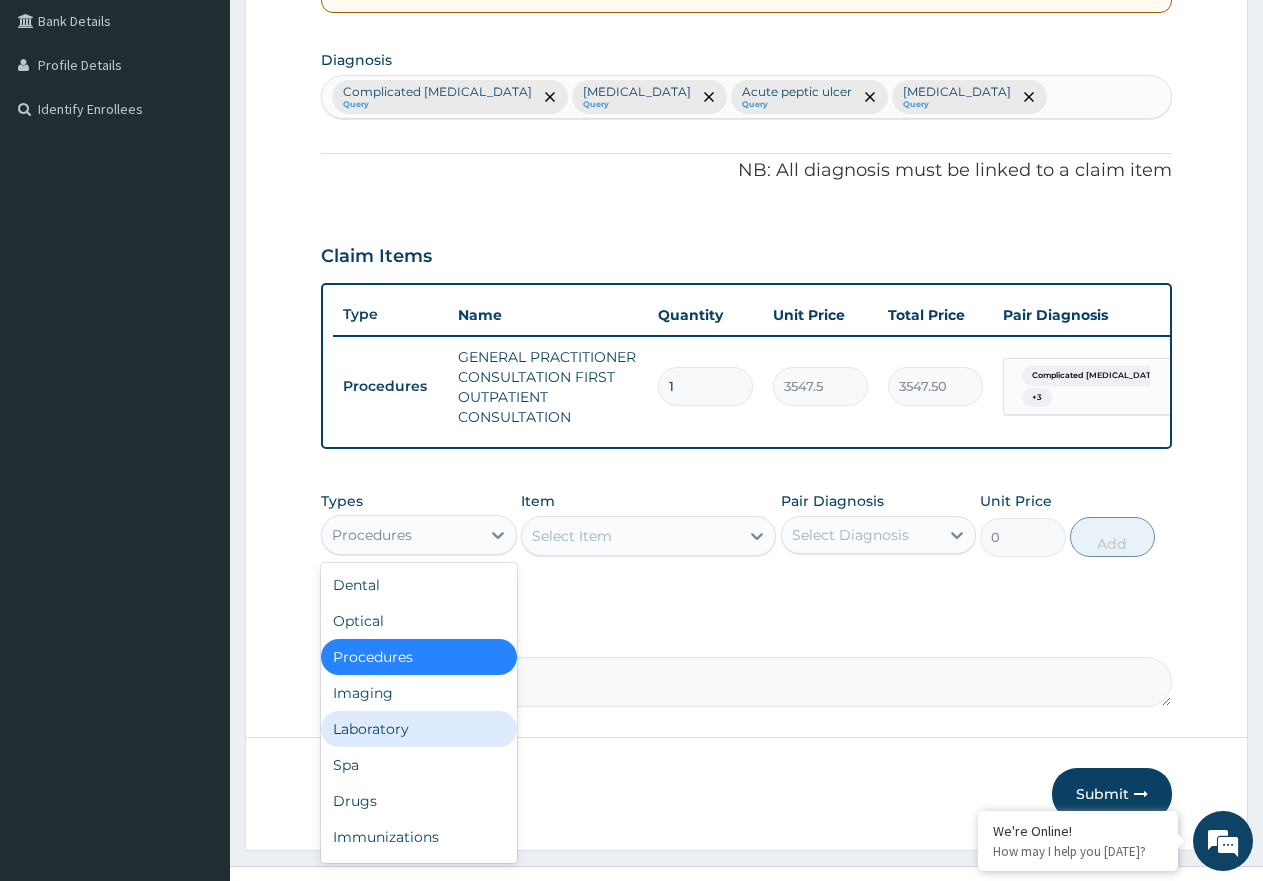 drag, startPoint x: 416, startPoint y: 746, endPoint x: 435, endPoint y: 721, distance: 31.400637 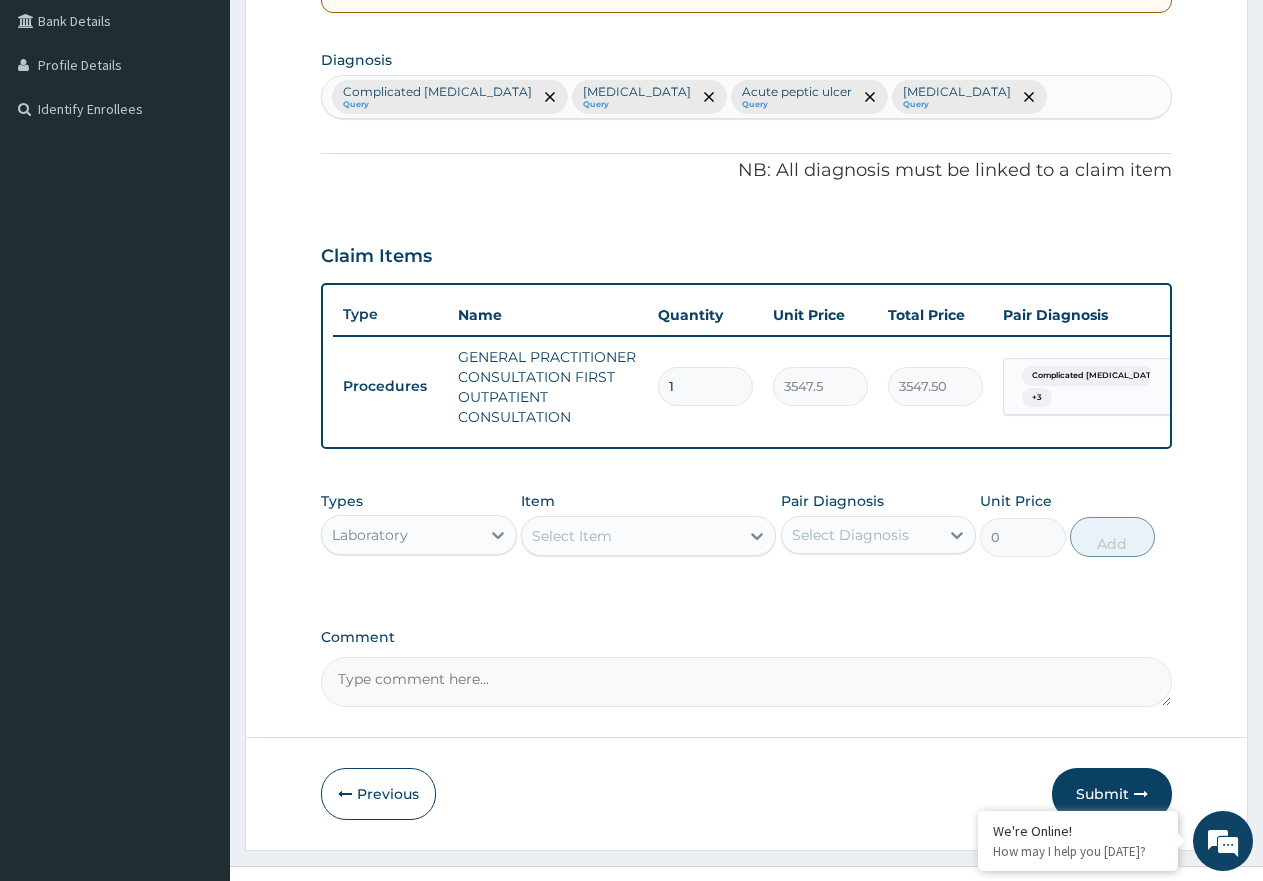 click on "Select Item" at bounding box center (630, 536) 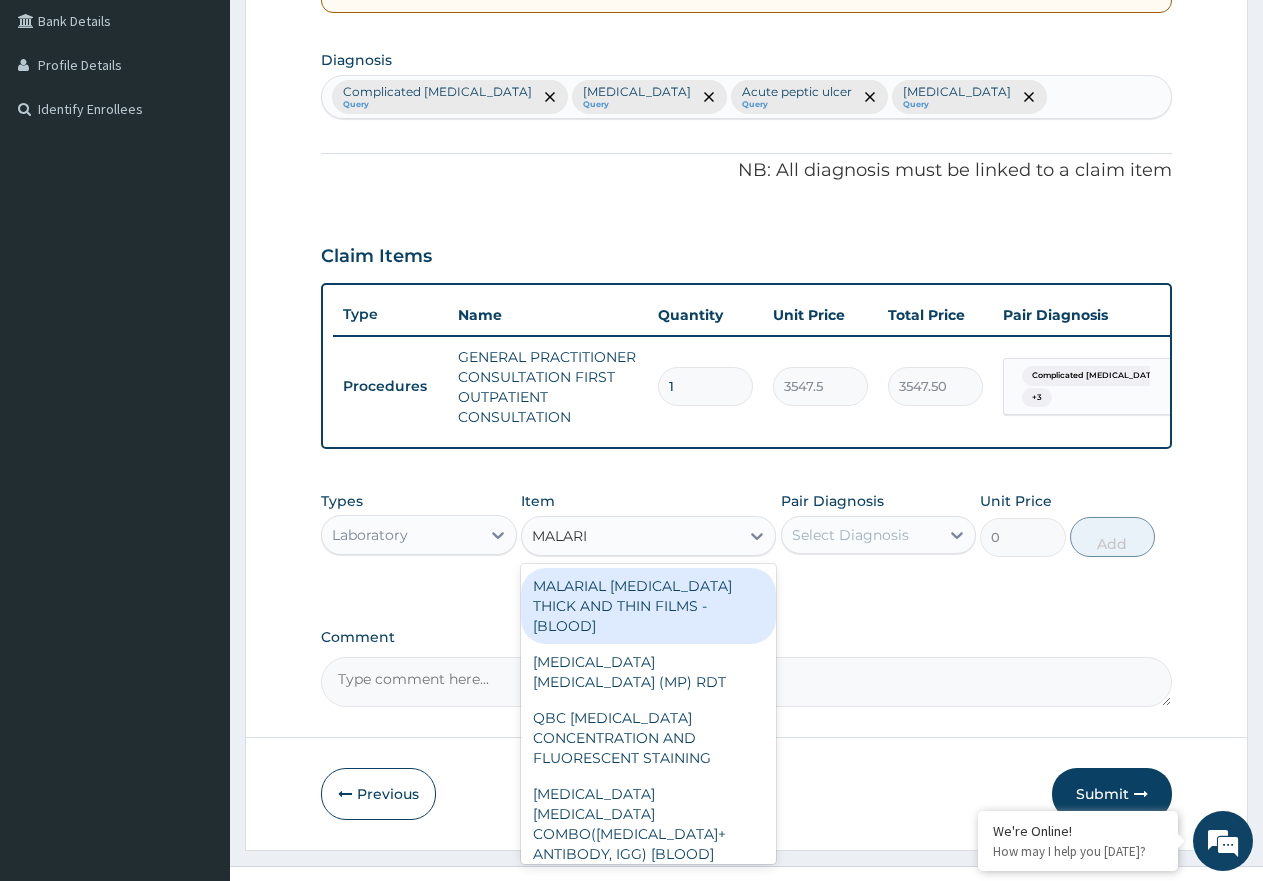 type on "MALARIA" 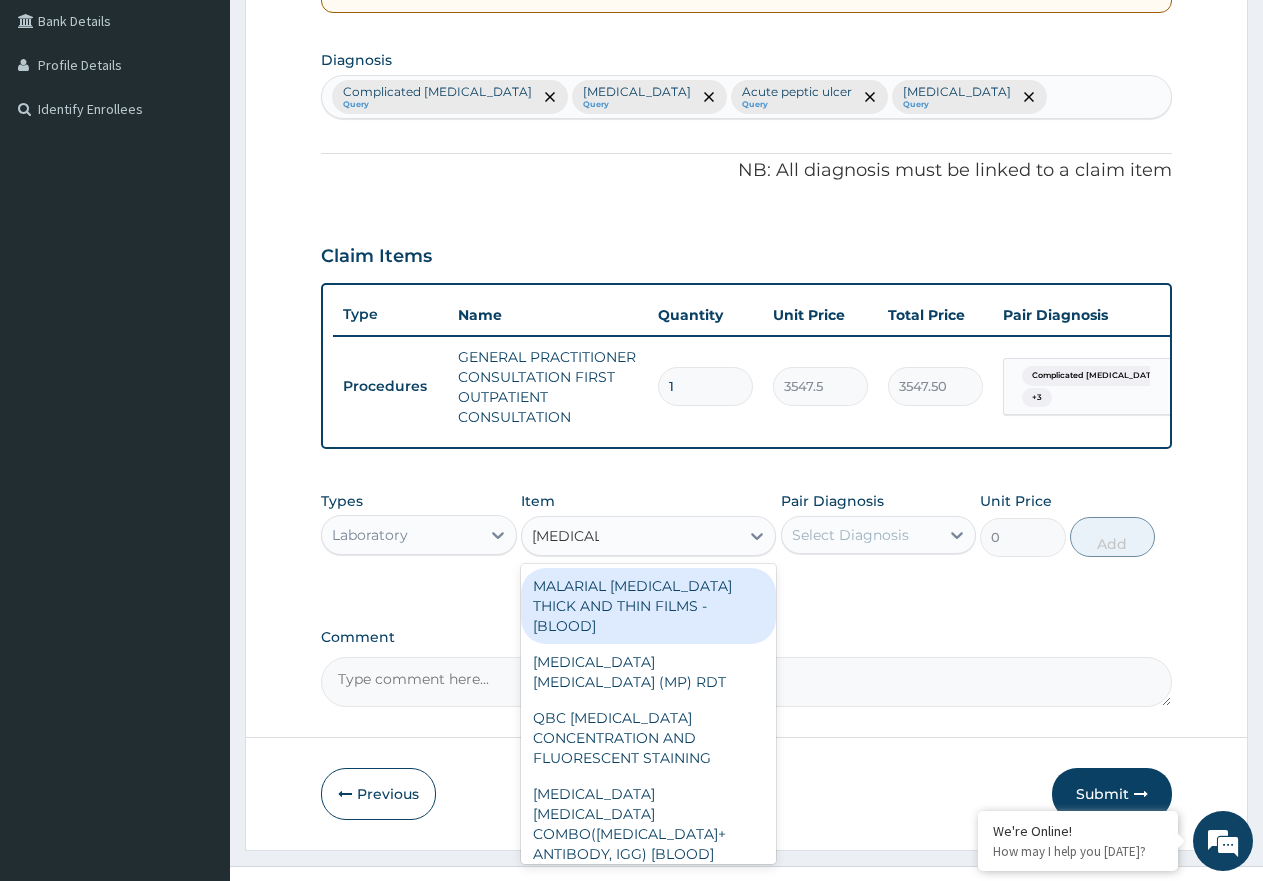 click on "MALARIAL PARASITE THICK AND THIN FILMS - [BLOOD]" at bounding box center [648, 606] 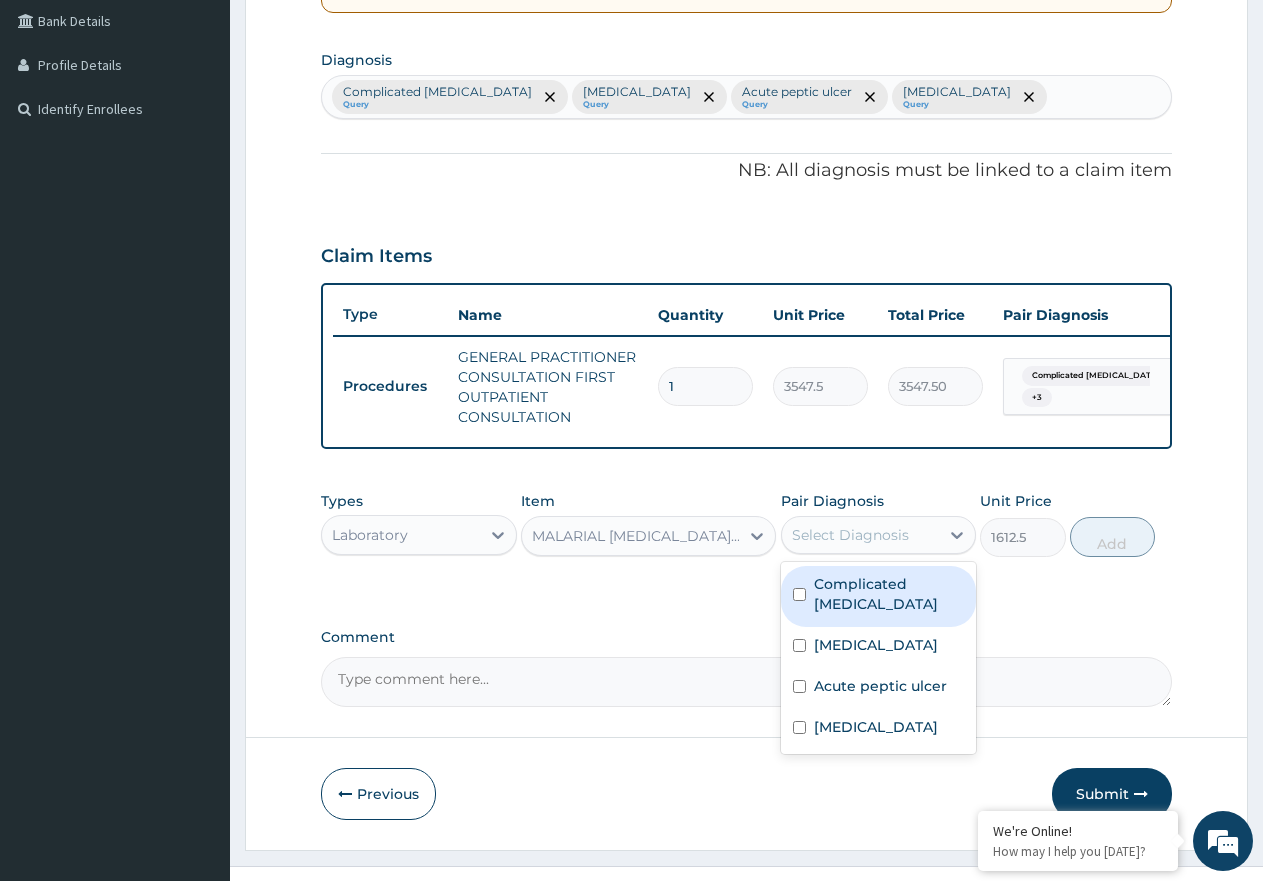 click on "Select Diagnosis" at bounding box center [850, 535] 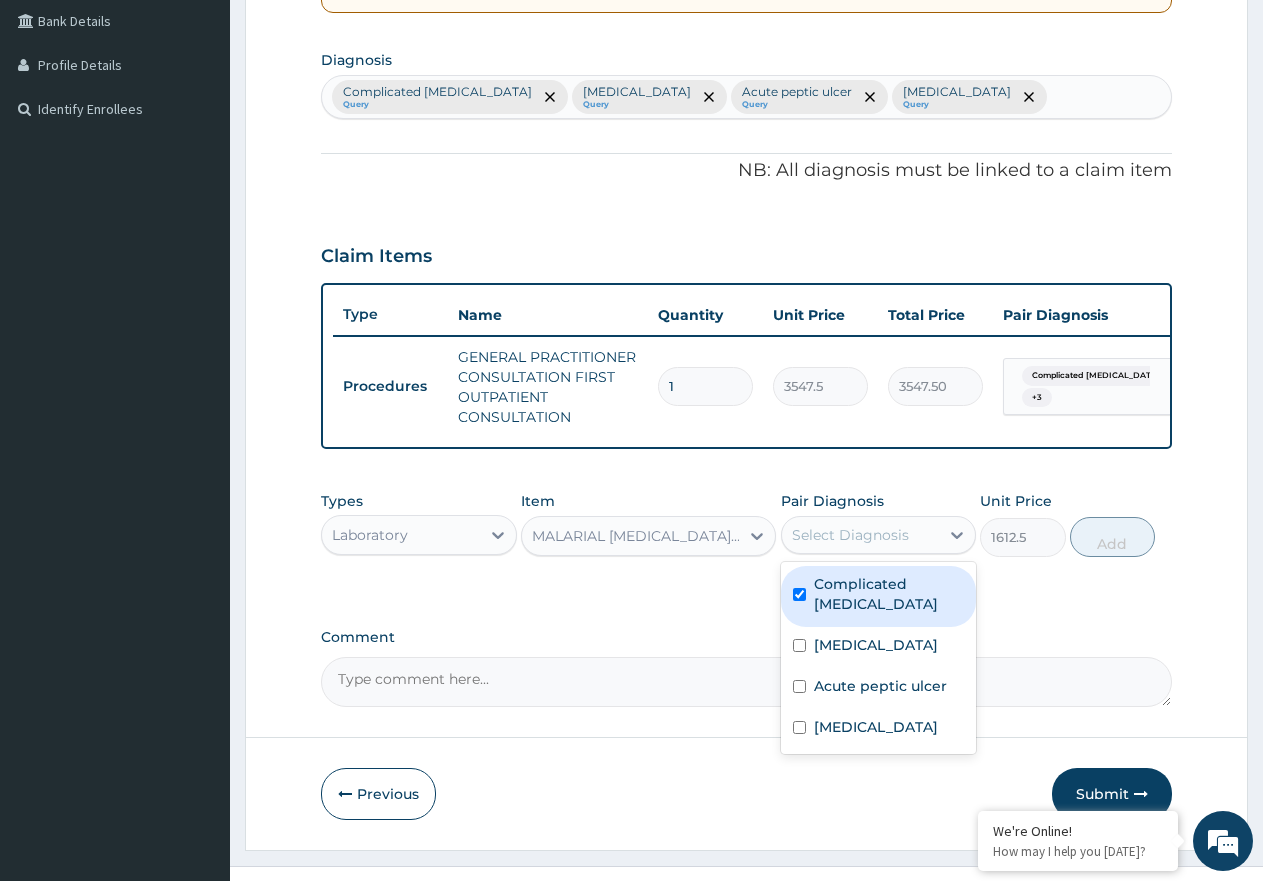 checkbox on "true" 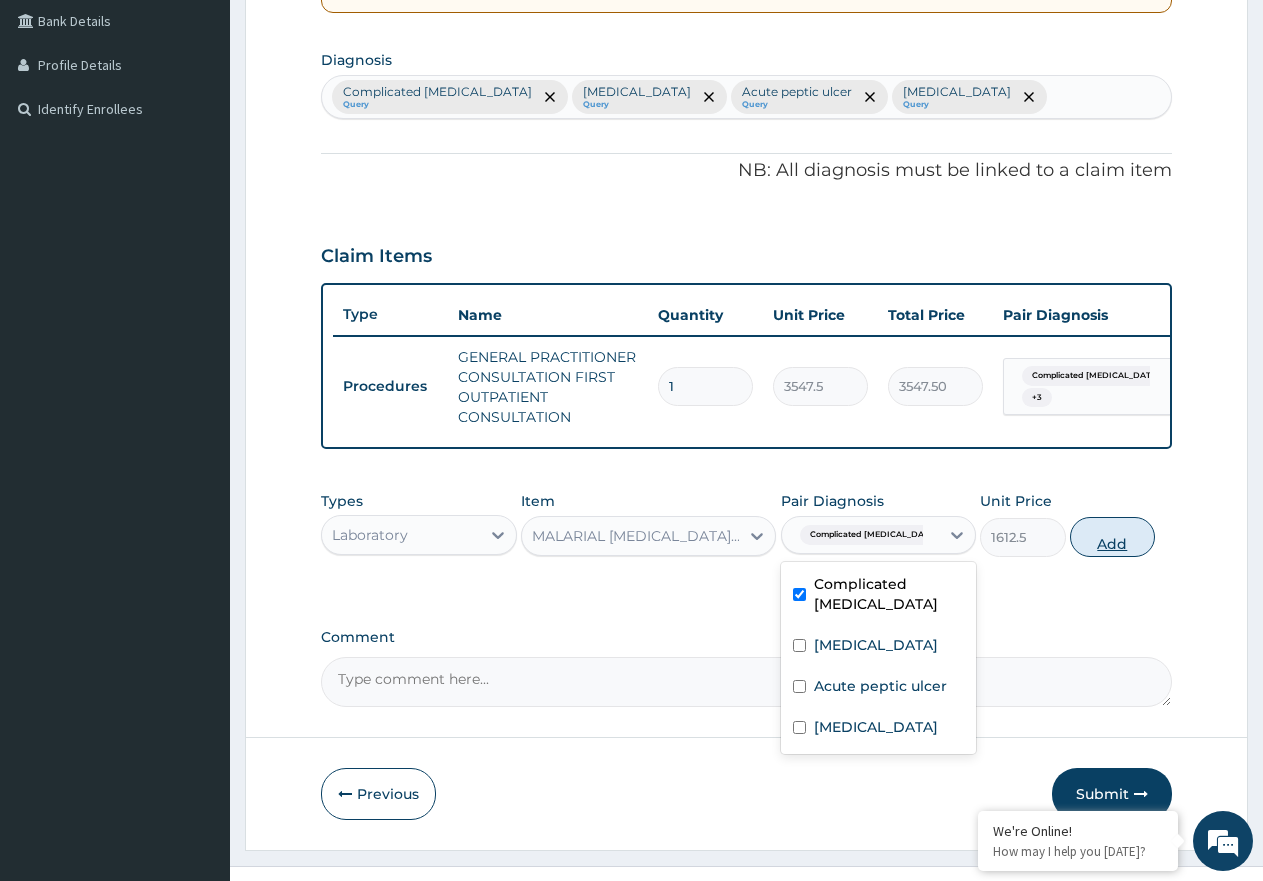 click on "Add" at bounding box center [1112, 537] 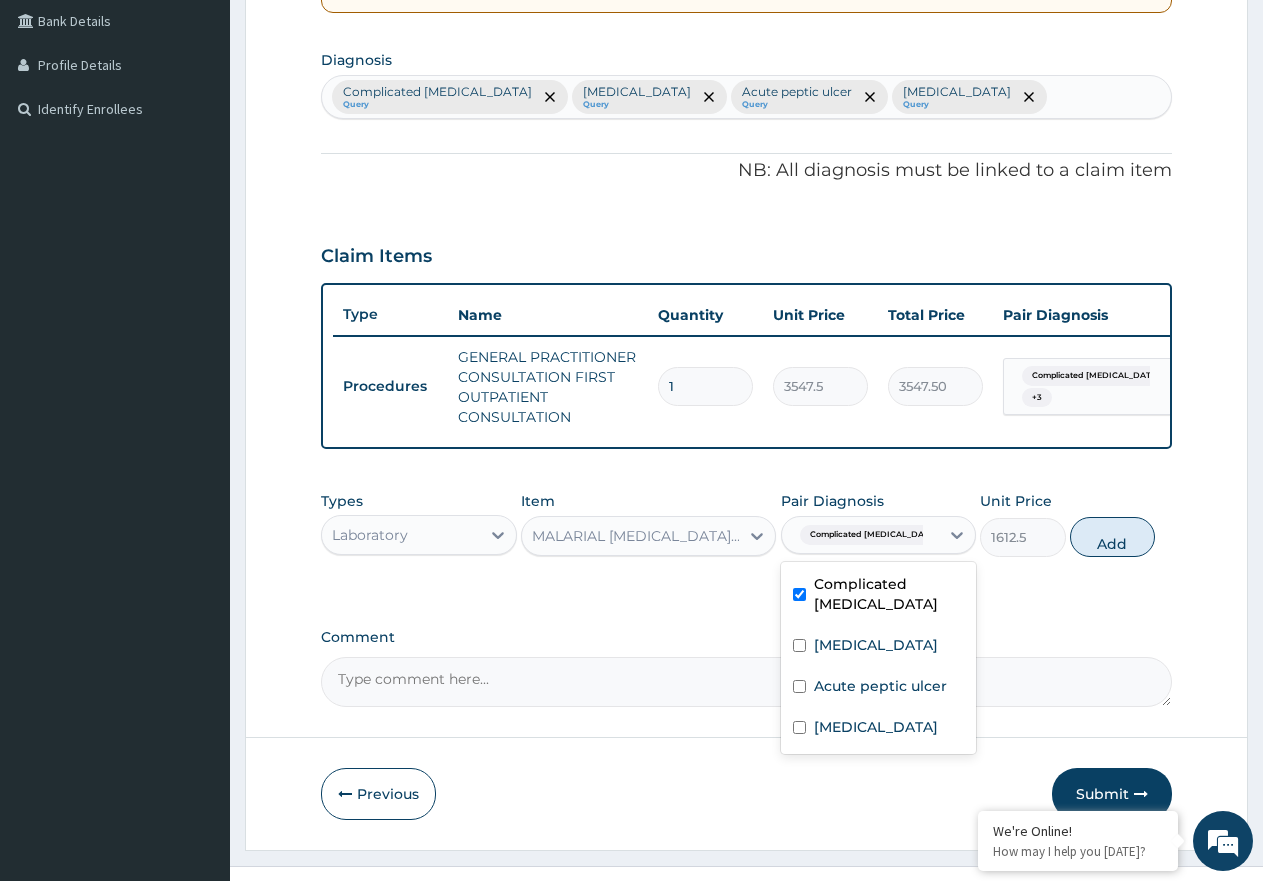 type on "0" 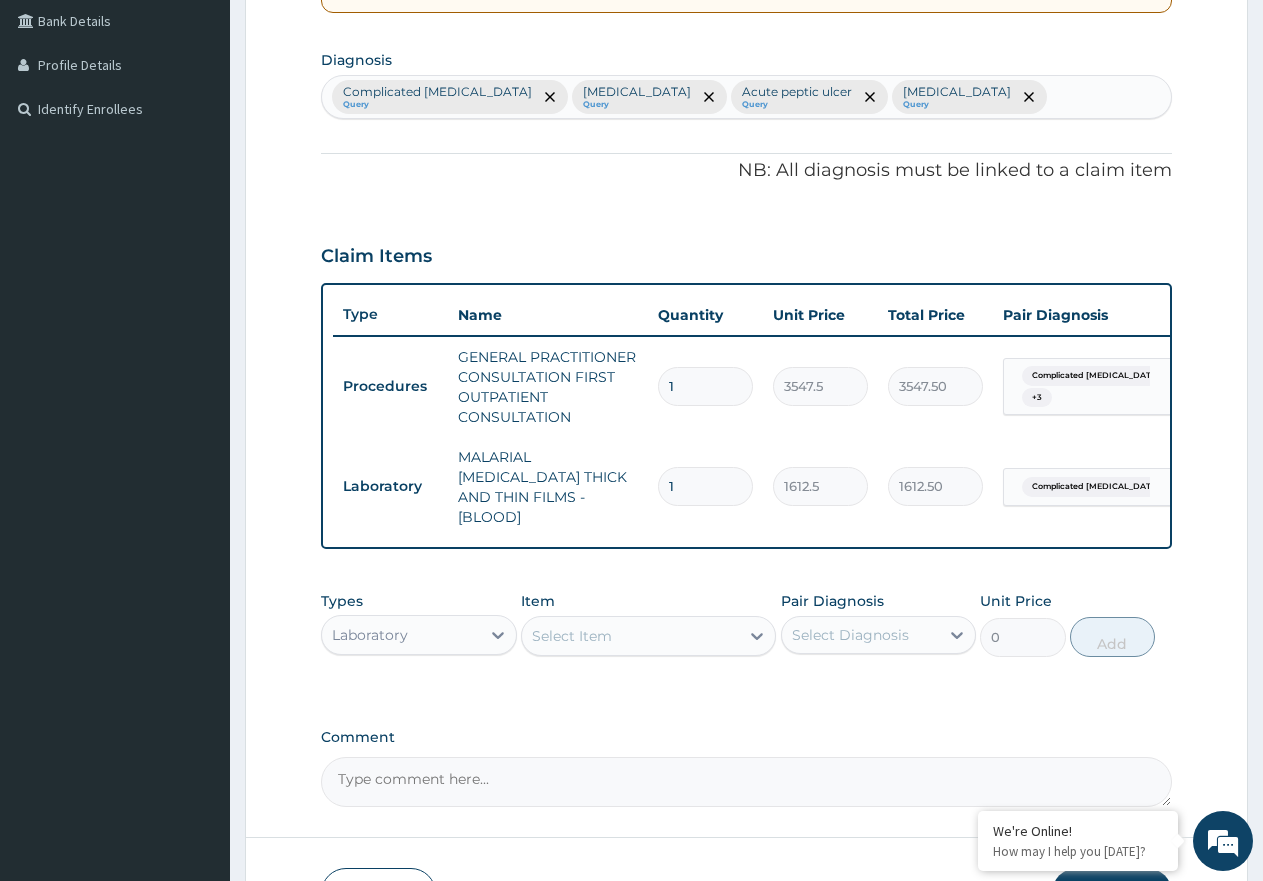 click on "Select Item" at bounding box center (572, 636) 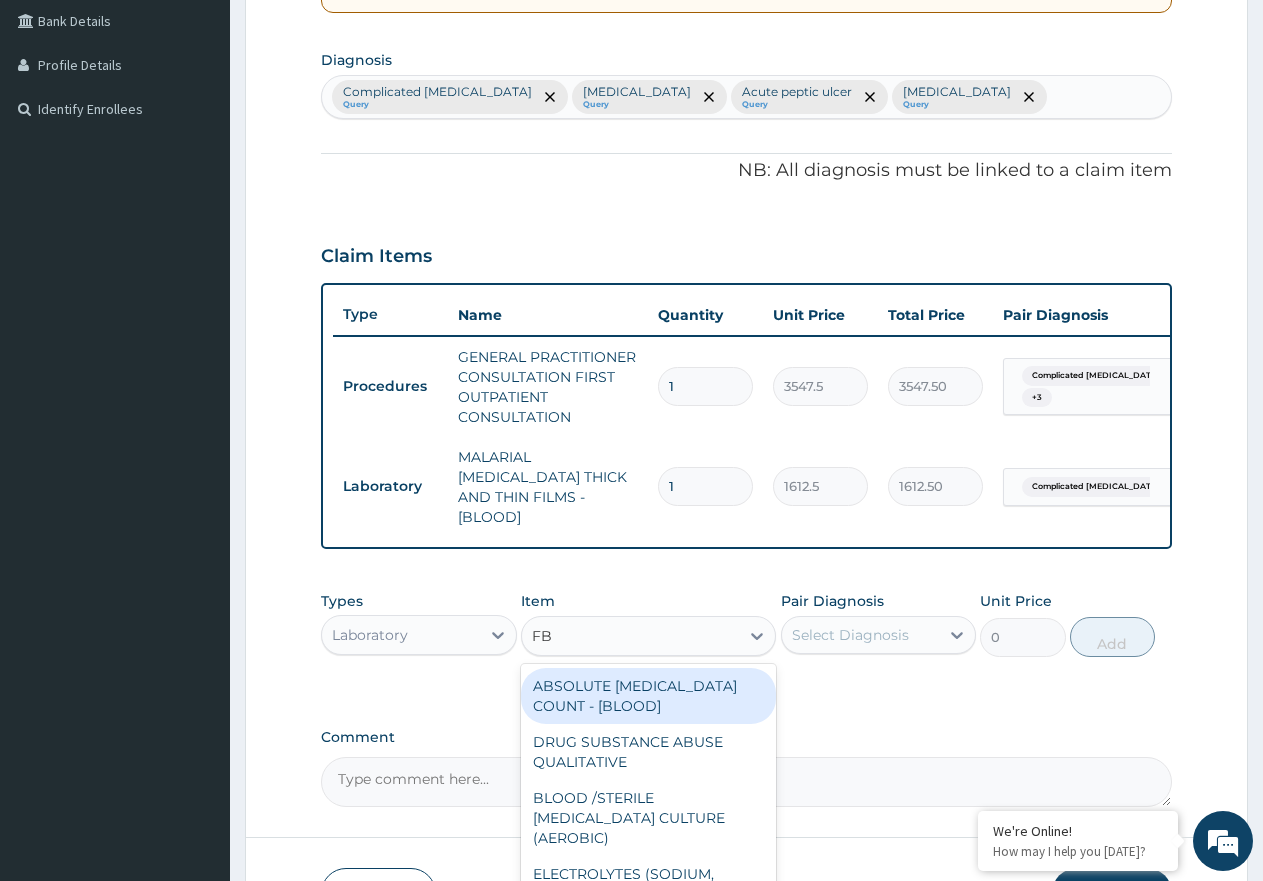 type on "FBC" 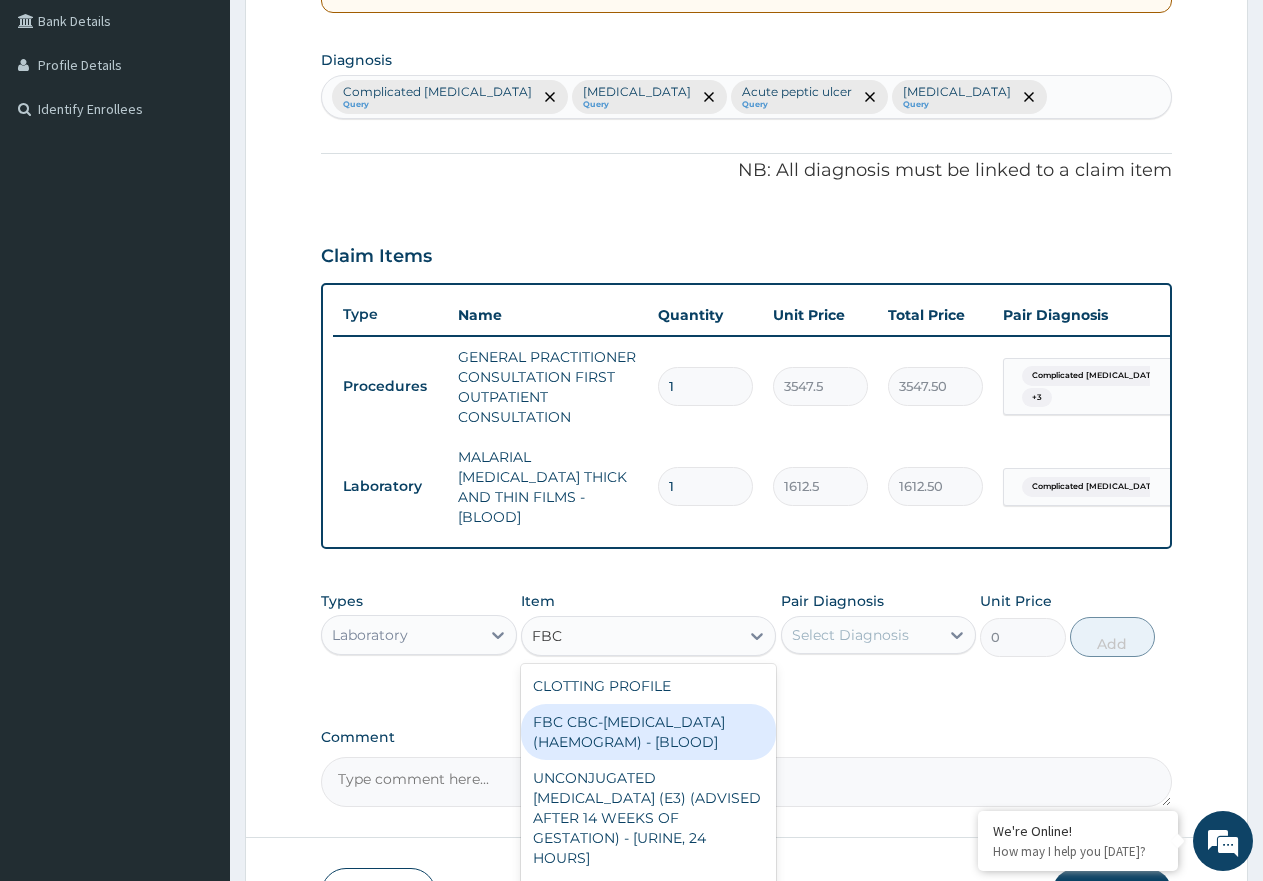 click on "FBC CBC-COMPLETE BLOOD COUNT (HAEMOGRAM) - [BLOOD]" at bounding box center [648, 732] 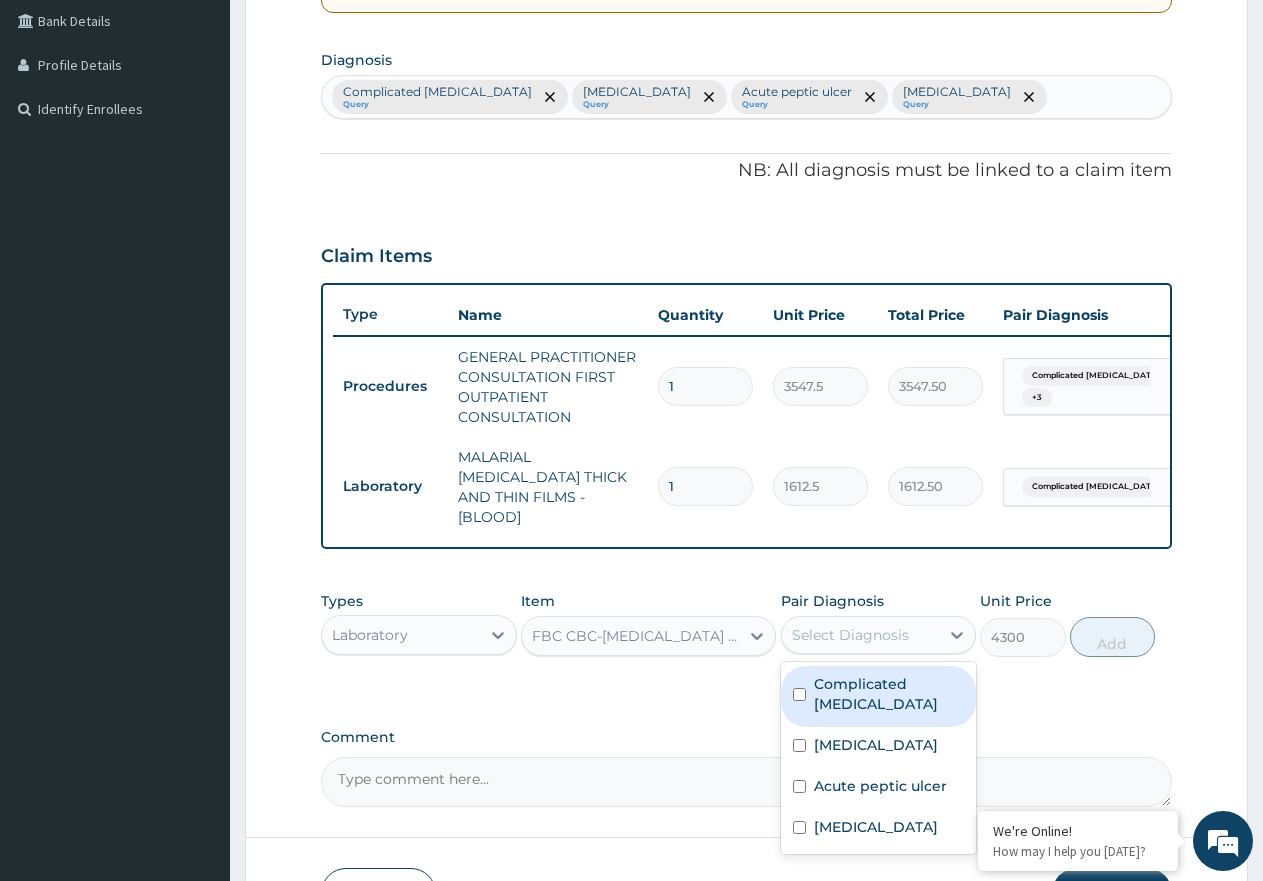 click on "Select Diagnosis" at bounding box center (850, 635) 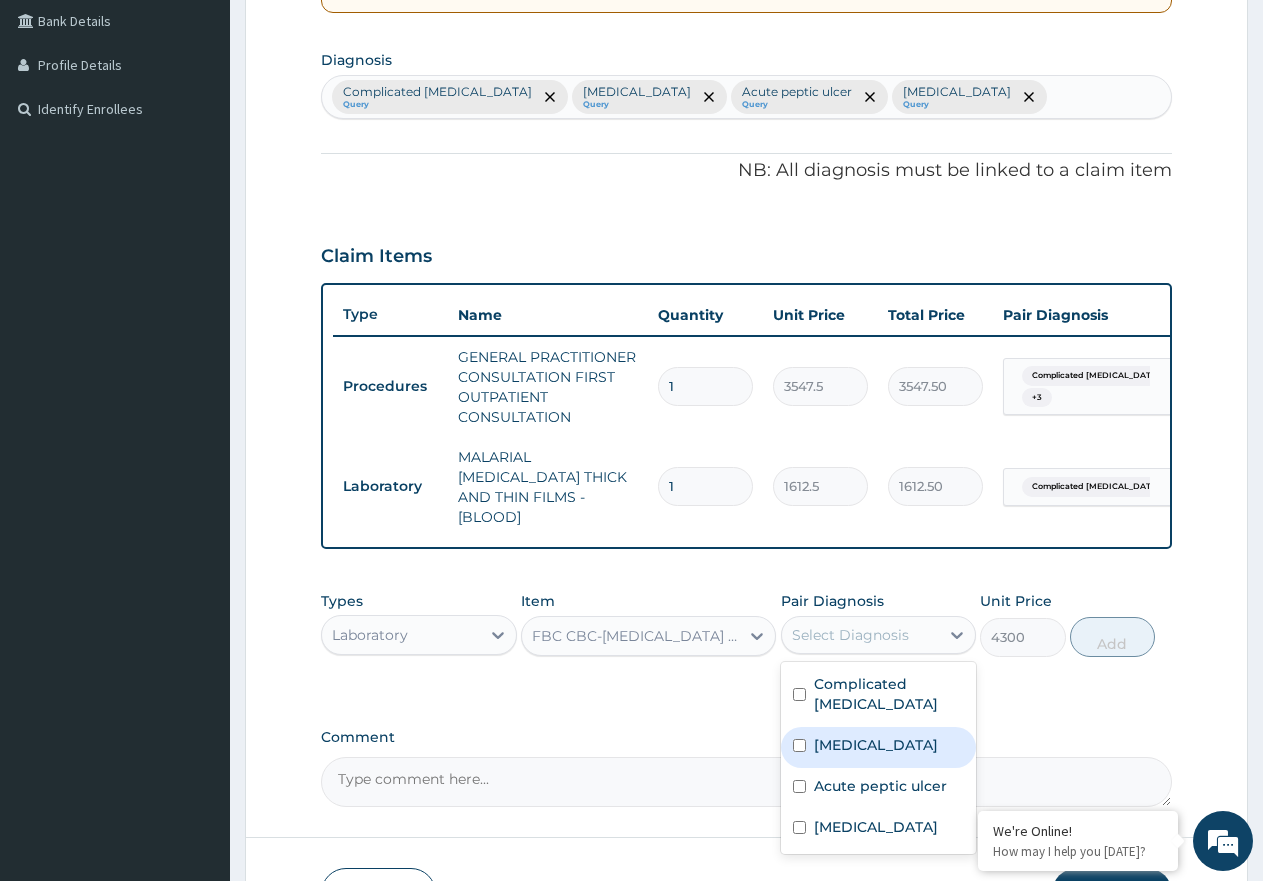 click on "Sepsis" at bounding box center (879, 747) 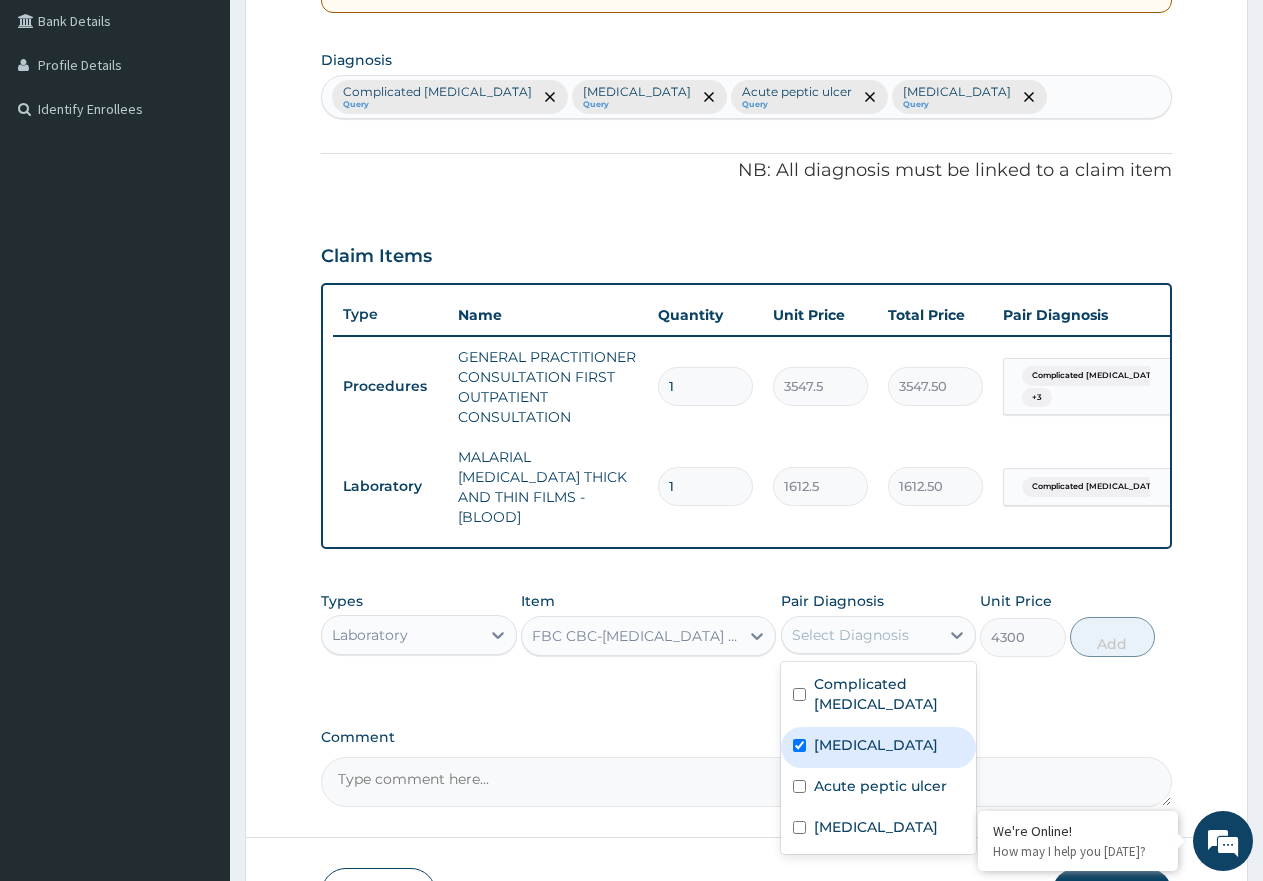checkbox on "true" 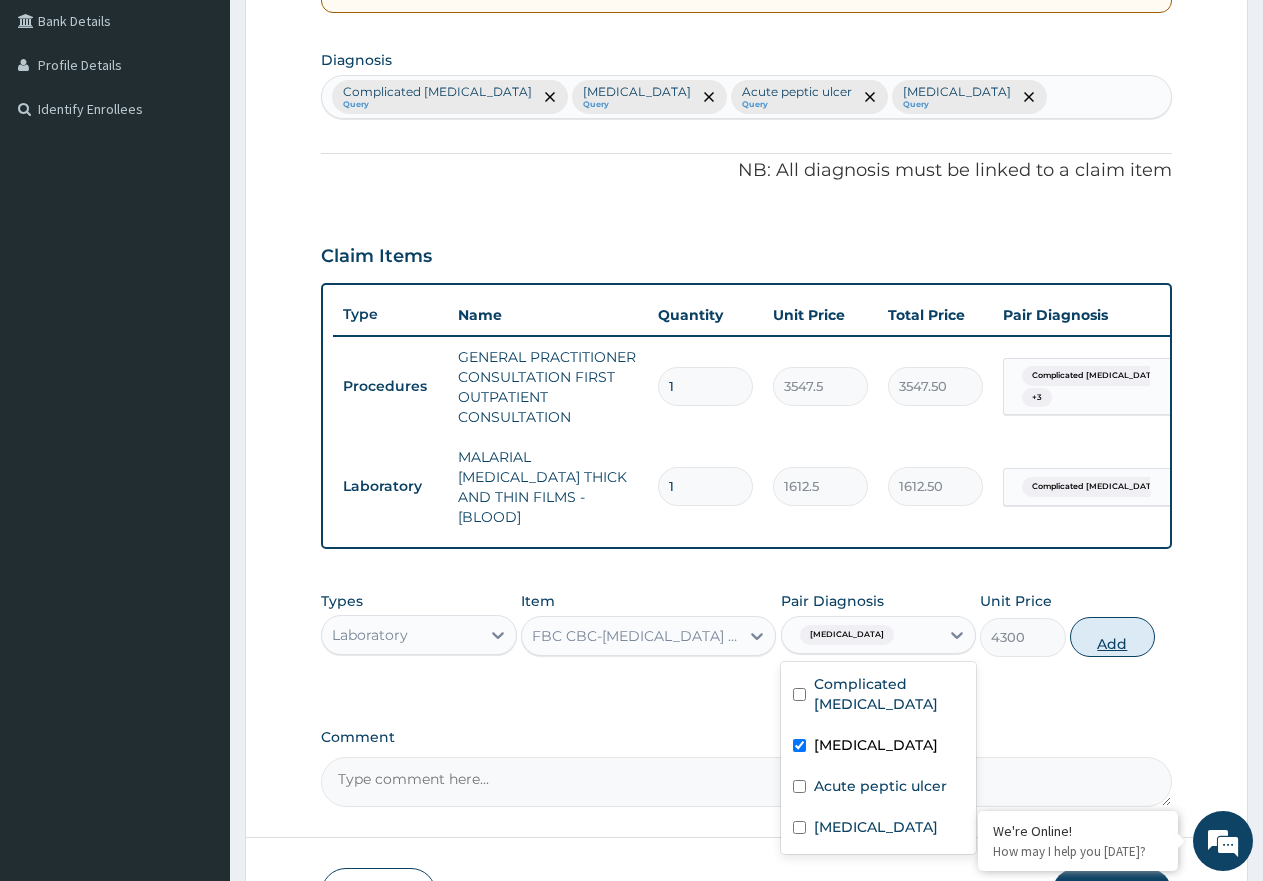 click on "Add" at bounding box center (1112, 637) 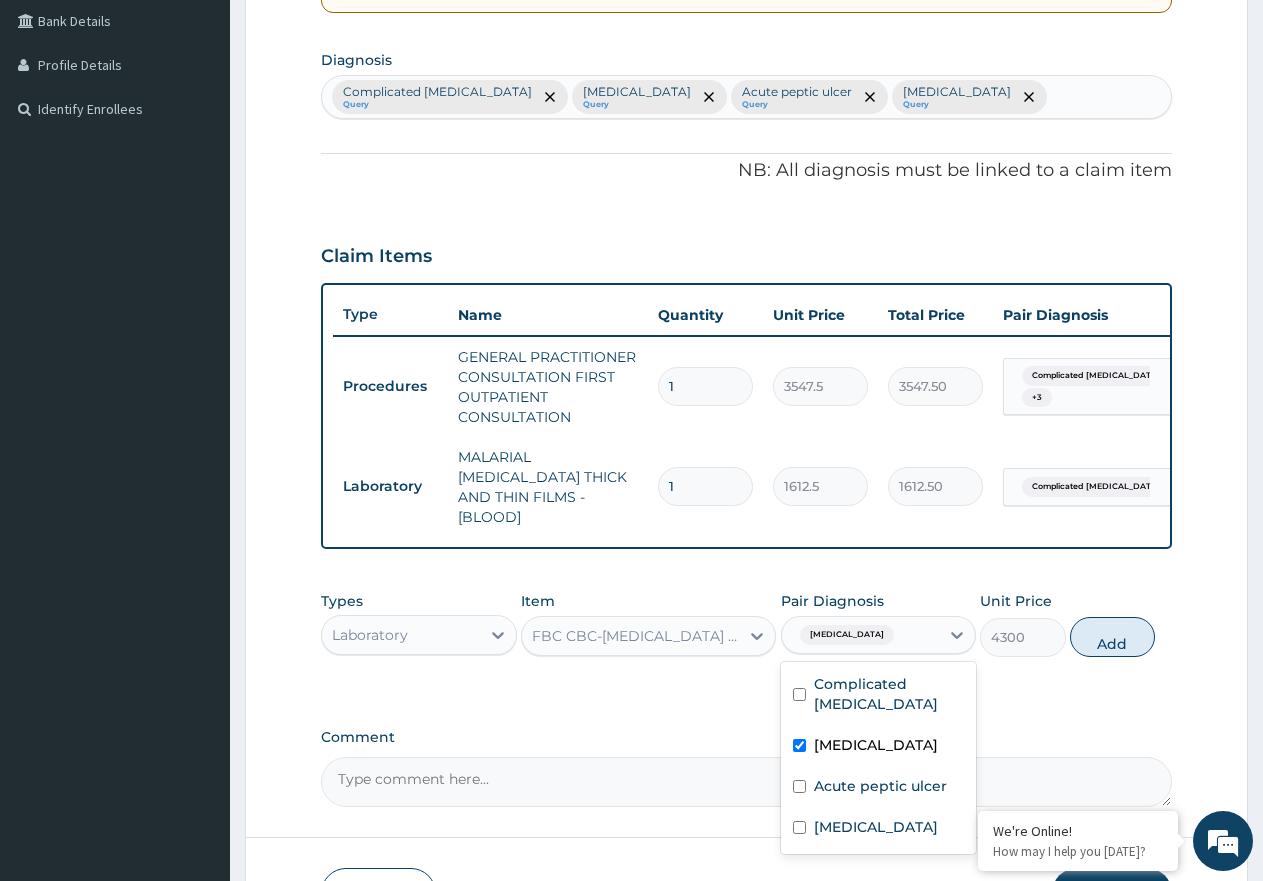 type on "0" 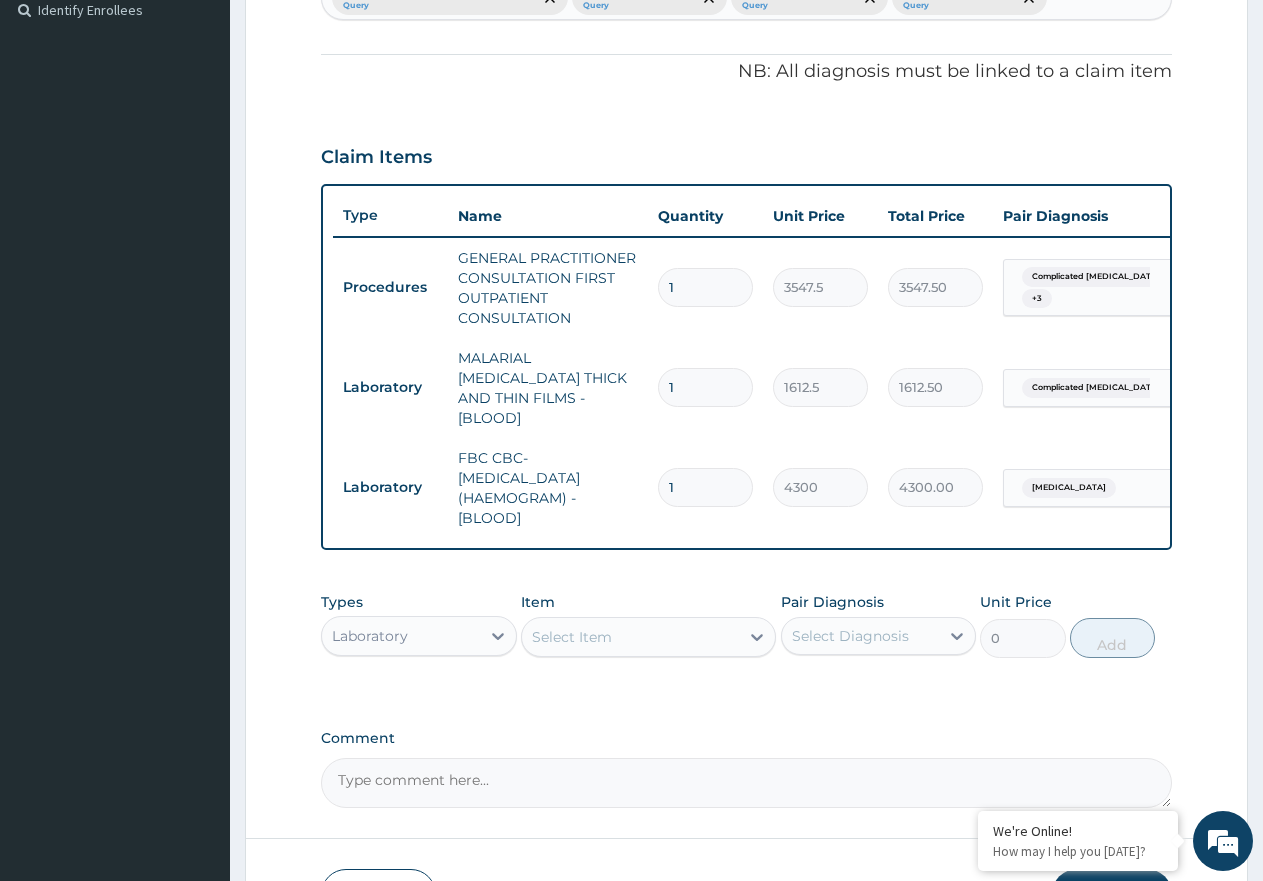 scroll, scrollTop: 694, scrollLeft: 0, axis: vertical 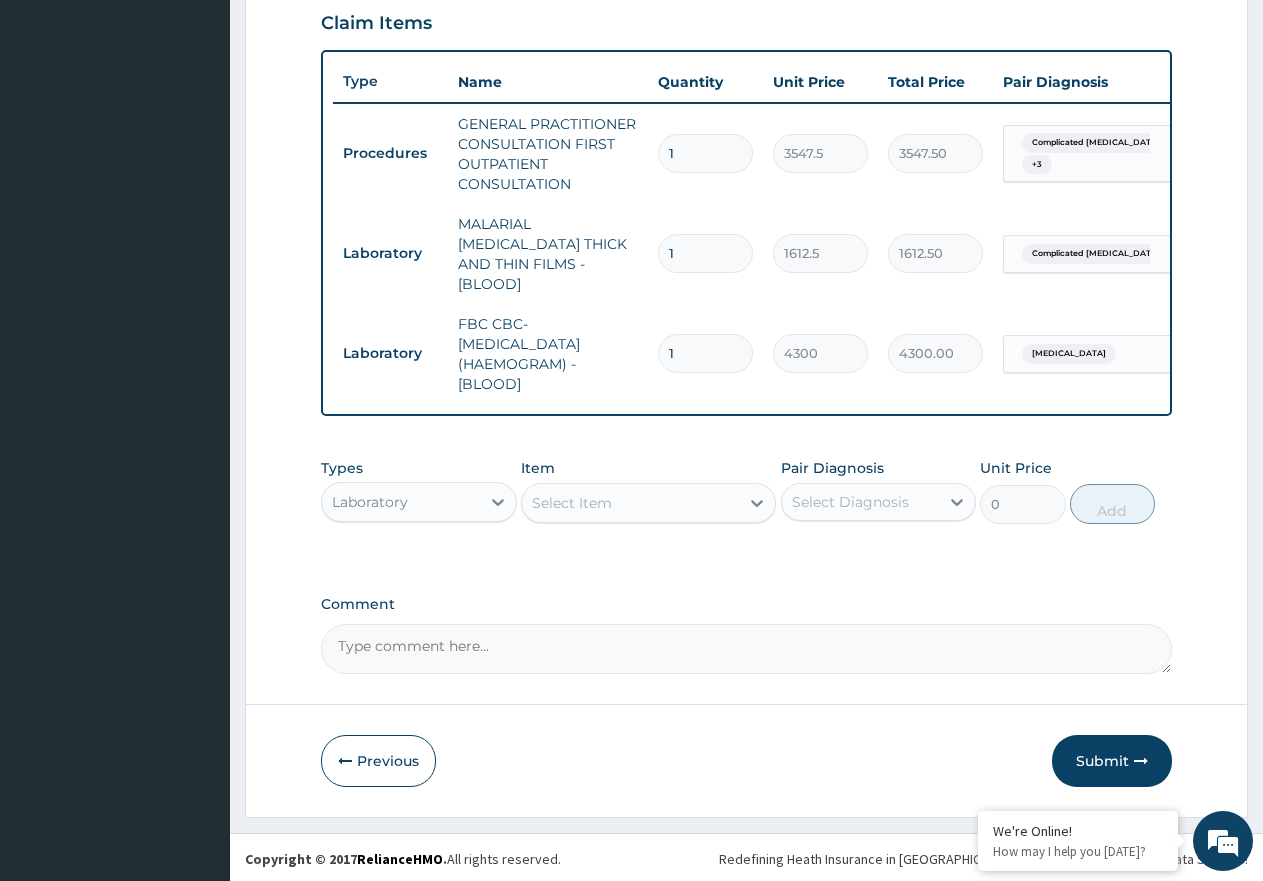 drag, startPoint x: 473, startPoint y: 504, endPoint x: 462, endPoint y: 520, distance: 19.416489 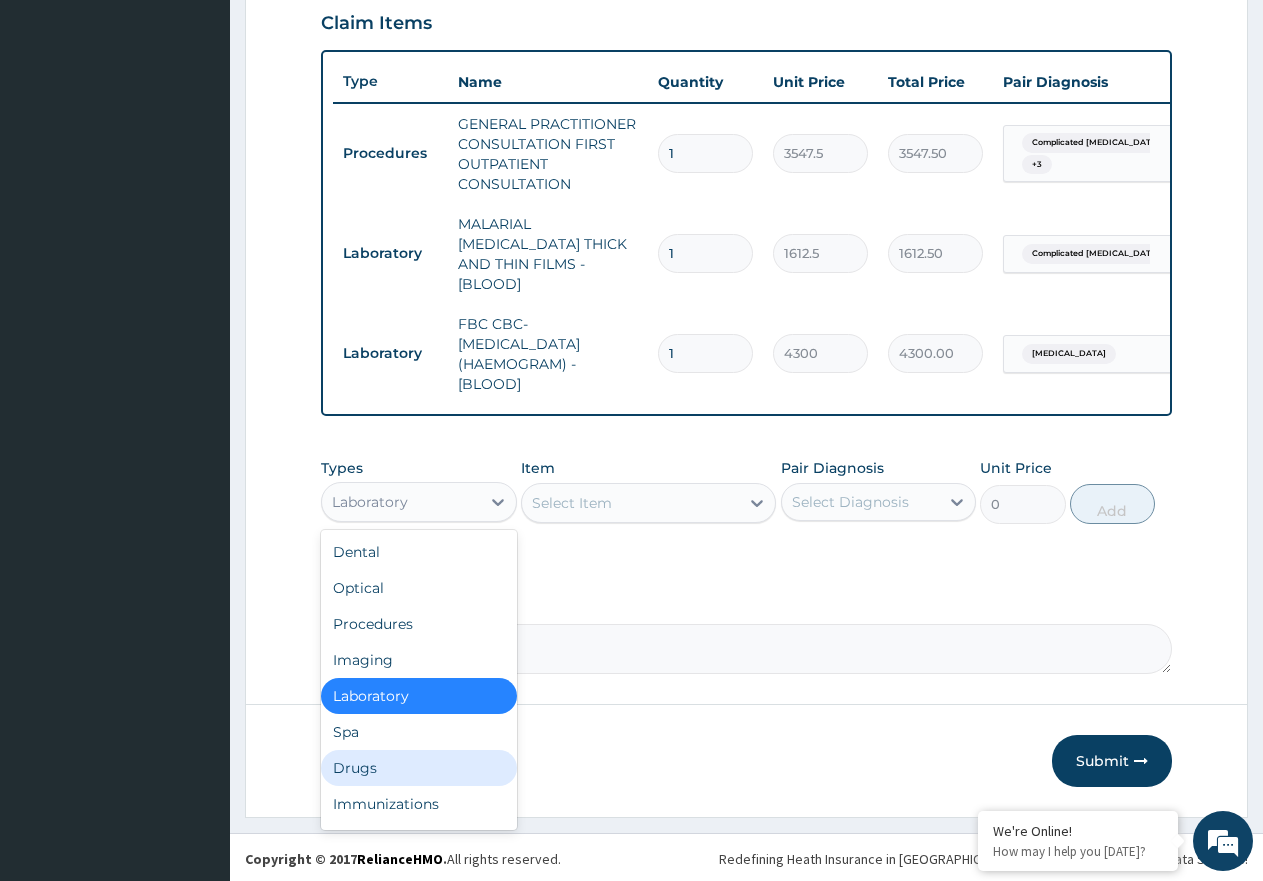 click on "Drugs" at bounding box center [419, 768] 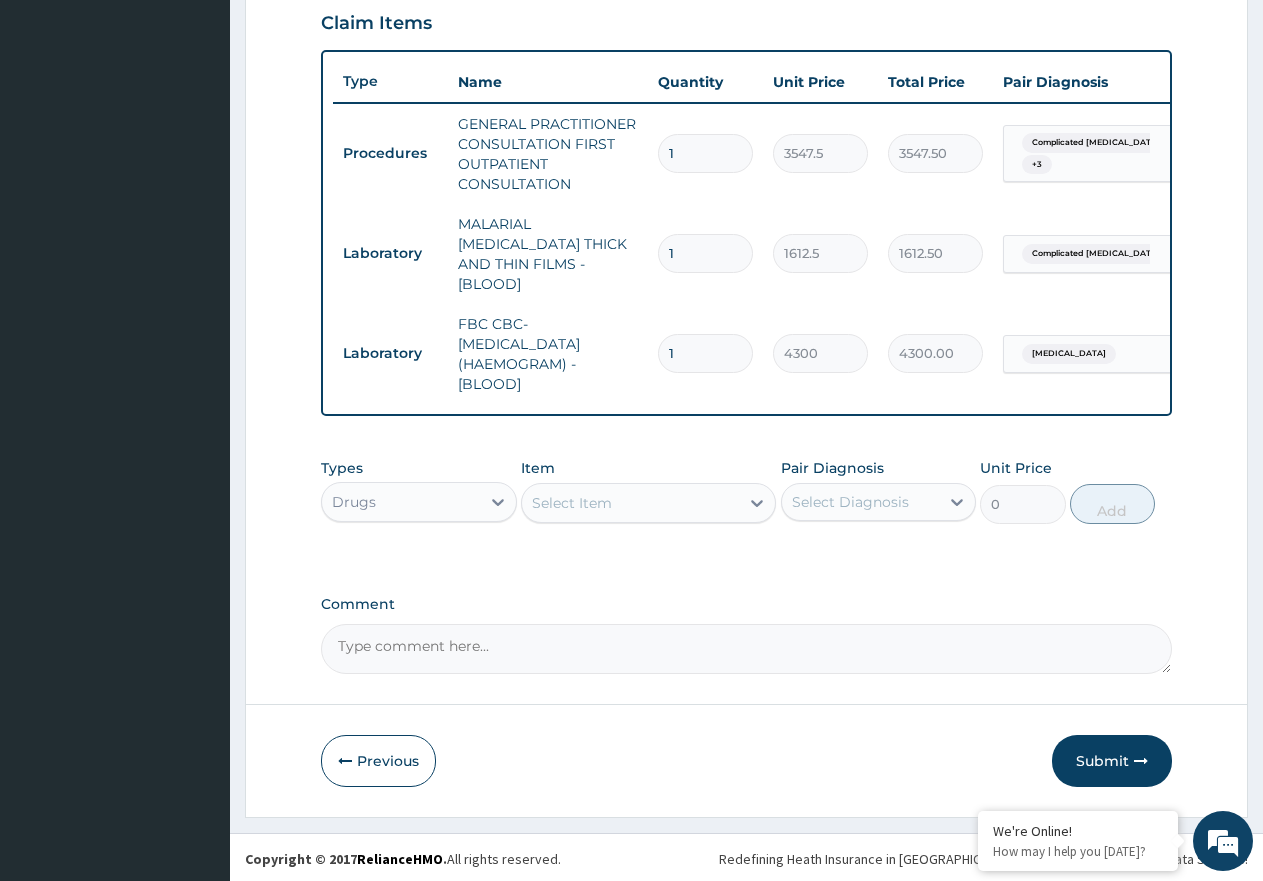 click on "Select Item" at bounding box center [630, 503] 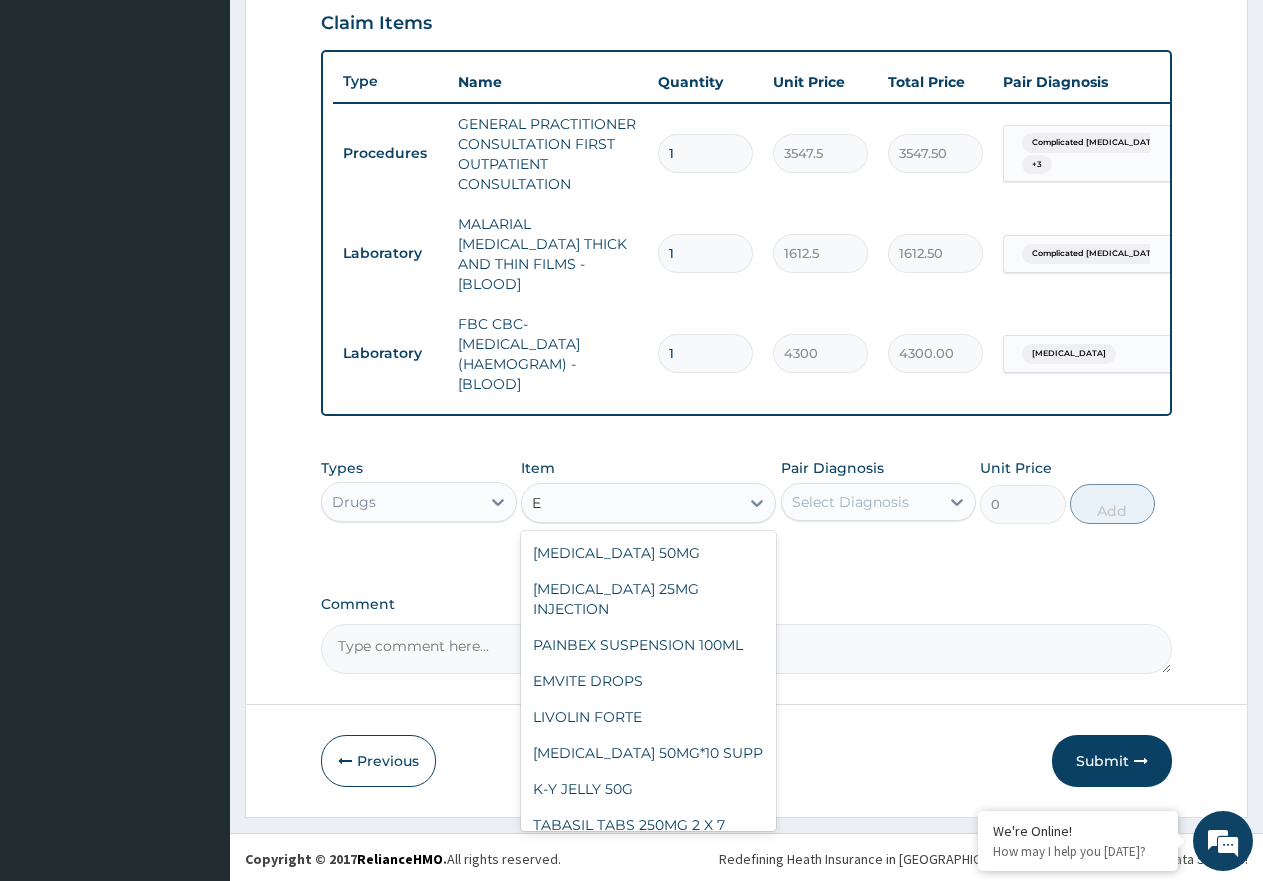 type on "E M" 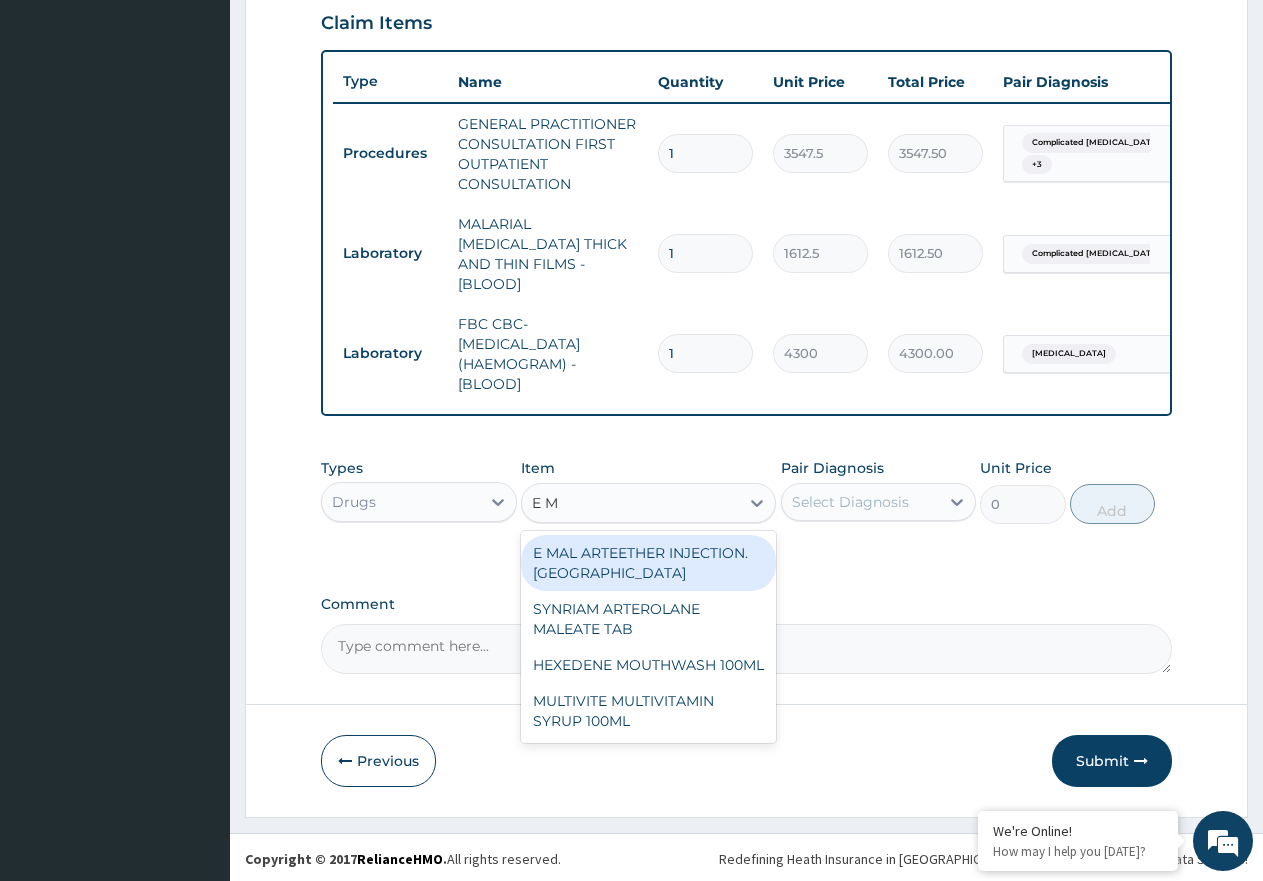 click on "E MAL ARTEETHER INJECTION. FIDSON" at bounding box center [648, 563] 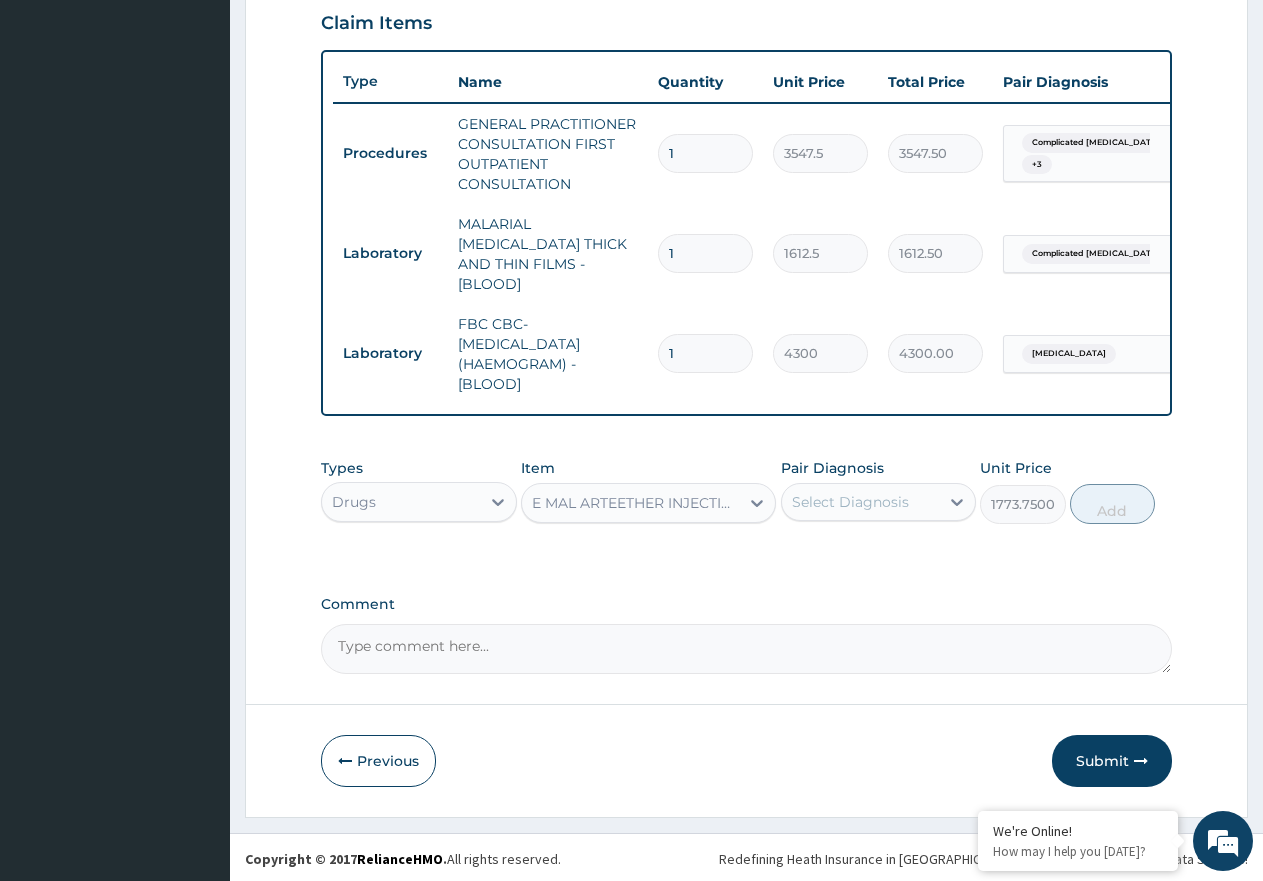 click on "Select Diagnosis" at bounding box center [861, 502] 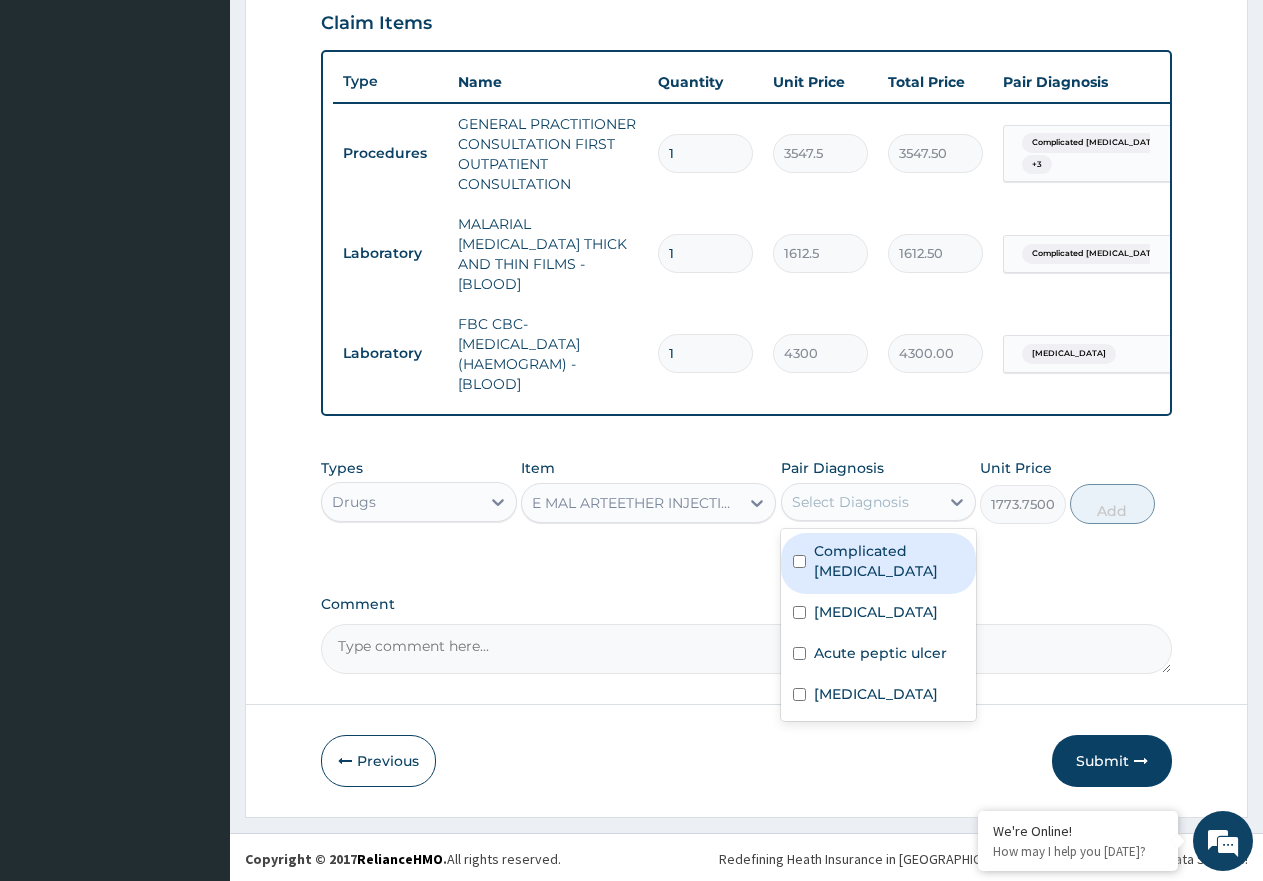 click on "Complicated malaria" at bounding box center (889, 561) 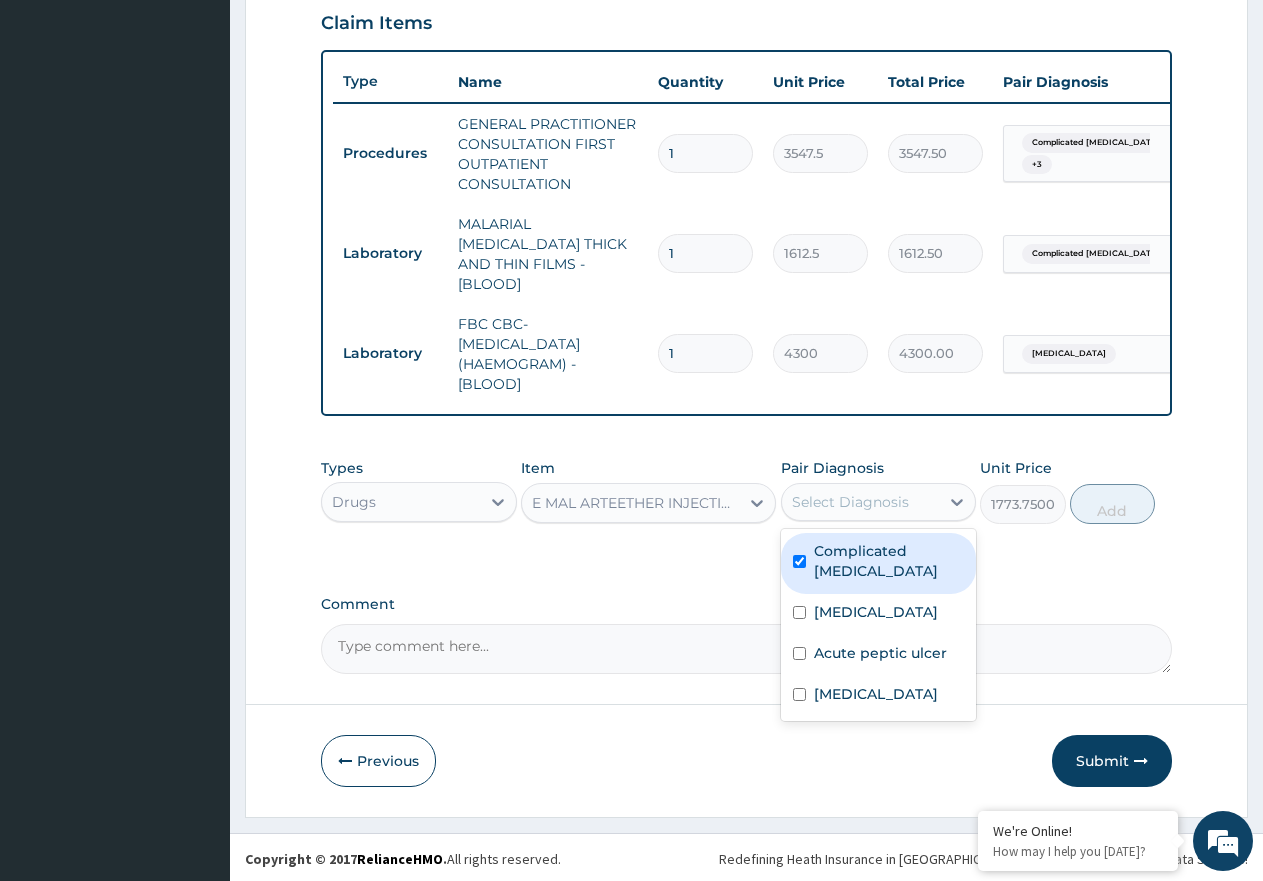 checkbox on "true" 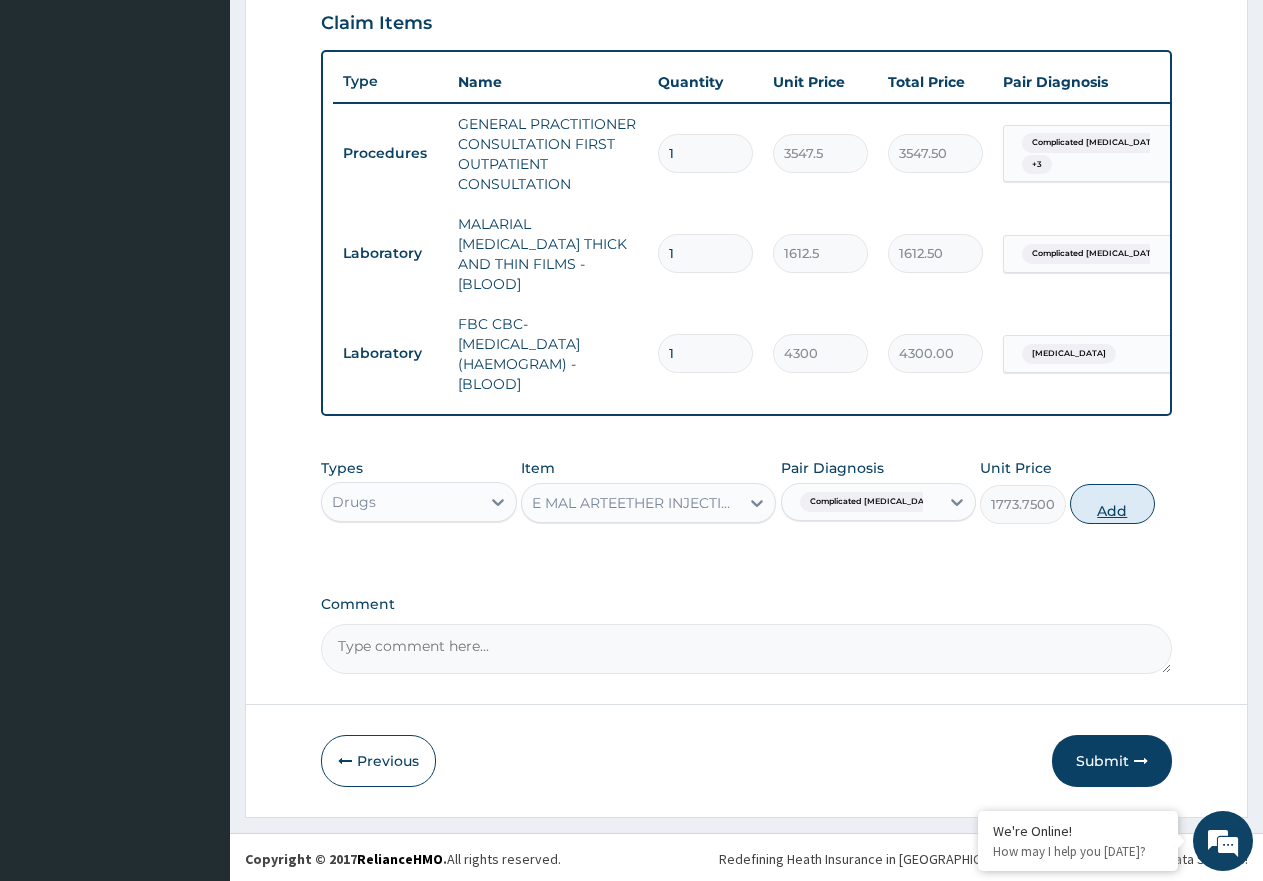 click on "Add" at bounding box center (1112, 504) 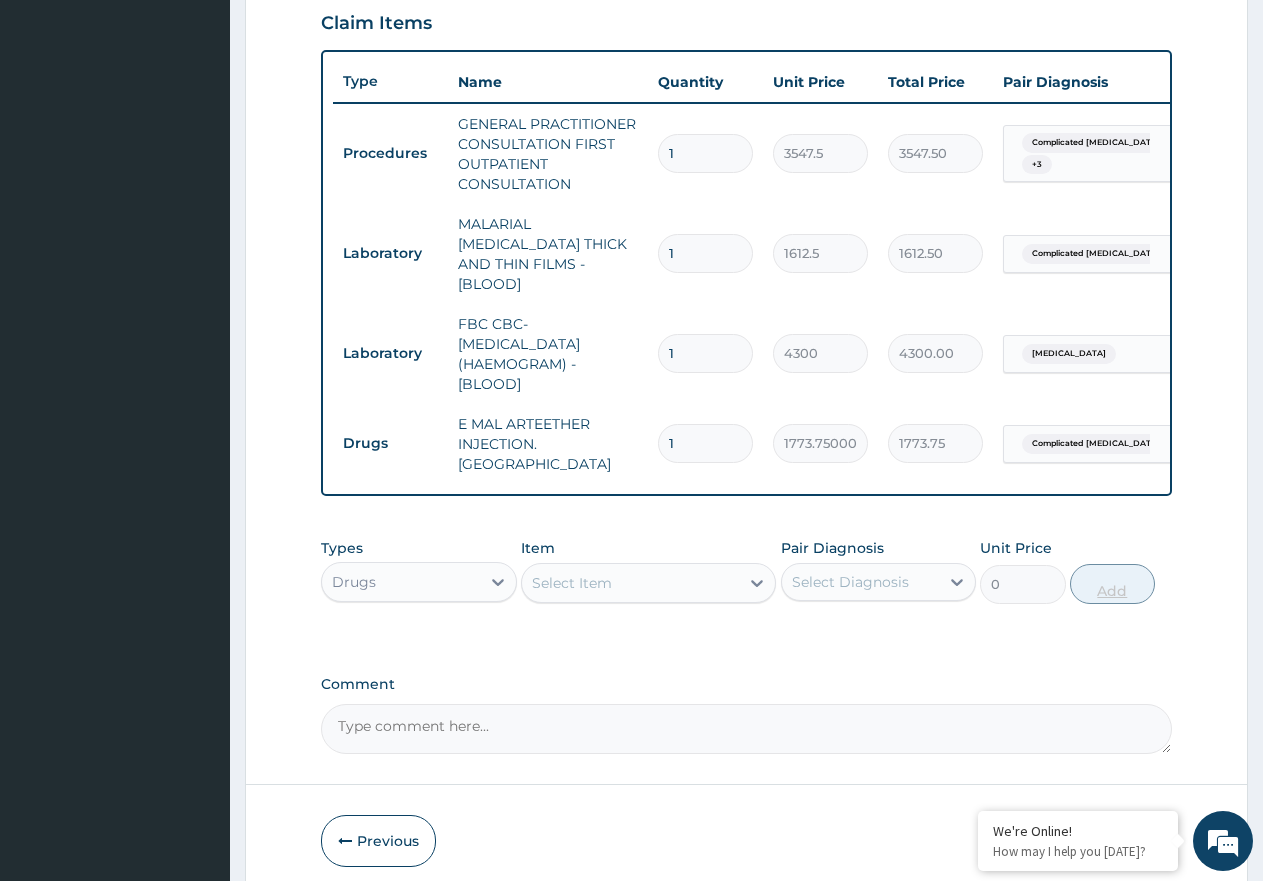 type 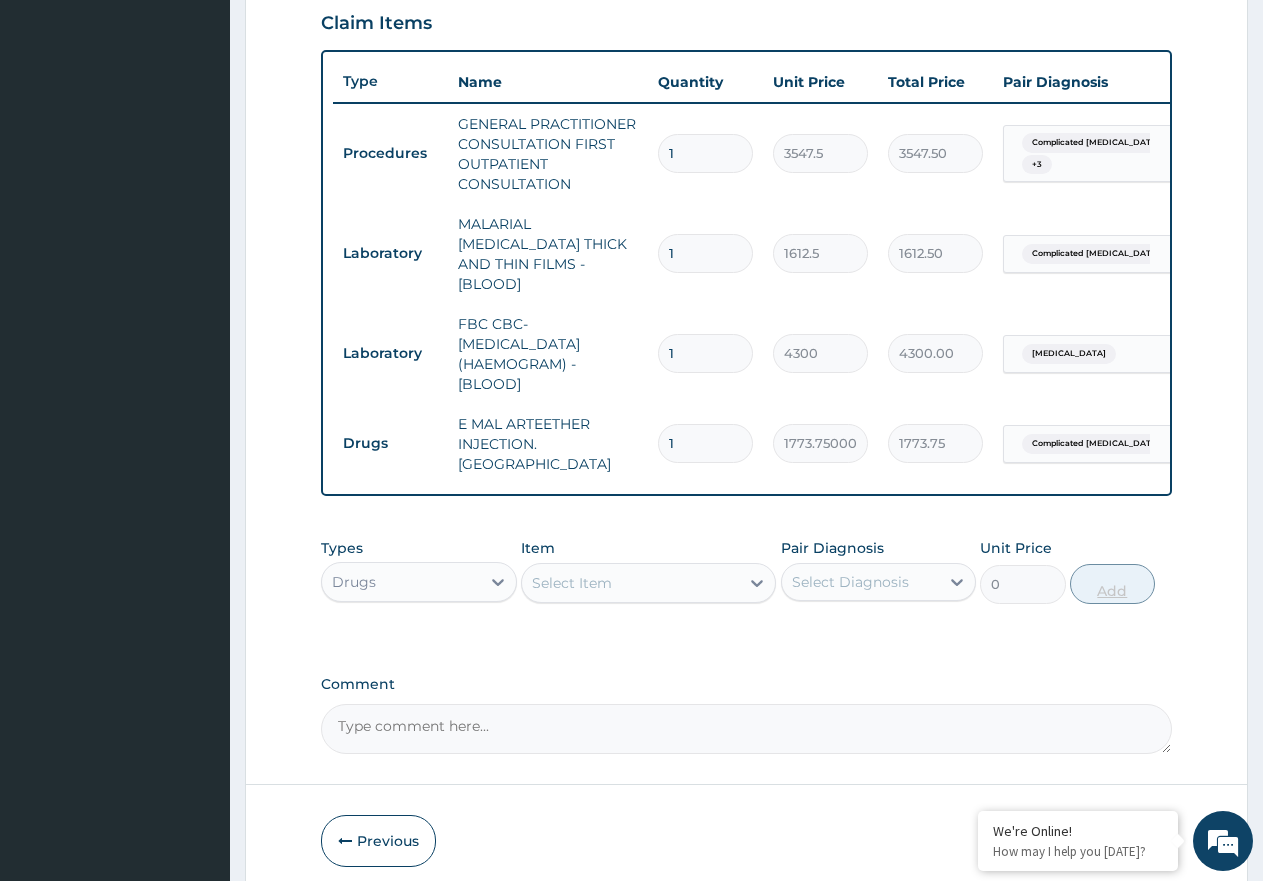 type on "0.00" 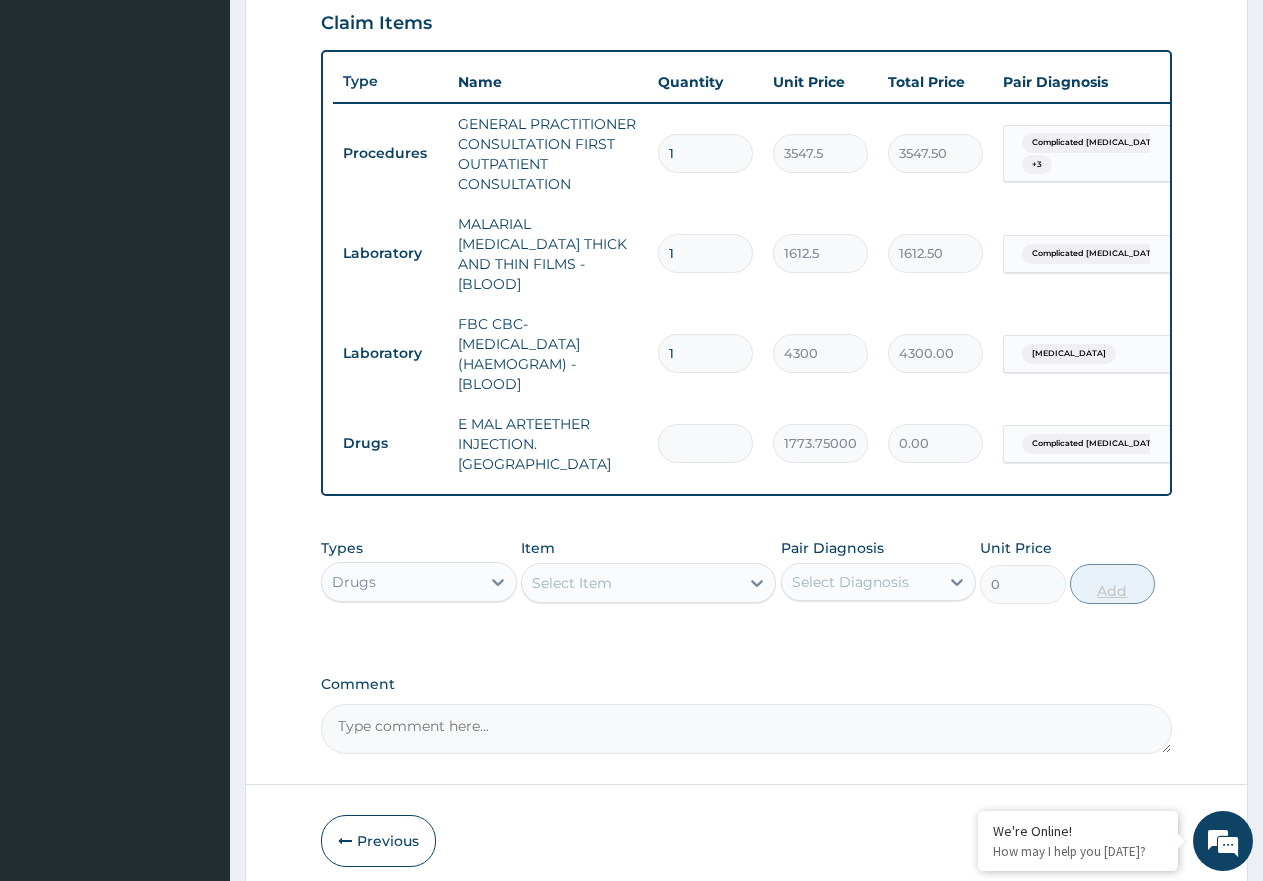type on "3" 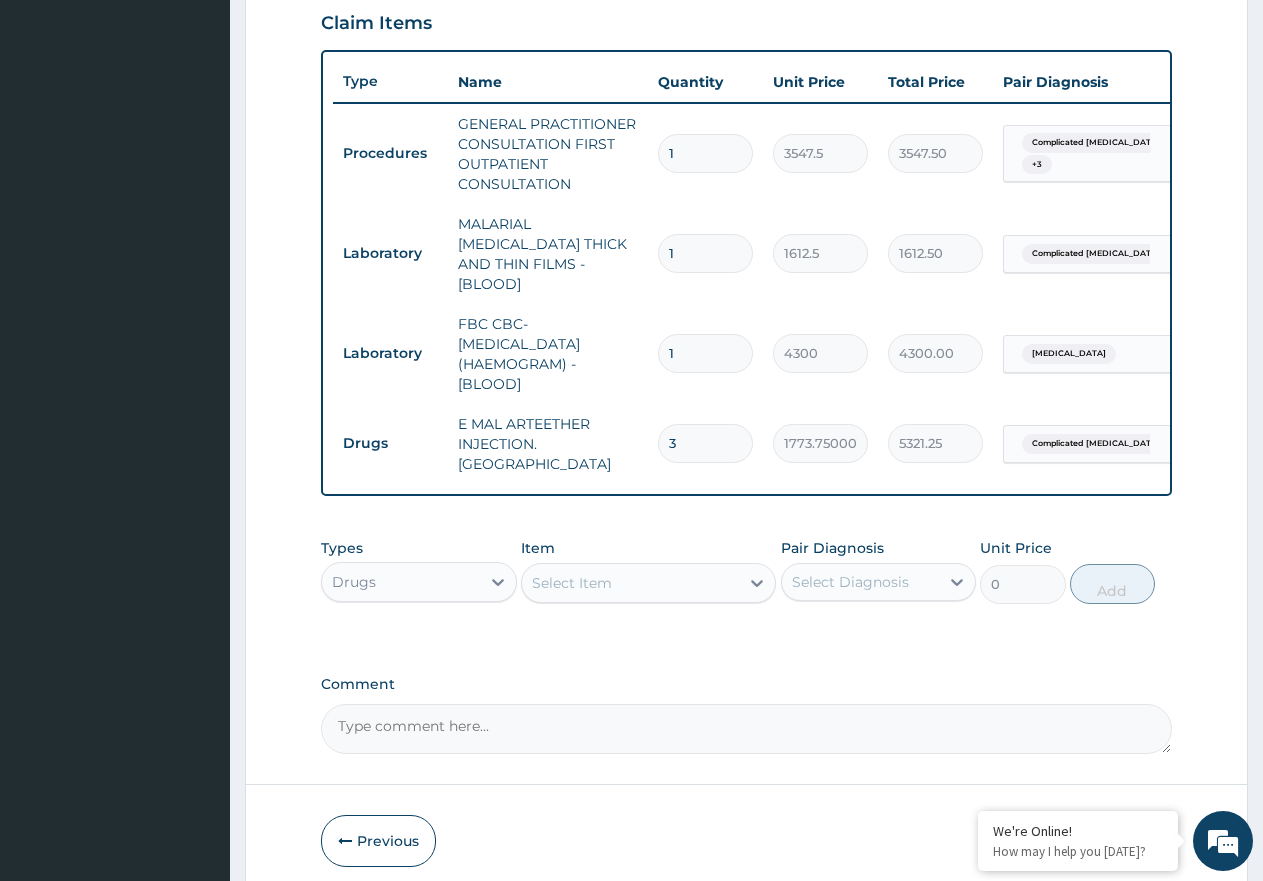 type on "3" 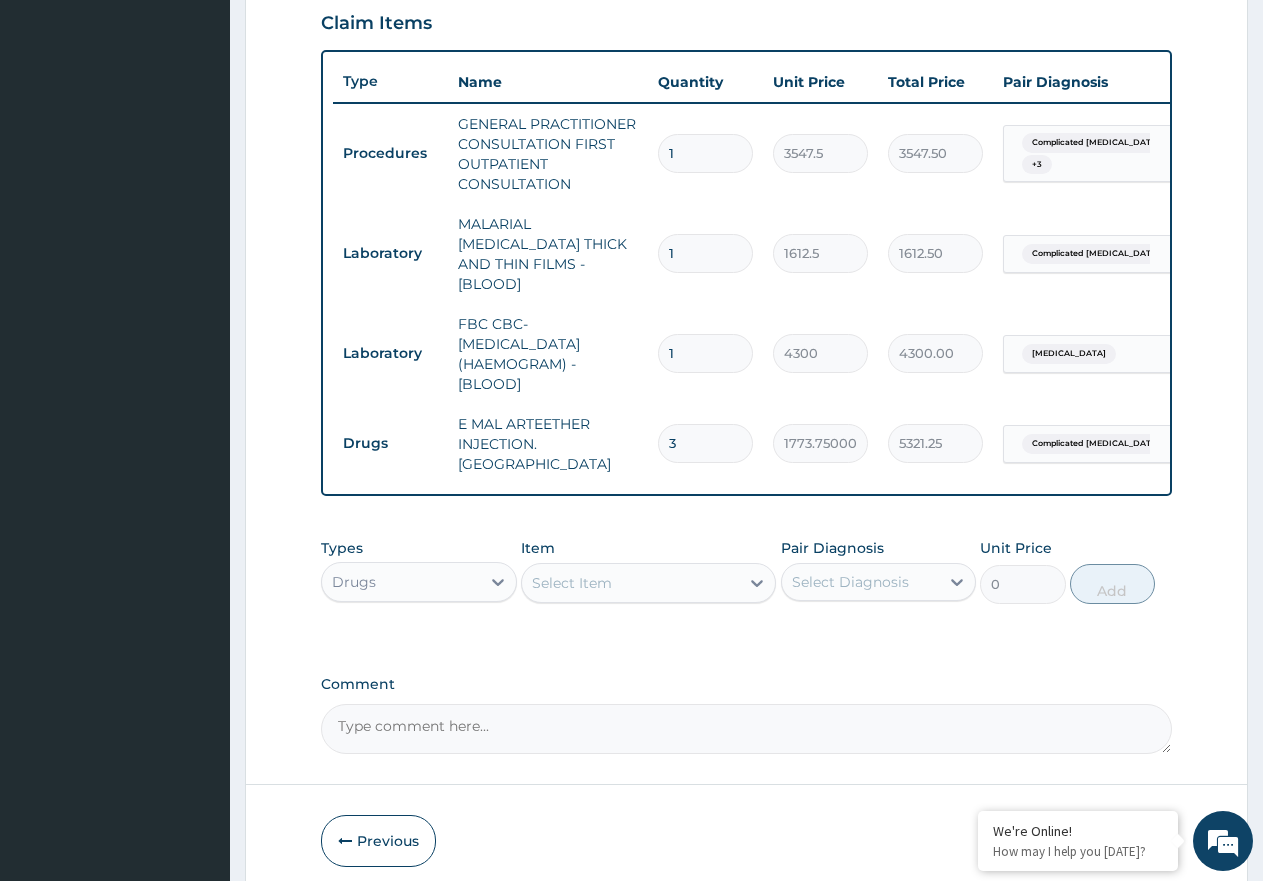 click on "Select Item" at bounding box center (572, 583) 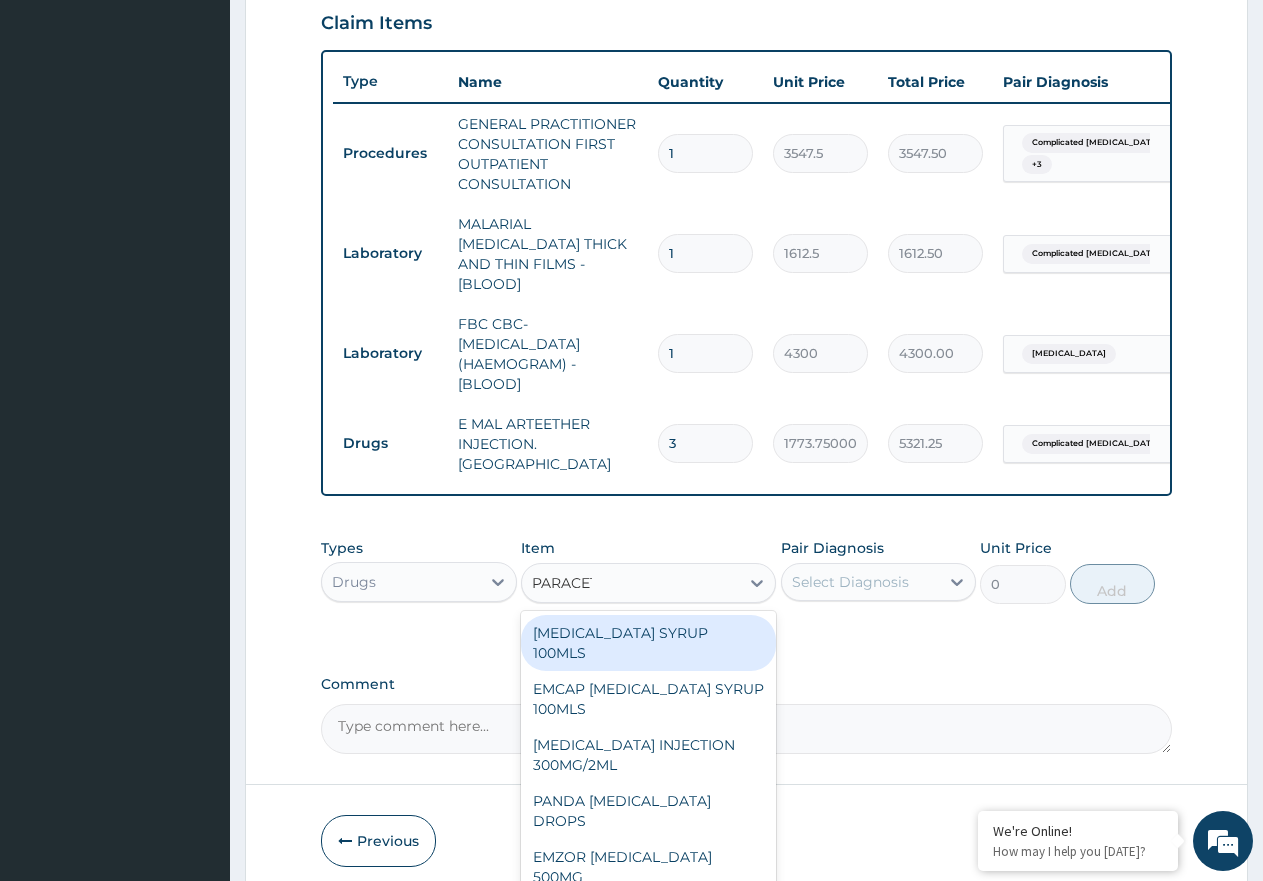 type on "PARACETA" 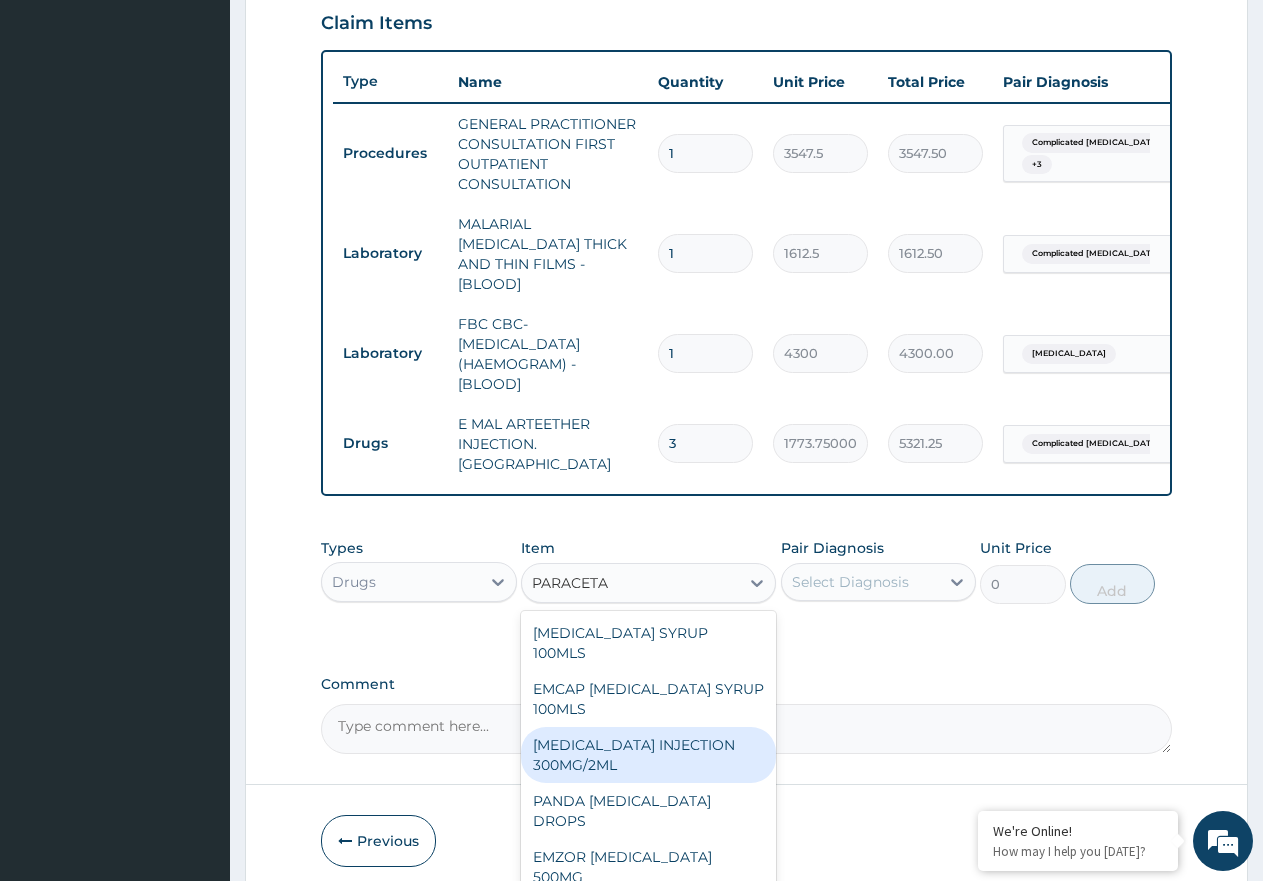 click on "PARACETAMOL INJECTION 300MG/2ML" at bounding box center [648, 755] 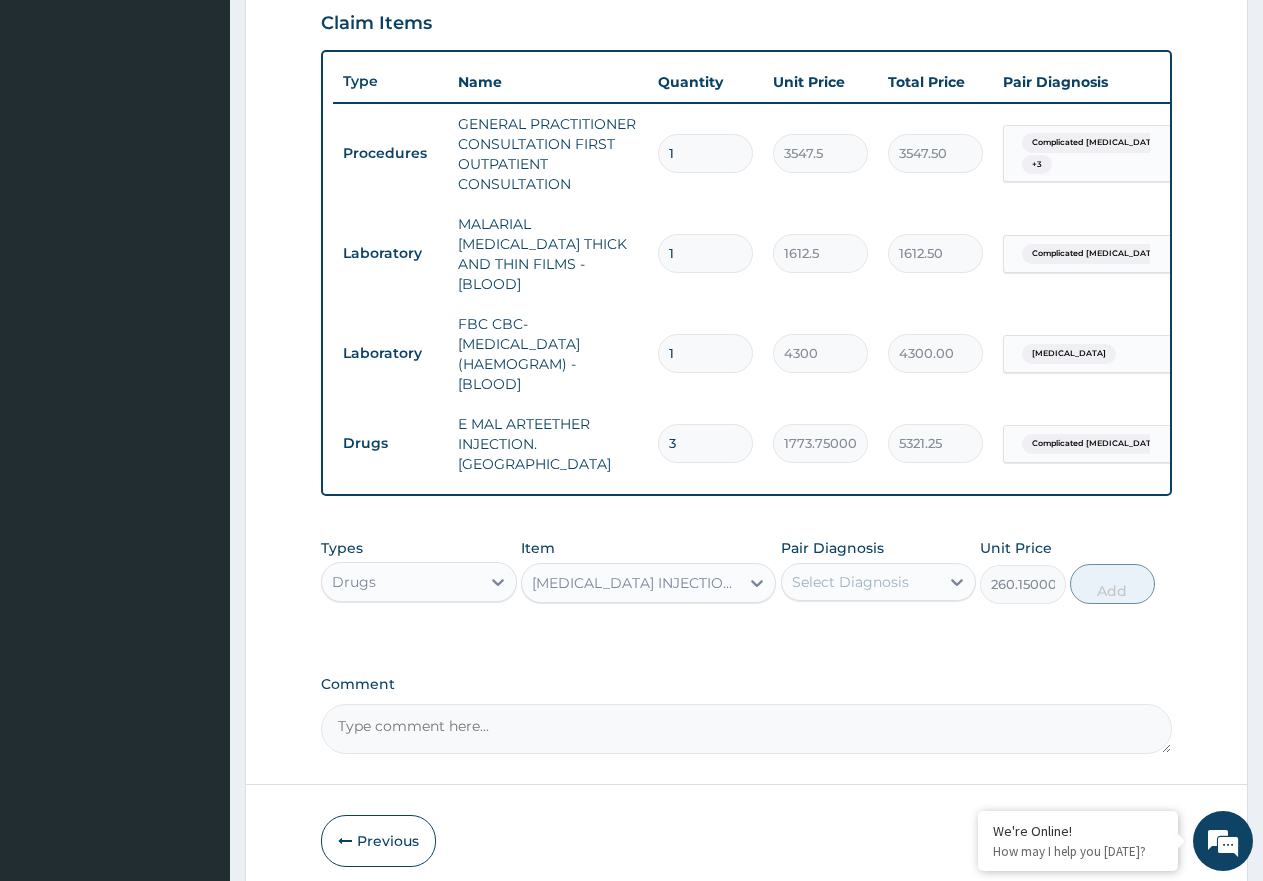 click on "Select Diagnosis" at bounding box center (850, 582) 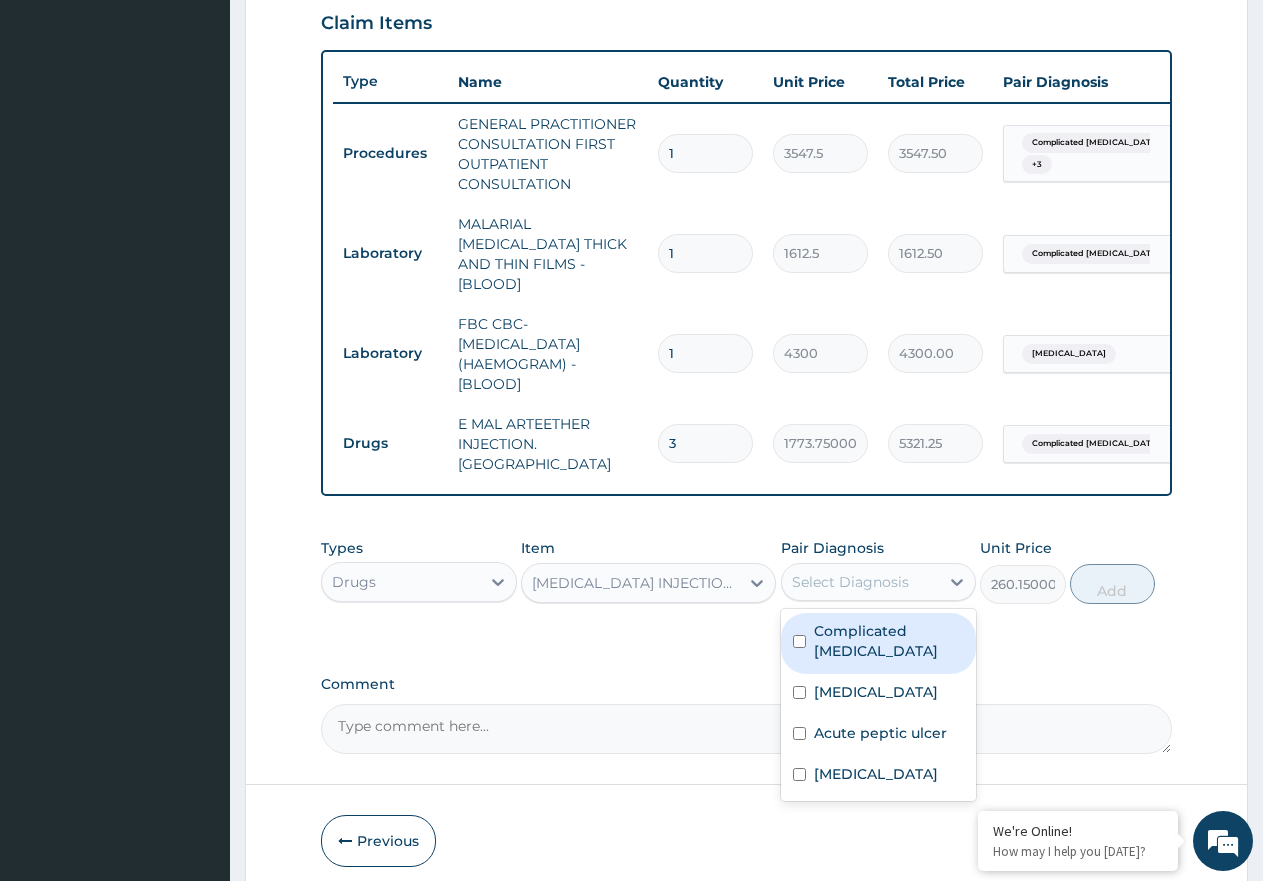 click on "Complicated malaria" at bounding box center [879, 643] 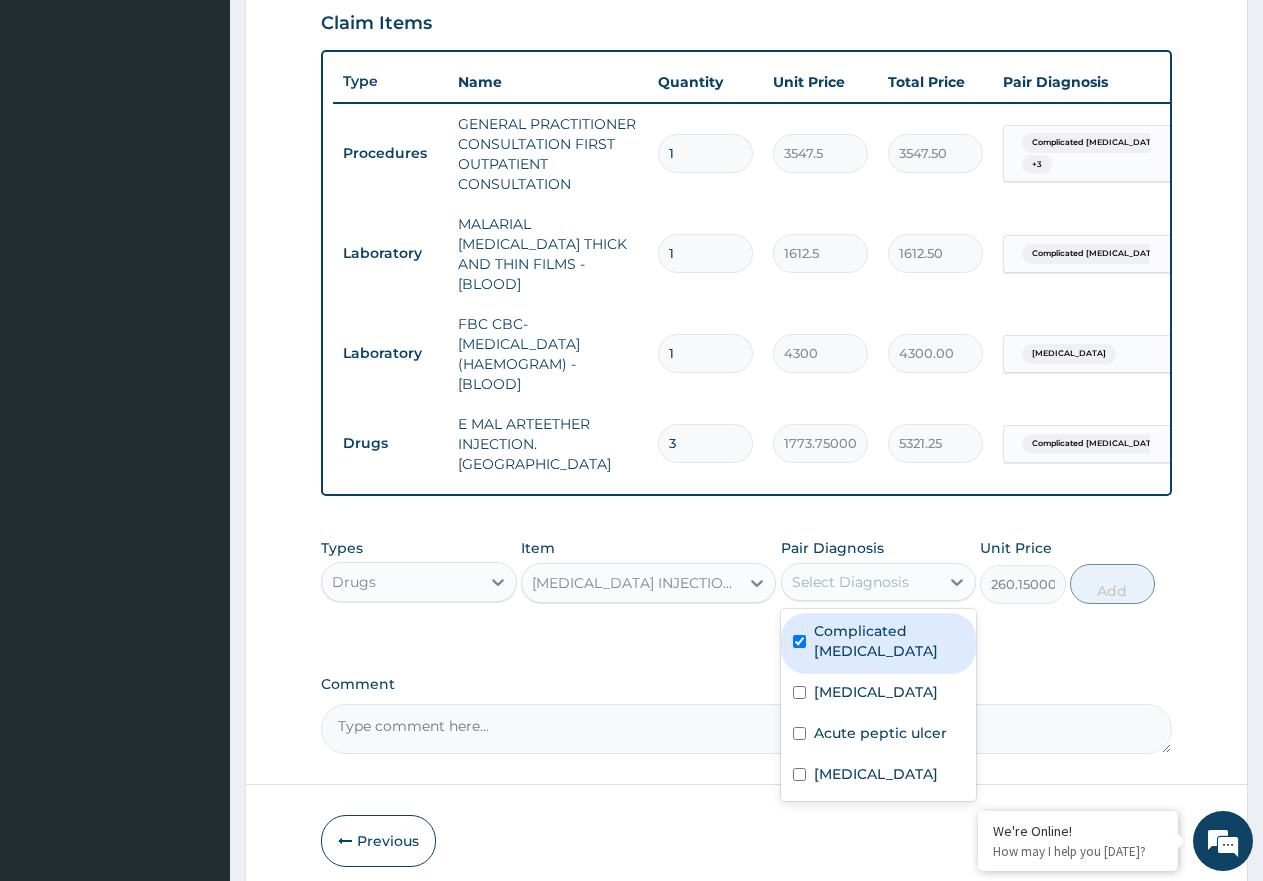 checkbox on "true" 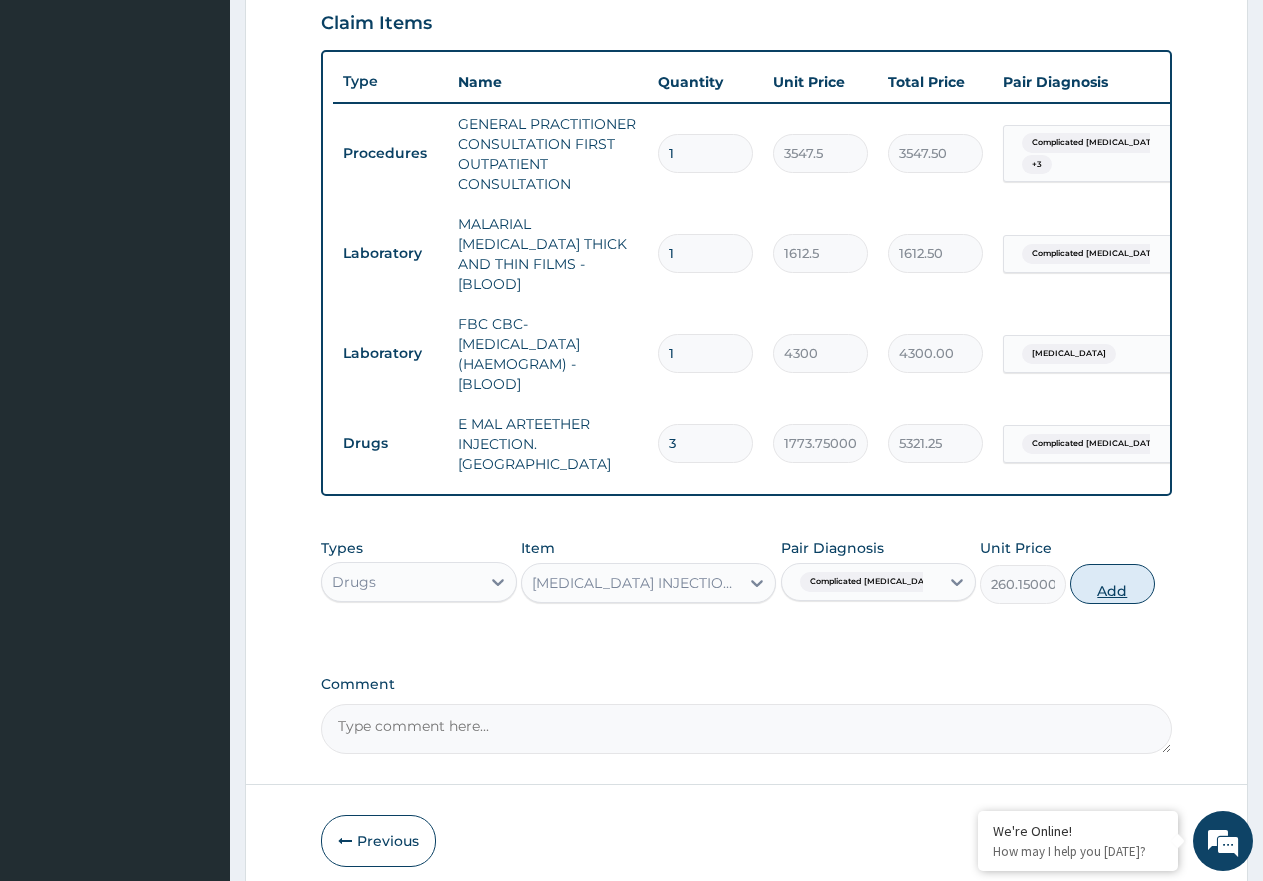 click on "Add" at bounding box center (1112, 584) 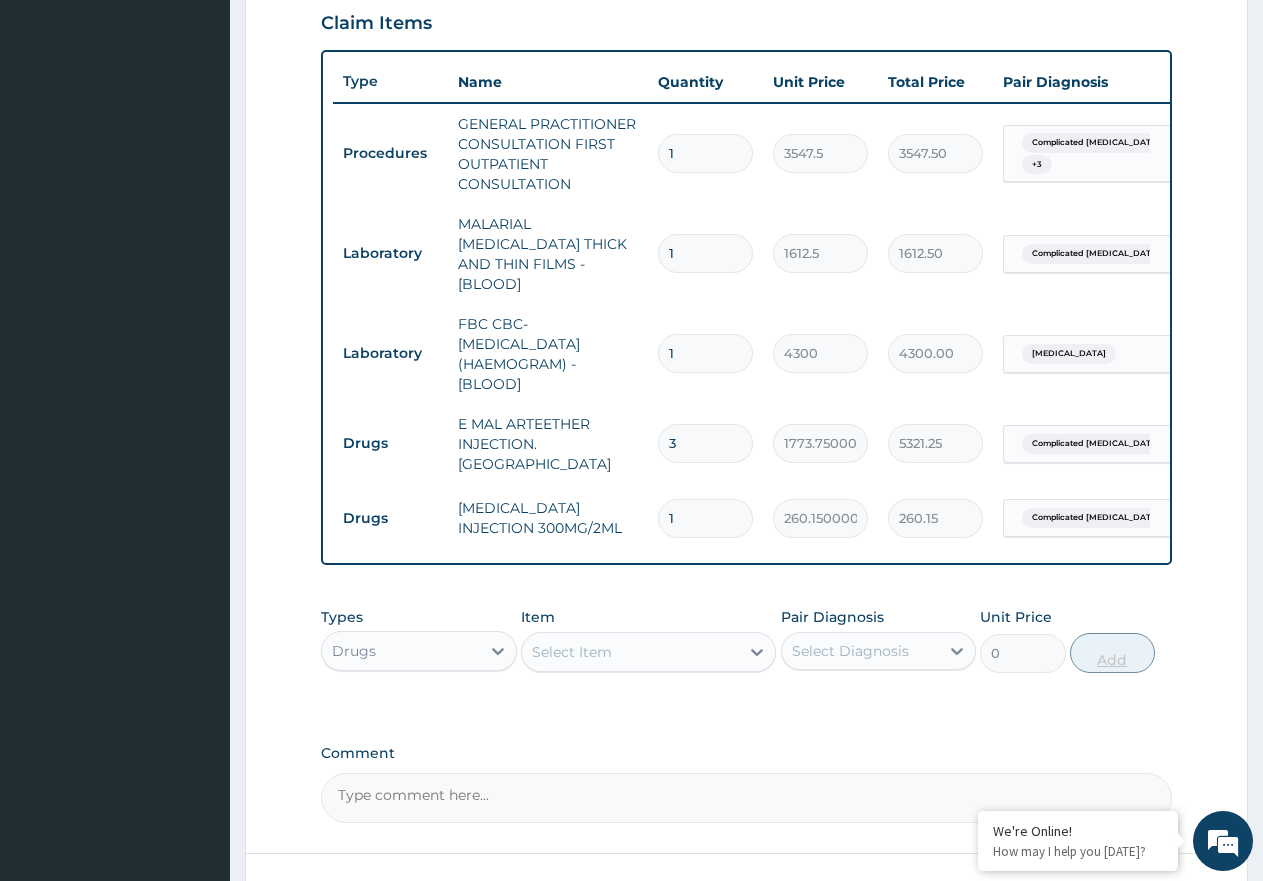 type 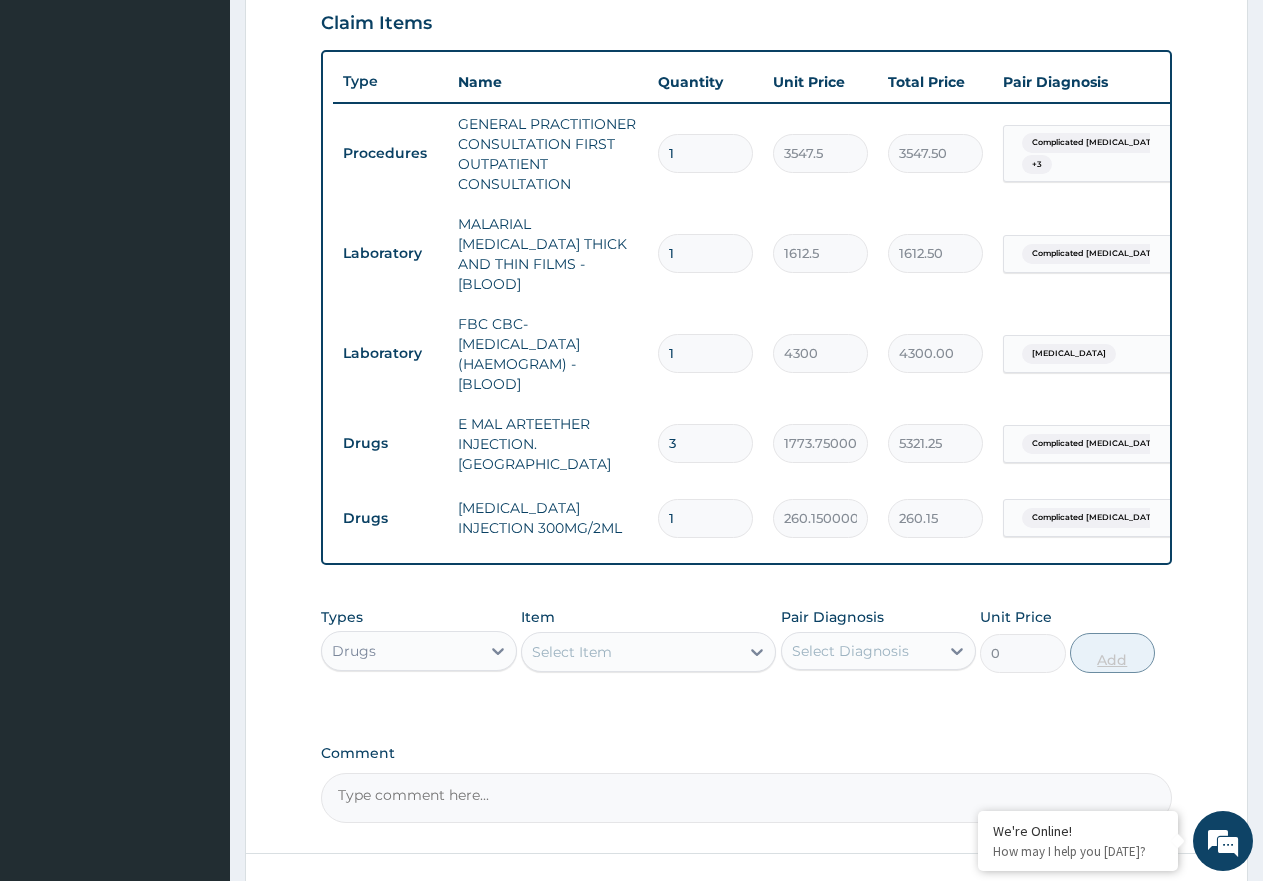 type on "0.00" 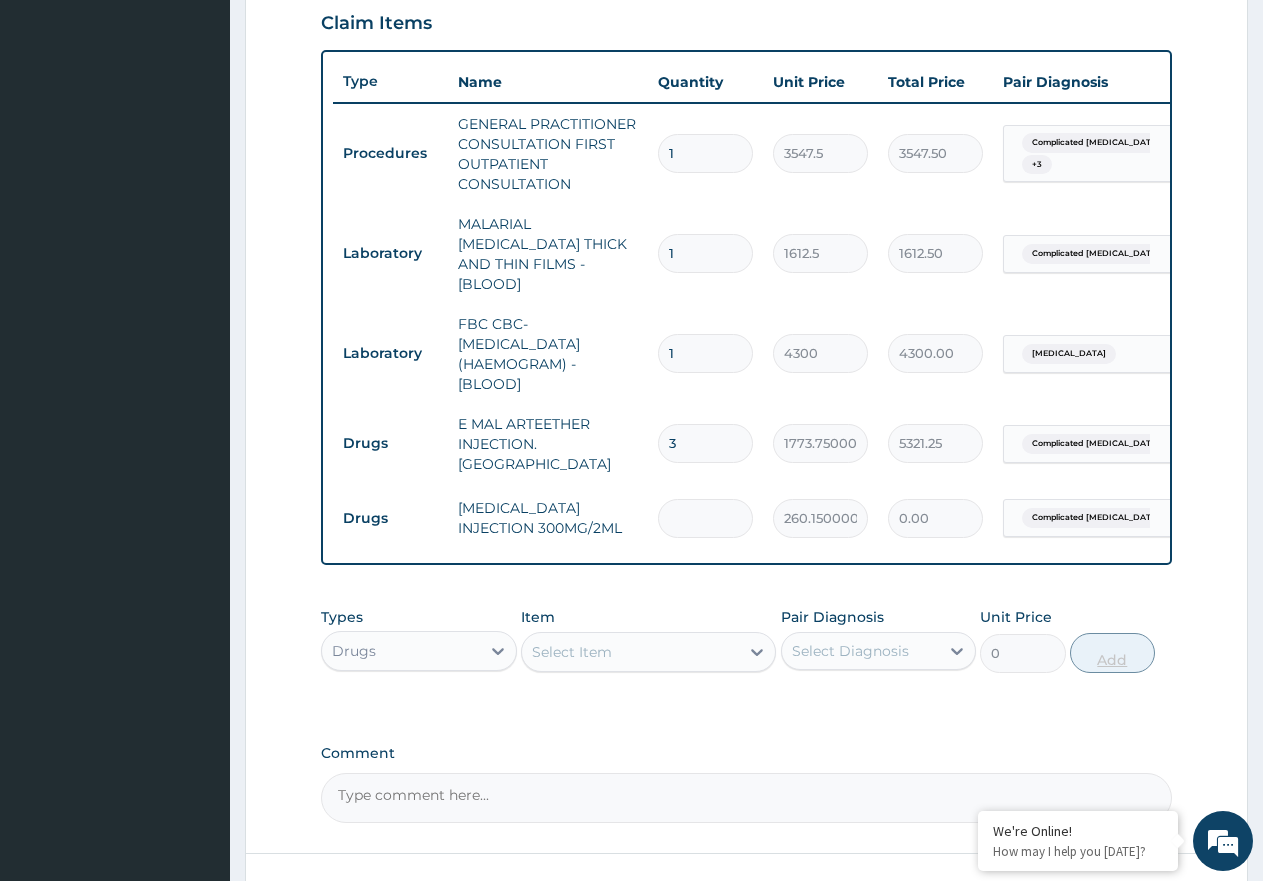 type on "2" 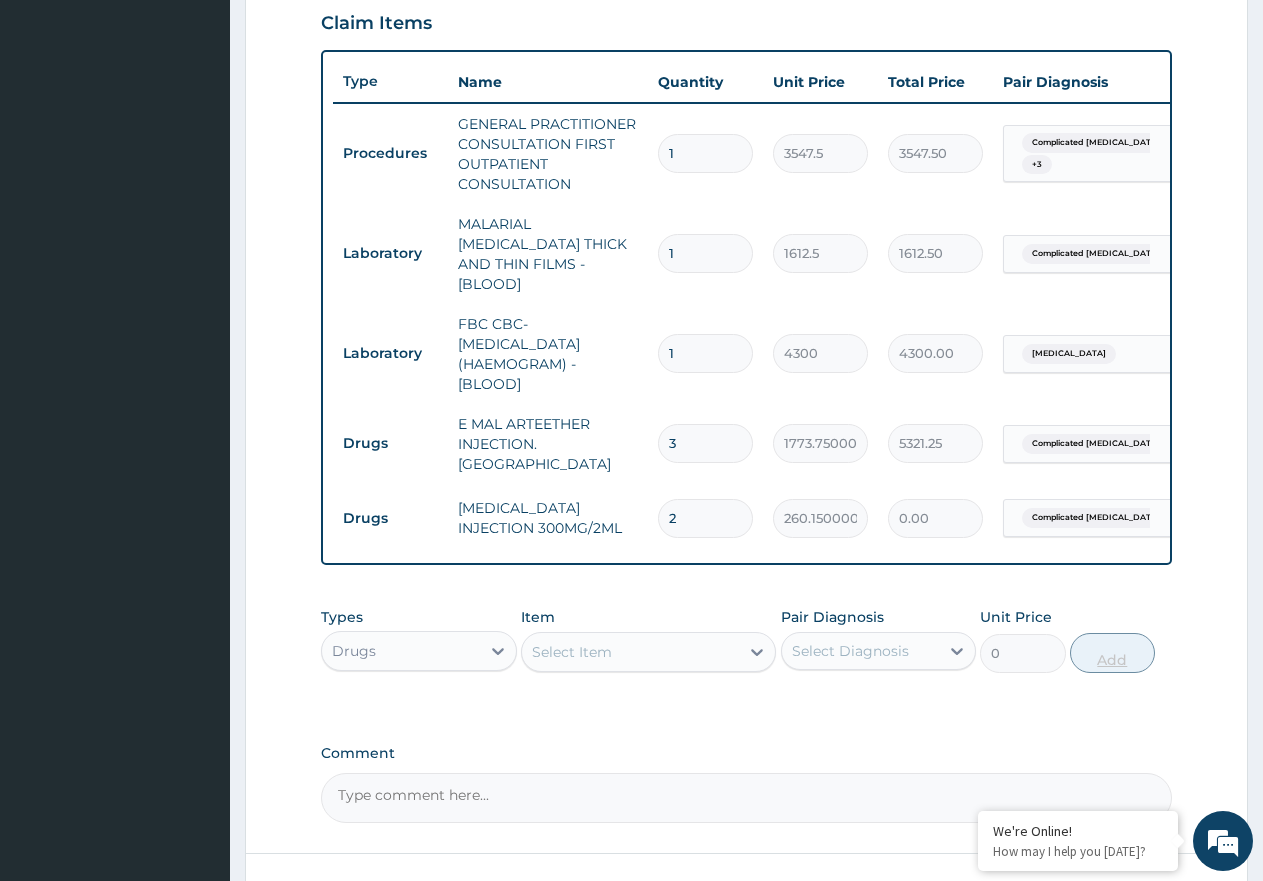 type on "520.30" 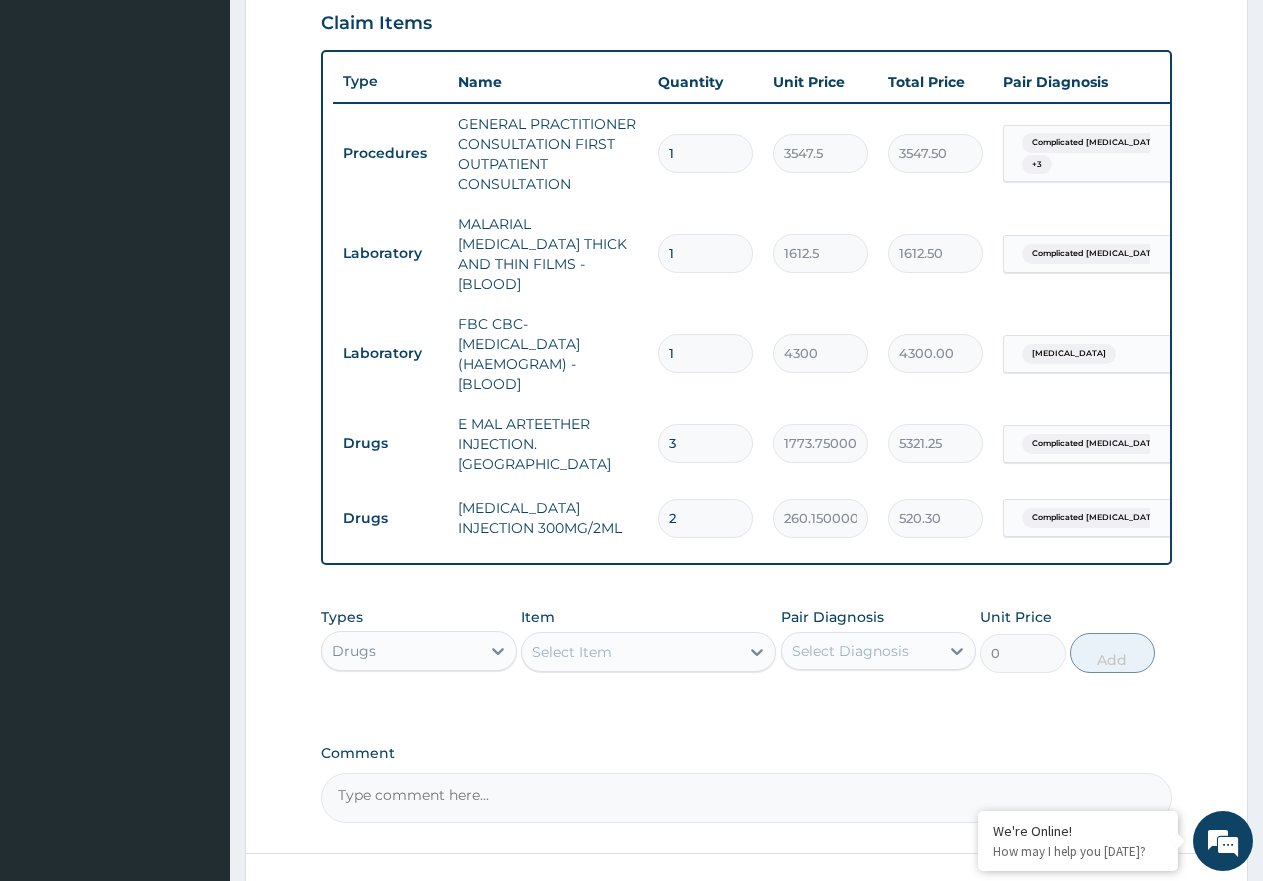 type on "2" 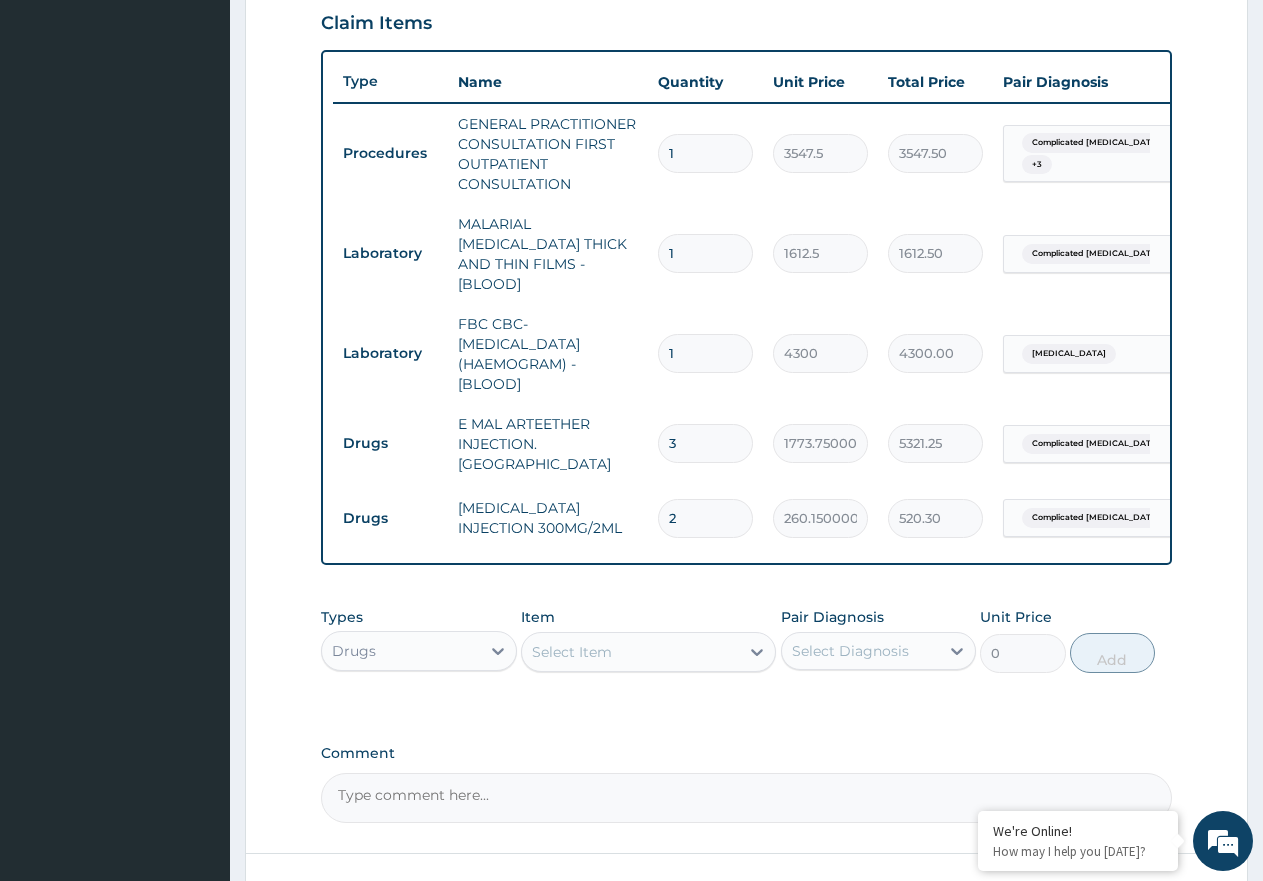 click on "Select Item" at bounding box center (572, 652) 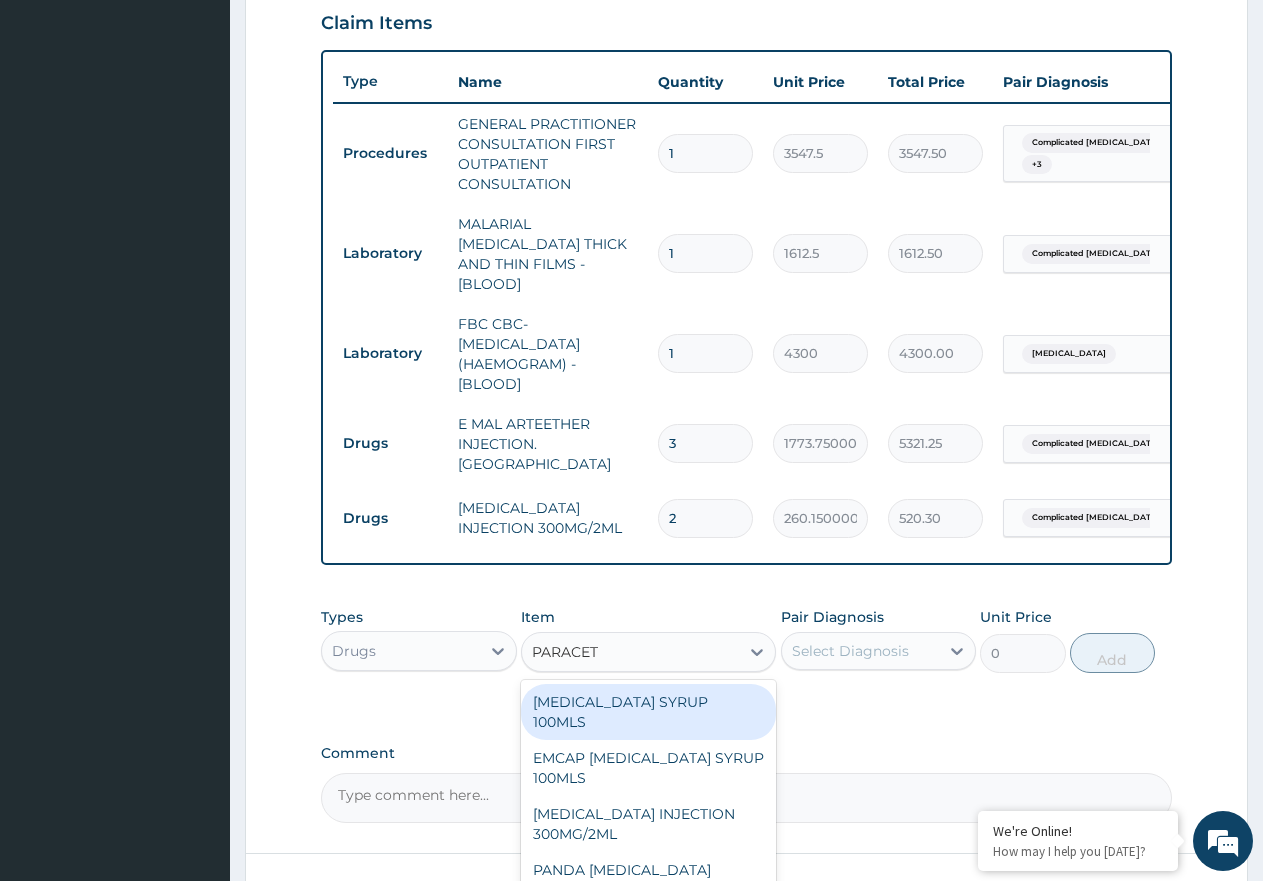 type on "PARACETA" 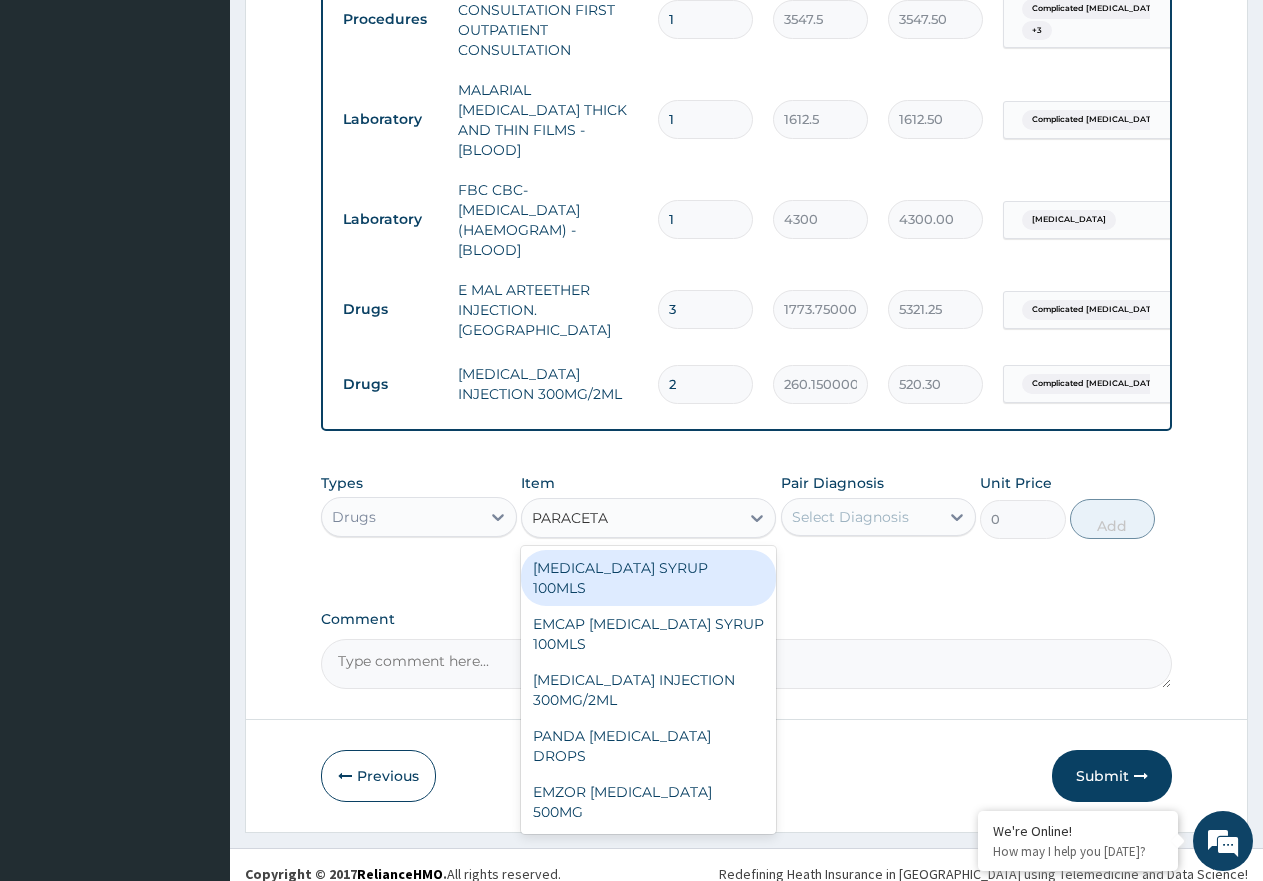 scroll, scrollTop: 832, scrollLeft: 0, axis: vertical 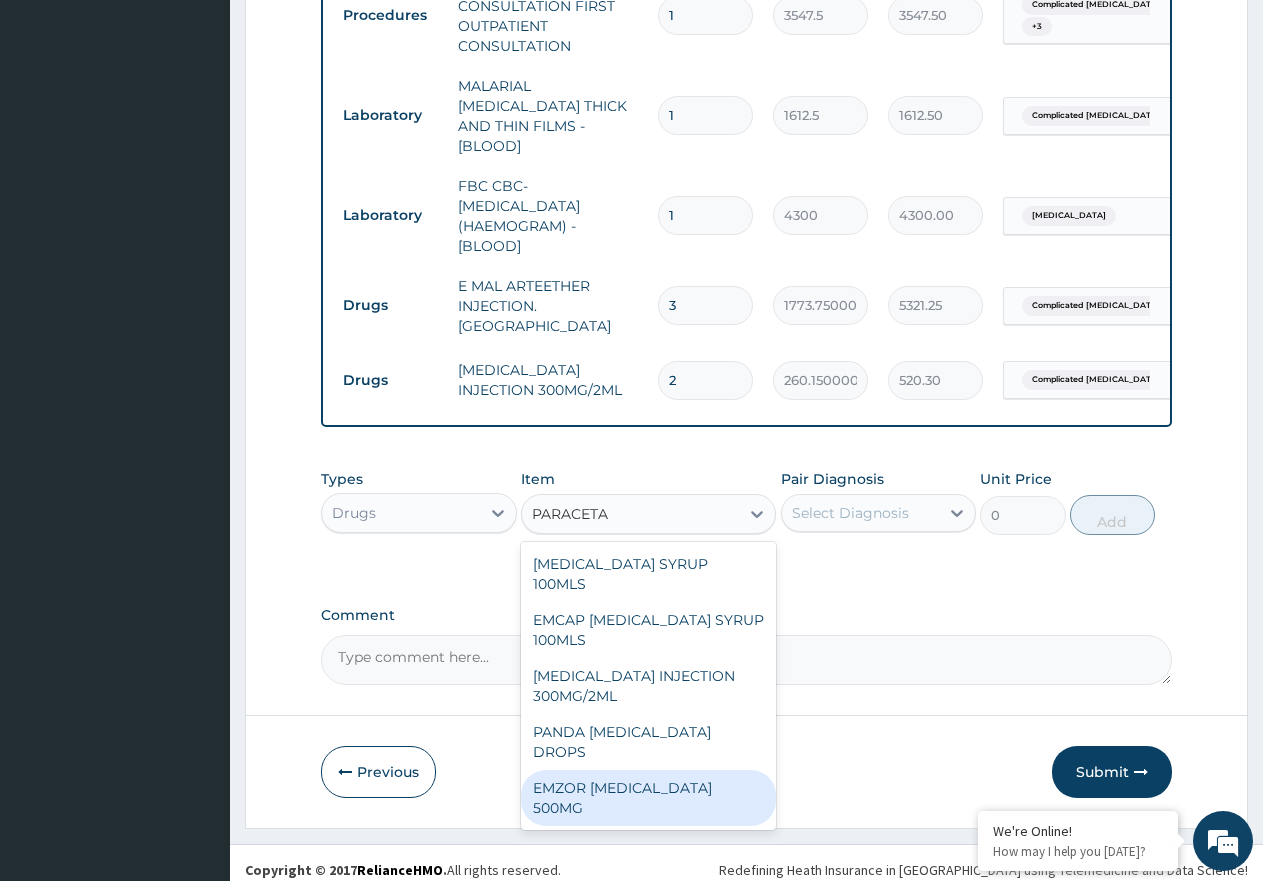 click on "EMZOR PARACETAMOL 500MG" at bounding box center (648, 798) 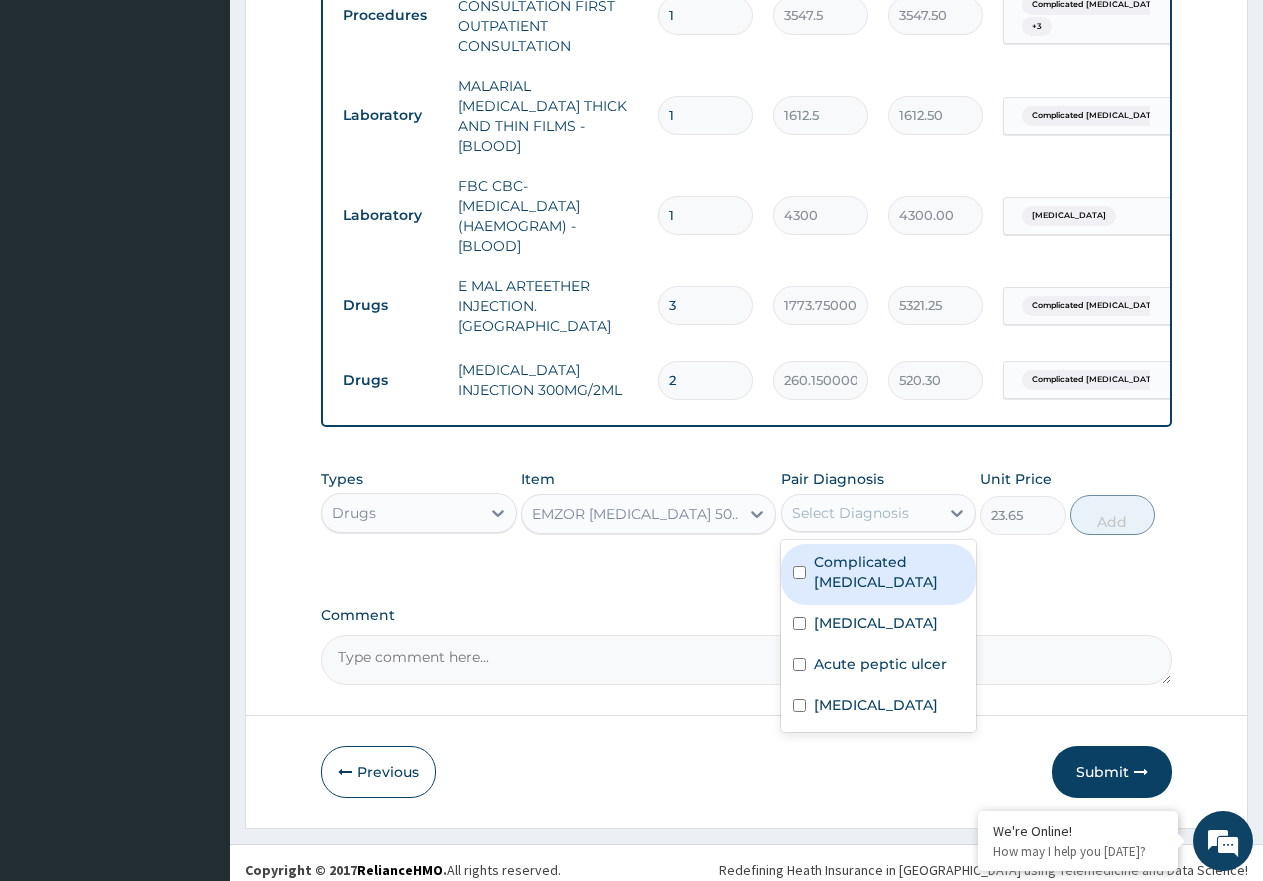 click on "Select Diagnosis" at bounding box center [861, 513] 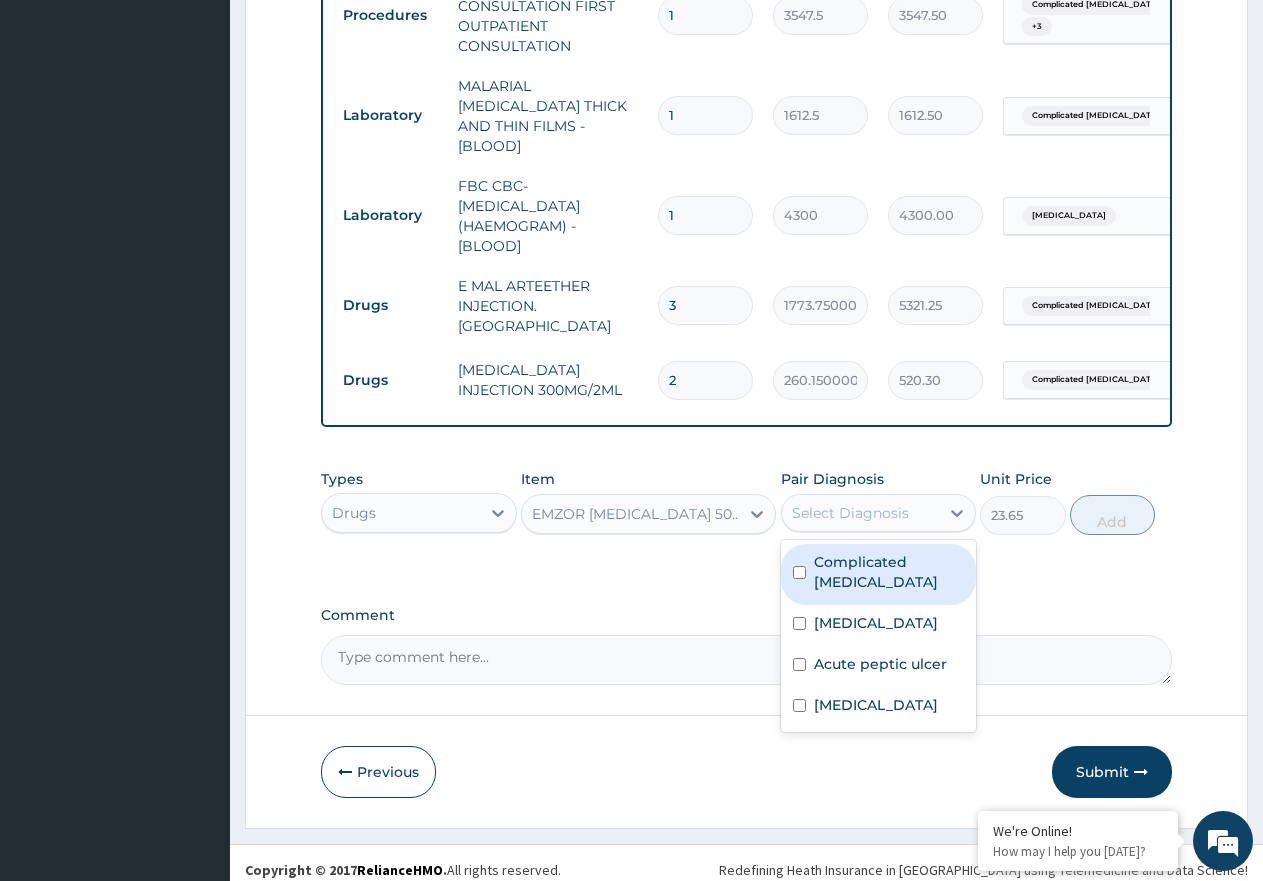 click on "Complicated malaria" at bounding box center (889, 572) 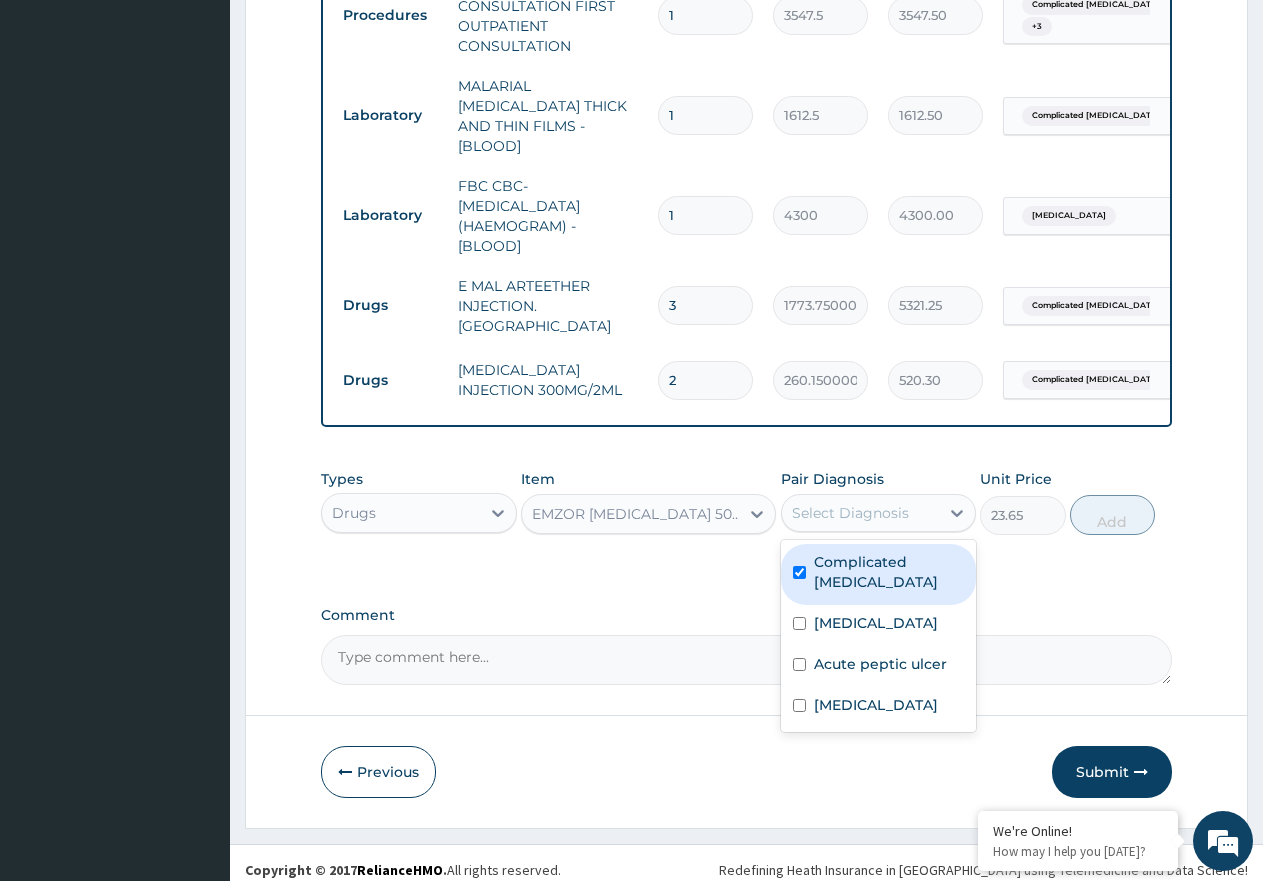 checkbox on "true" 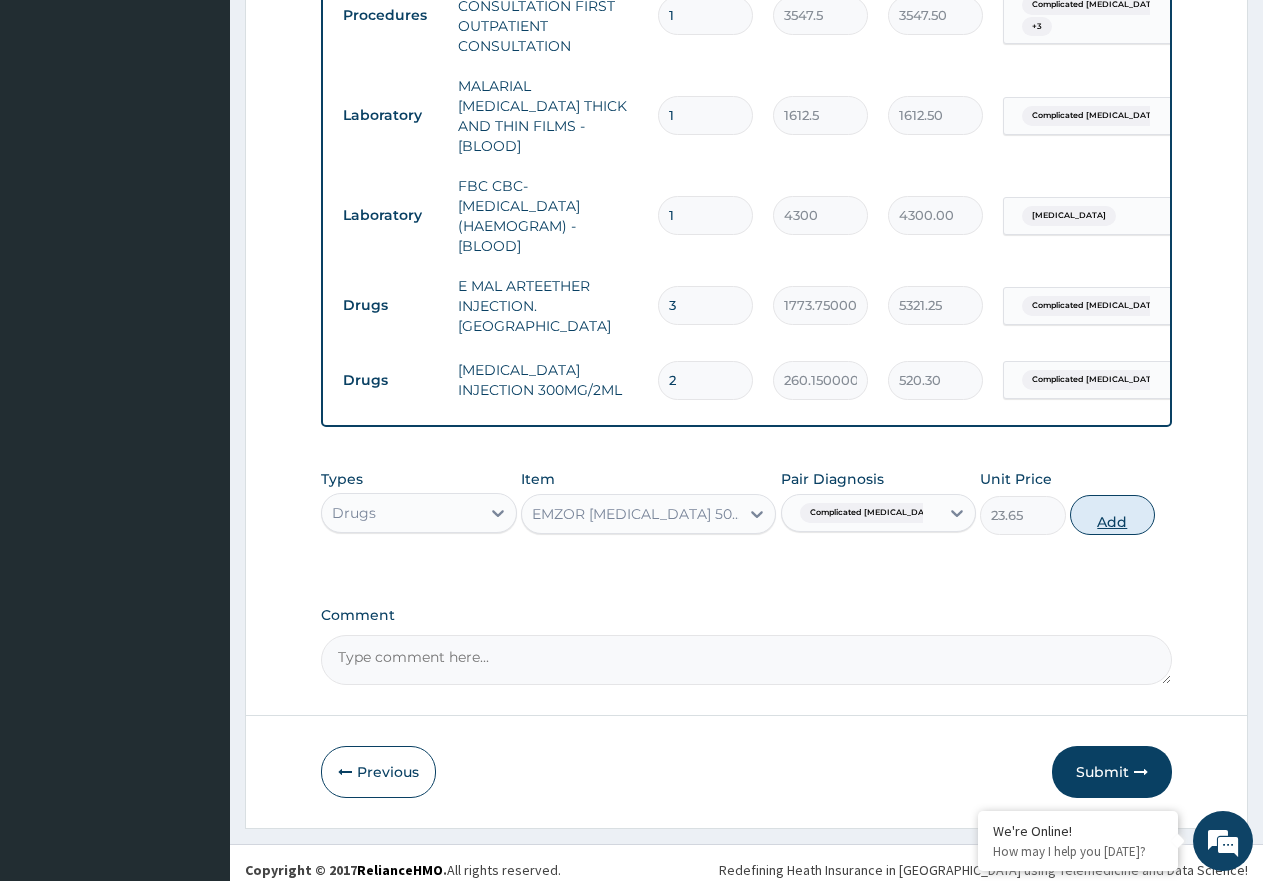 click on "Add" at bounding box center (1112, 515) 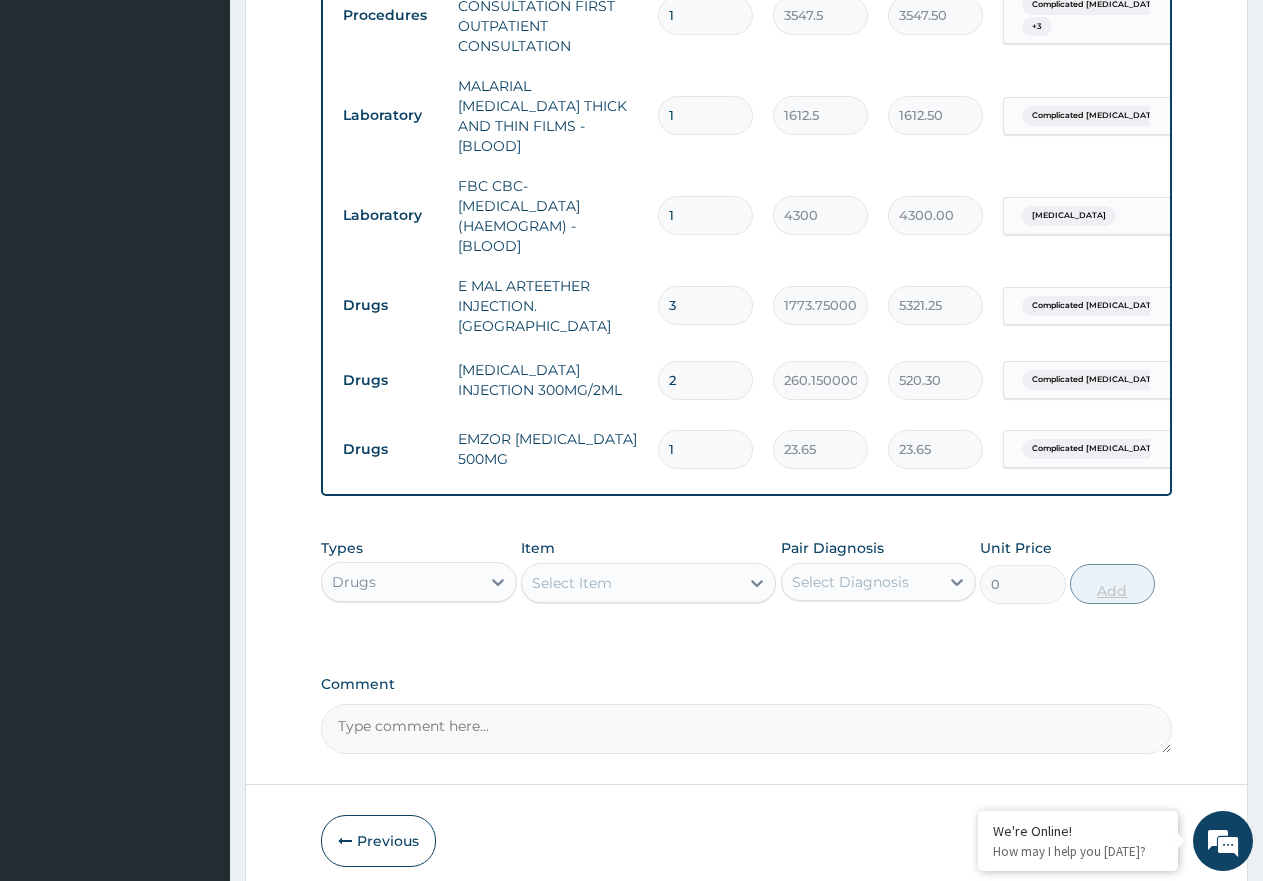 type on "18" 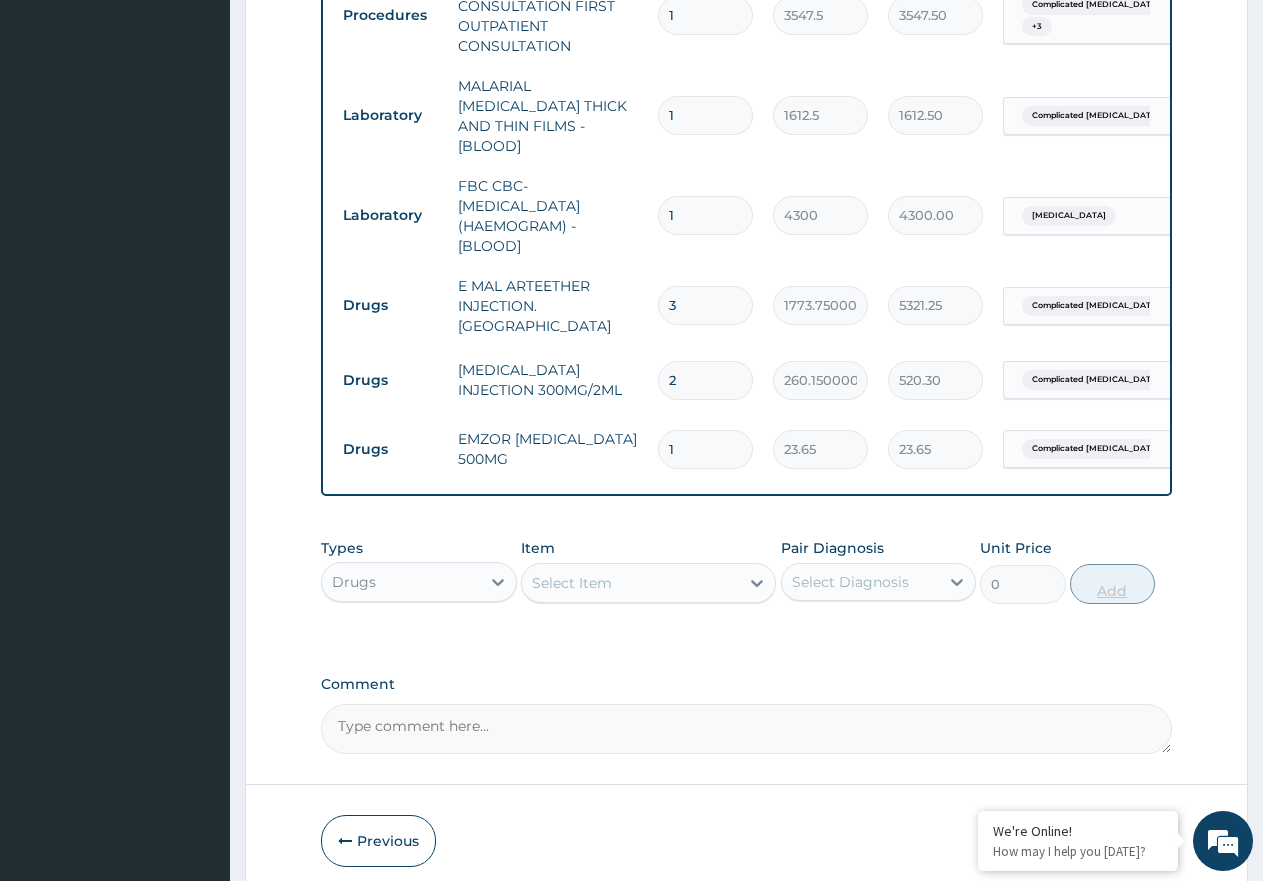 type on "425.70" 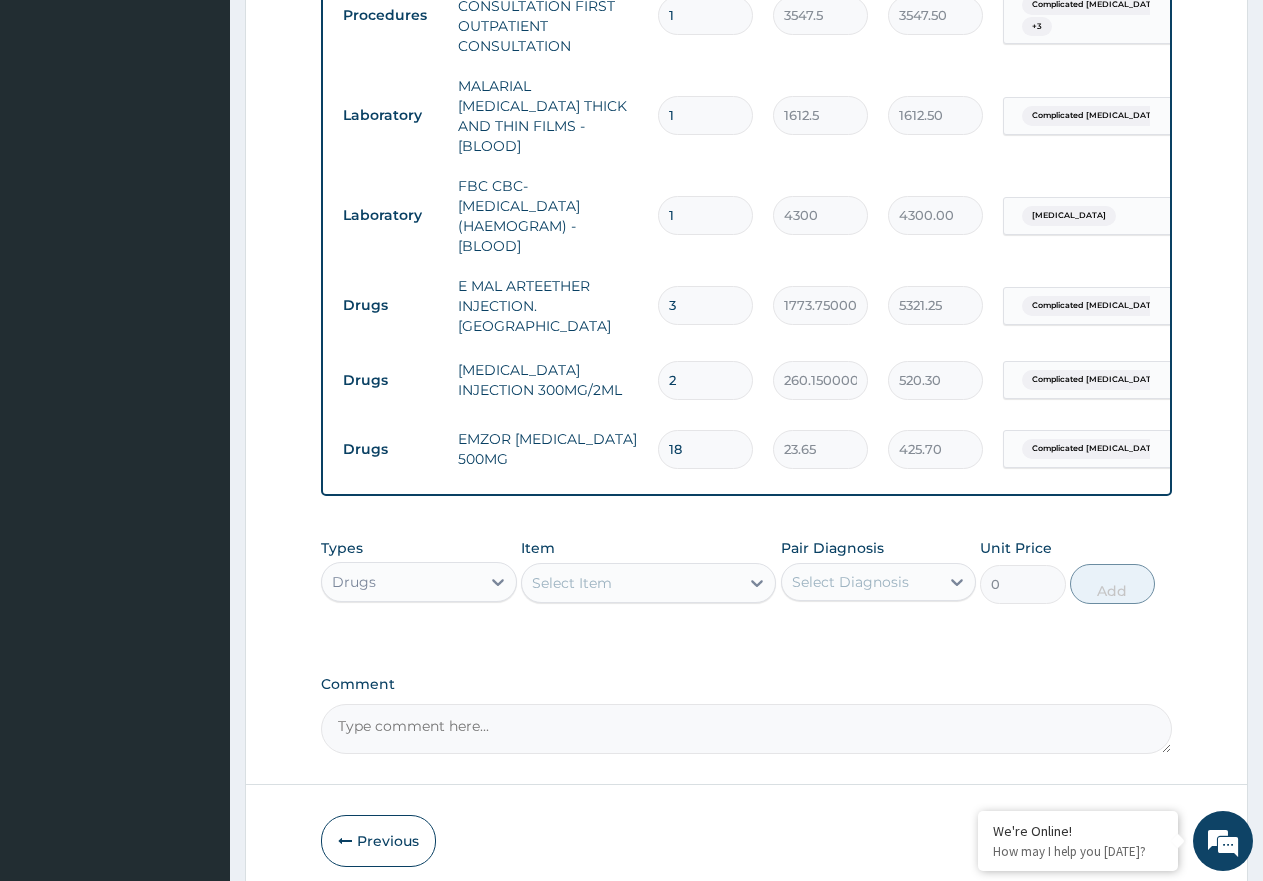type on "18" 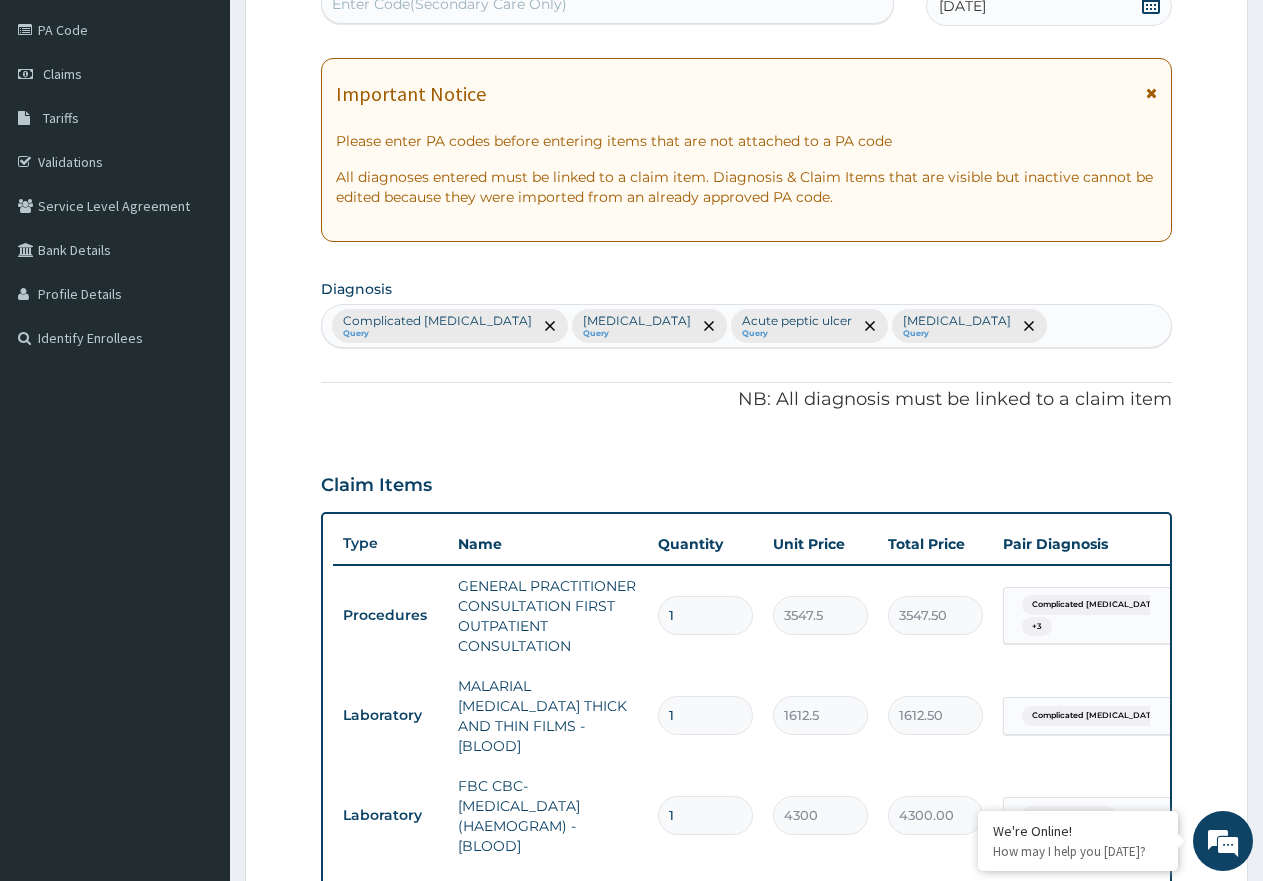 scroll, scrollTop: 132, scrollLeft: 0, axis: vertical 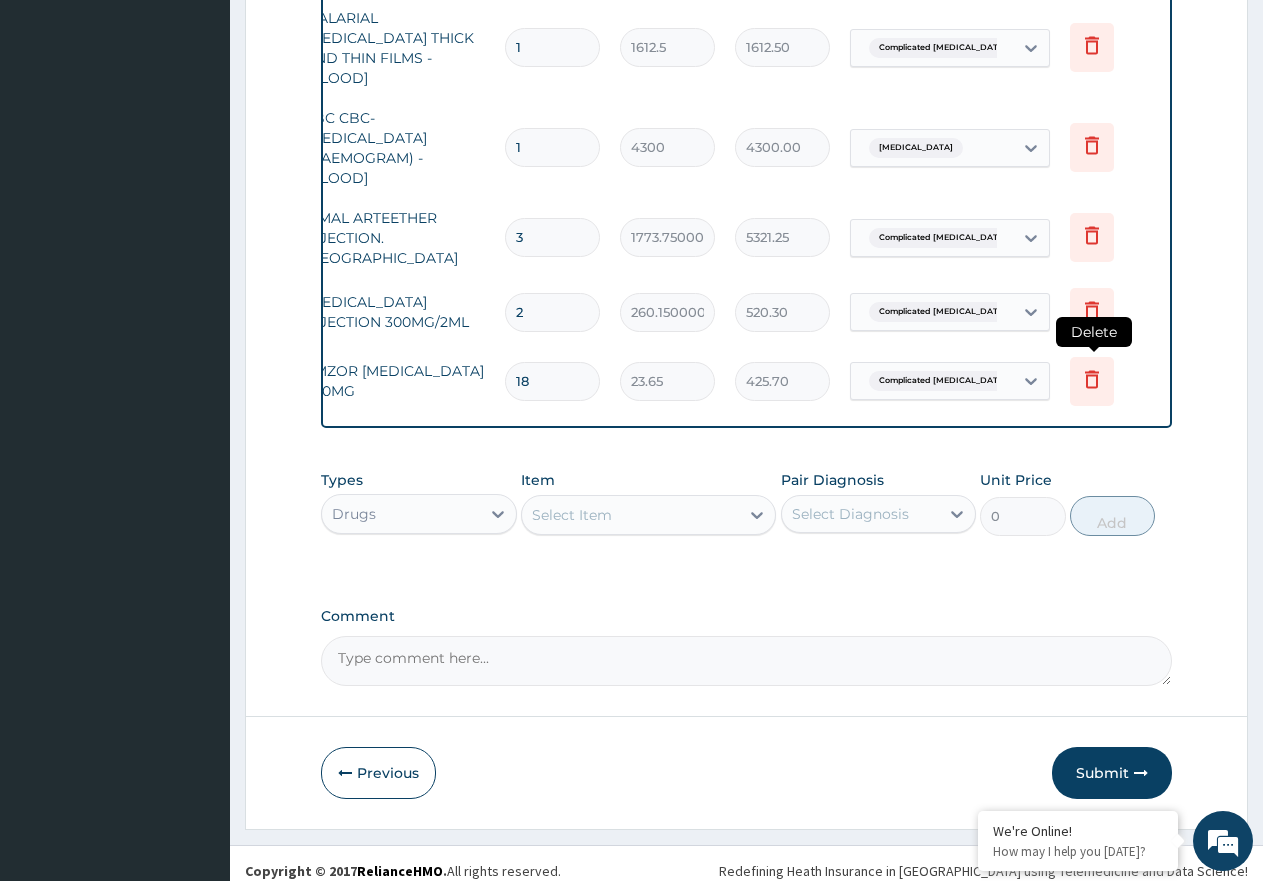 click 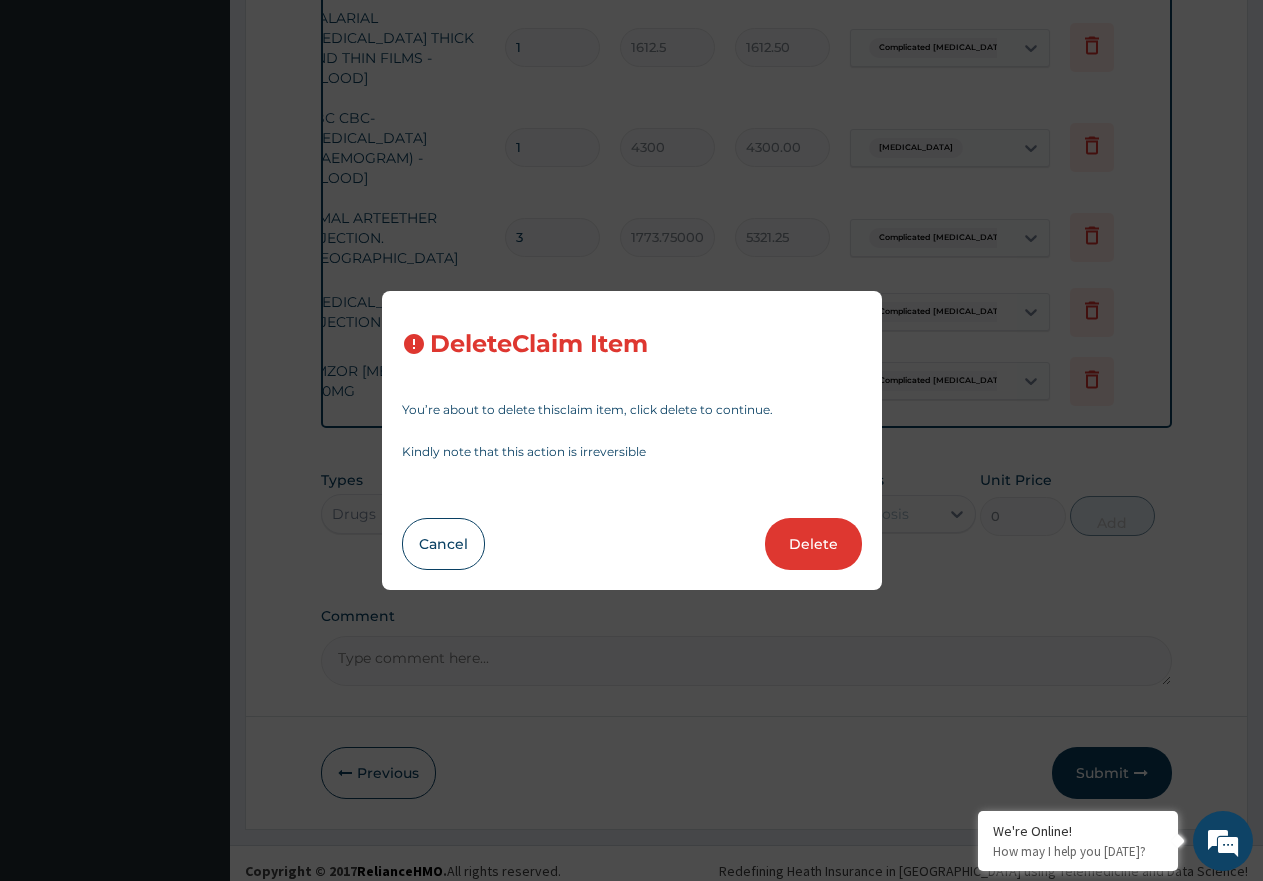 drag, startPoint x: 822, startPoint y: 539, endPoint x: 1013, endPoint y: 406, distance: 232.74449 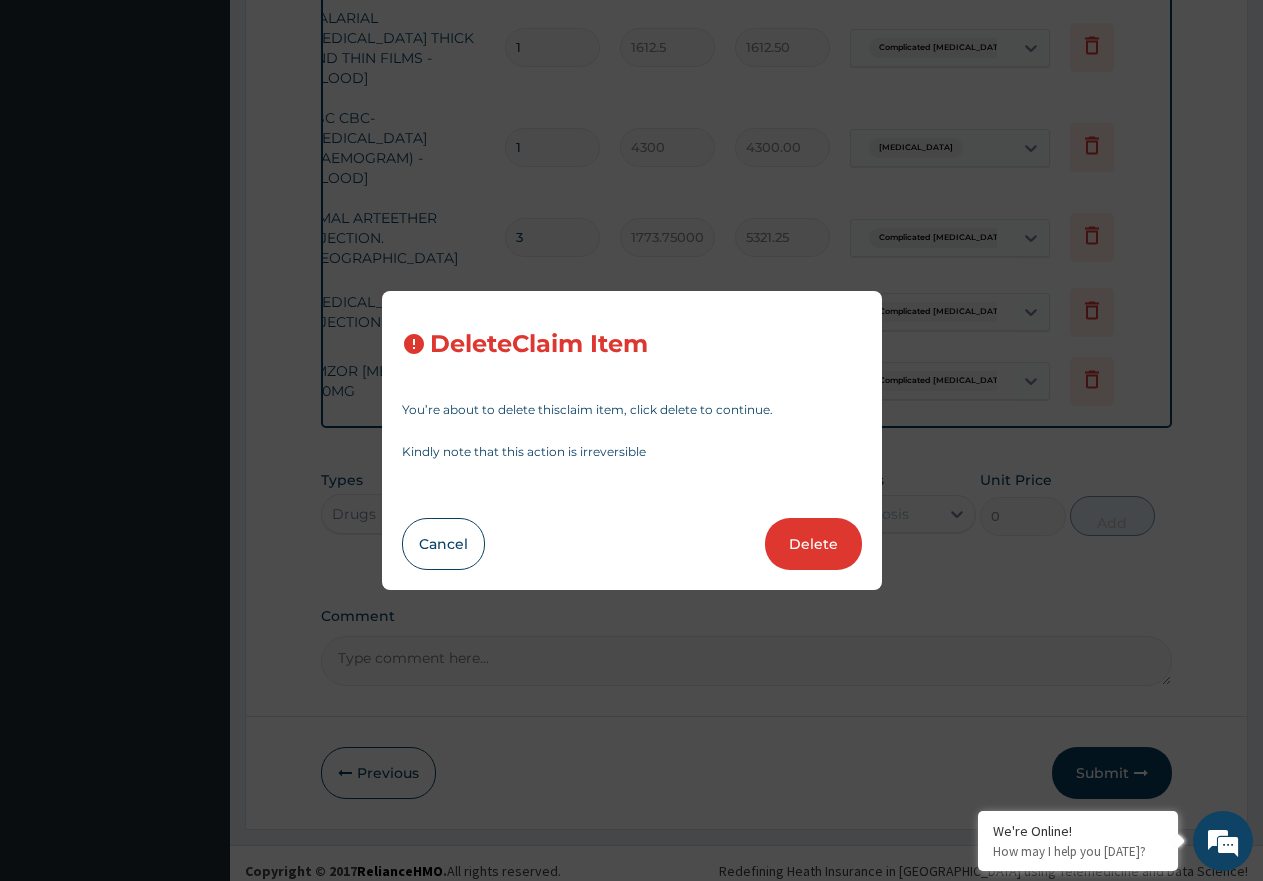 click on "Delete" at bounding box center (813, 544) 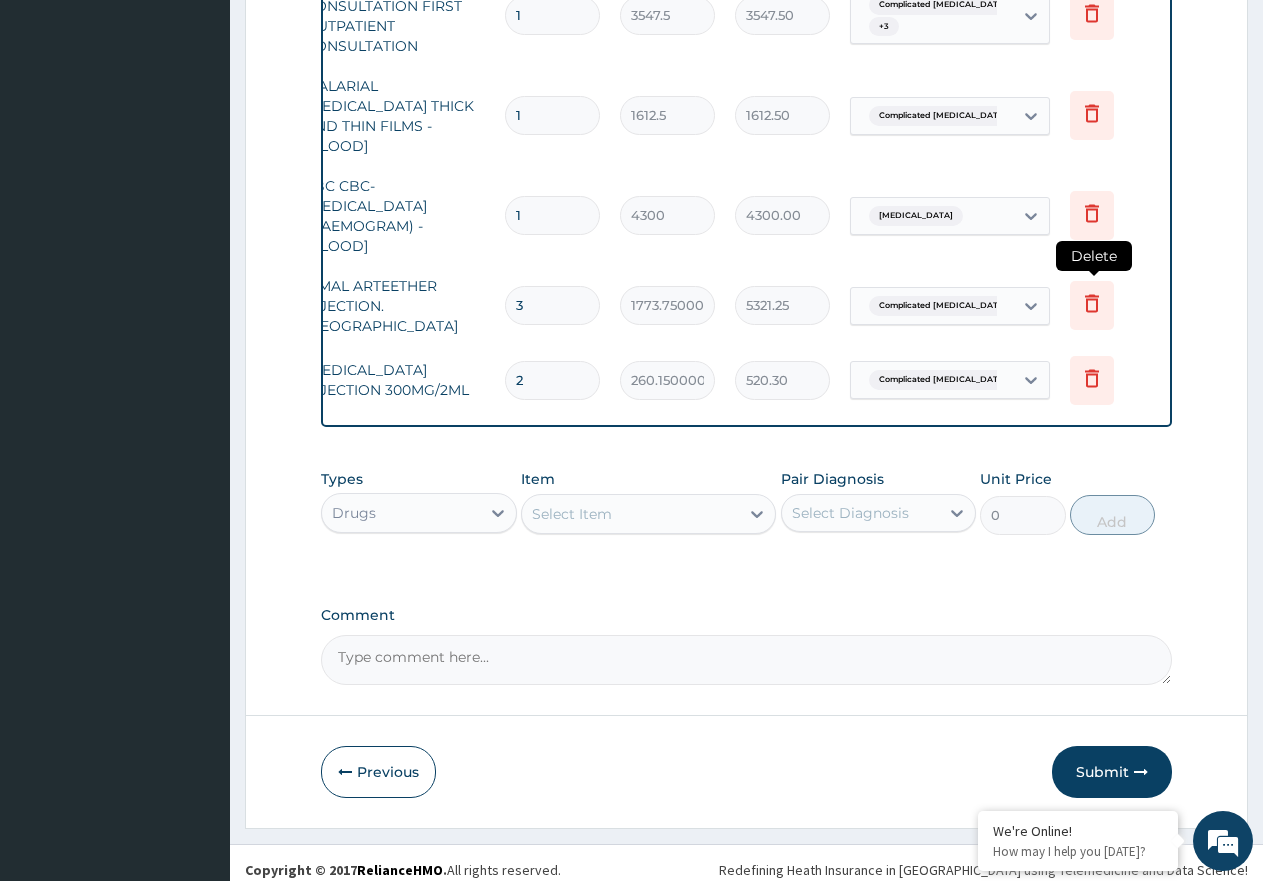 click at bounding box center (1092, 305) 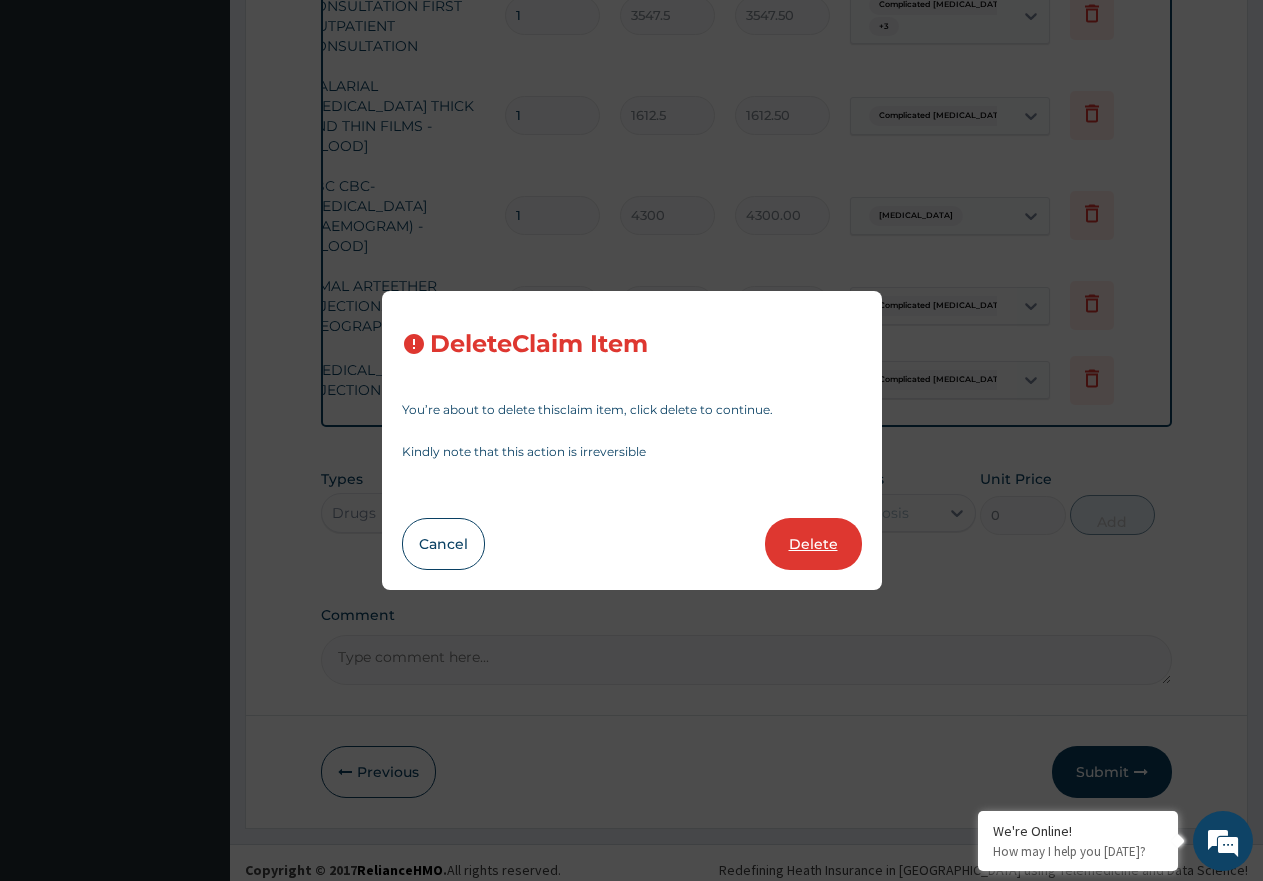 click on "Delete" at bounding box center [813, 544] 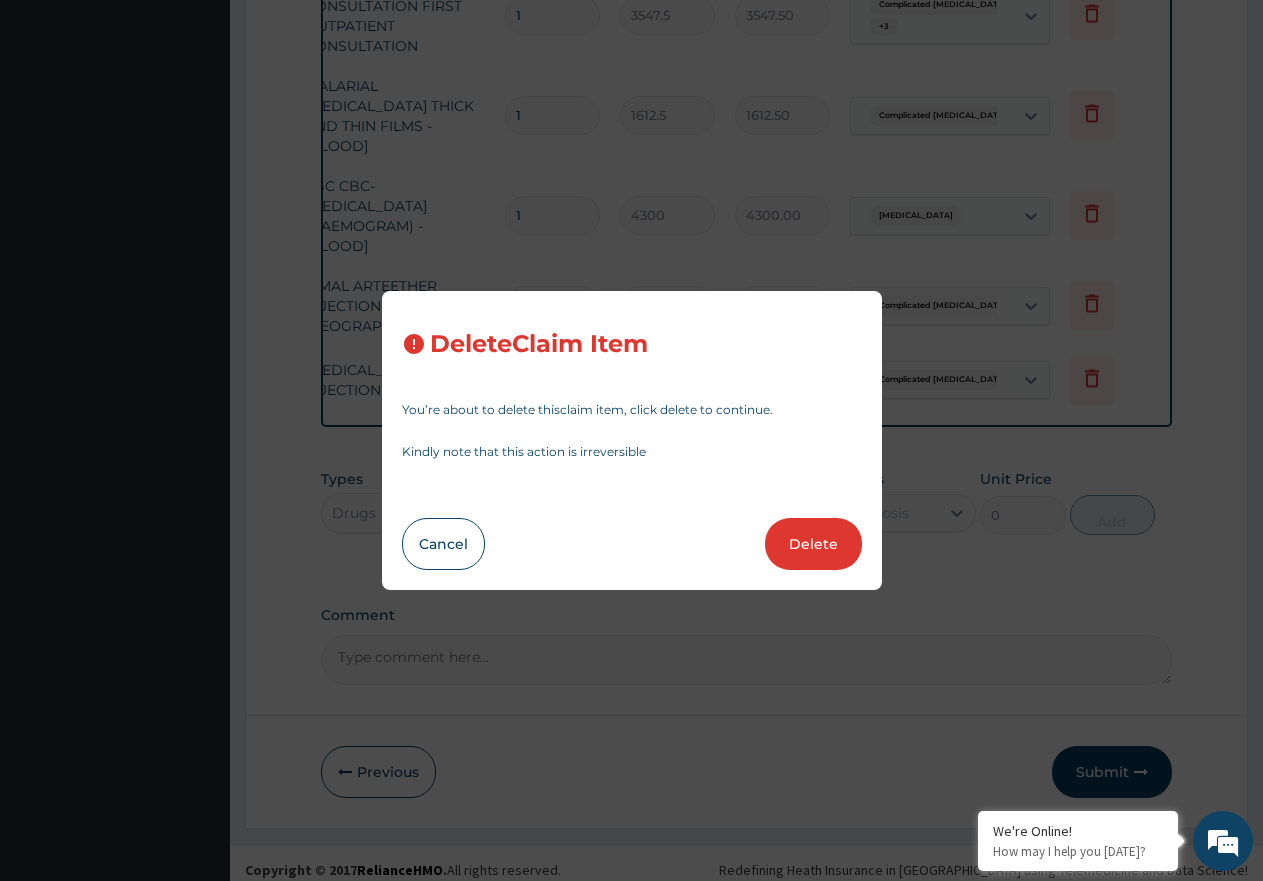 type on "2" 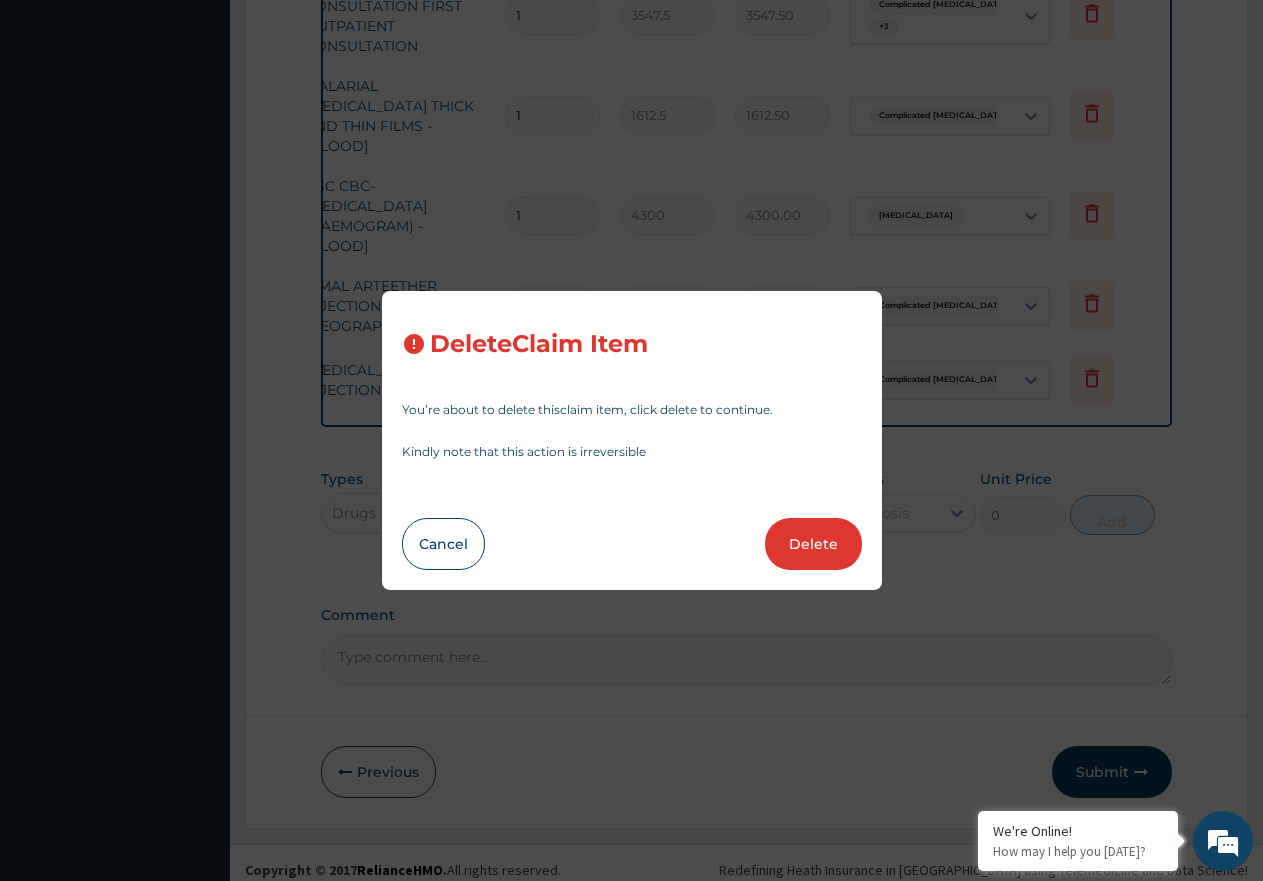 type on "260.15000000000003" 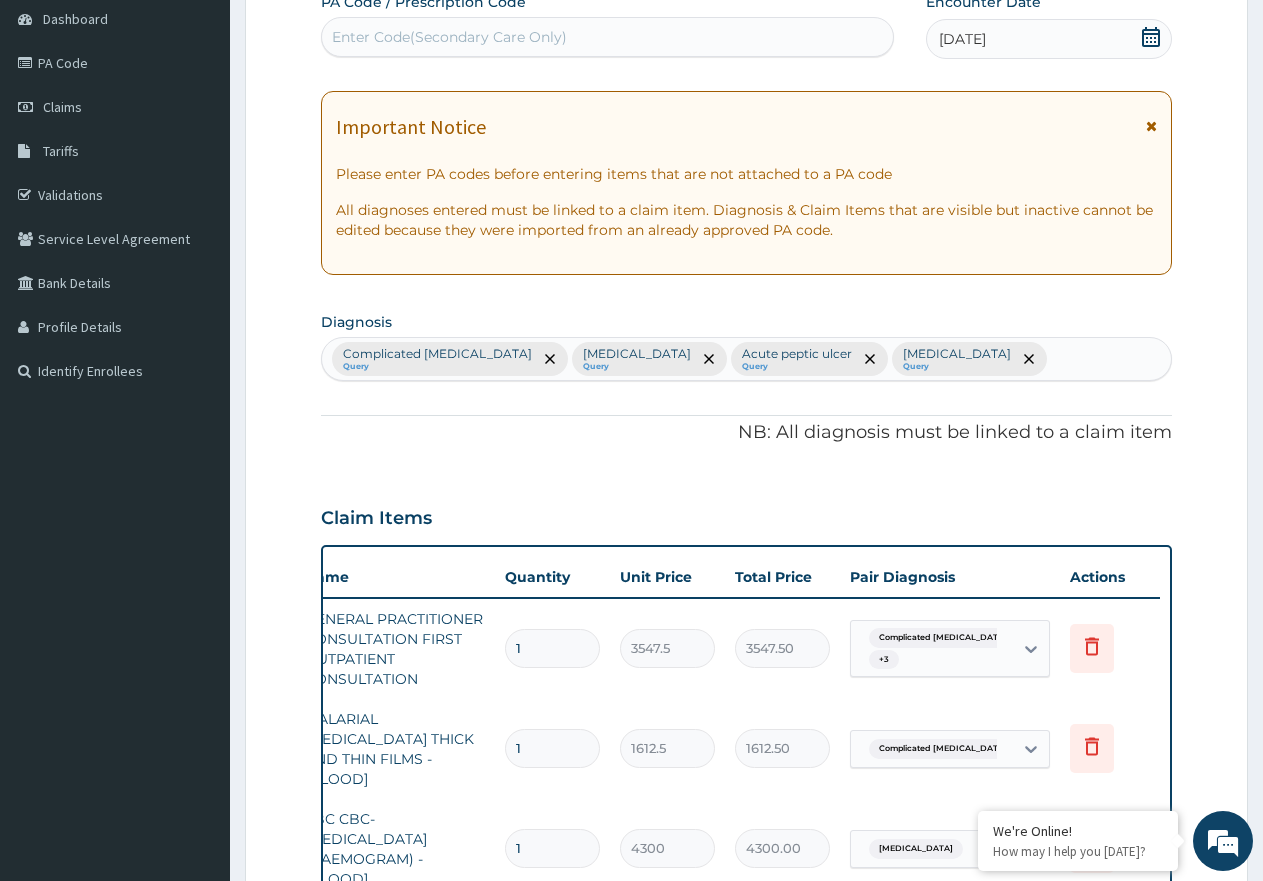 scroll, scrollTop: 163, scrollLeft: 0, axis: vertical 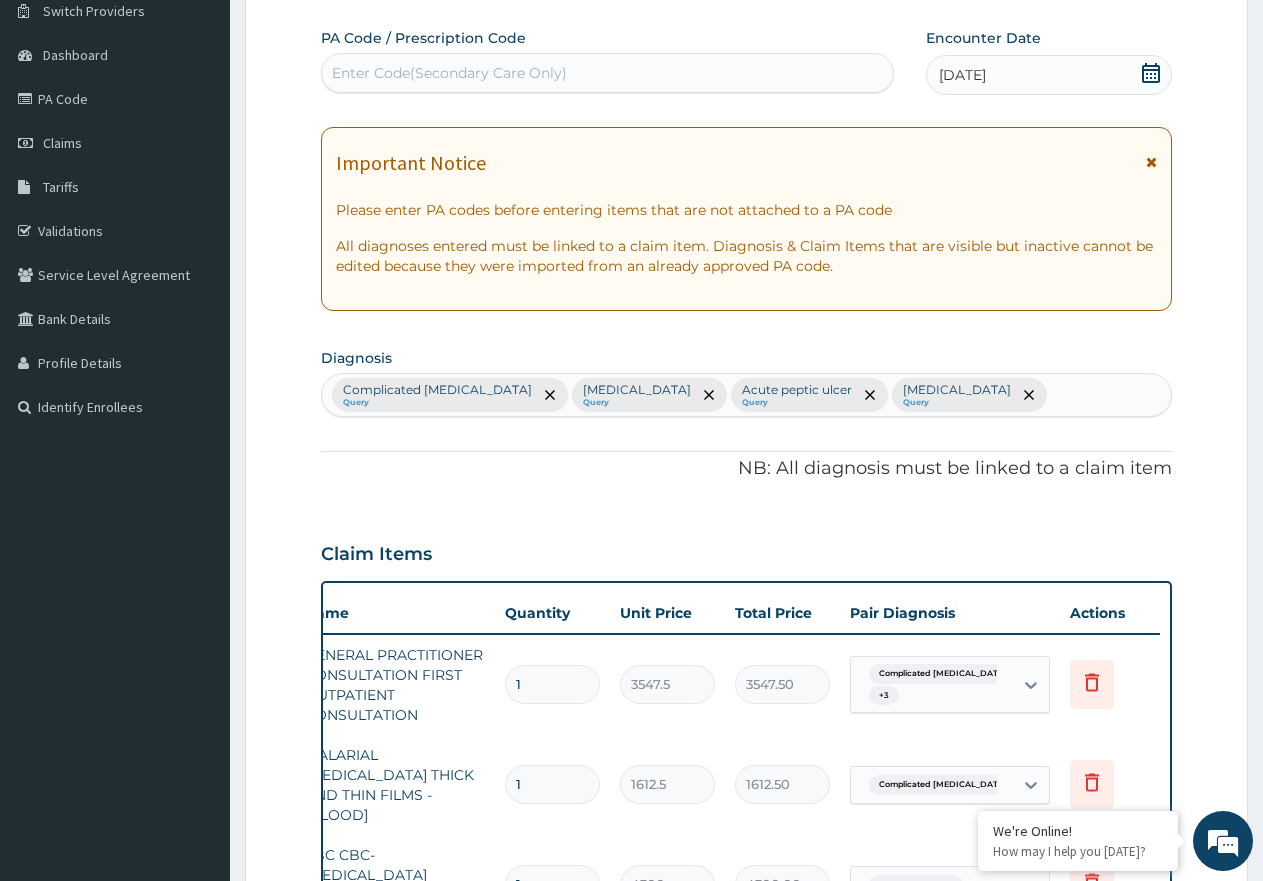 click on "Enter Code(Secondary Care Only)" at bounding box center [449, 73] 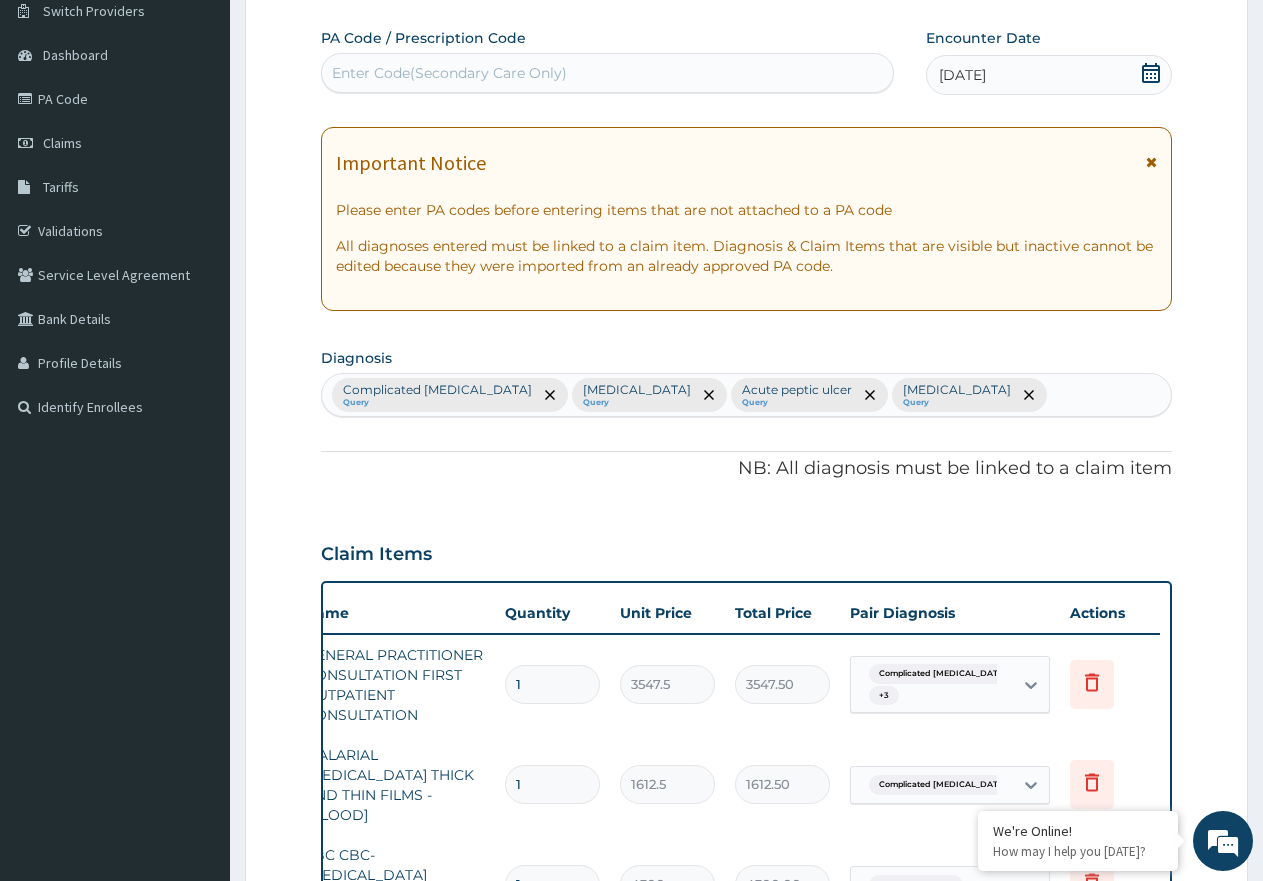 paste on "PA/EF3CD9" 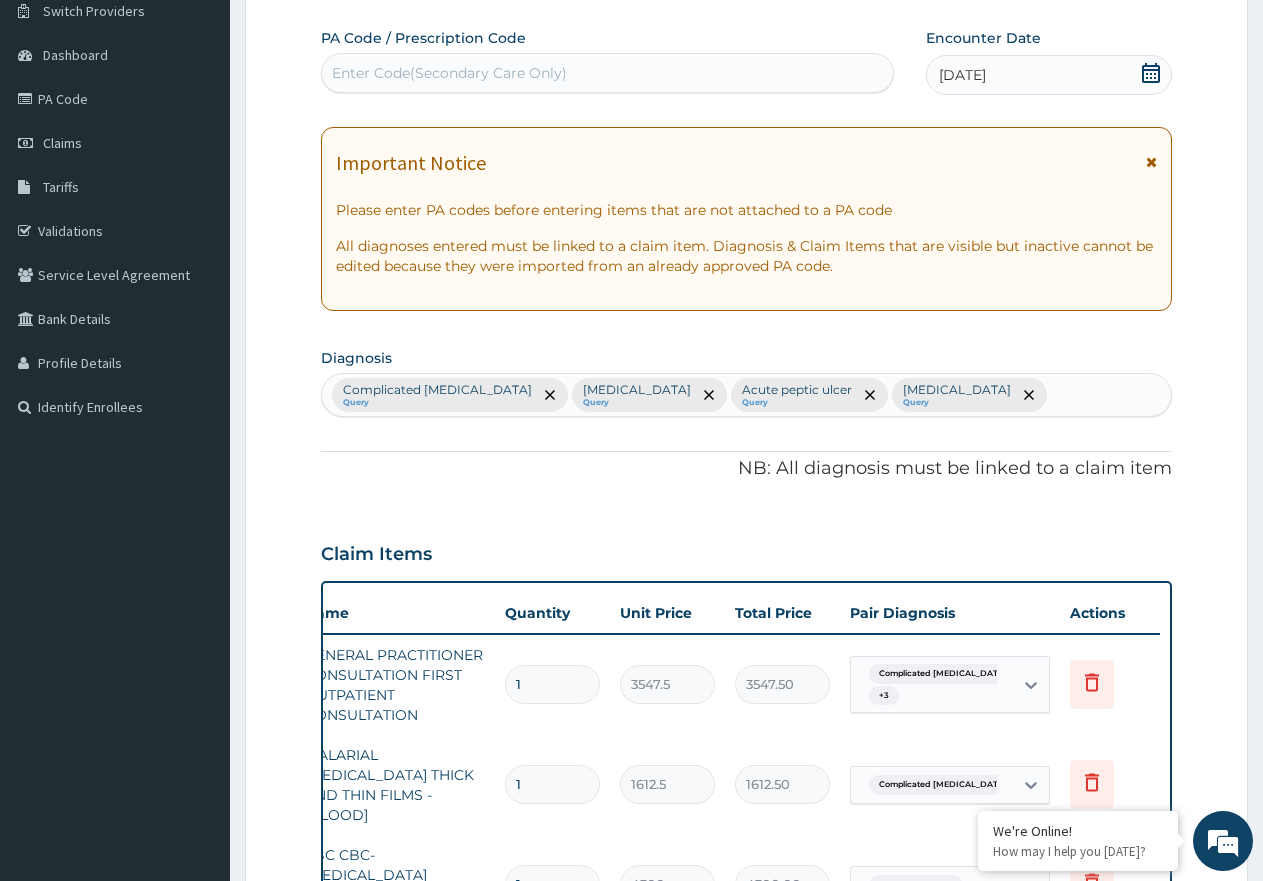 type on "PA/EF3CD9" 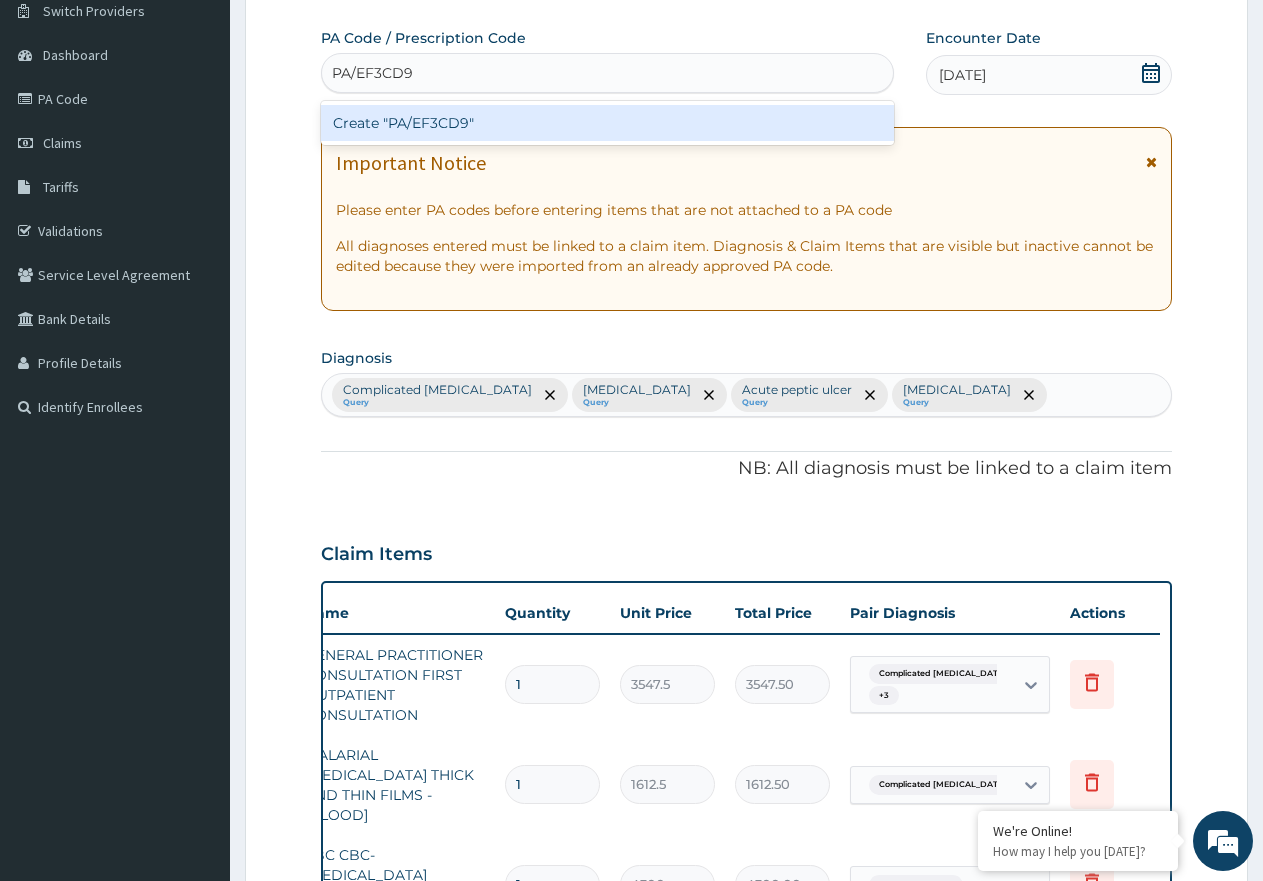 click on "Create "PA/EF3CD9"" at bounding box center [607, 123] 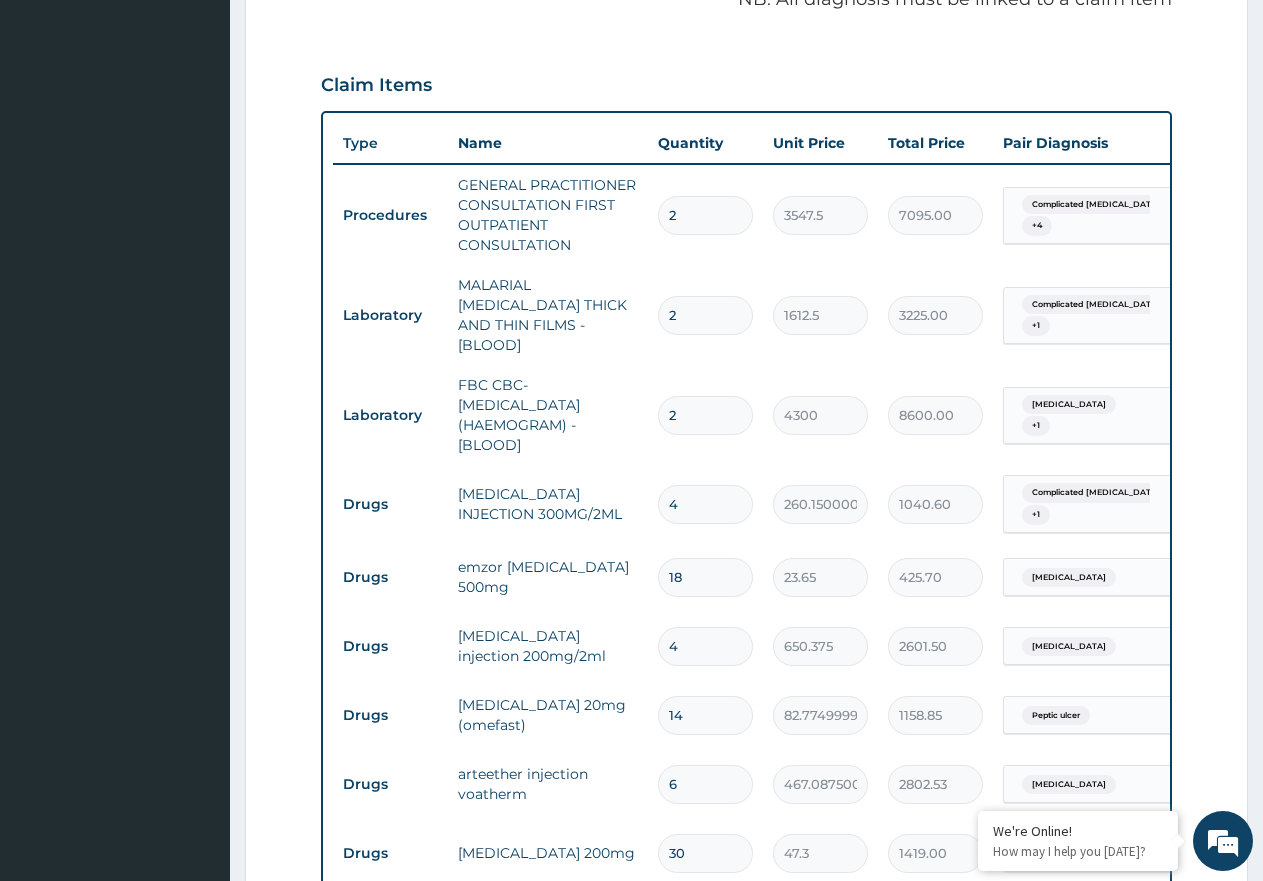 scroll, scrollTop: 663, scrollLeft: 0, axis: vertical 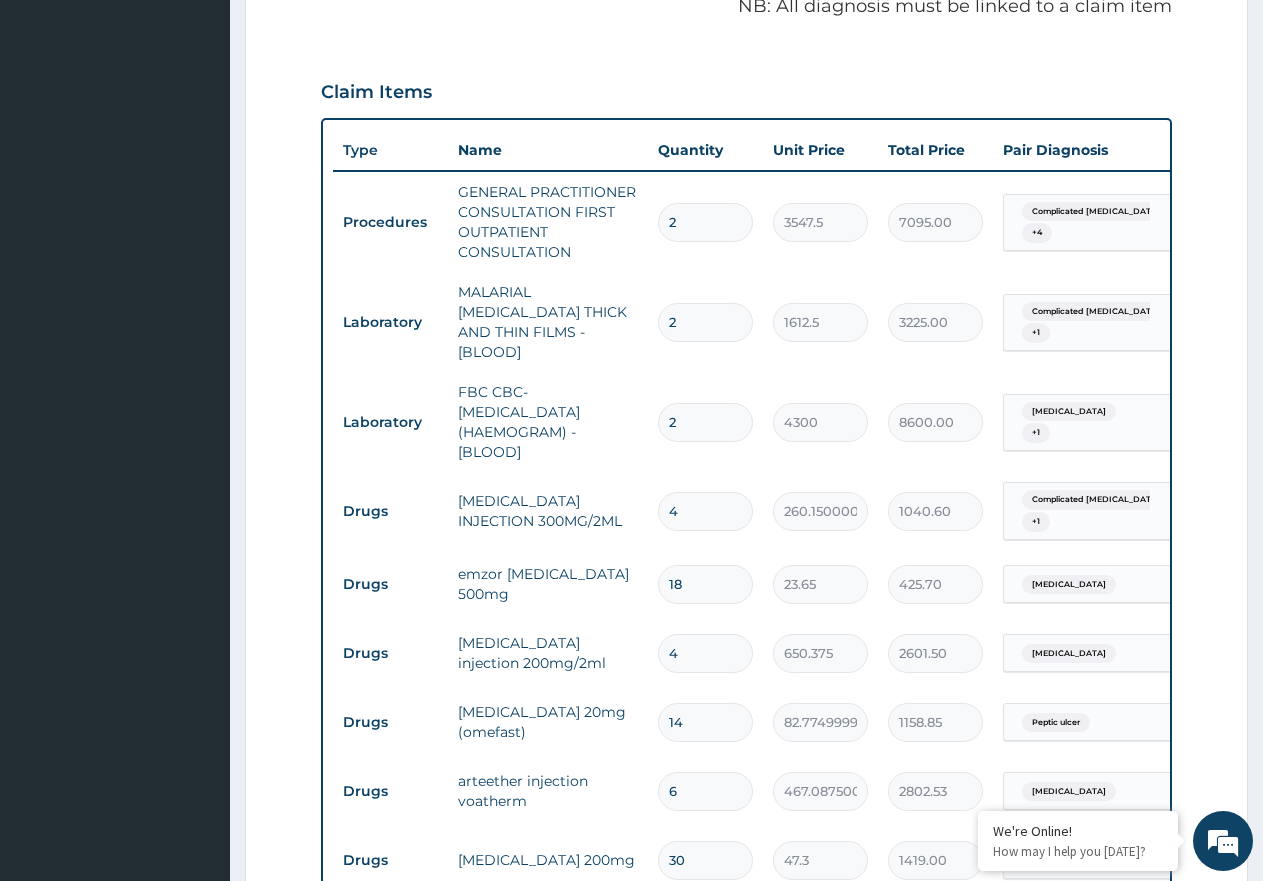 click on "2" at bounding box center (705, 422) 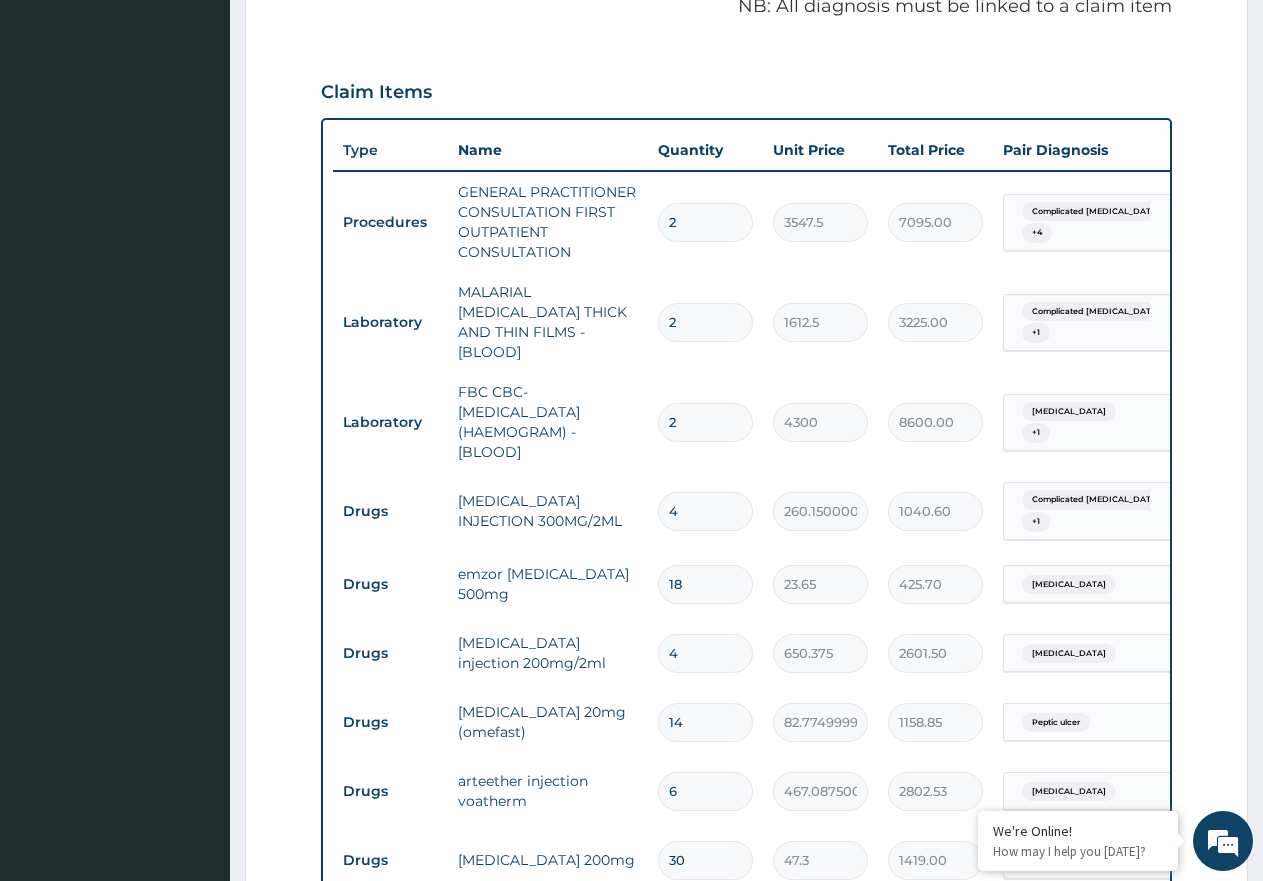 type 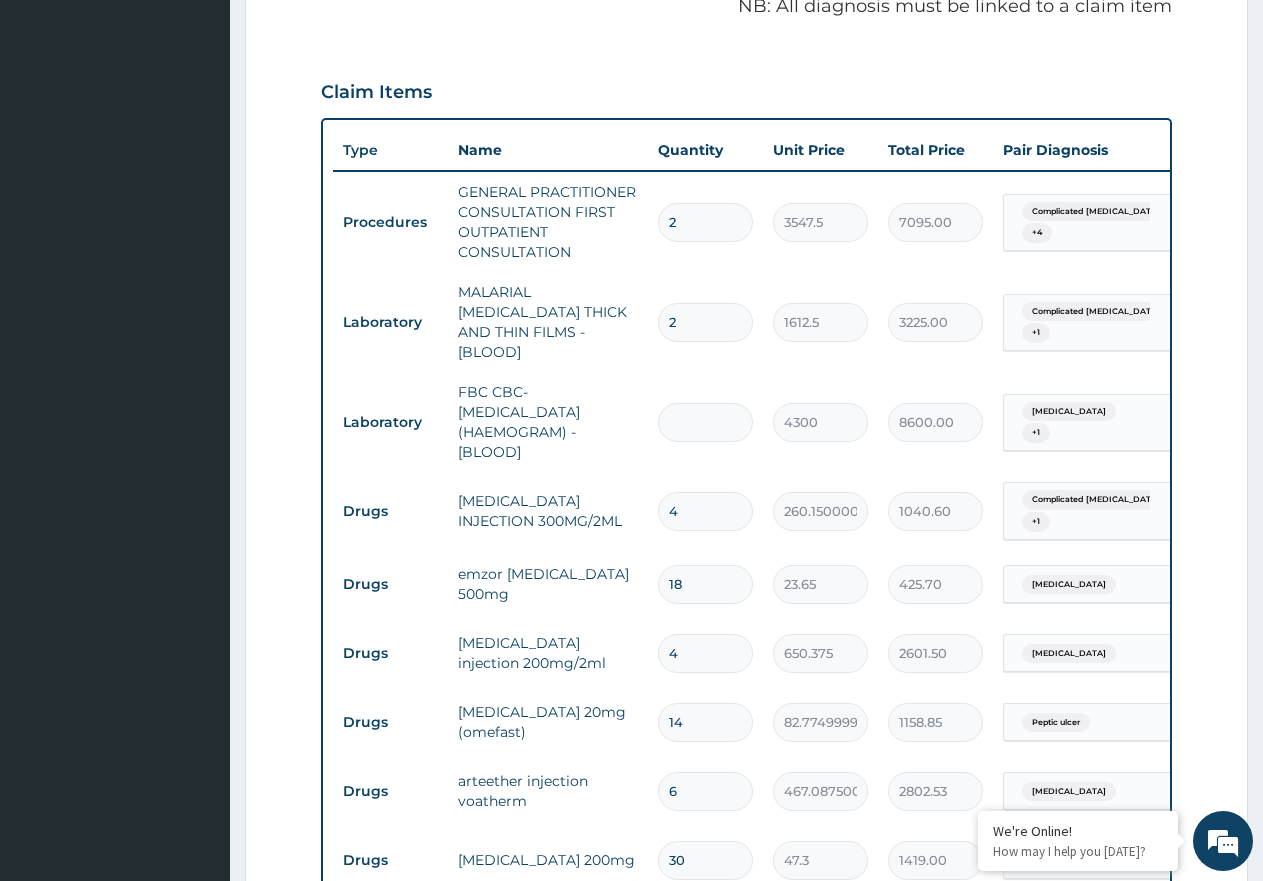 type on "0.00" 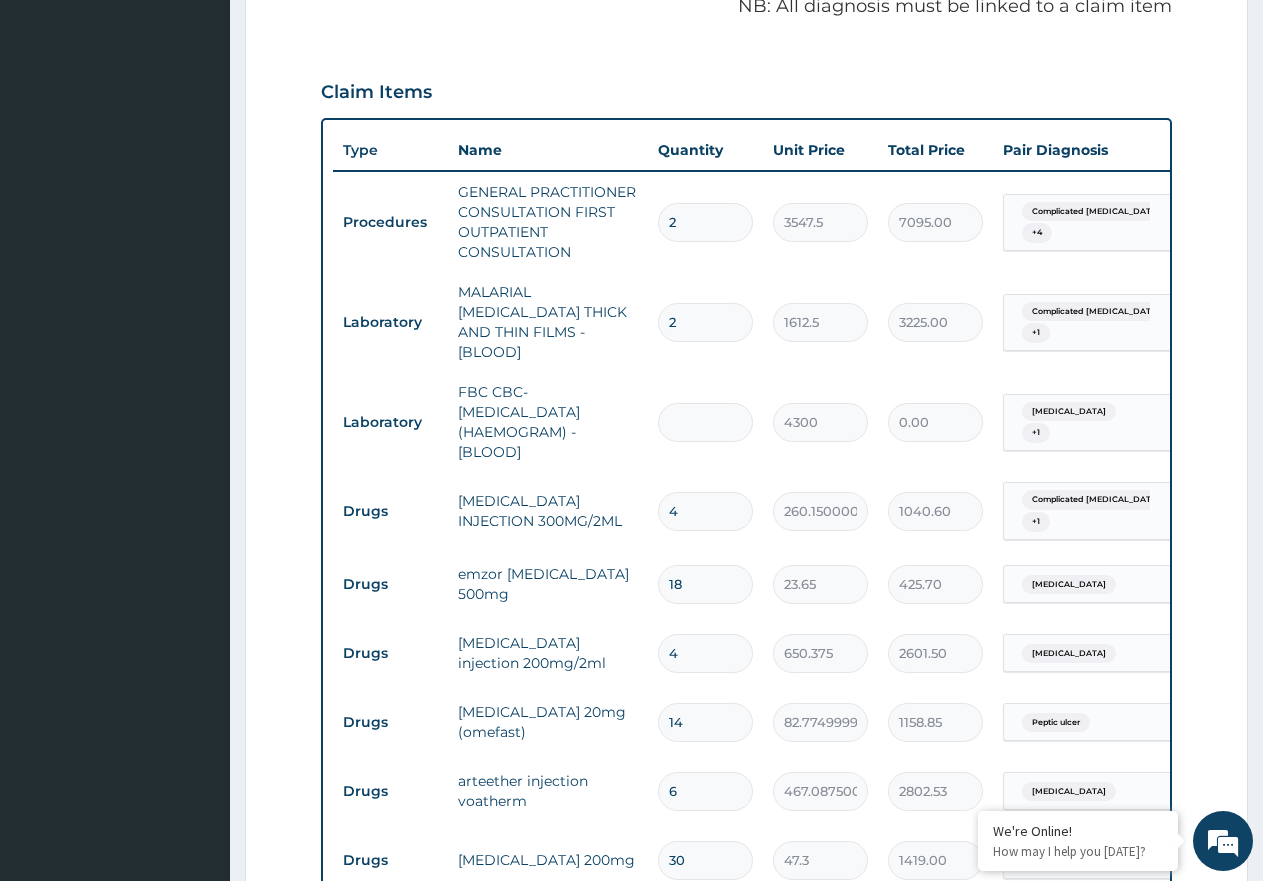 type on "1" 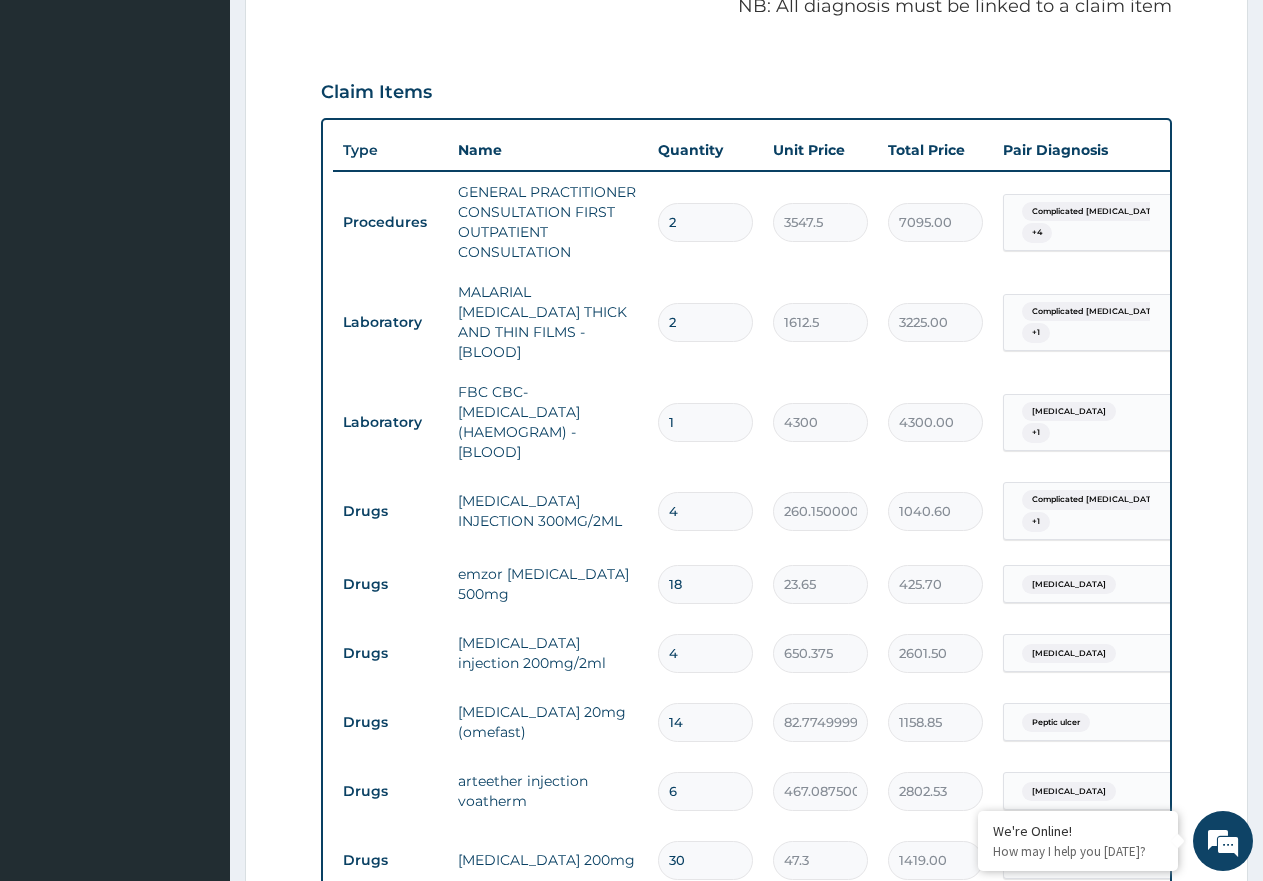type on "1" 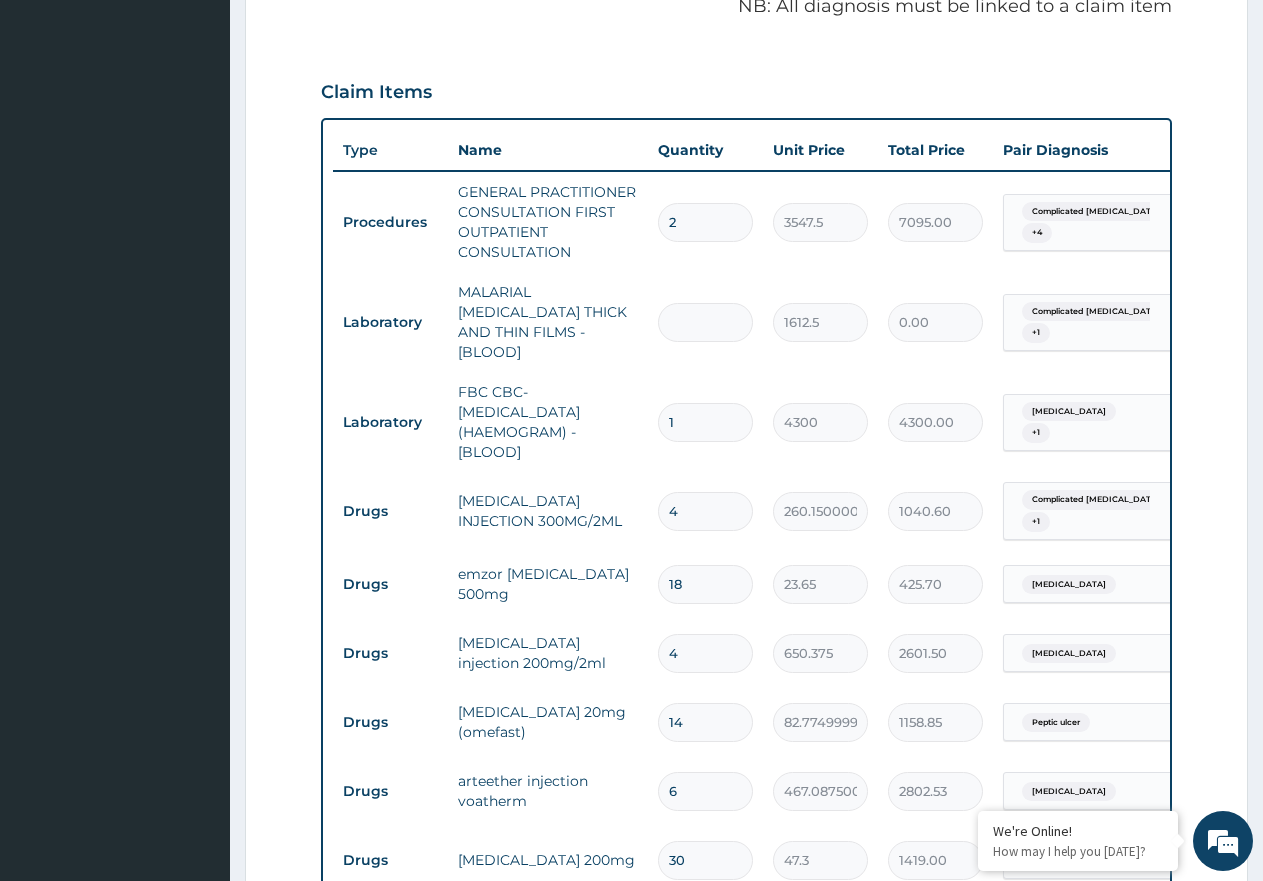 type on "1" 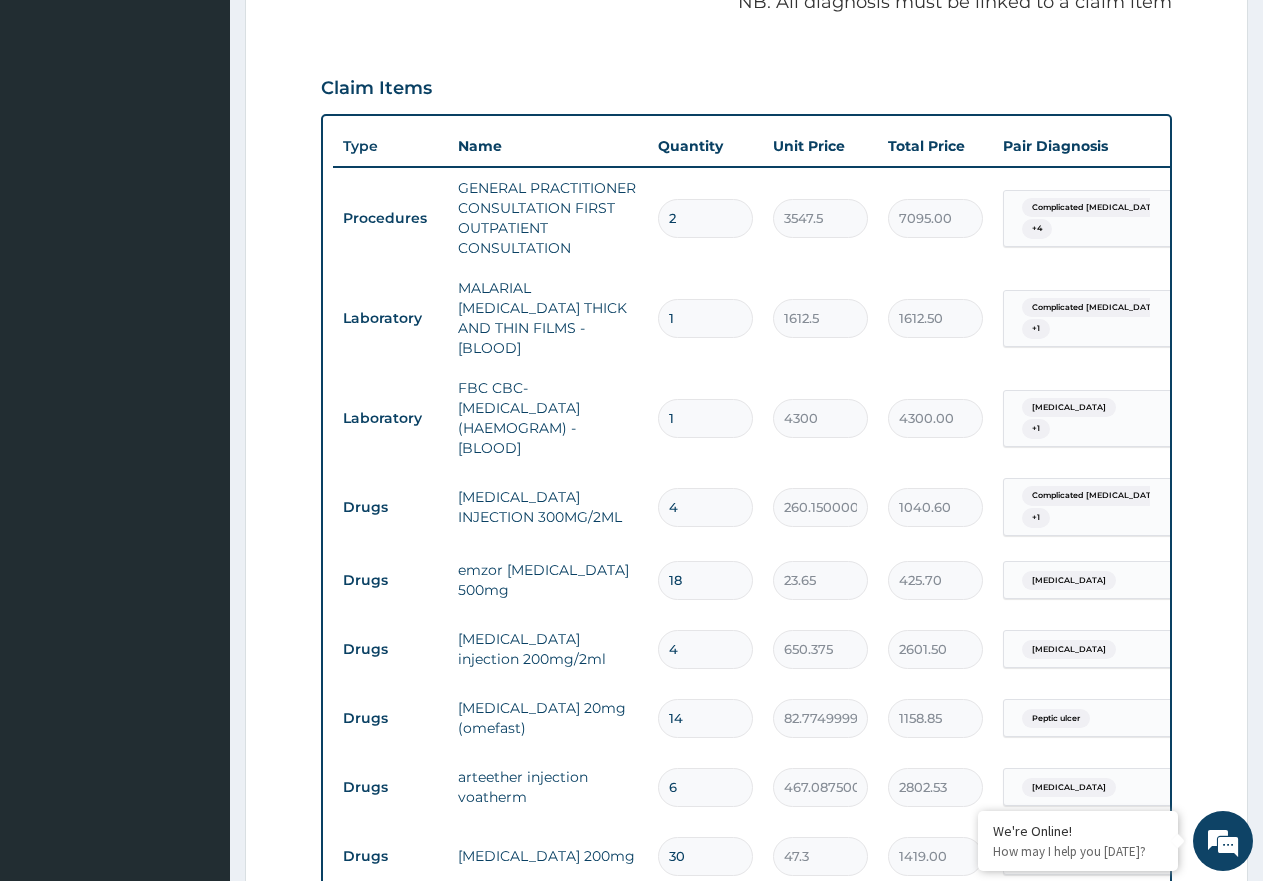 scroll, scrollTop: 663, scrollLeft: 0, axis: vertical 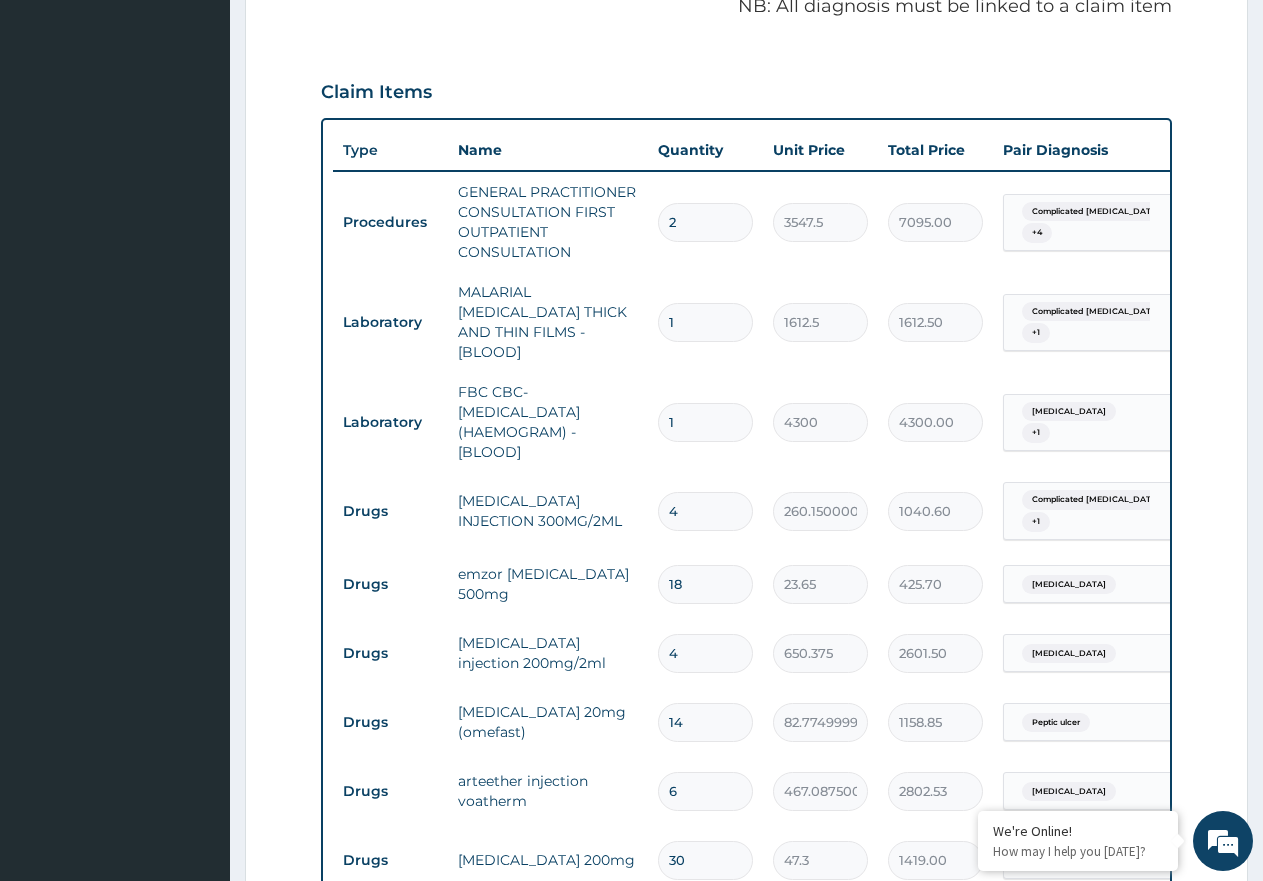 type on "1" 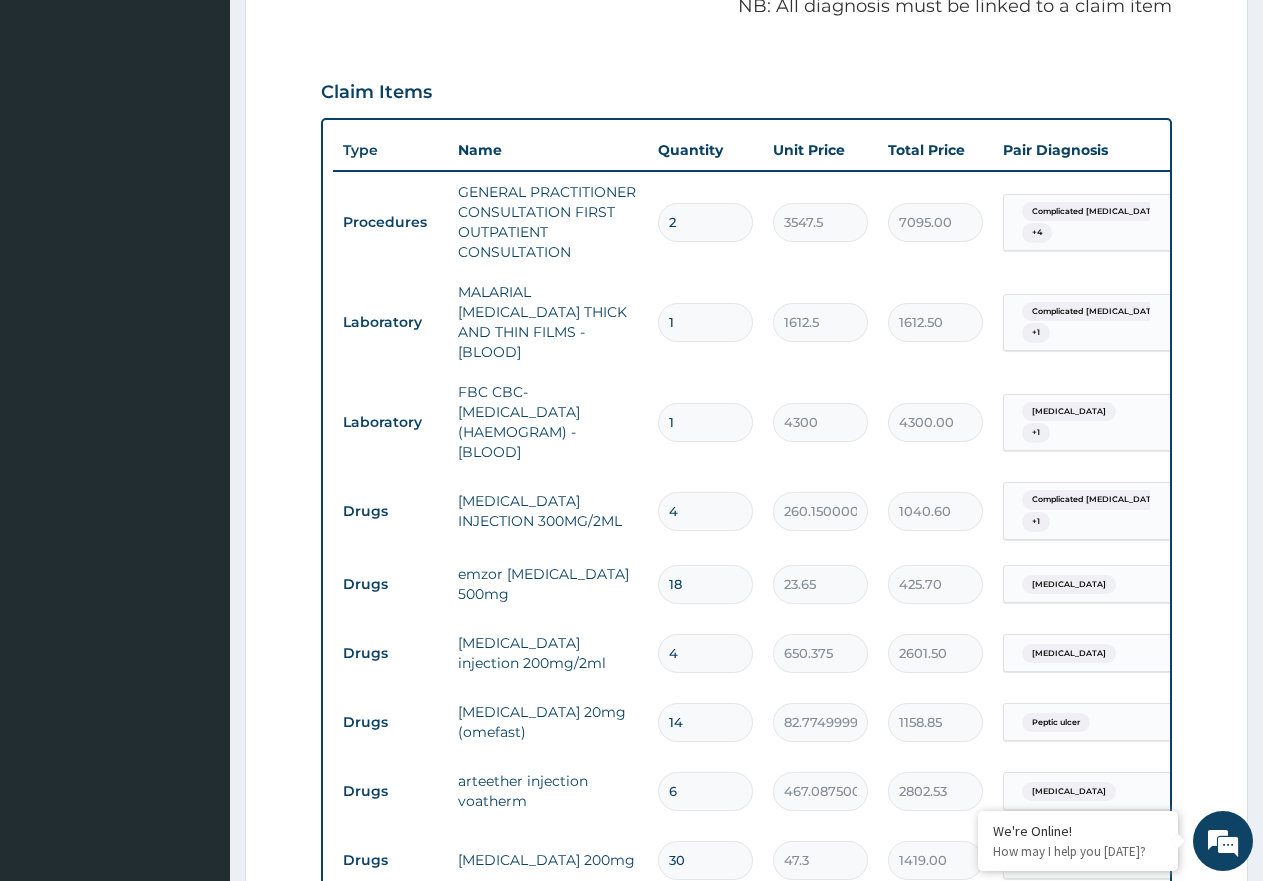 type 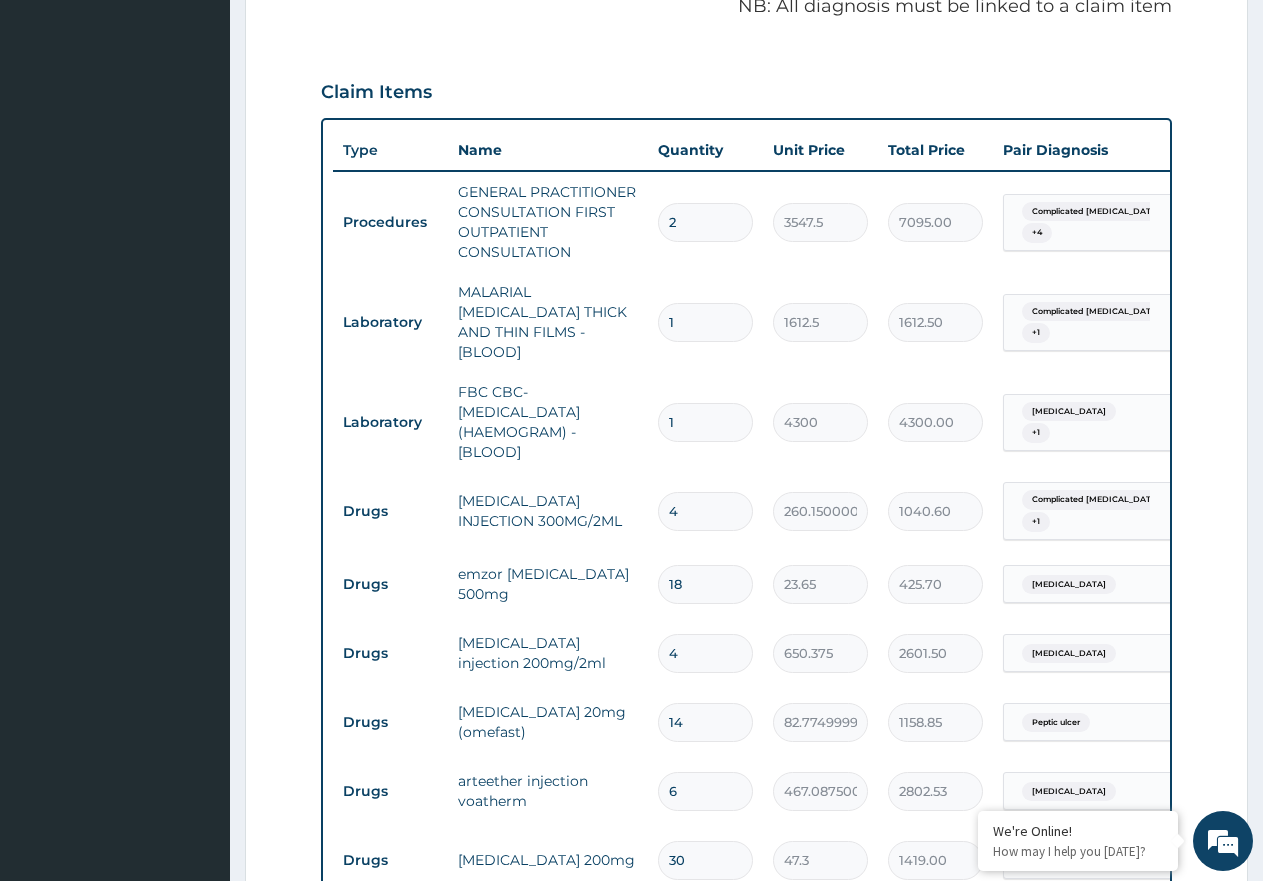 type on "0.00" 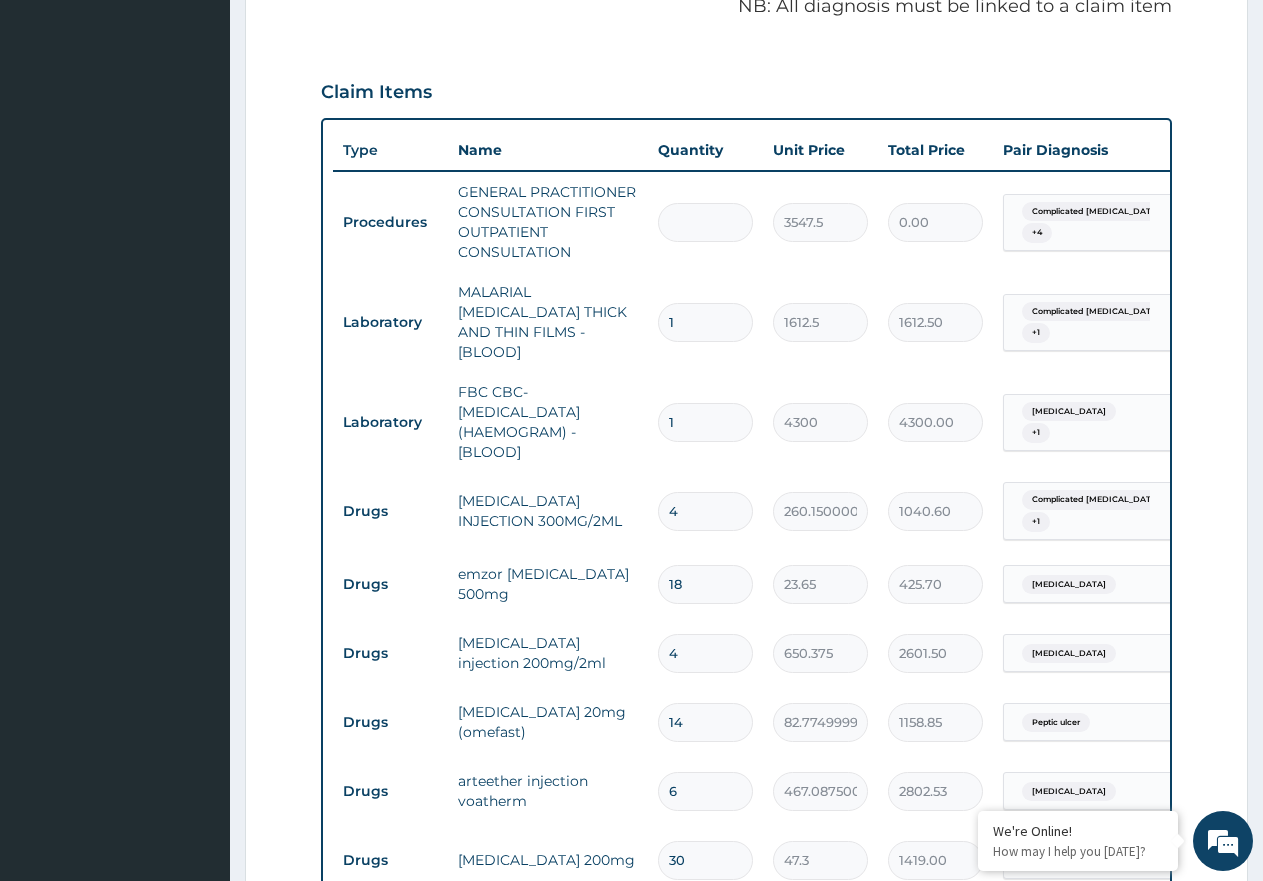 type on "1" 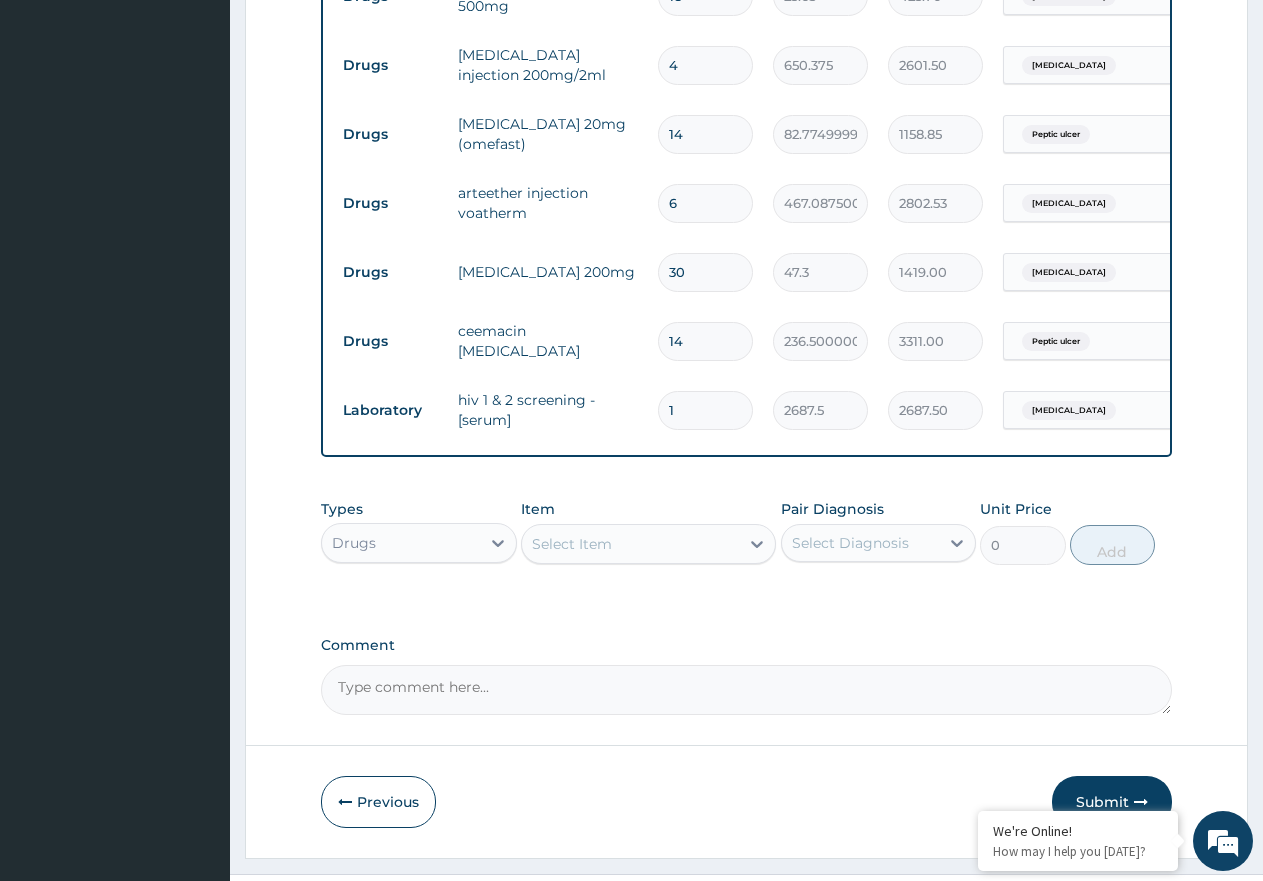 scroll, scrollTop: 1254, scrollLeft: 0, axis: vertical 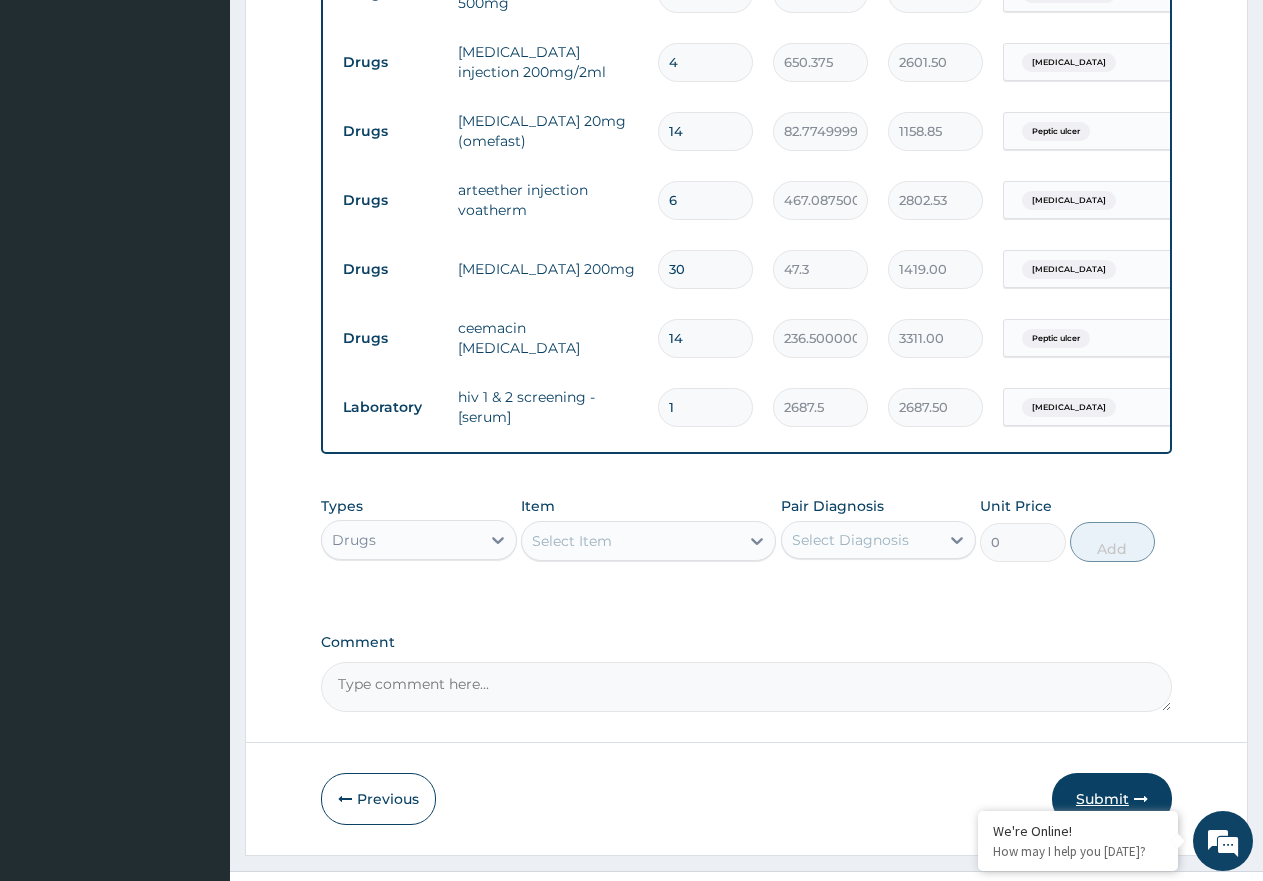 type on "1" 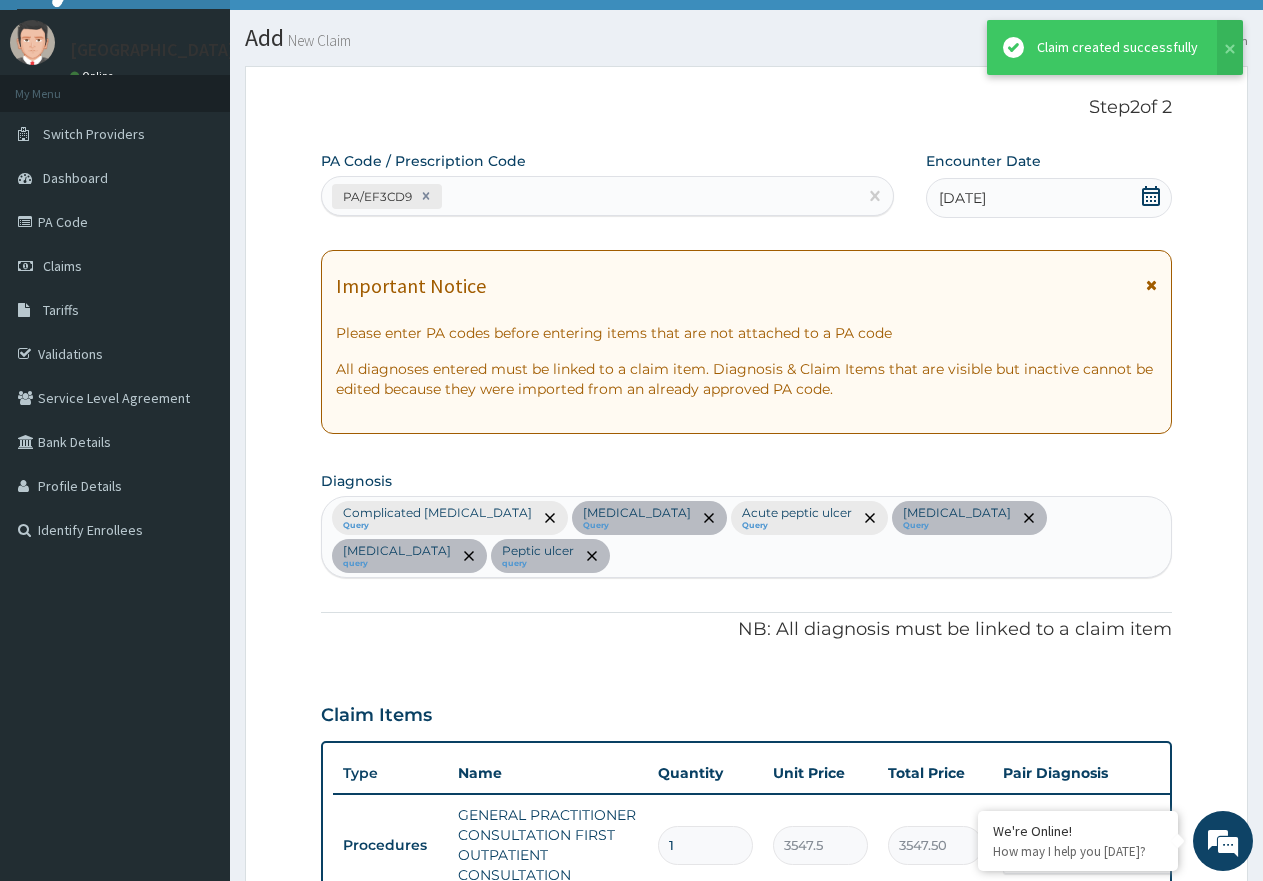 scroll, scrollTop: 1254, scrollLeft: 0, axis: vertical 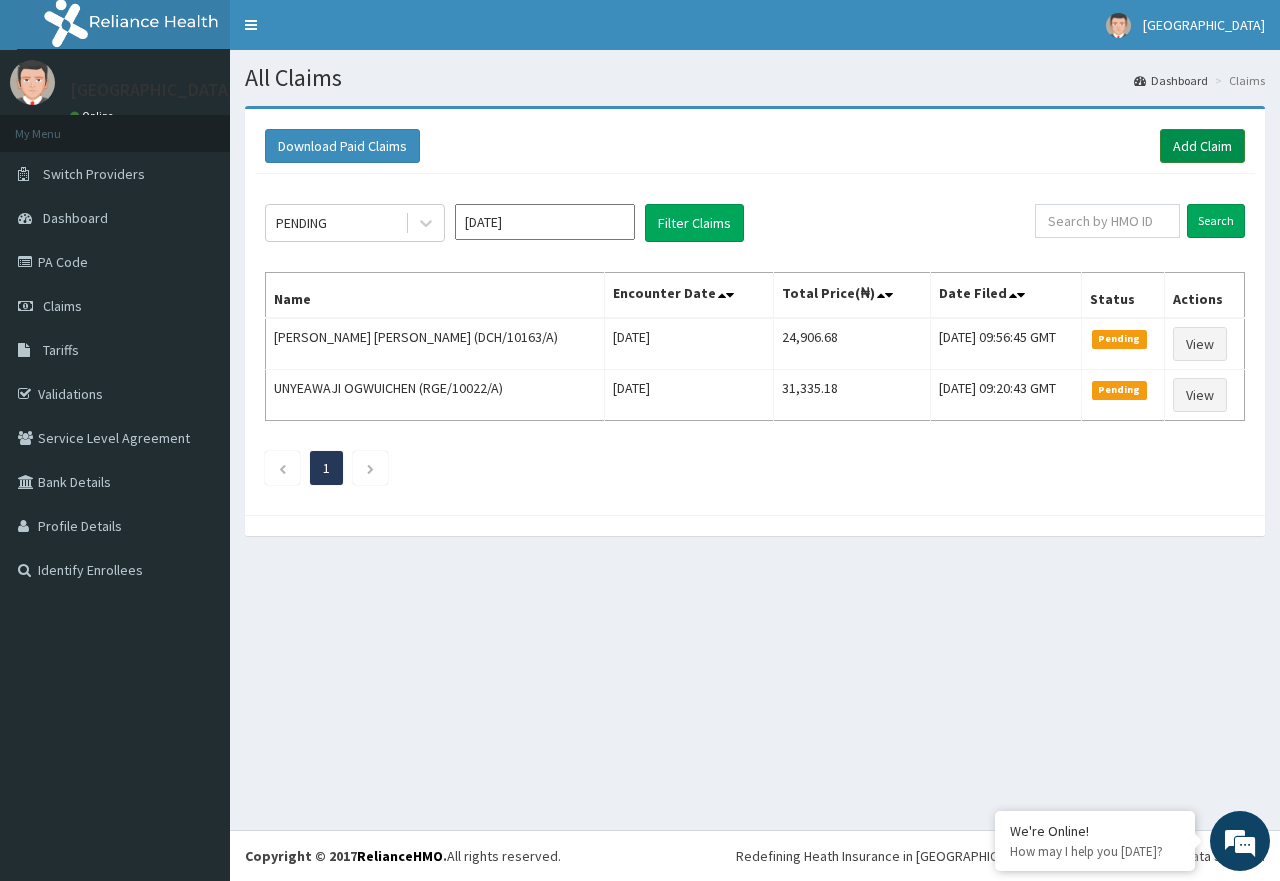 click on "Add Claim" at bounding box center [1202, 146] 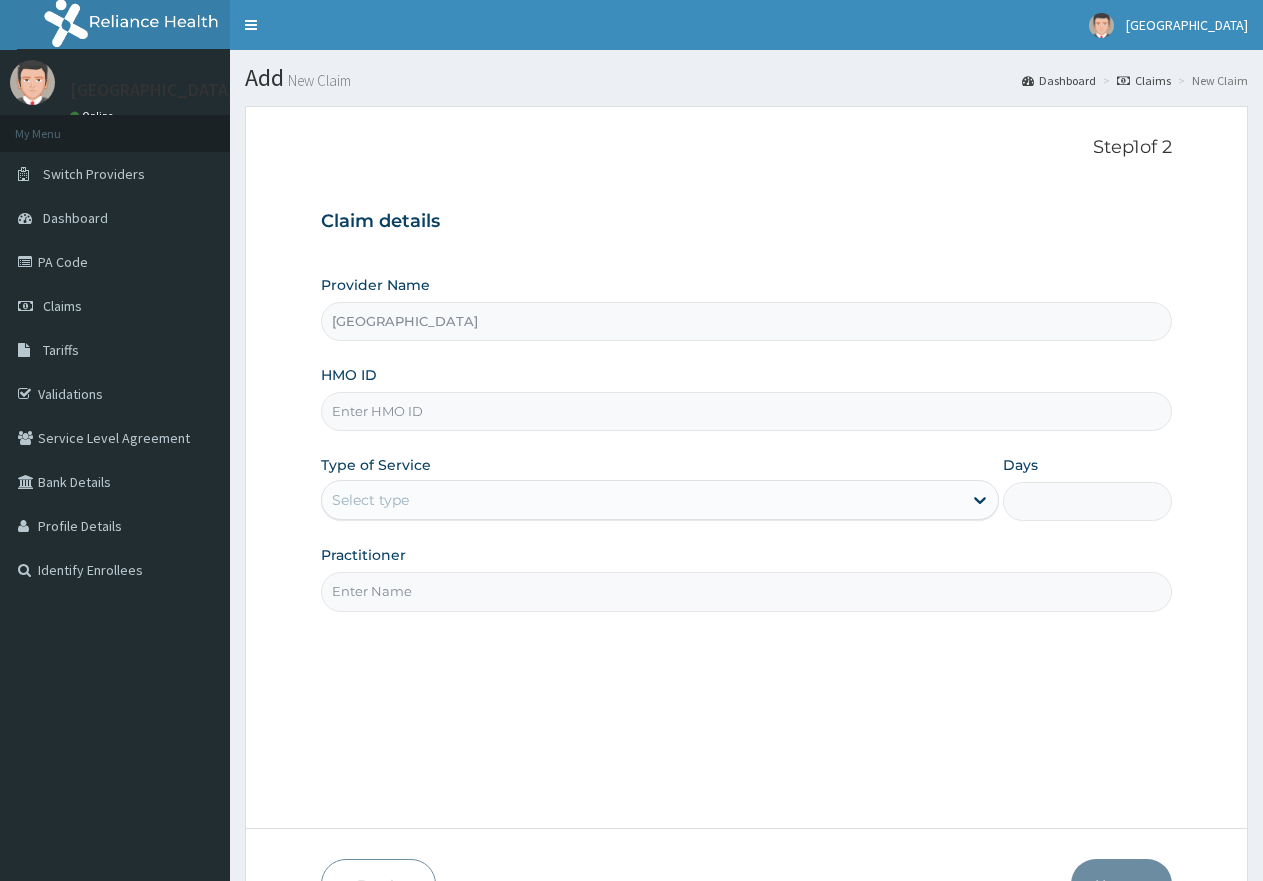 scroll, scrollTop: 0, scrollLeft: 0, axis: both 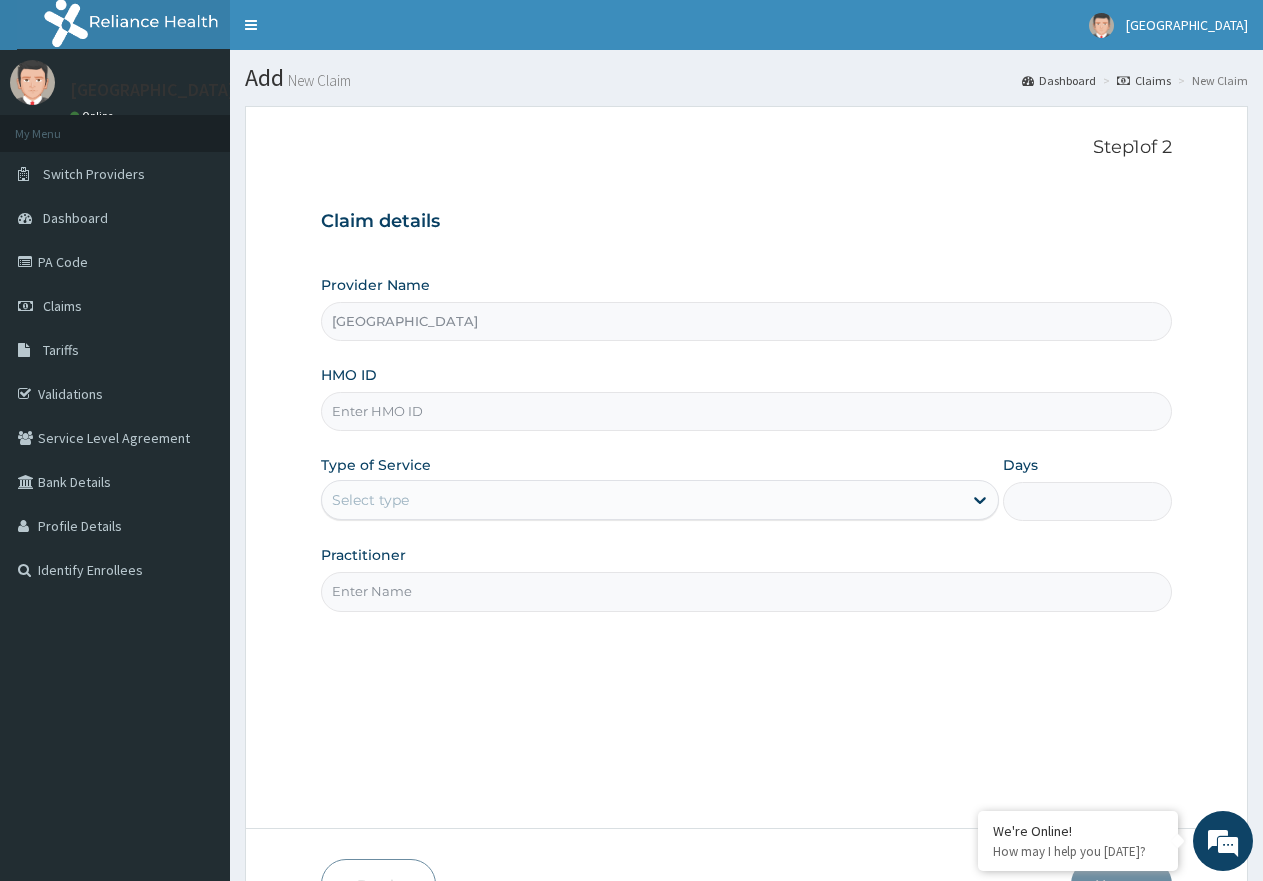 paste on "ERM/10111/A" 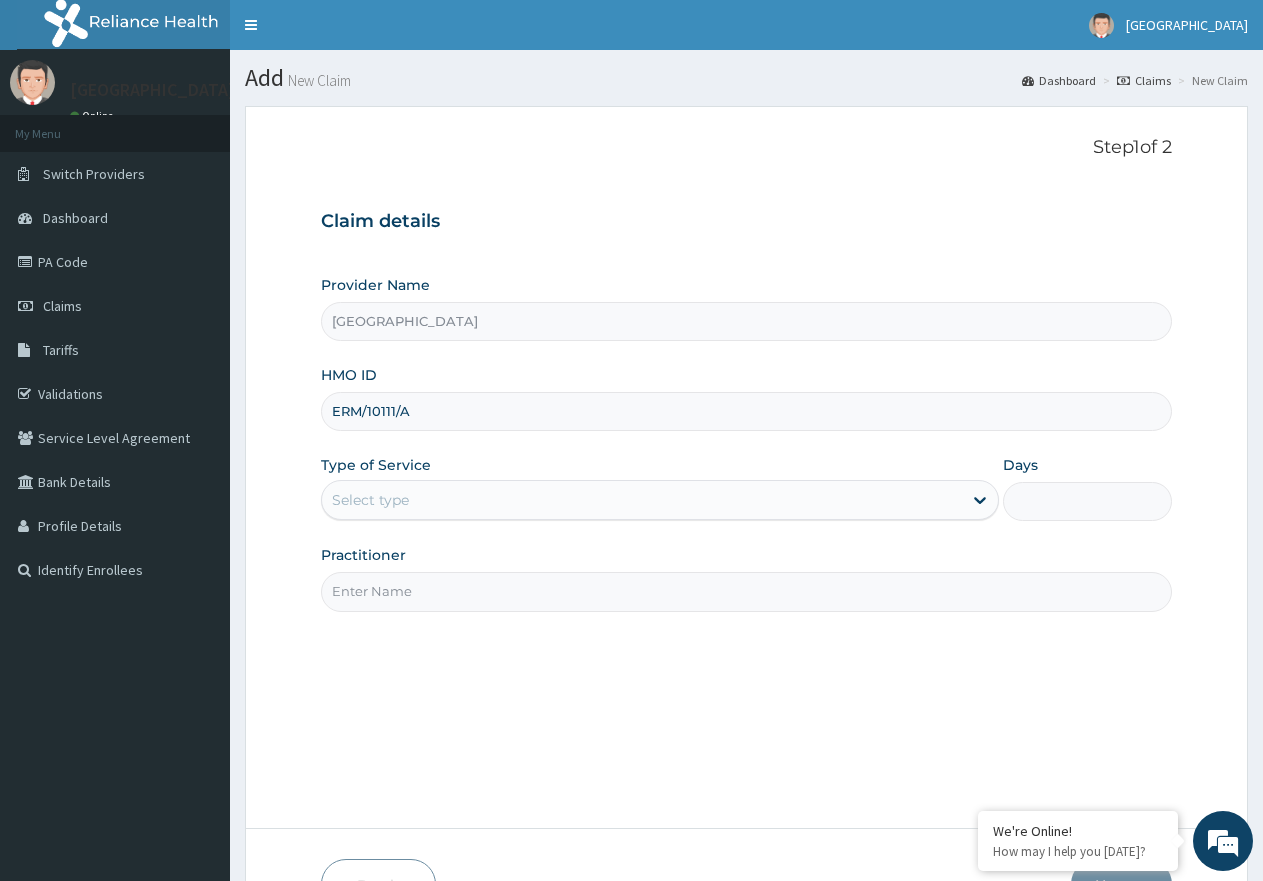 type on "ERM/10111/A" 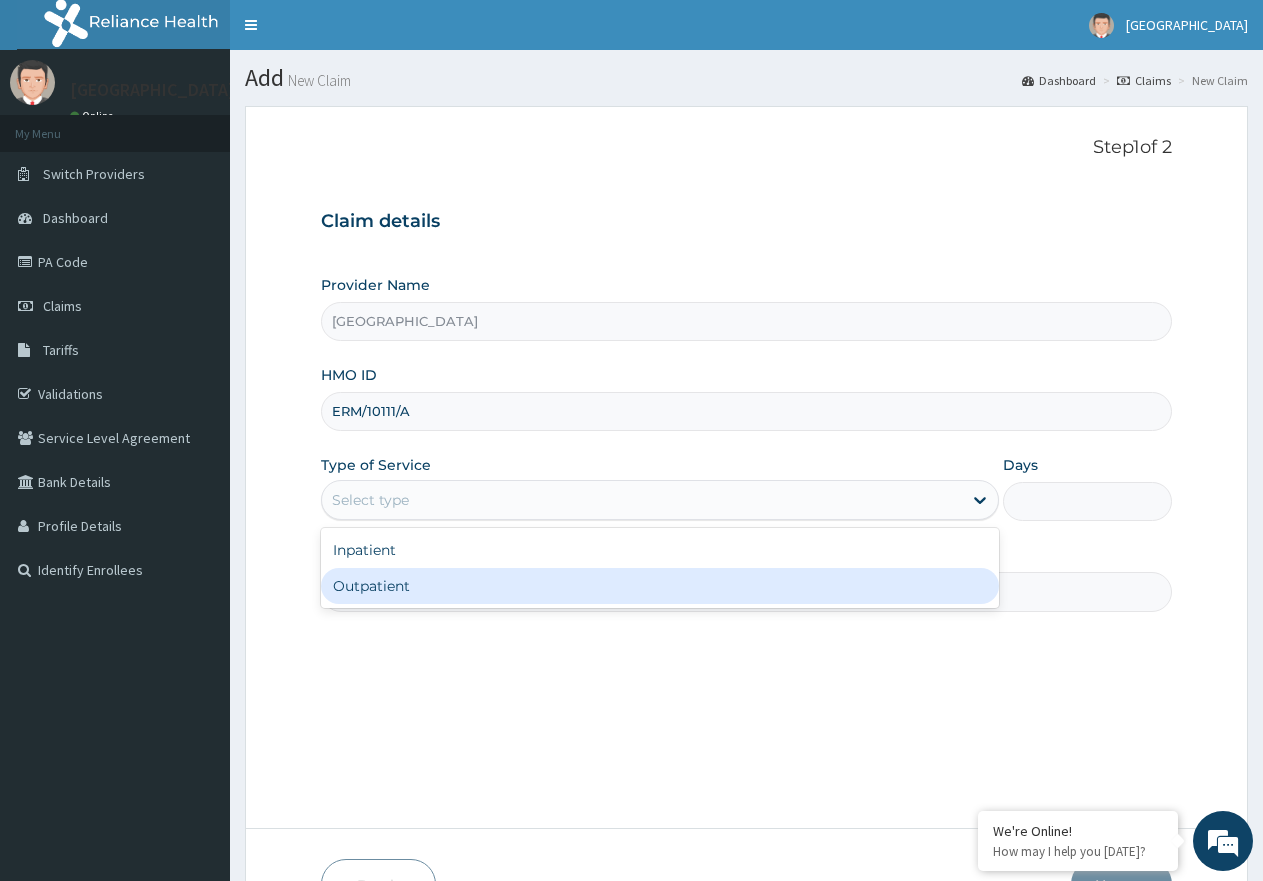 drag, startPoint x: 676, startPoint y: 595, endPoint x: 425, endPoint y: 569, distance: 252.34302 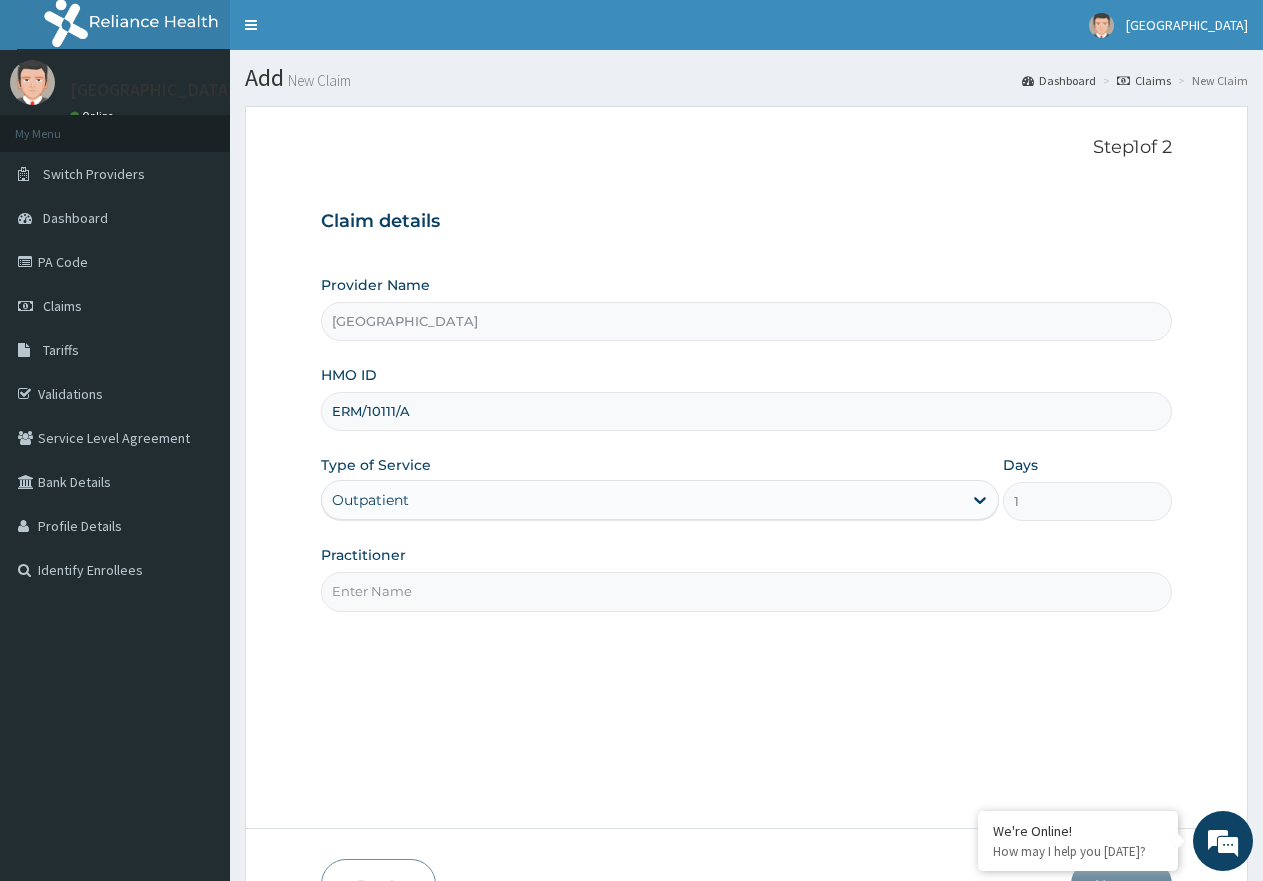 scroll, scrollTop: 0, scrollLeft: 0, axis: both 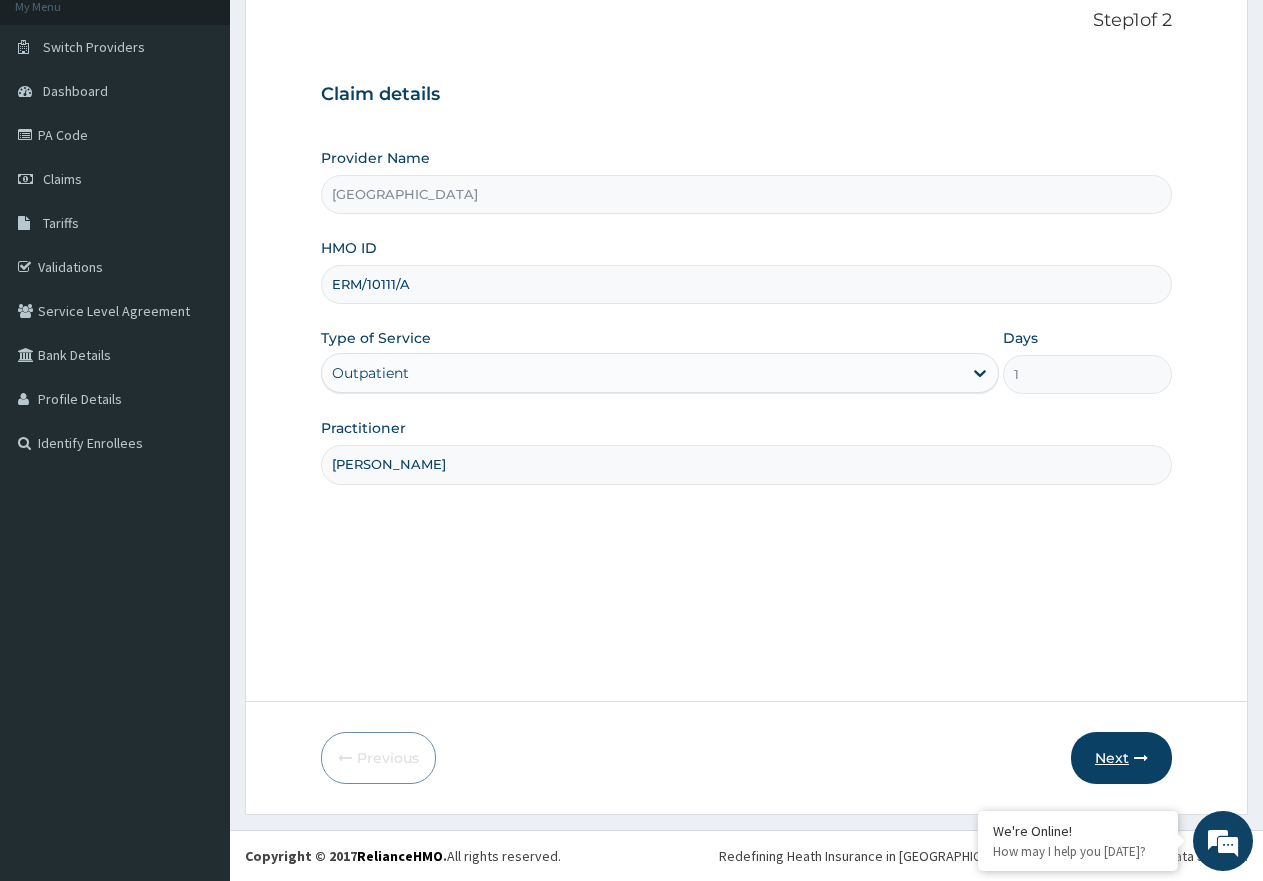type on "DR BERE" 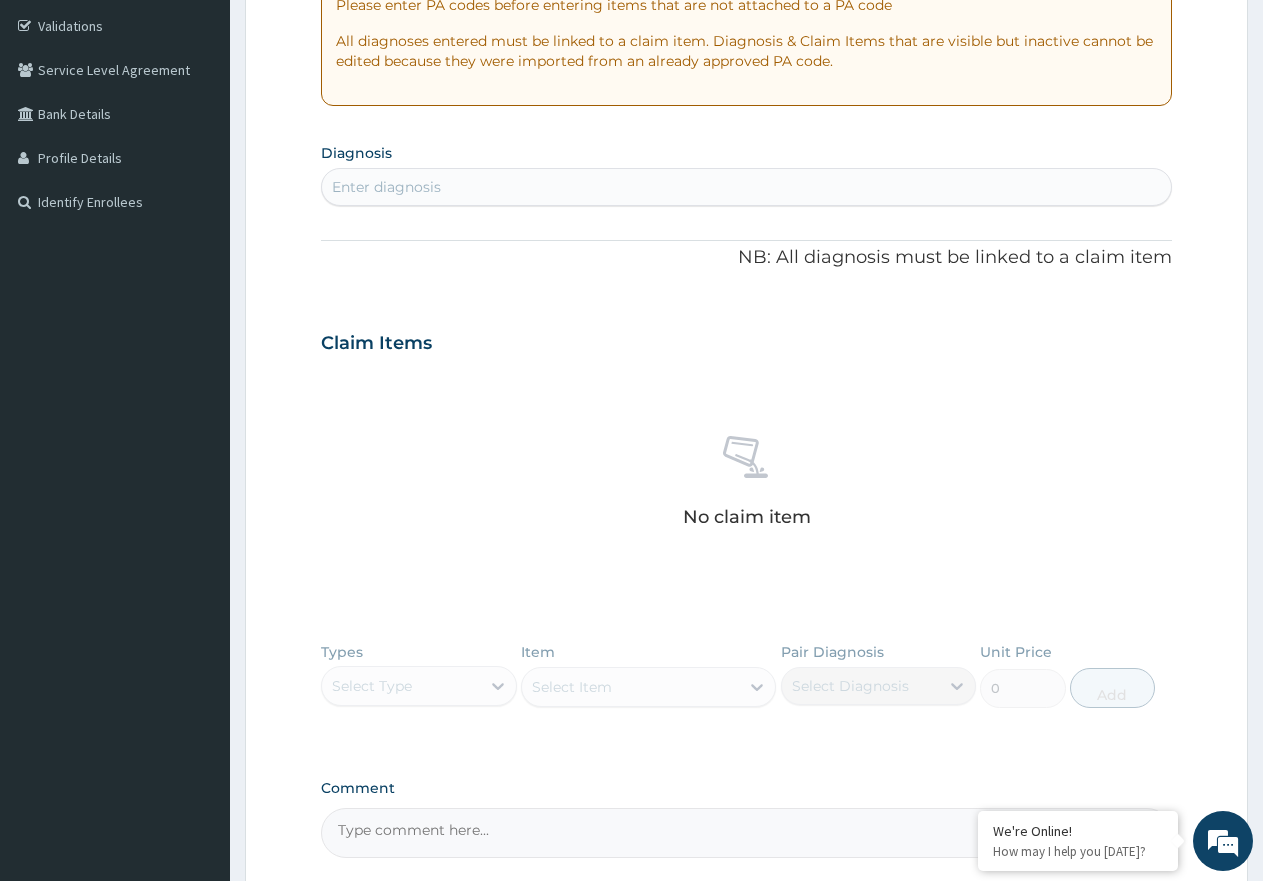 scroll, scrollTop: 55, scrollLeft: 0, axis: vertical 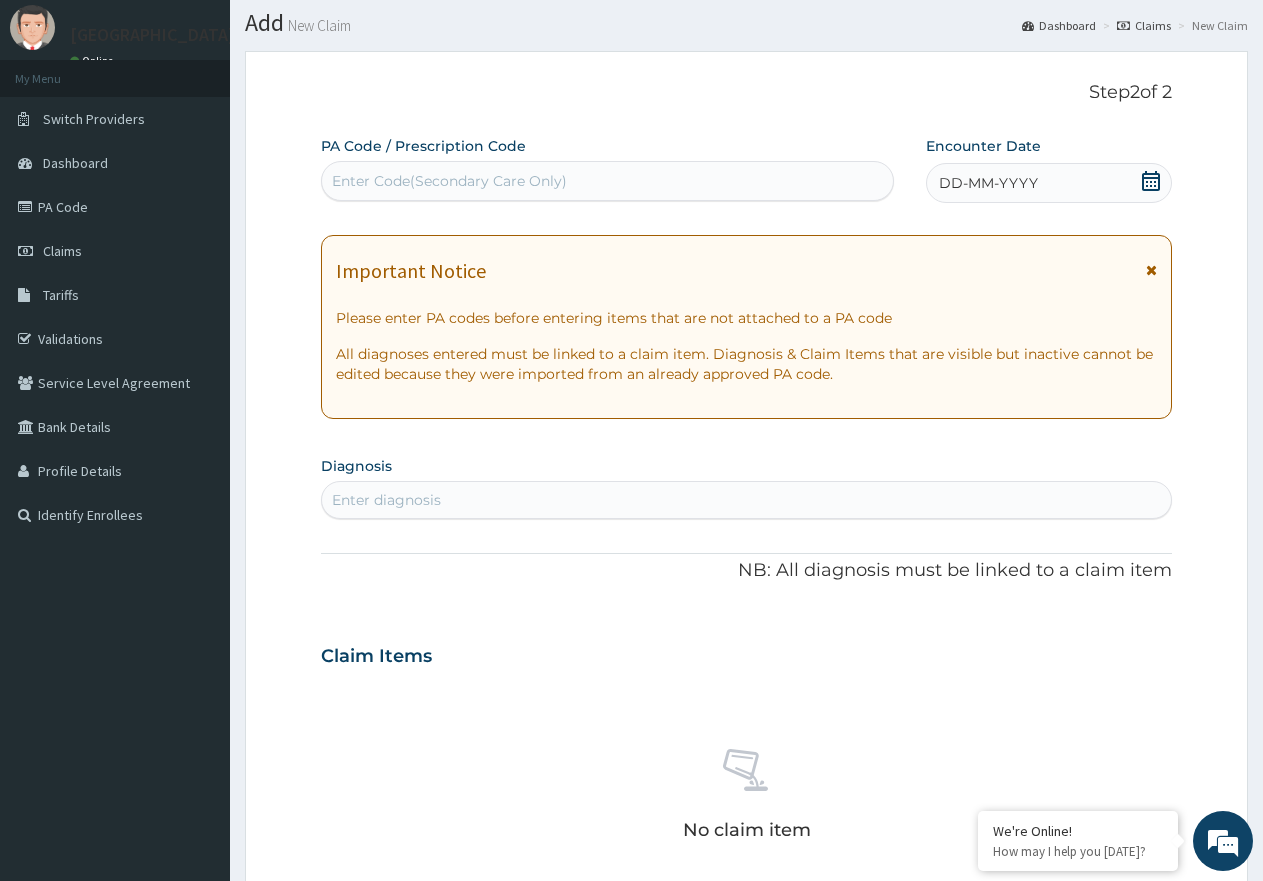 click 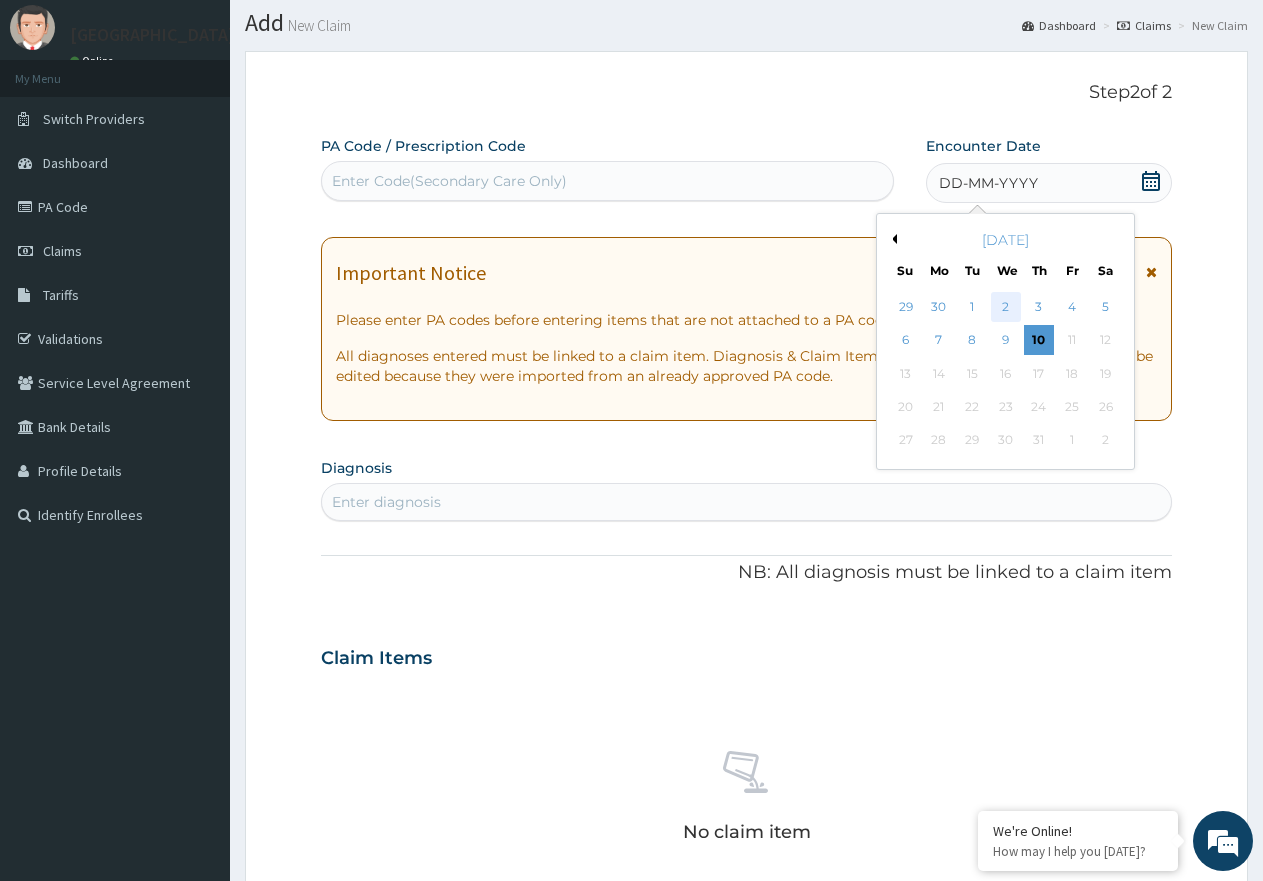 click on "2" at bounding box center (1006, 307) 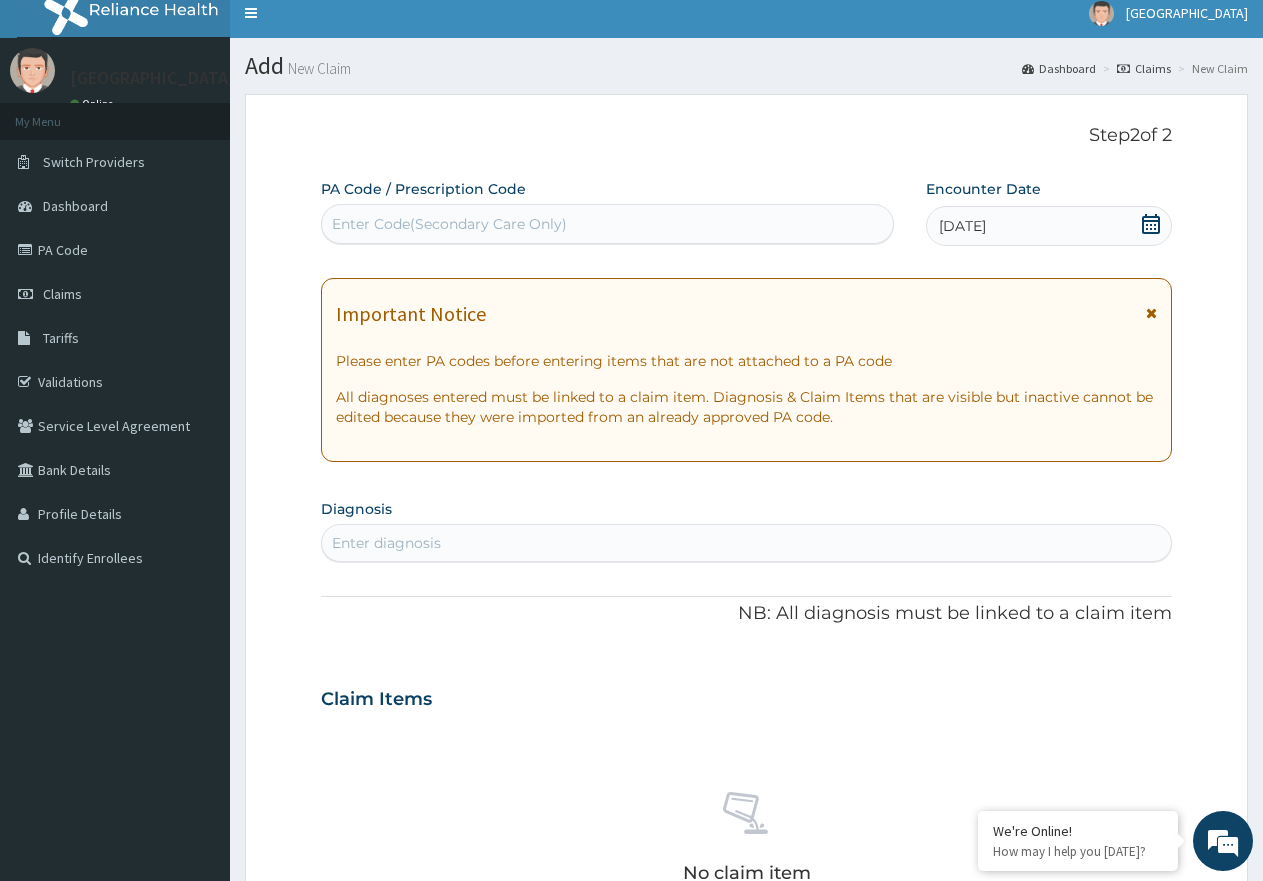scroll, scrollTop: 0, scrollLeft: 0, axis: both 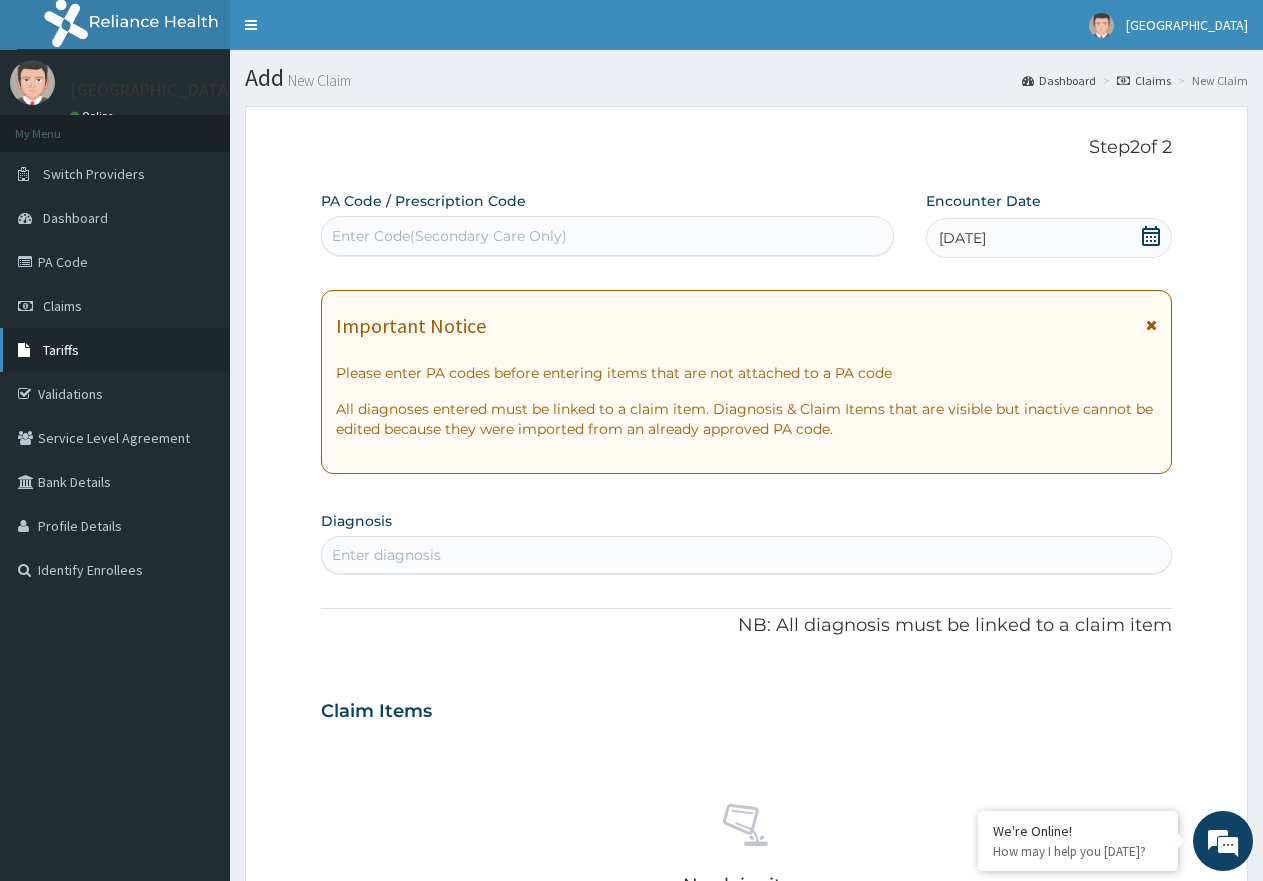 click on "Tariffs" at bounding box center (115, 350) 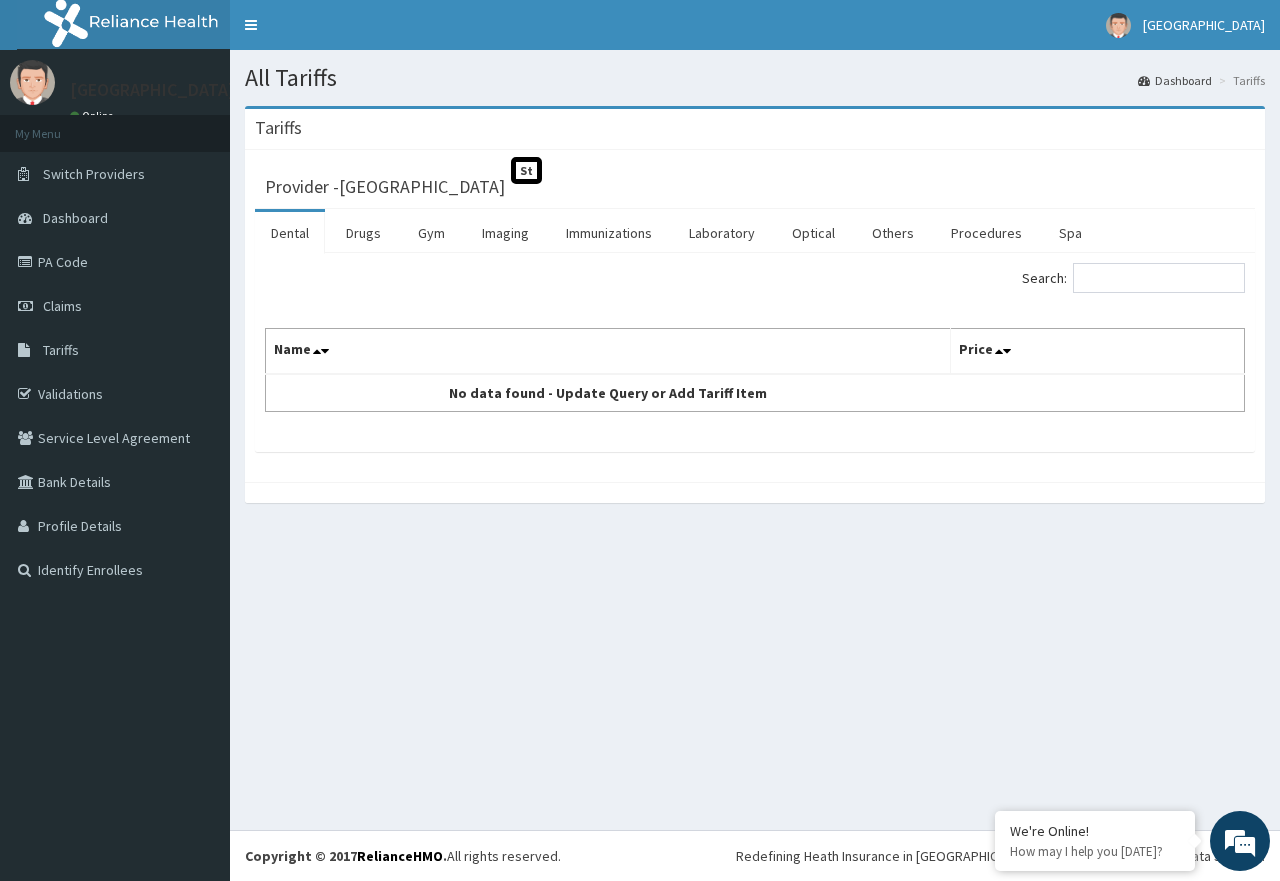 scroll, scrollTop: 0, scrollLeft: 0, axis: both 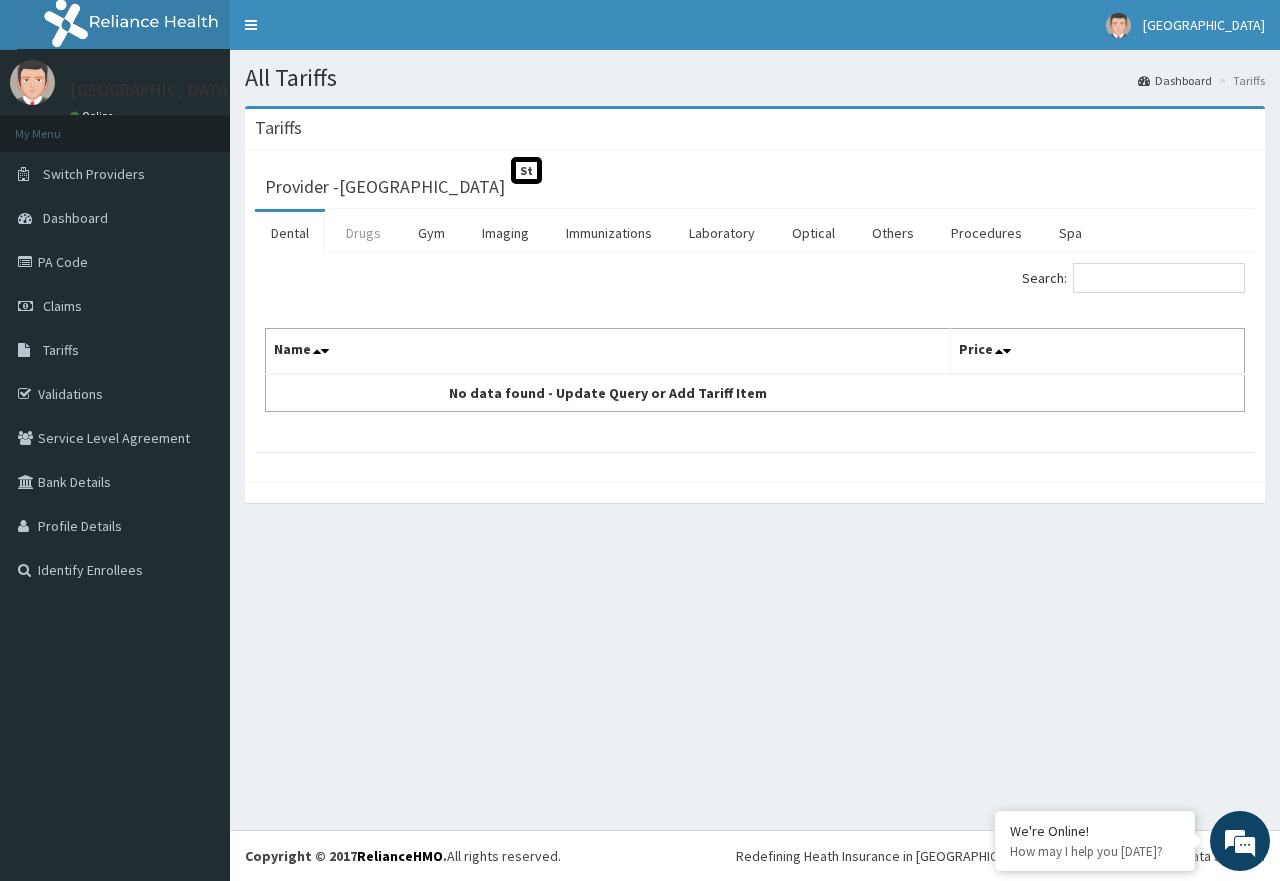 click on "Drugs" at bounding box center (363, 233) 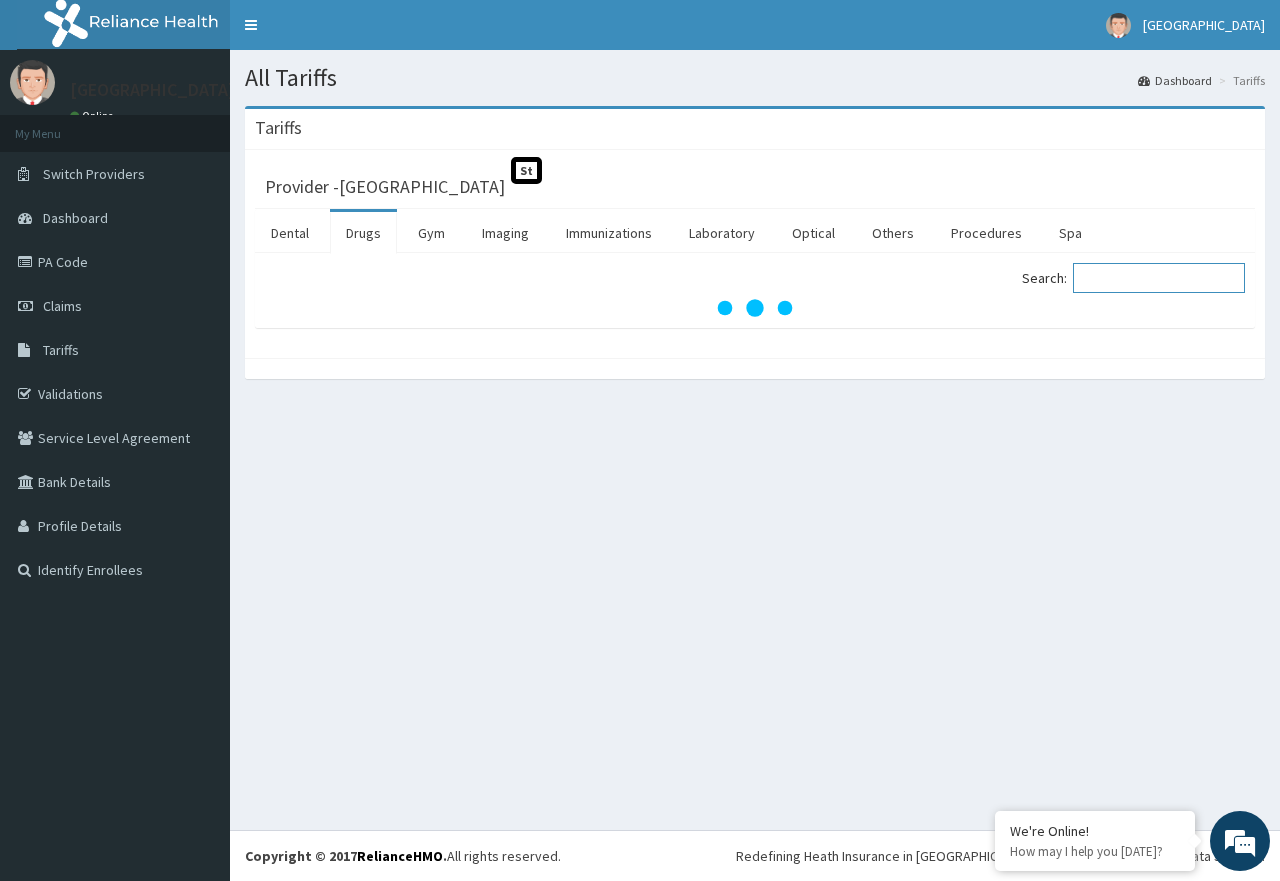 click on "Search:" at bounding box center [1159, 278] 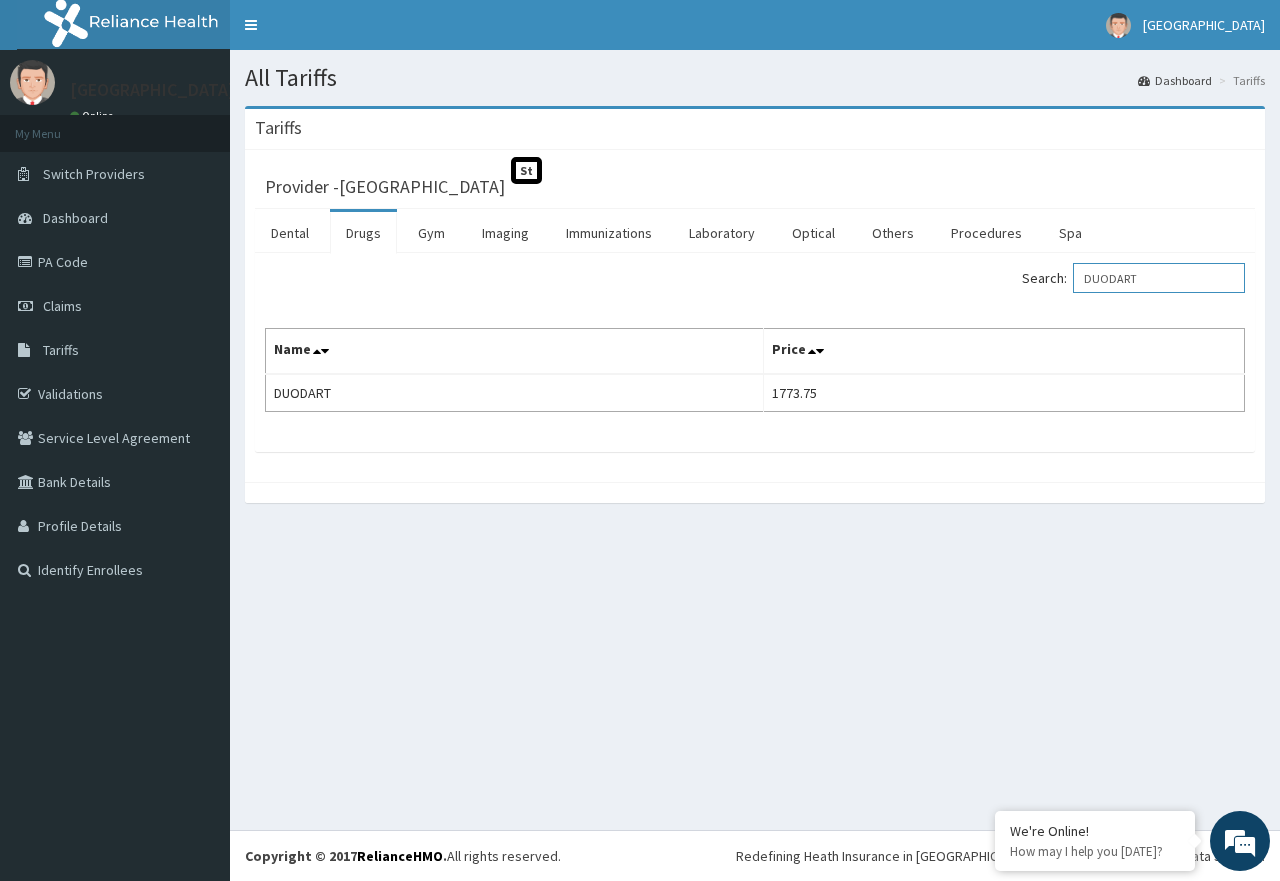 type on "DUODART" 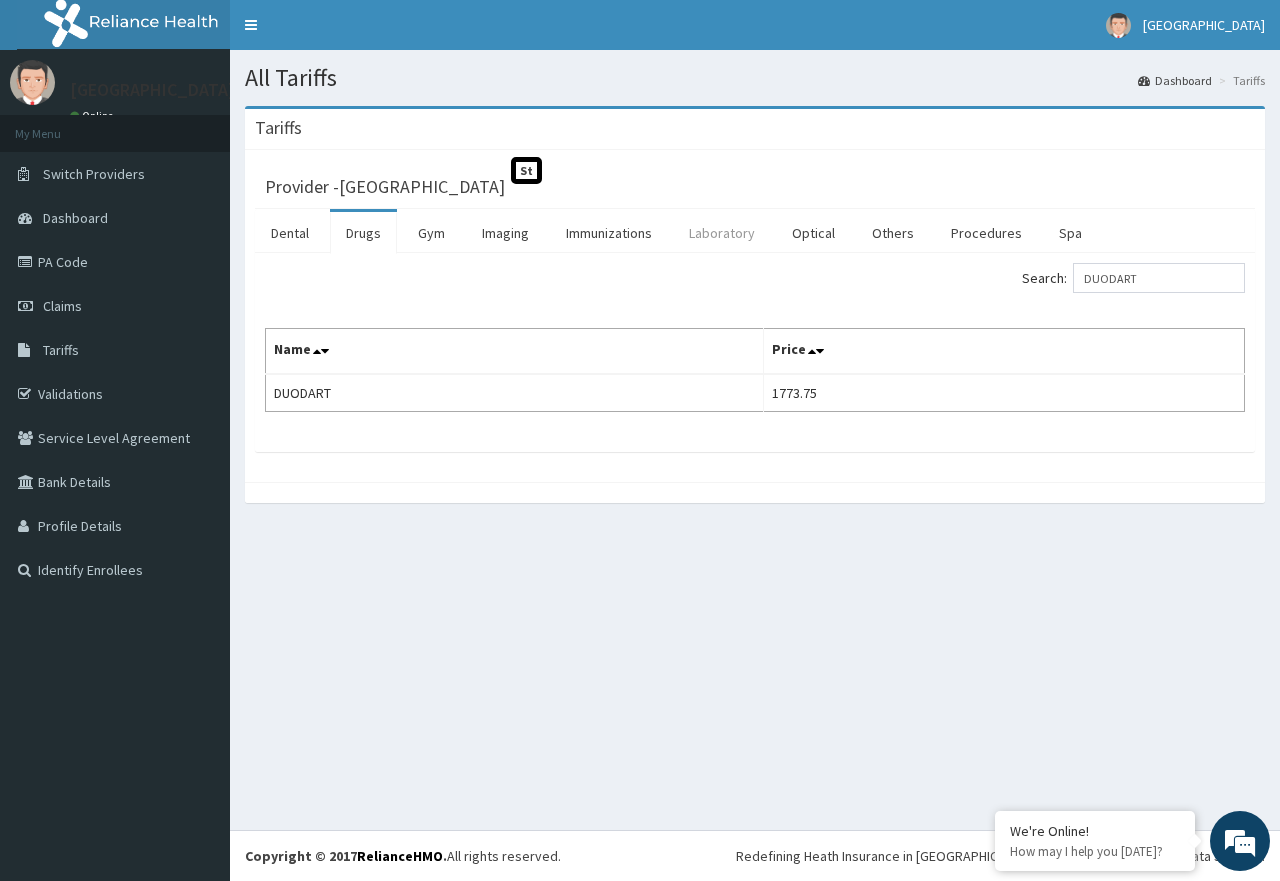 click on "Laboratory" at bounding box center (722, 233) 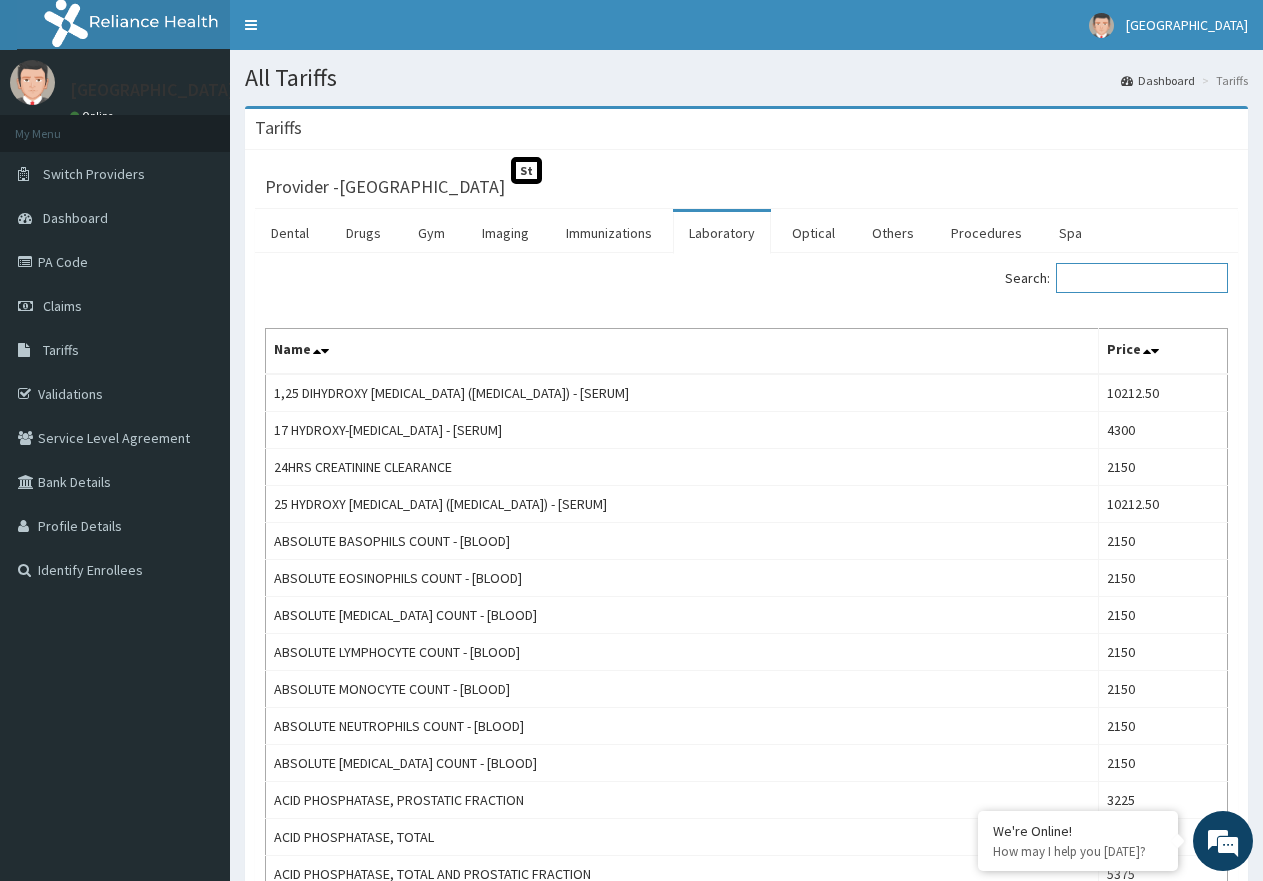 click on "Search:" at bounding box center [1142, 278] 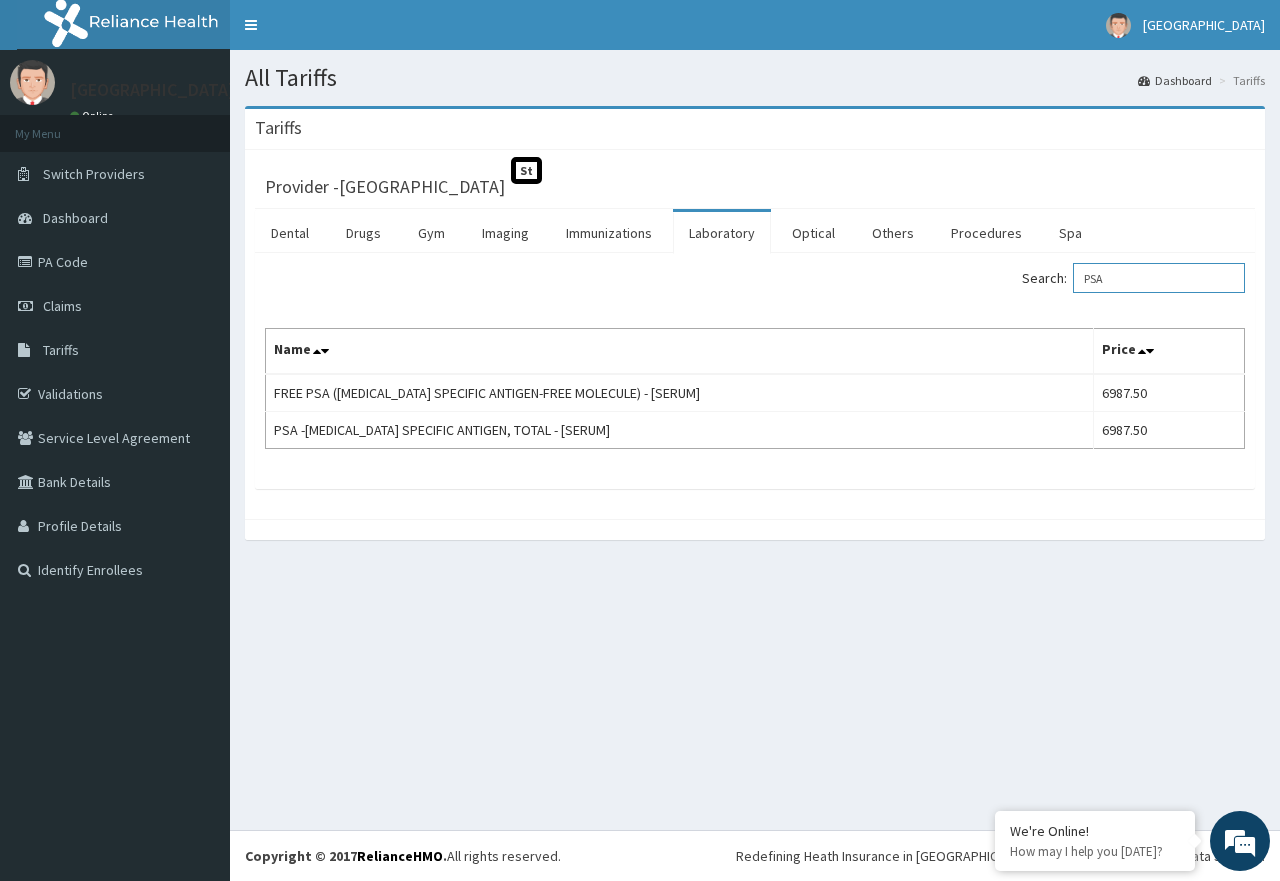 drag, startPoint x: 1146, startPoint y: 277, endPoint x: 994, endPoint y: 287, distance: 152.3286 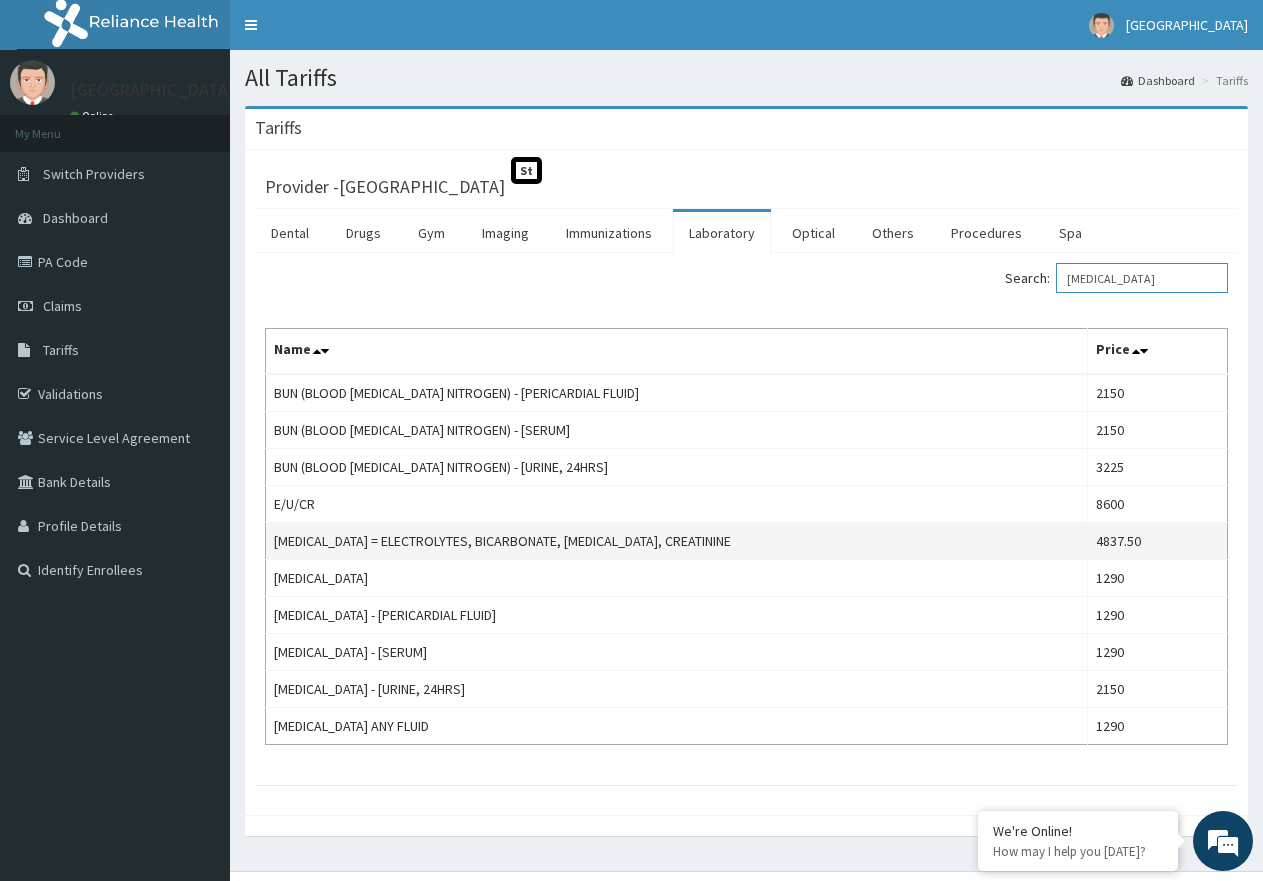 type on "UREA" 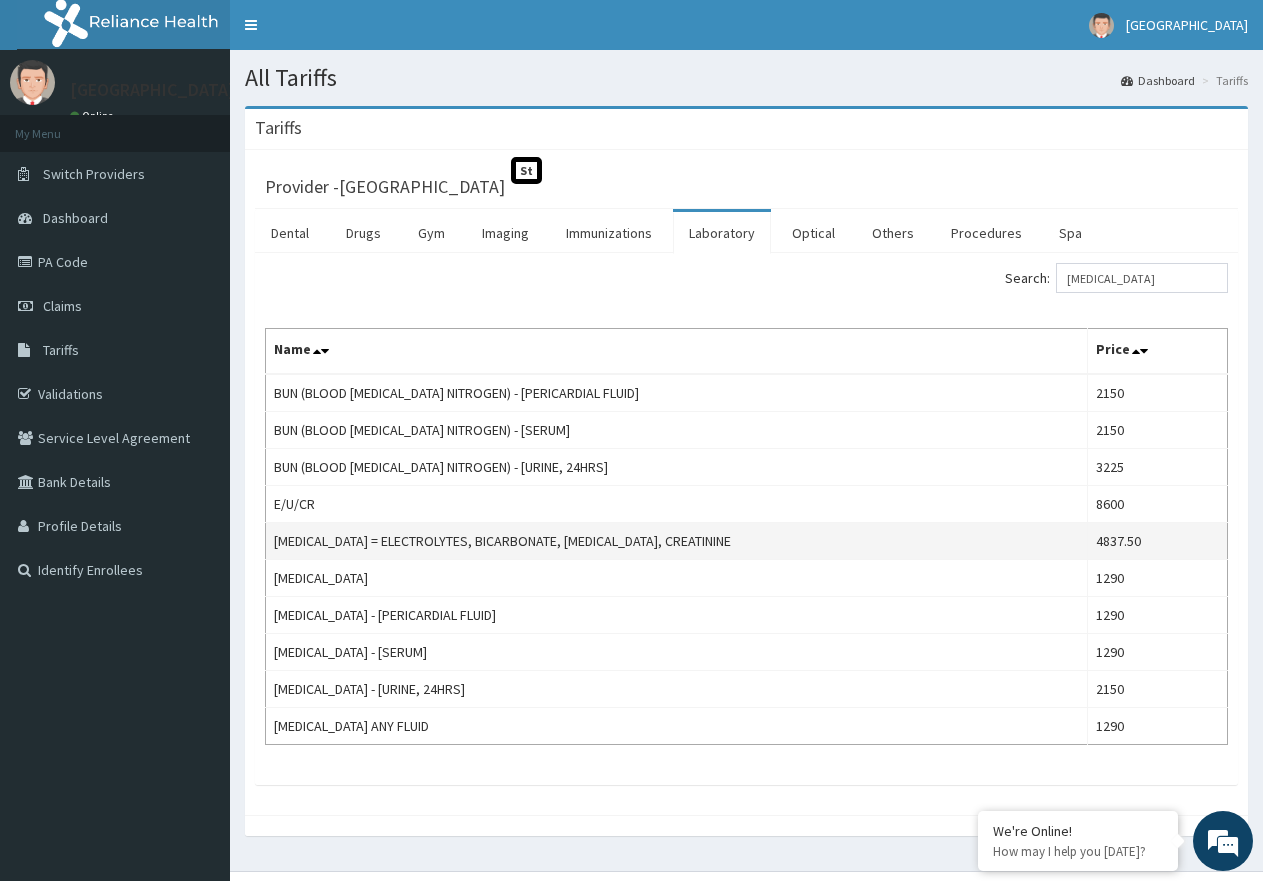 click on "RENAL FUNCTION TESTS = ELECTROLYTES, BICARBONATE, UREA, CREATININE" at bounding box center (677, 541) 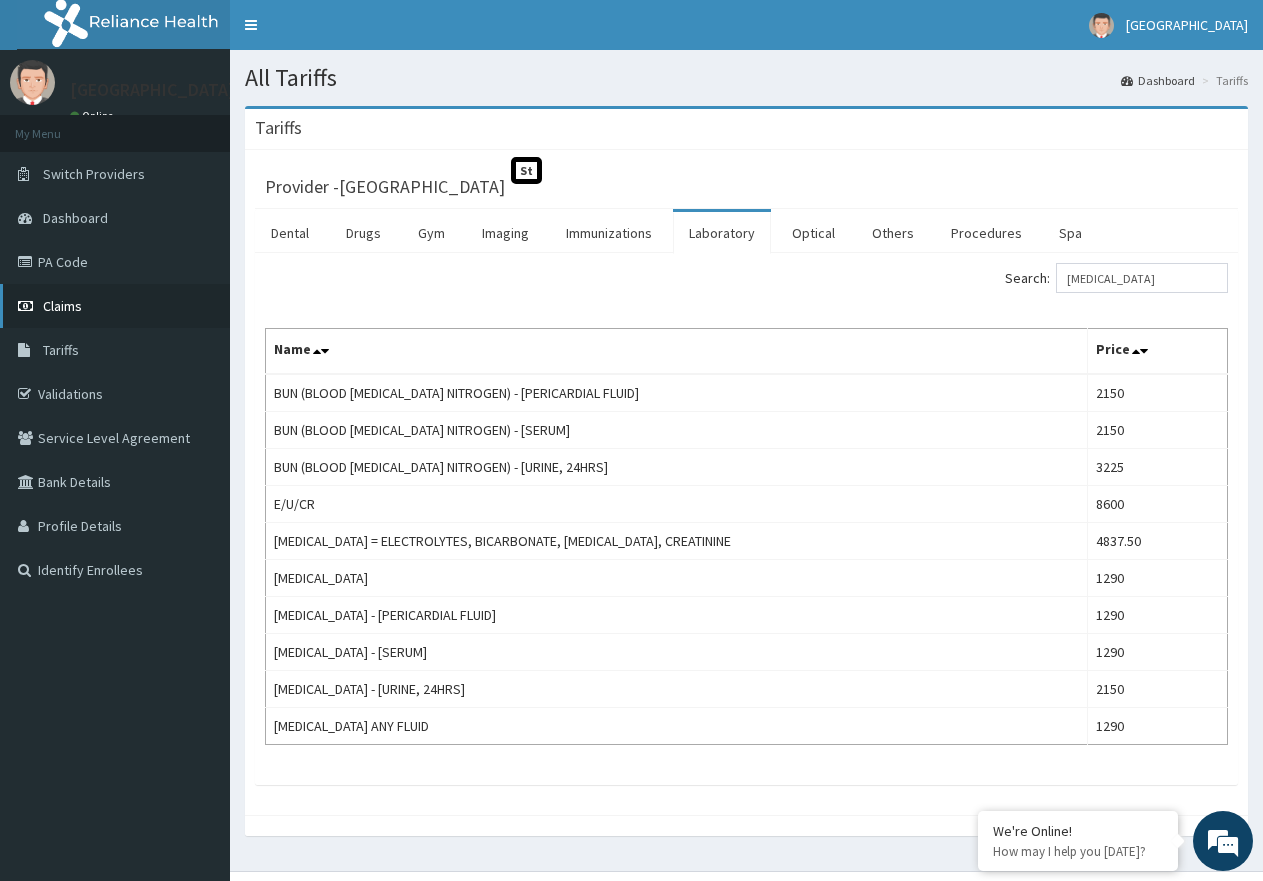 click on "Claims" at bounding box center [115, 306] 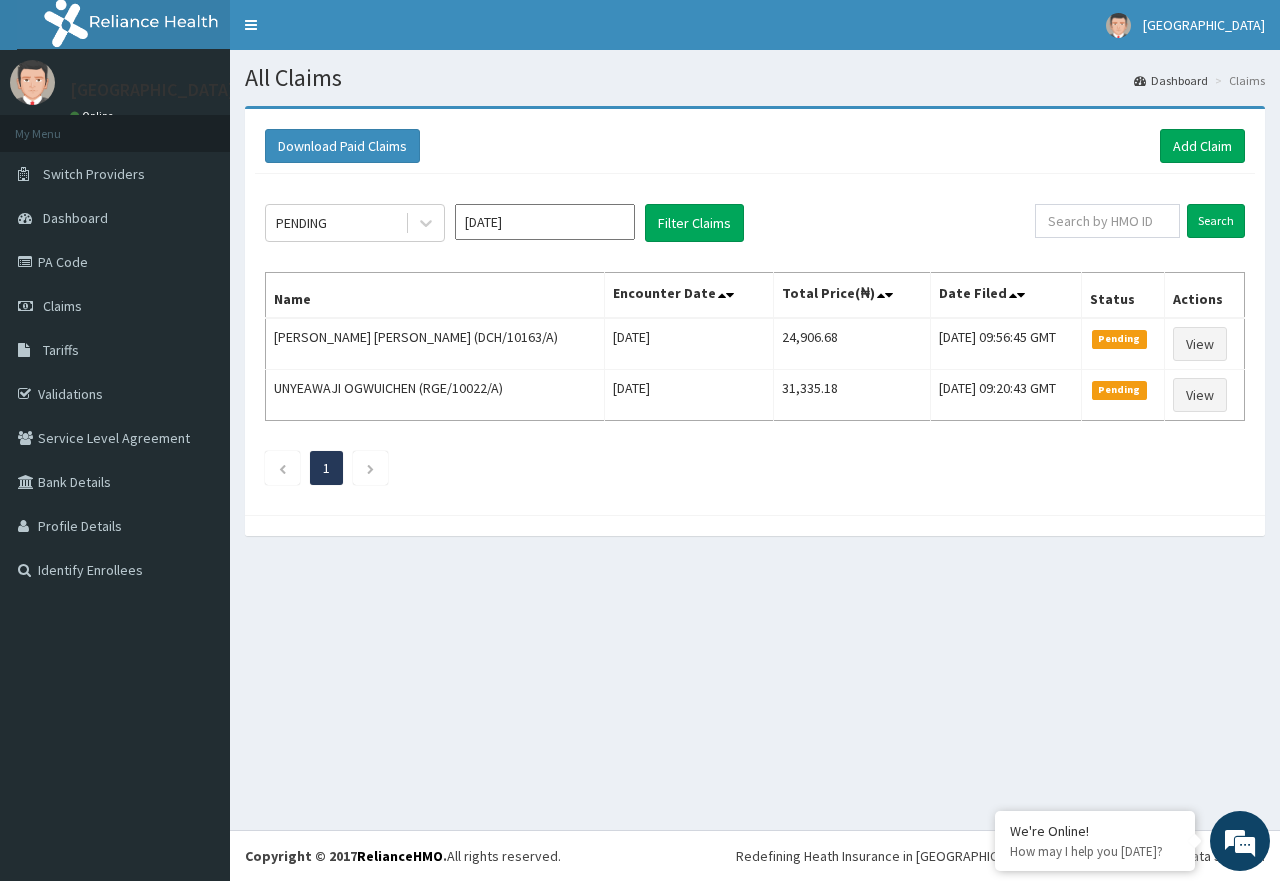 scroll, scrollTop: 0, scrollLeft: 0, axis: both 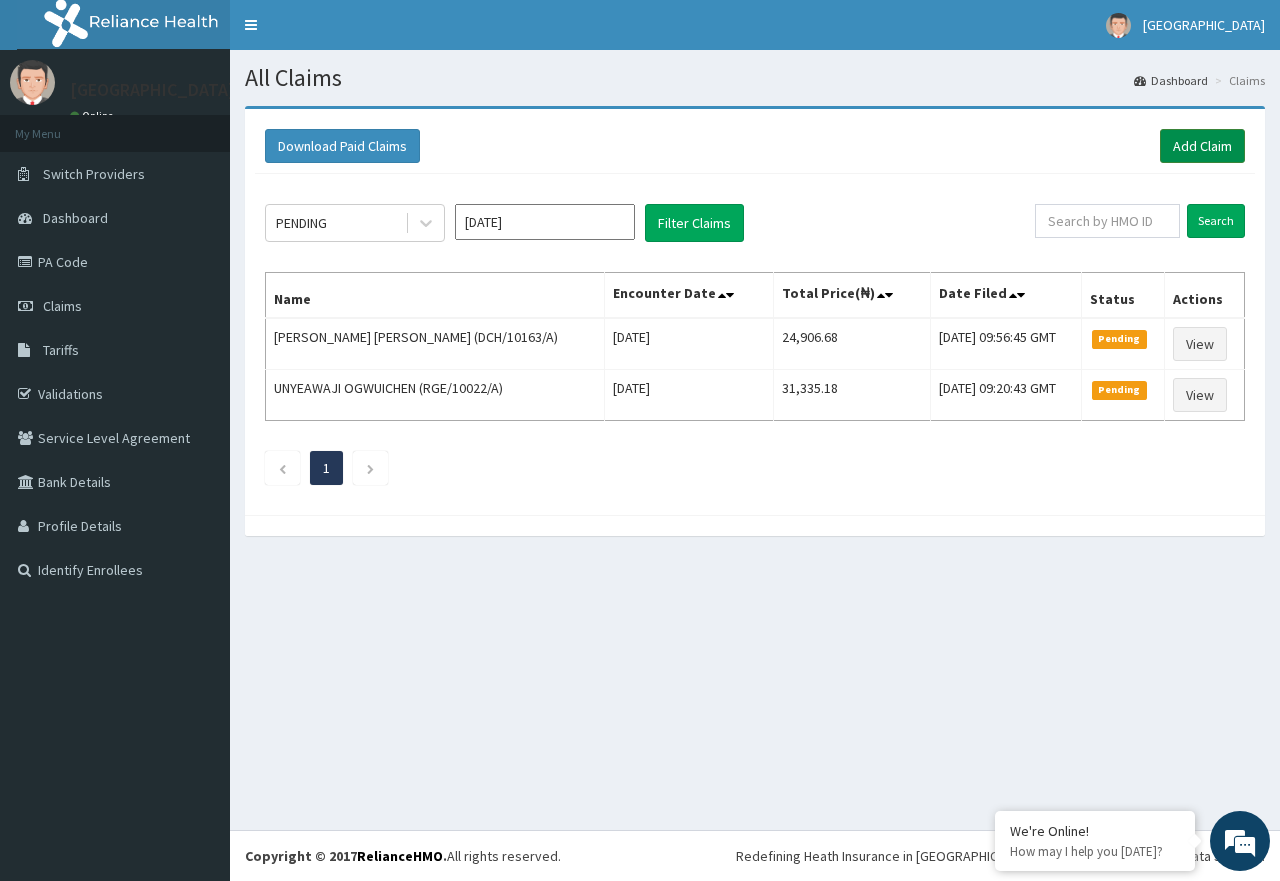 click on "Add Claim" at bounding box center [1202, 146] 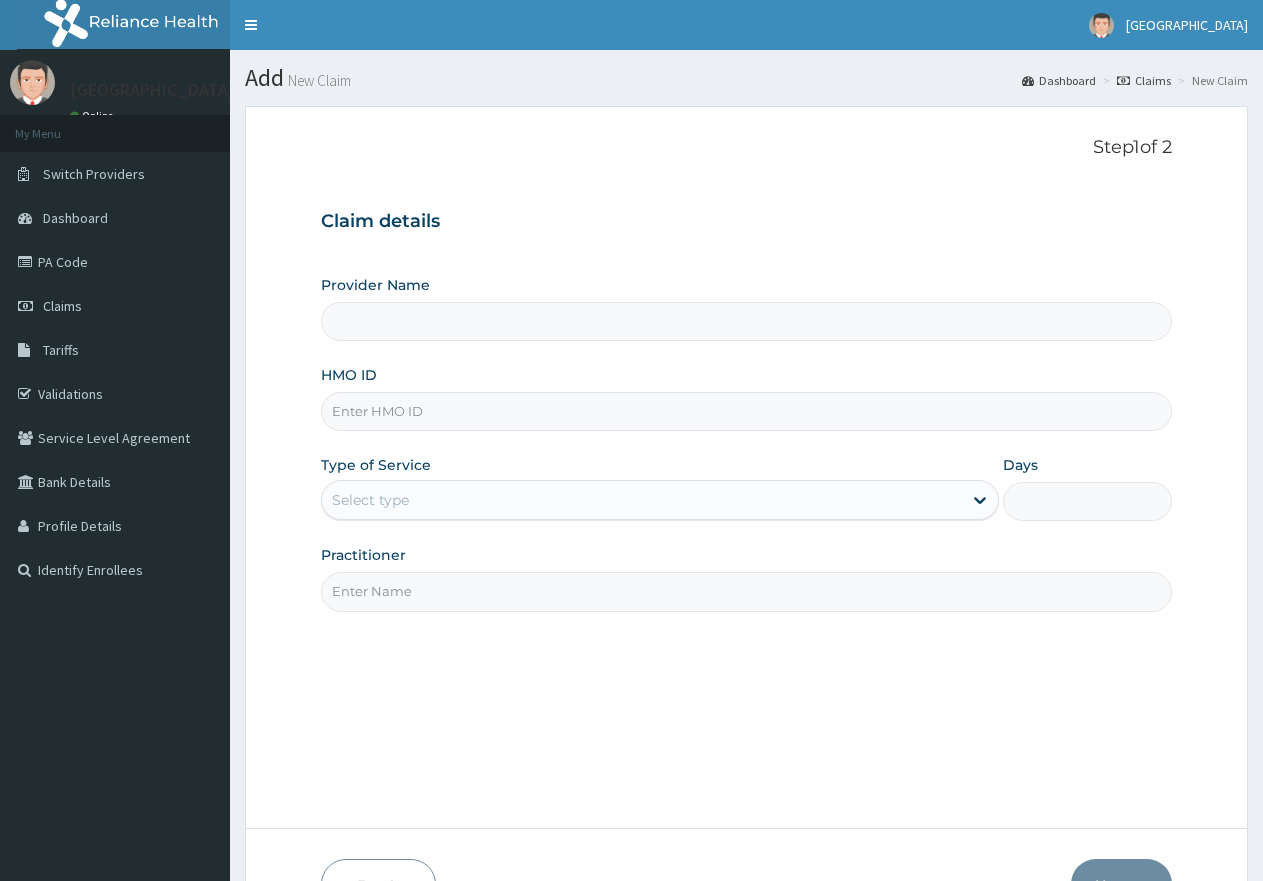 scroll, scrollTop: 0, scrollLeft: 0, axis: both 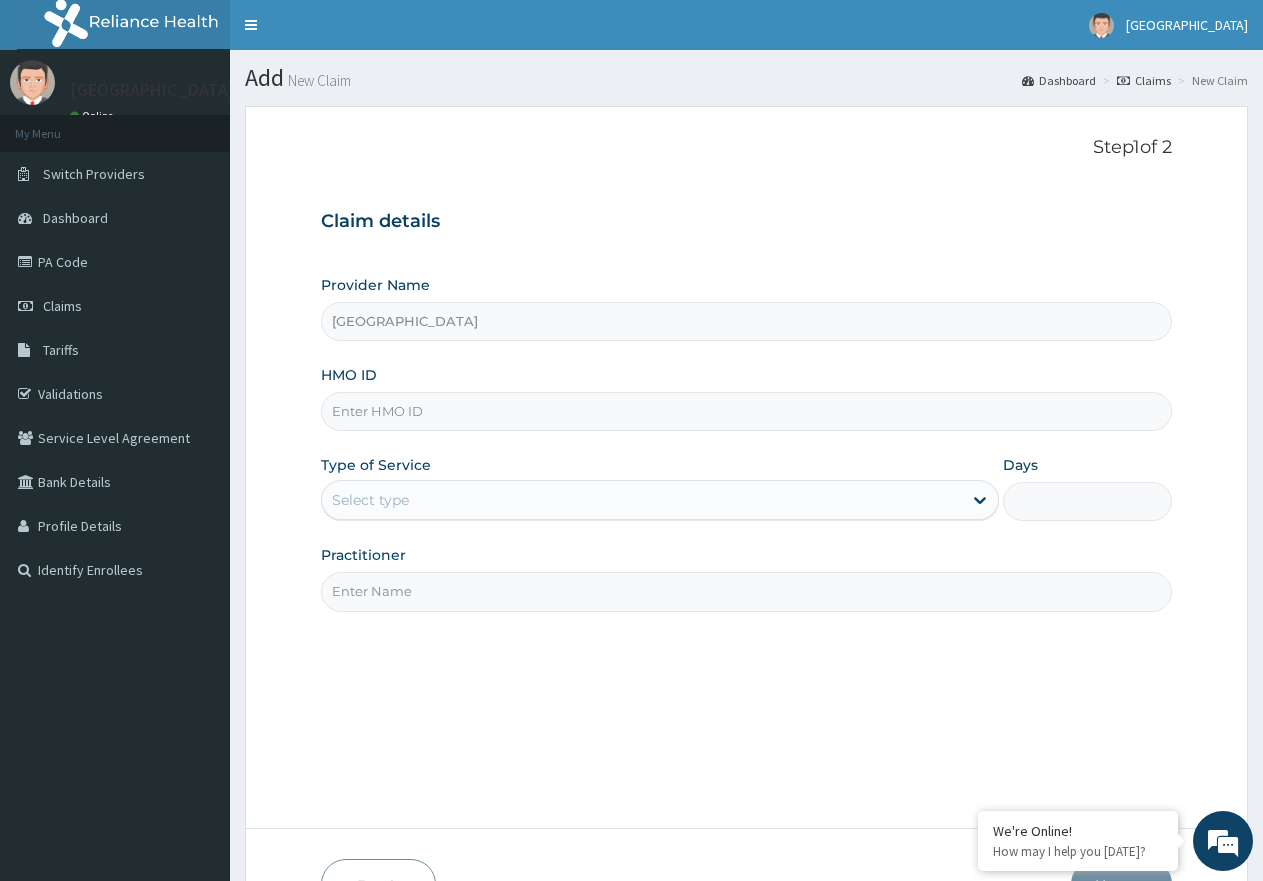 paste on "ERM/10111/A" 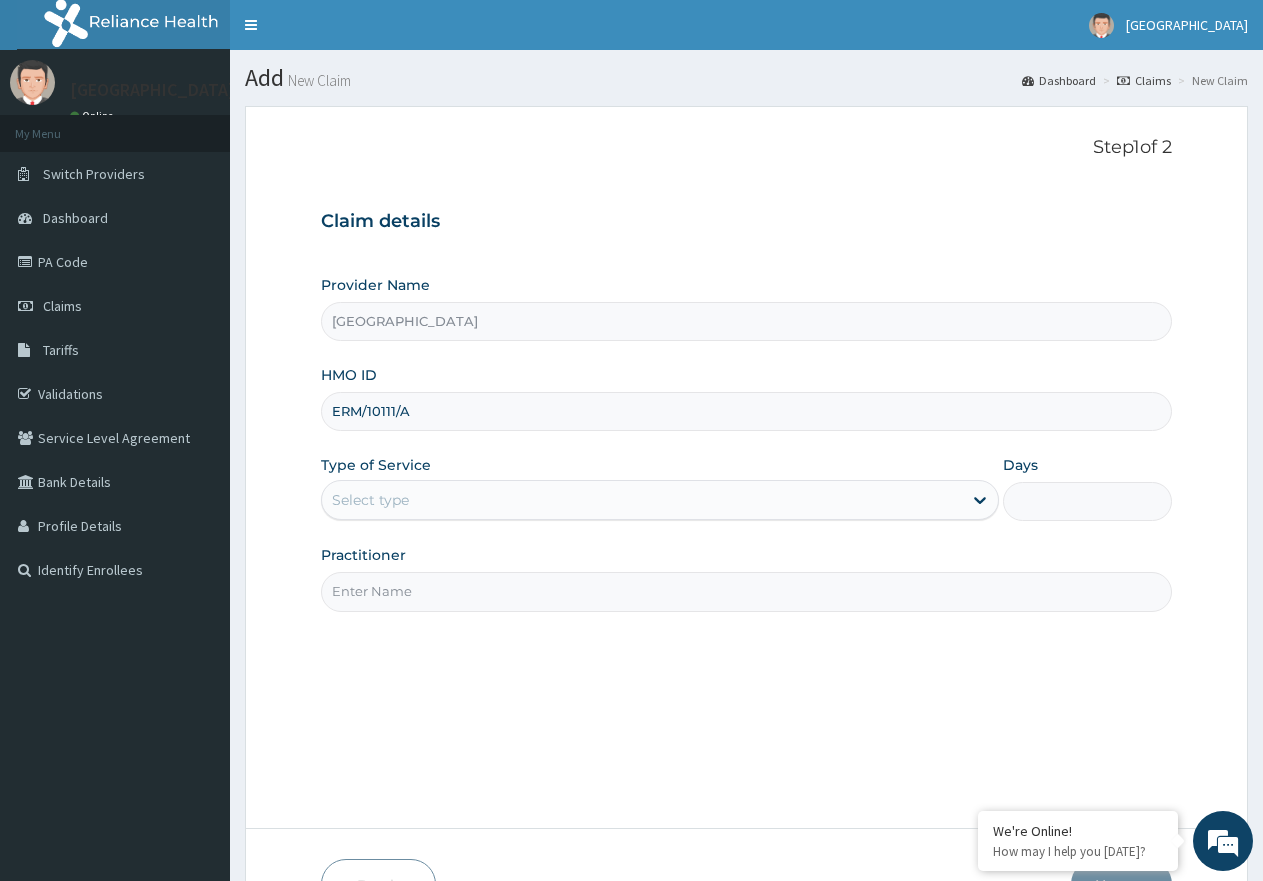 type on "ERM/10111/A" 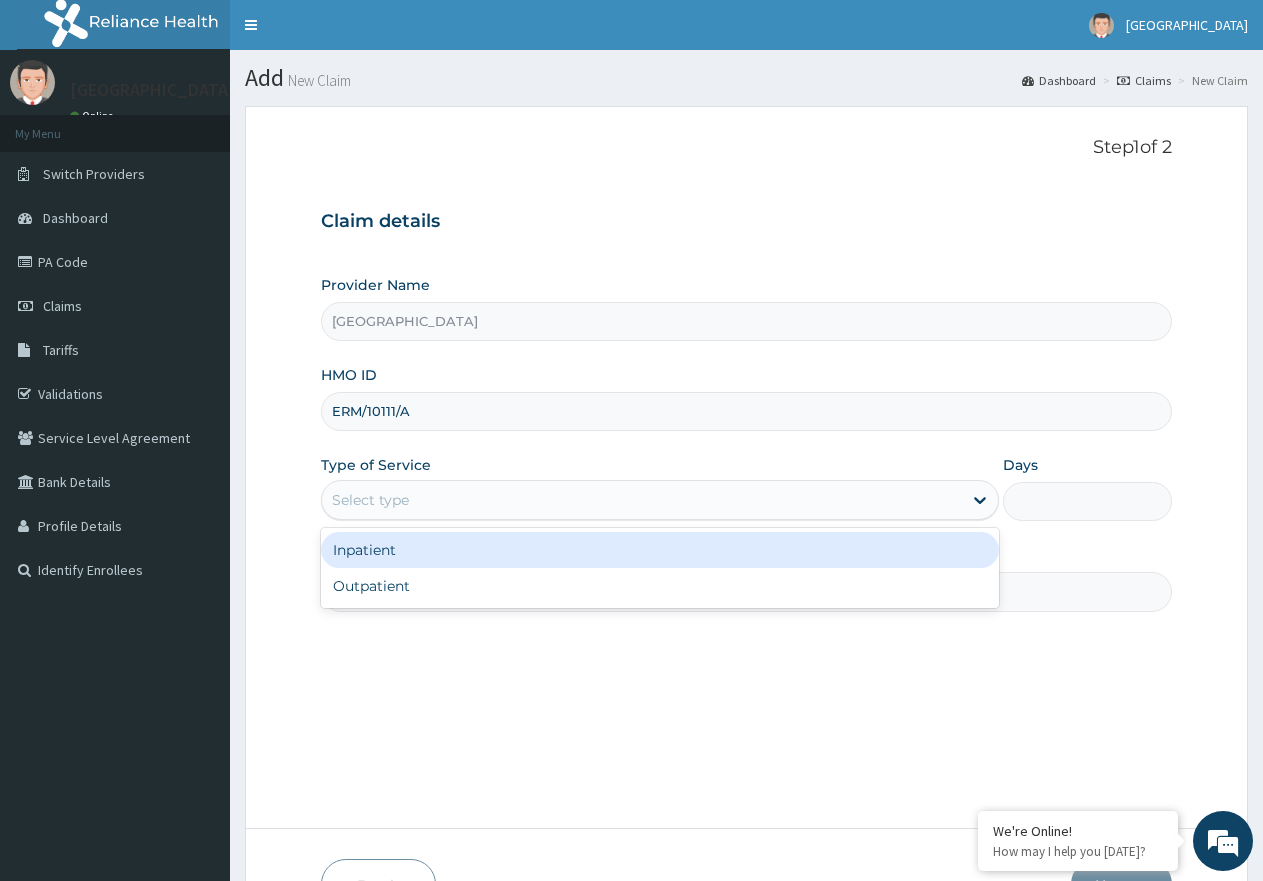 click on "Select type" at bounding box center (641, 500) 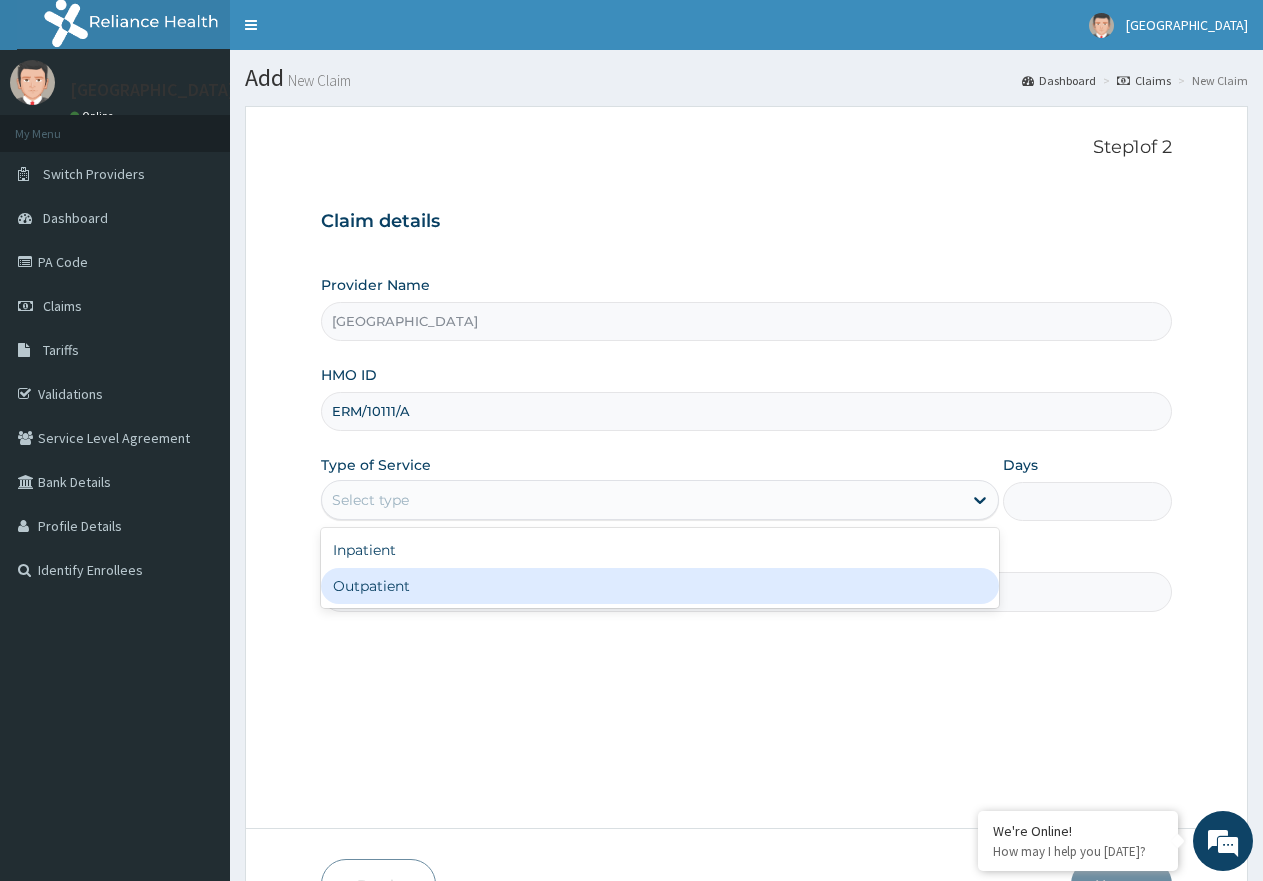 click on "Outpatient" at bounding box center (659, 586) 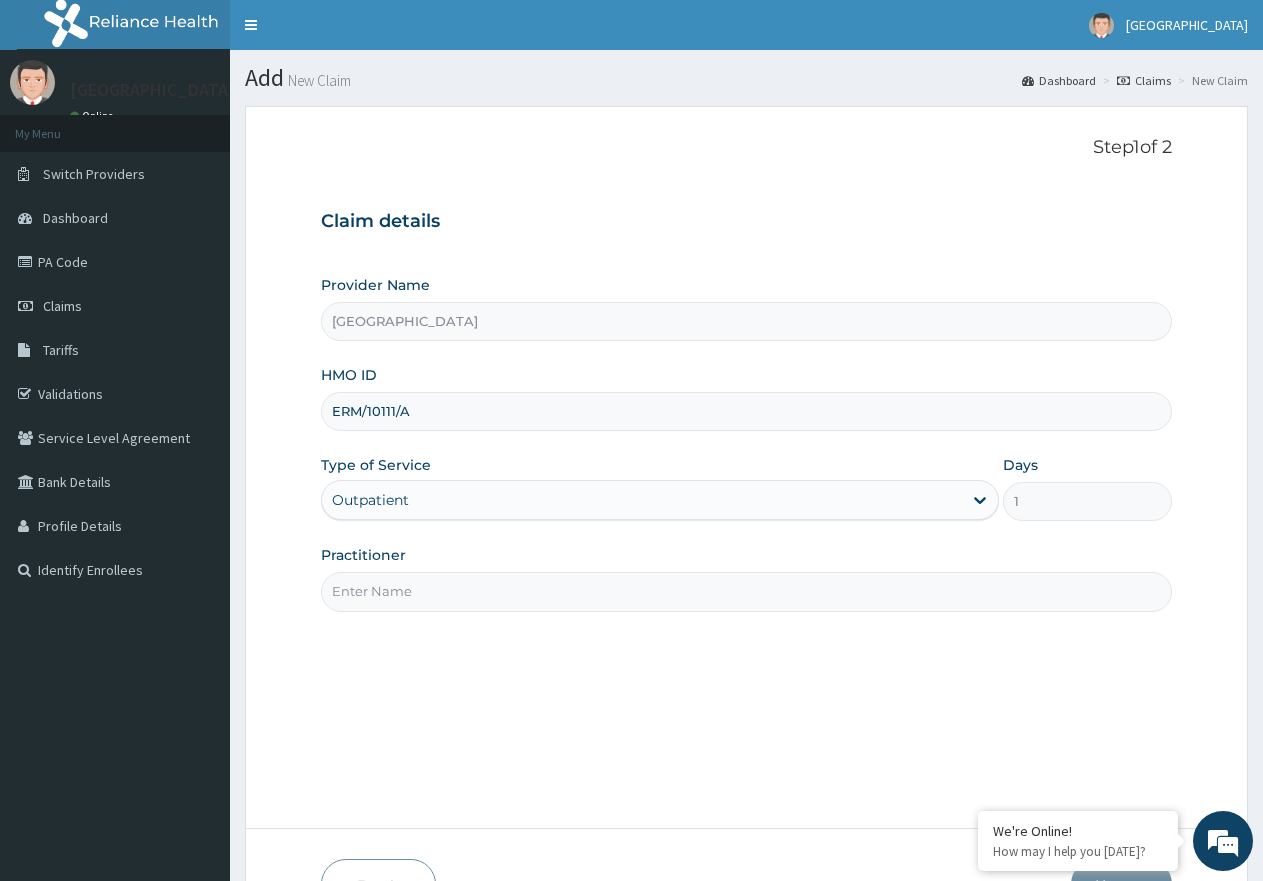 click on "Practitioner" at bounding box center [746, 591] 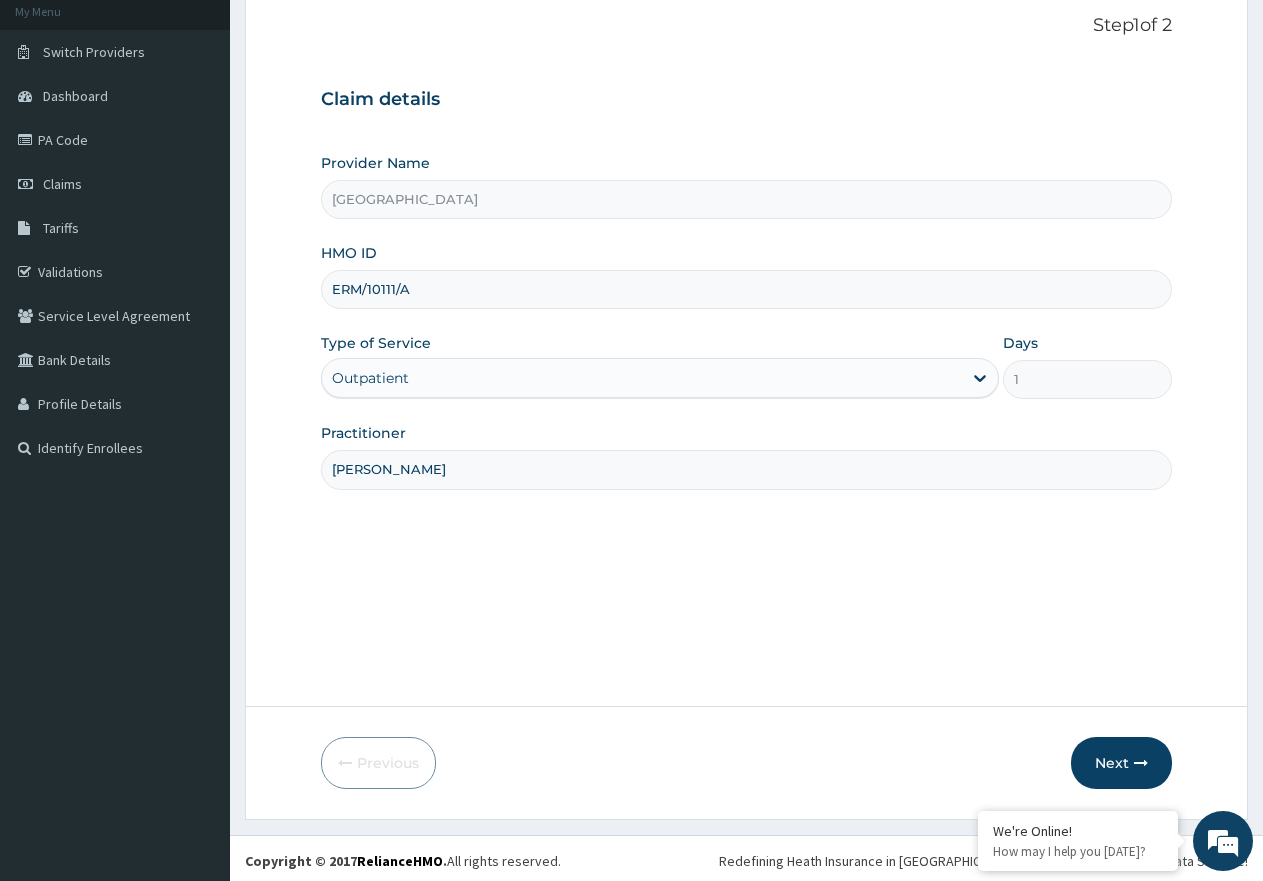 scroll, scrollTop: 127, scrollLeft: 0, axis: vertical 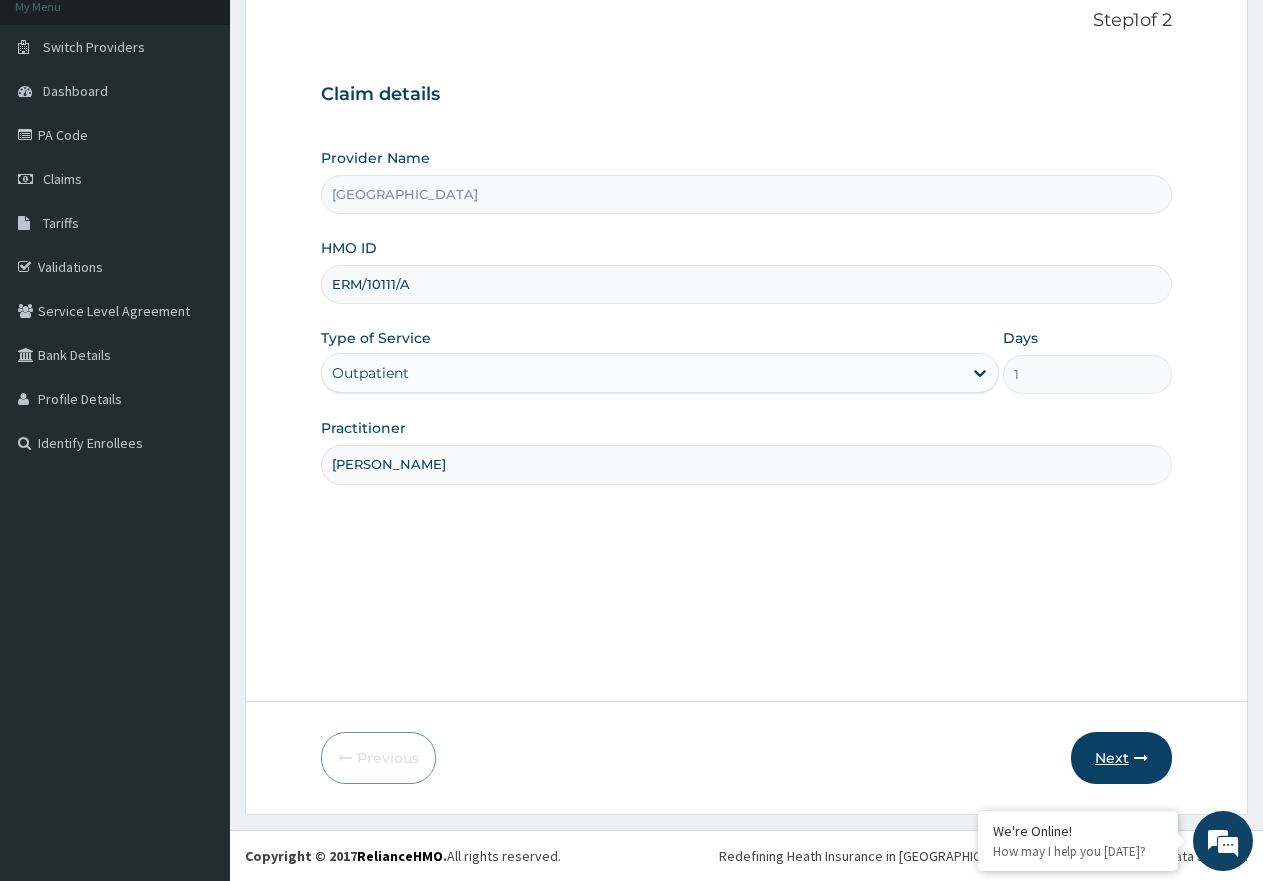 type on "DR BERE" 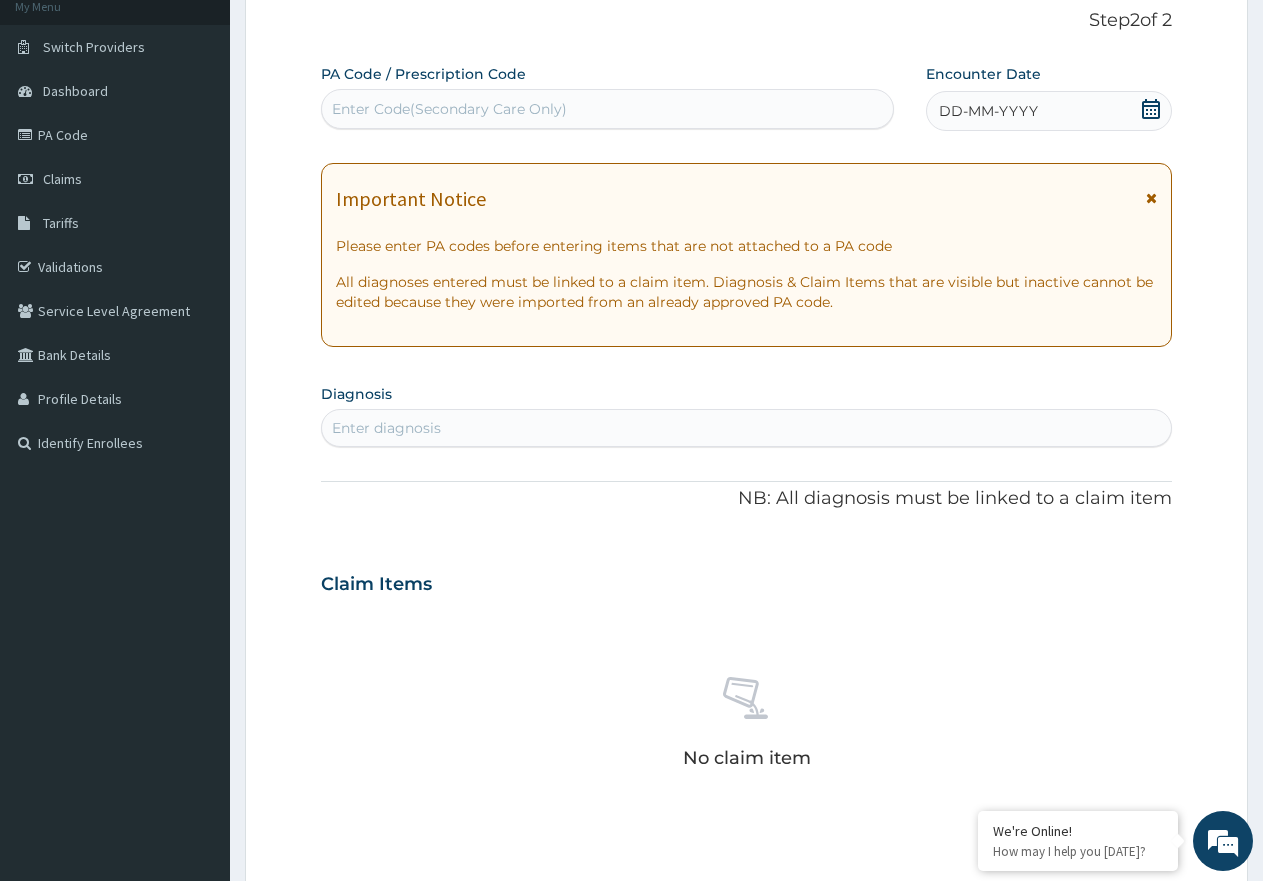 scroll, scrollTop: 0, scrollLeft: 0, axis: both 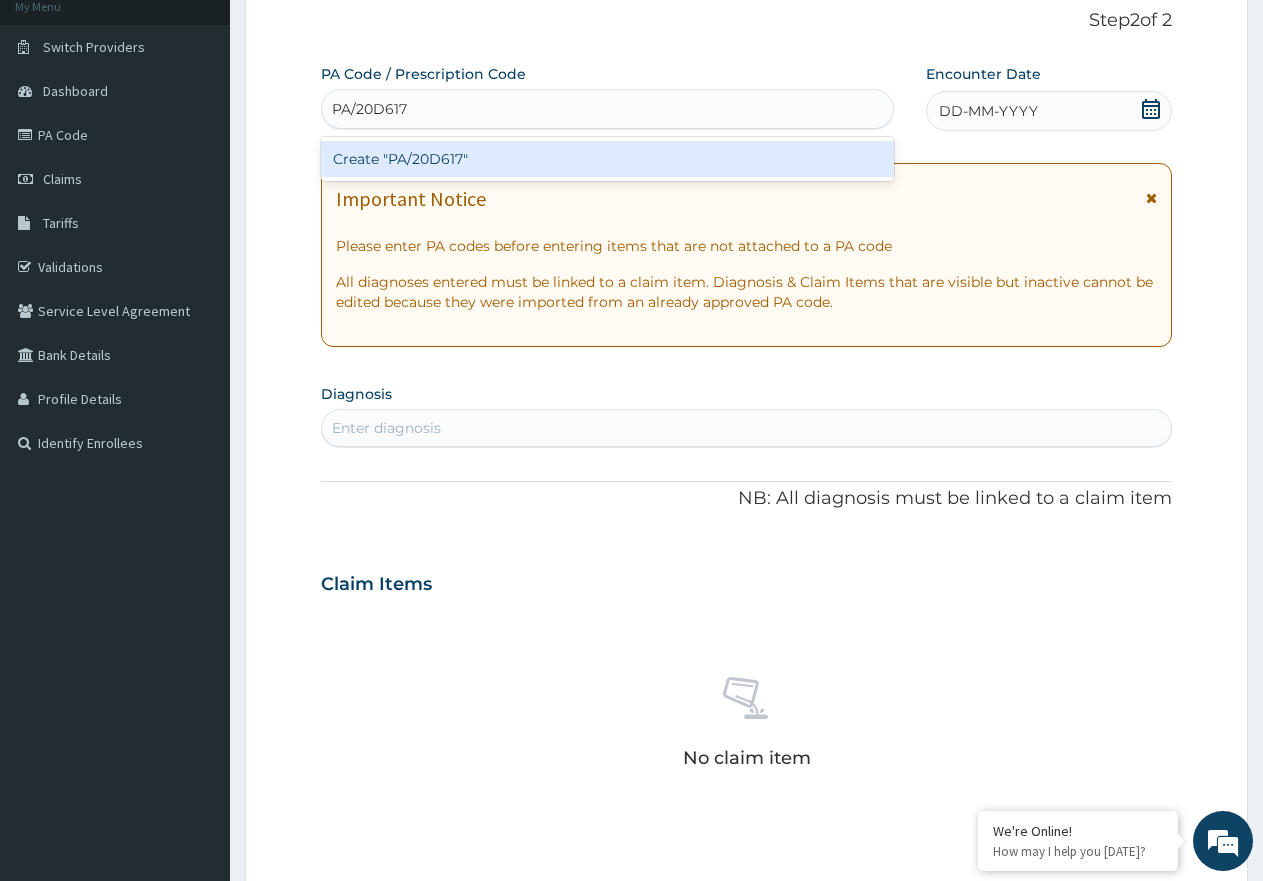 click on "Create "PA/20D617"" at bounding box center (607, 159) 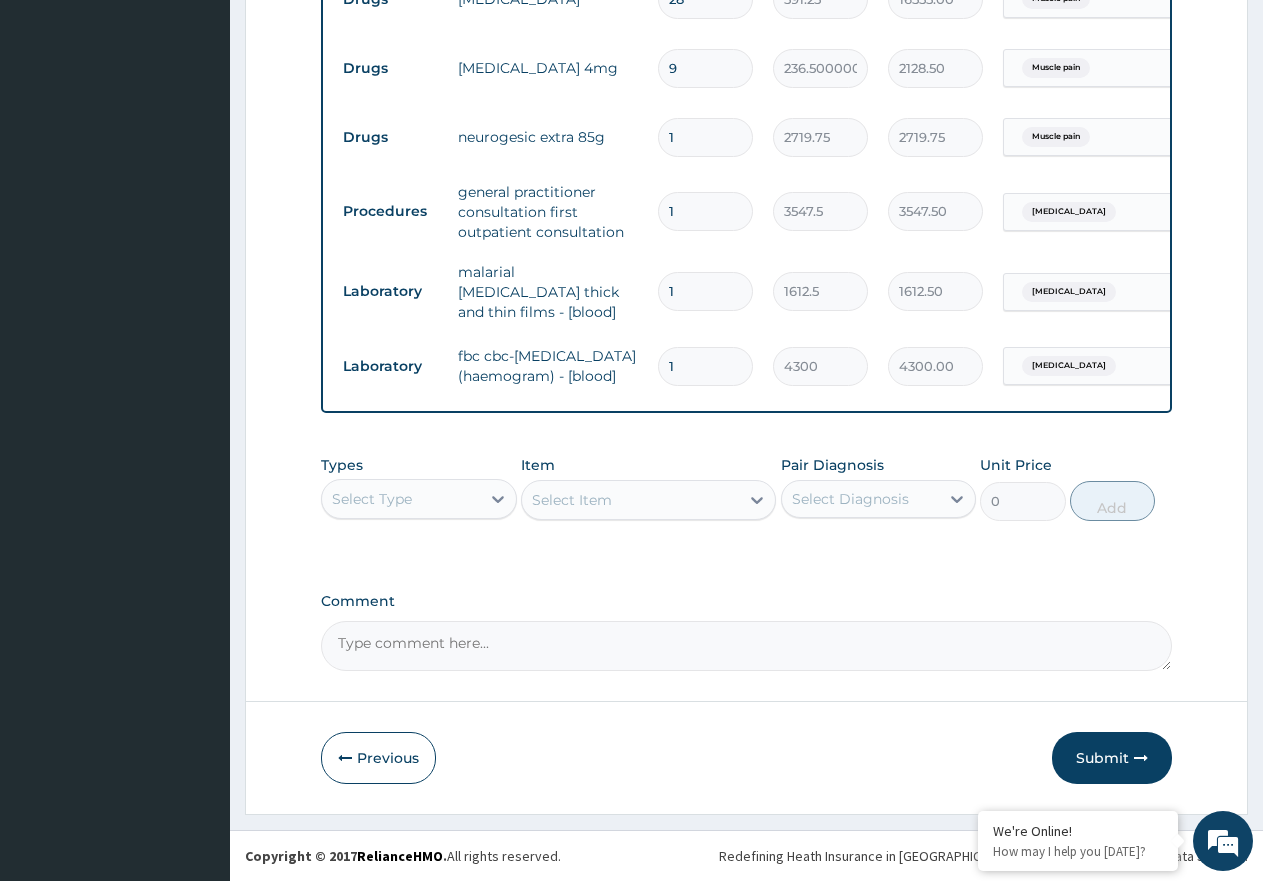 scroll, scrollTop: 988, scrollLeft: 0, axis: vertical 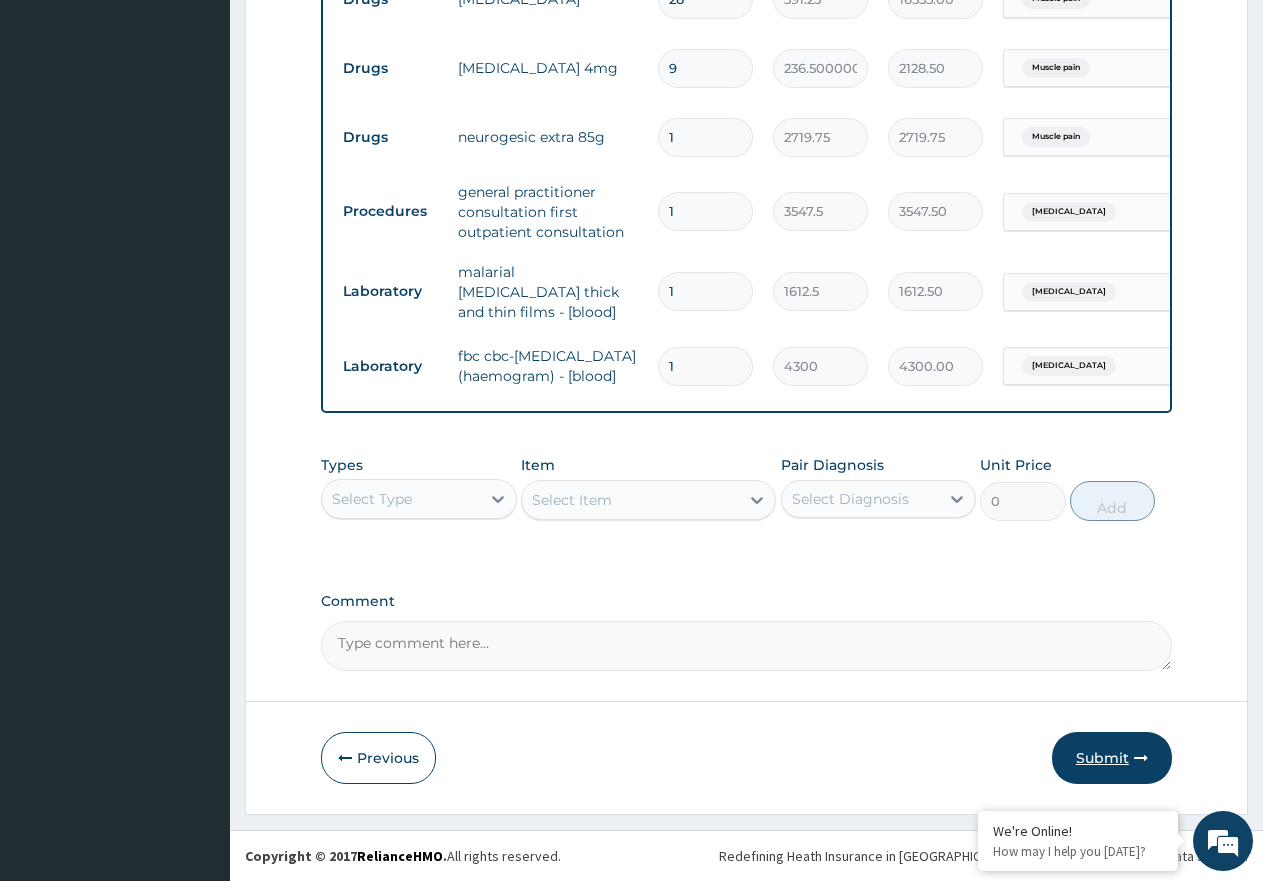 click on "Submit" at bounding box center [1112, 758] 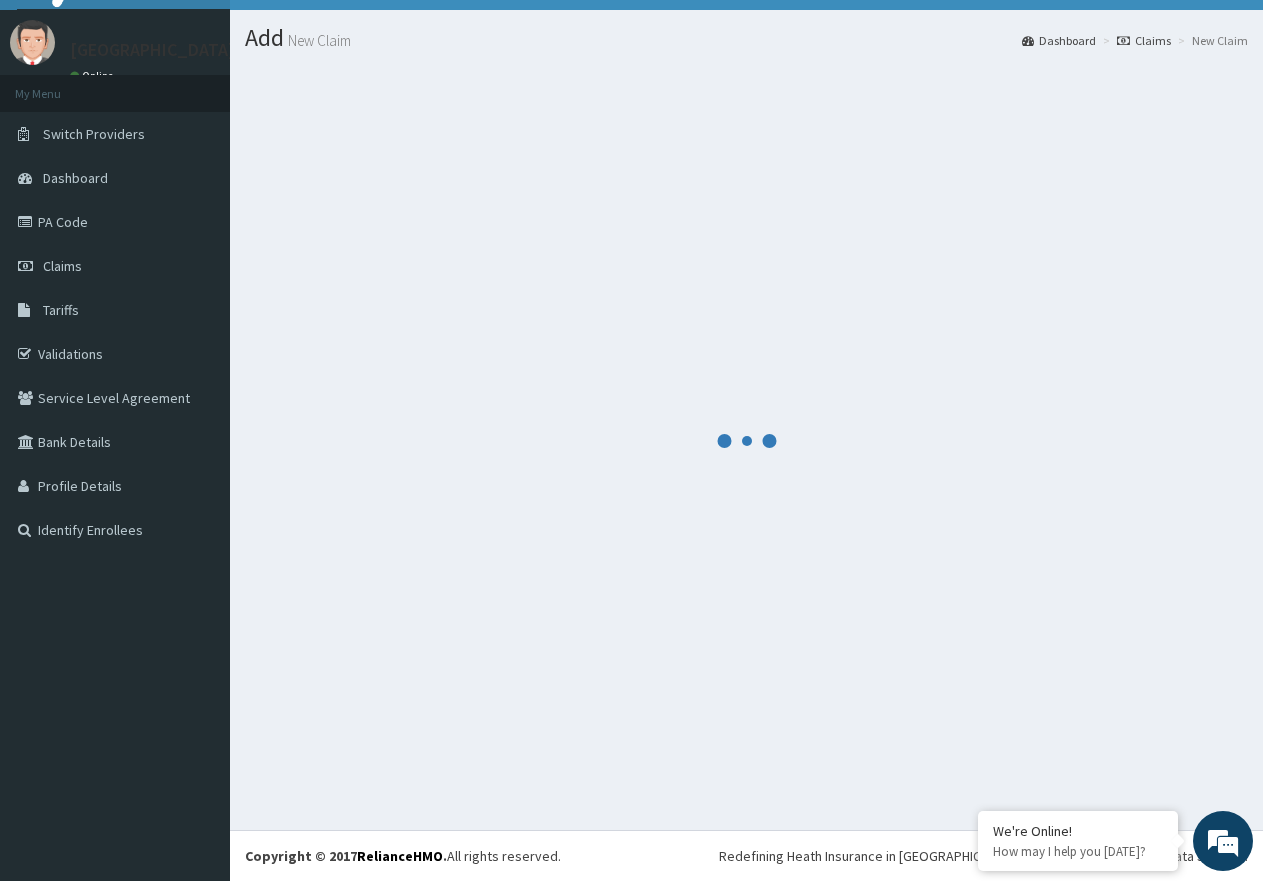 scroll, scrollTop: 40, scrollLeft: 0, axis: vertical 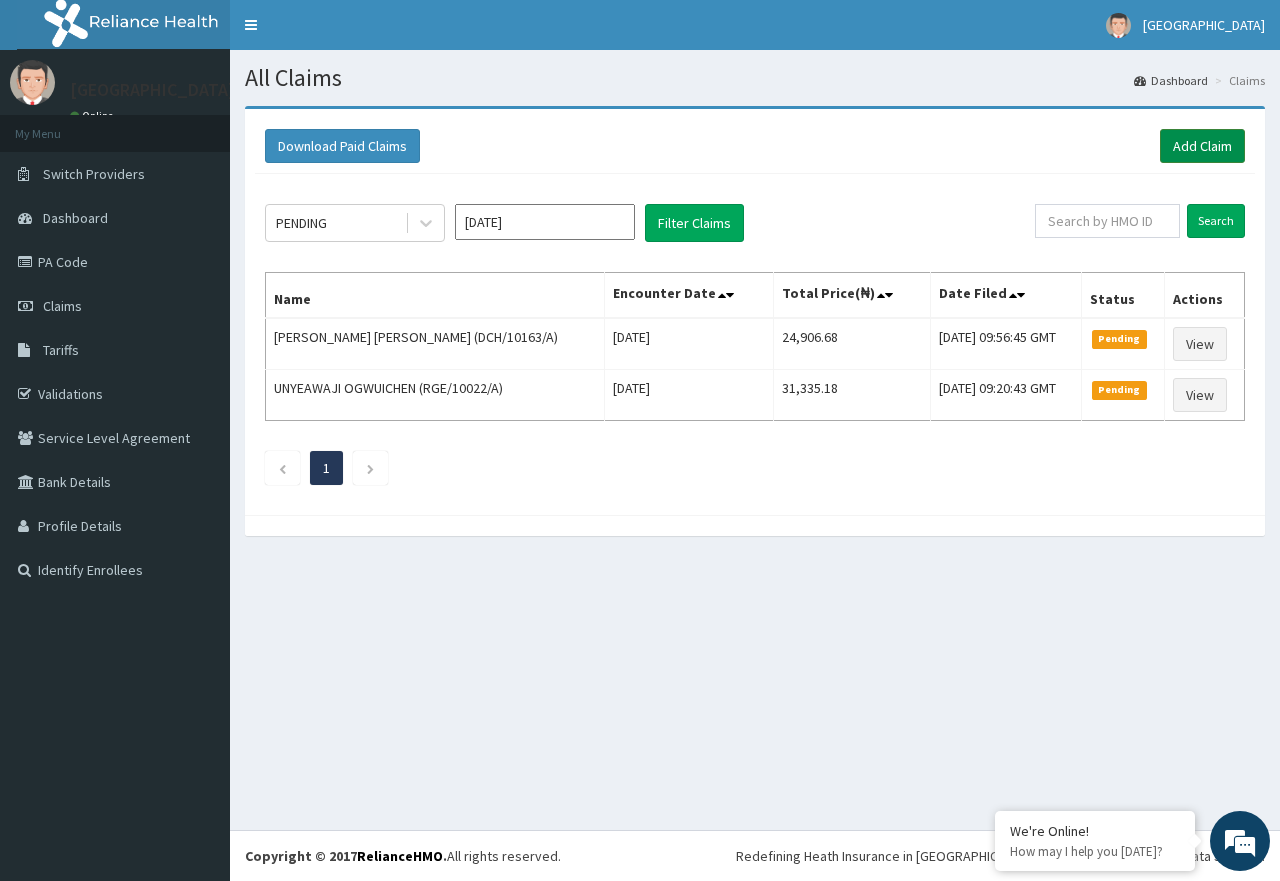 click on "Add Claim" at bounding box center [1202, 146] 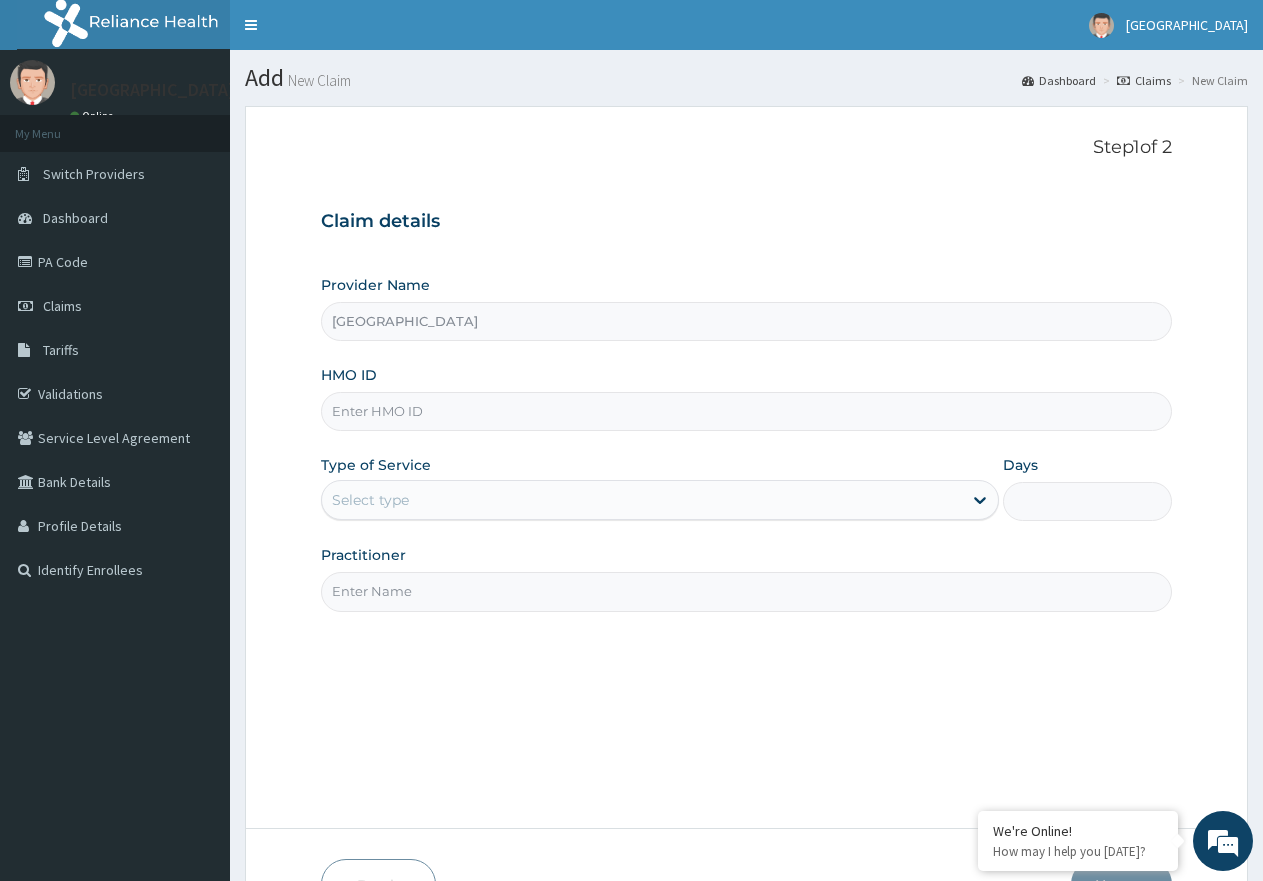 scroll, scrollTop: 0, scrollLeft: 0, axis: both 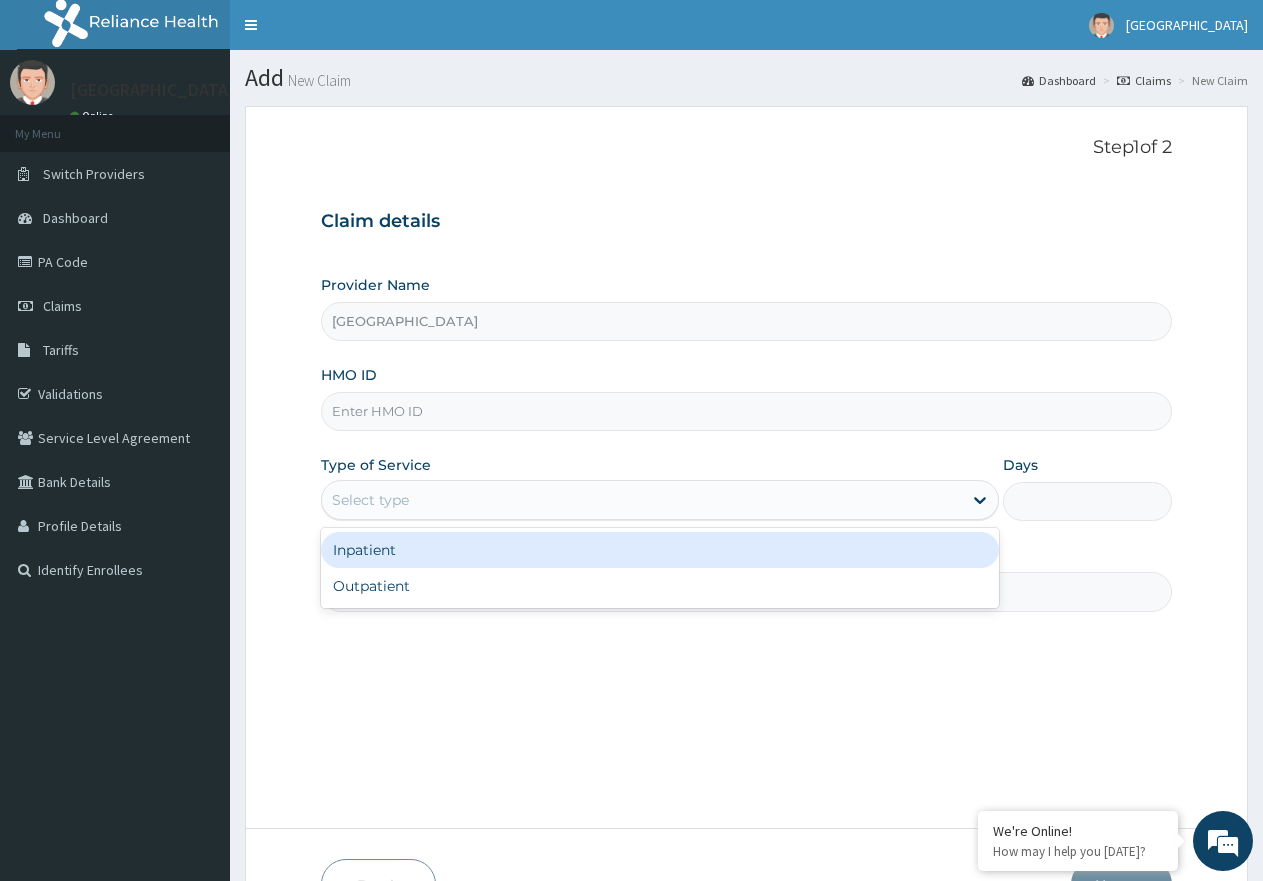 click on "Select type" at bounding box center [641, 500] 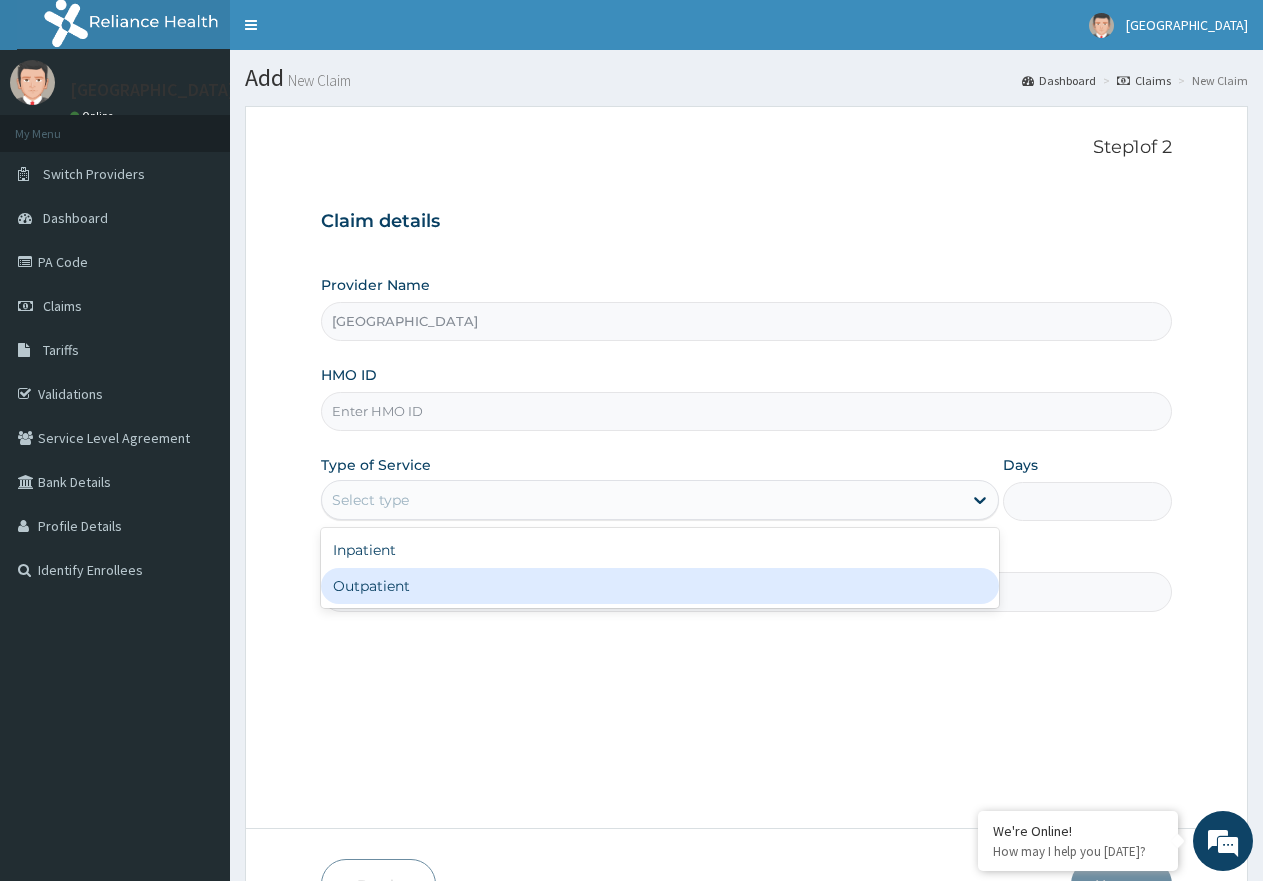 click on "Outpatient" at bounding box center [659, 586] 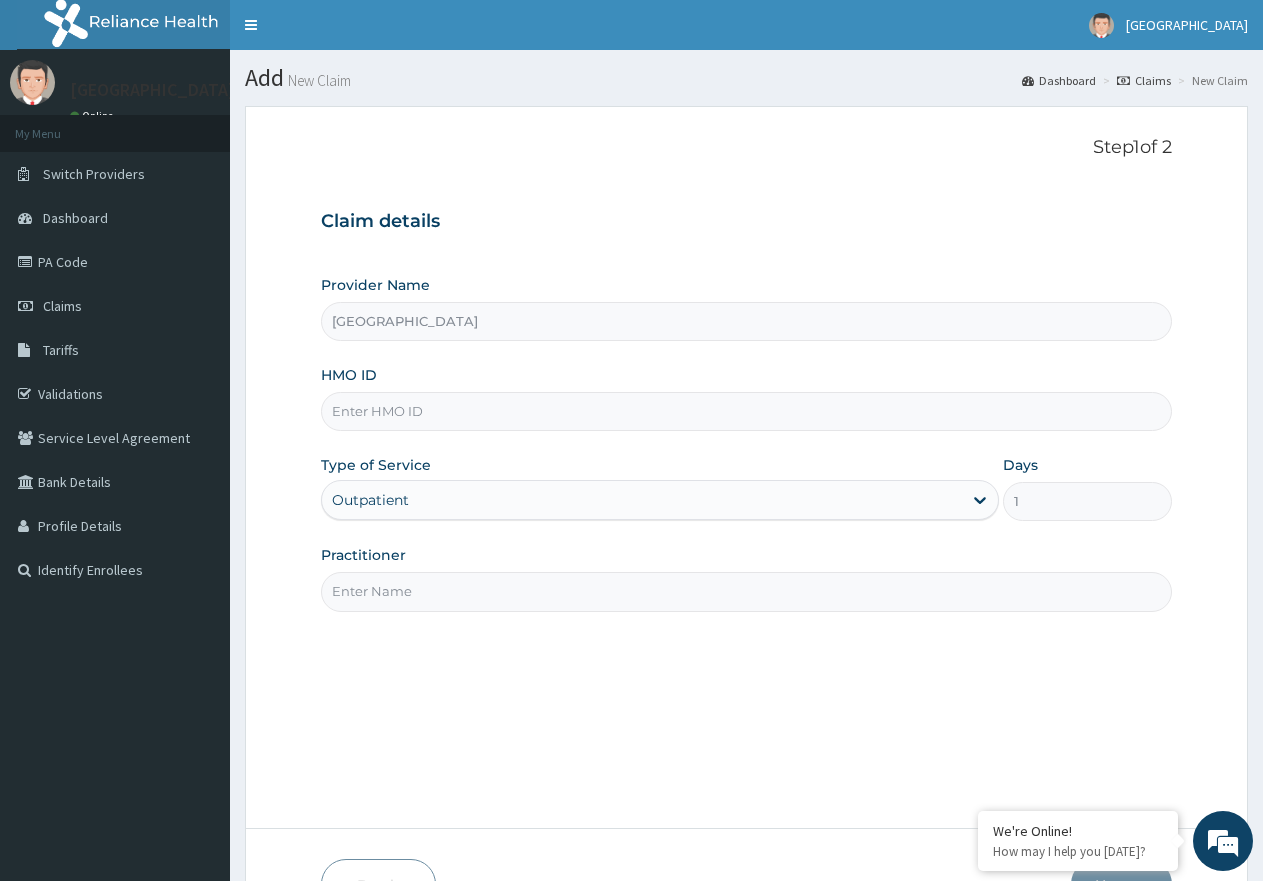 click on "Practitioner" at bounding box center [746, 591] 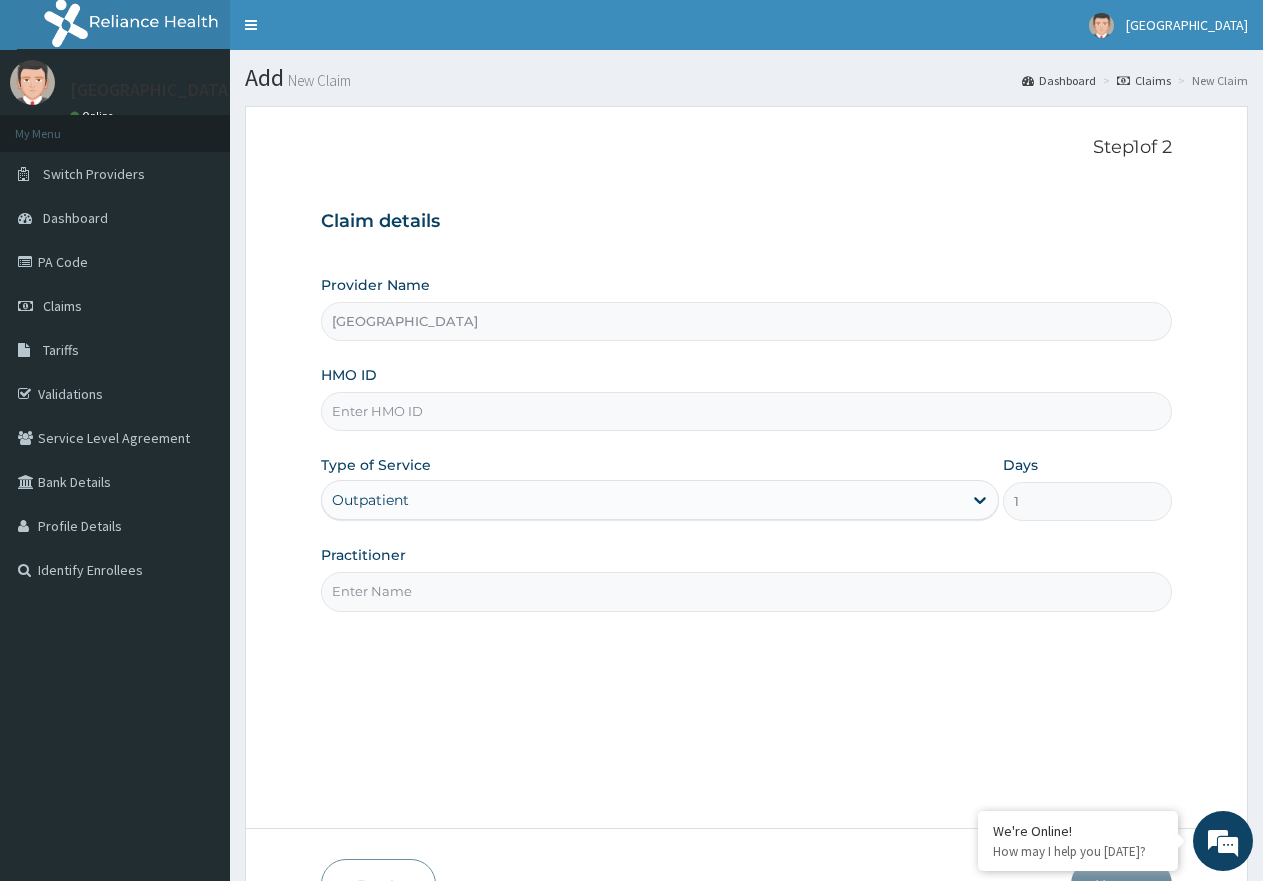 type on "DR. NGOZI" 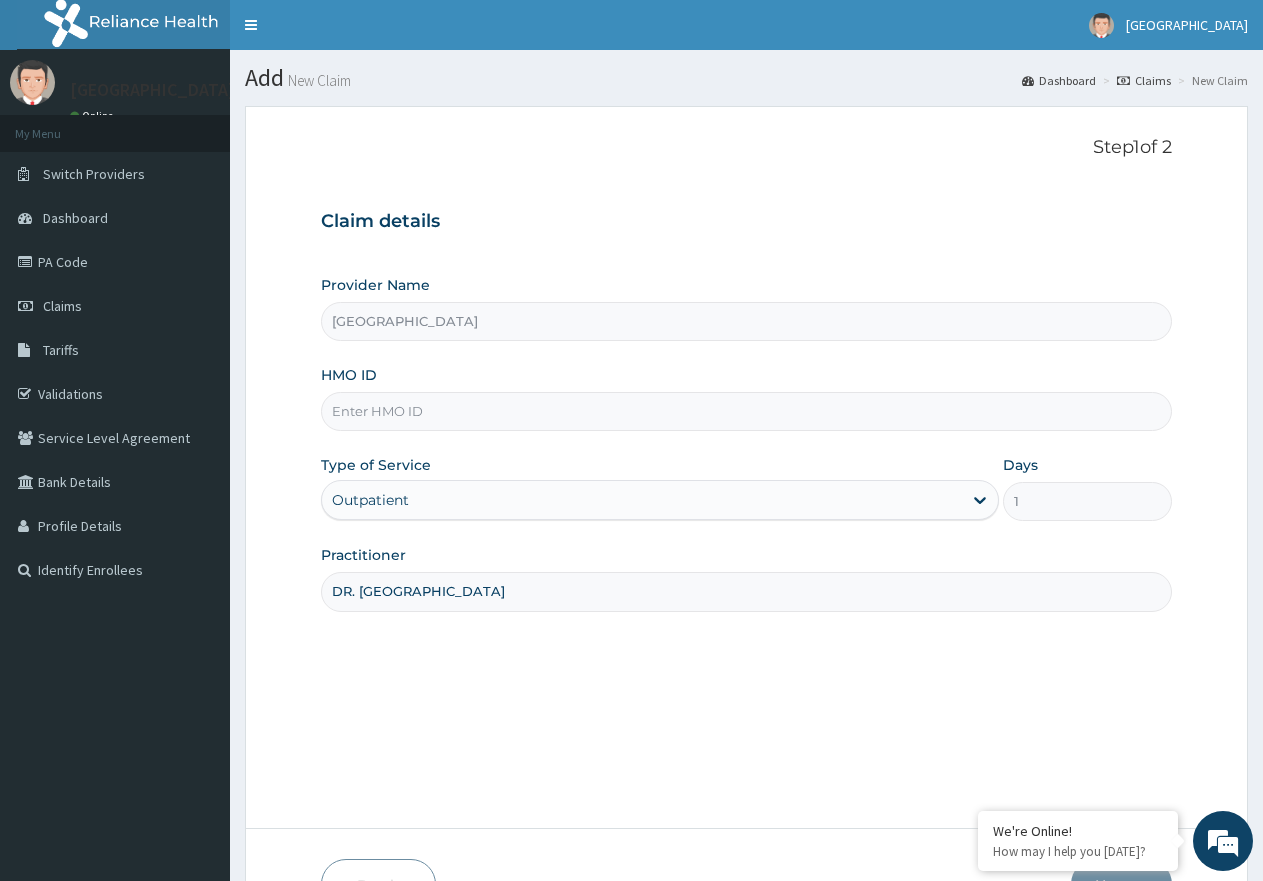 scroll, scrollTop: 127, scrollLeft: 0, axis: vertical 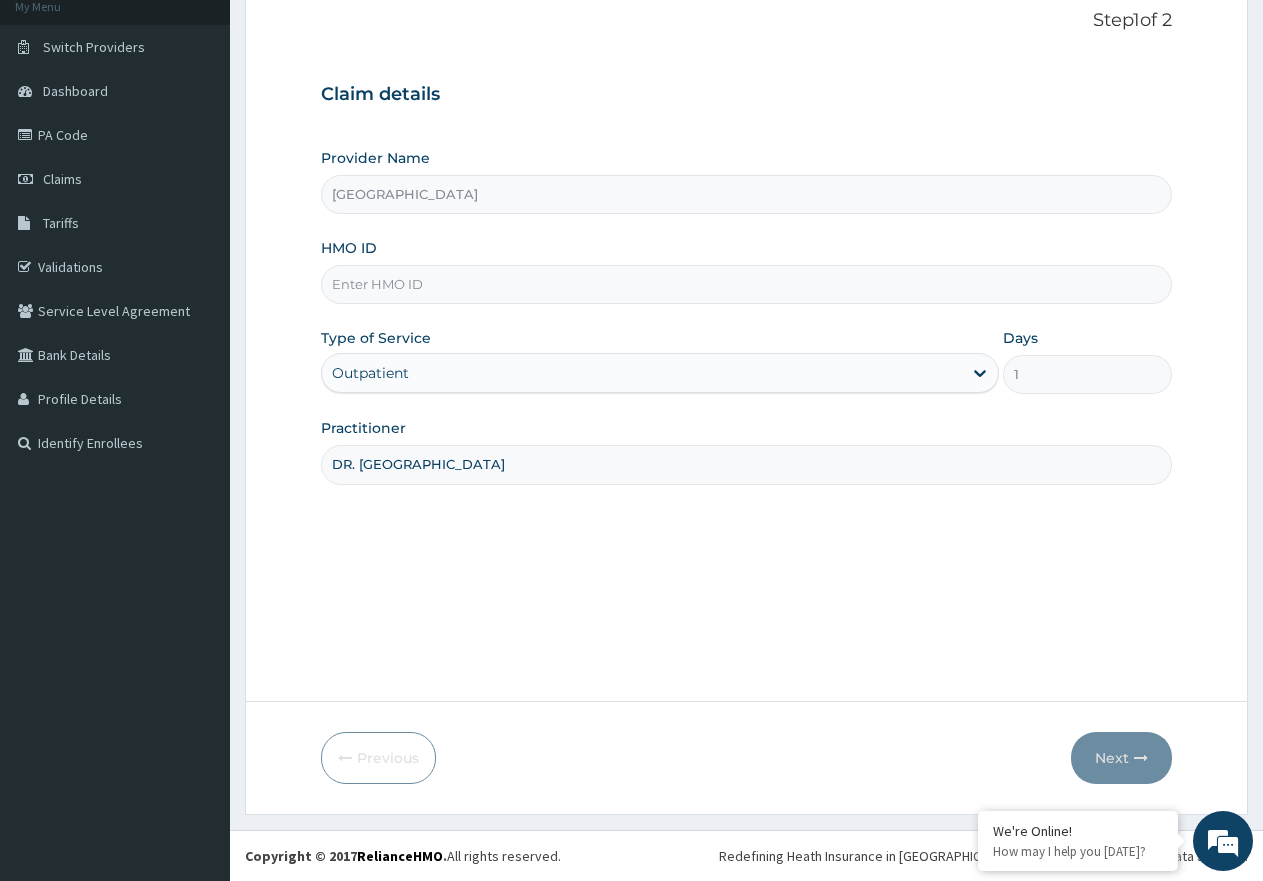 click on "HMO ID" at bounding box center [746, 284] 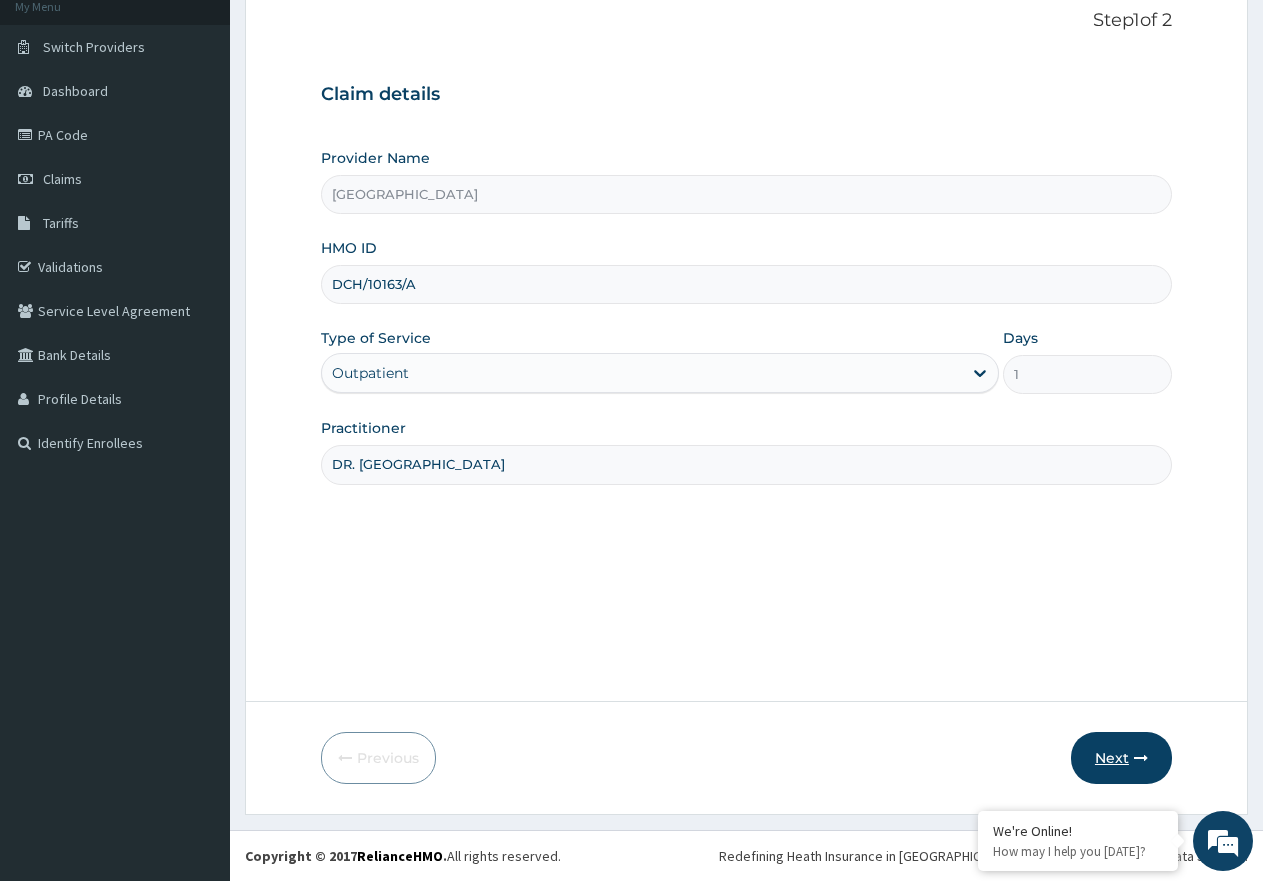 type on "DCH/10163/A" 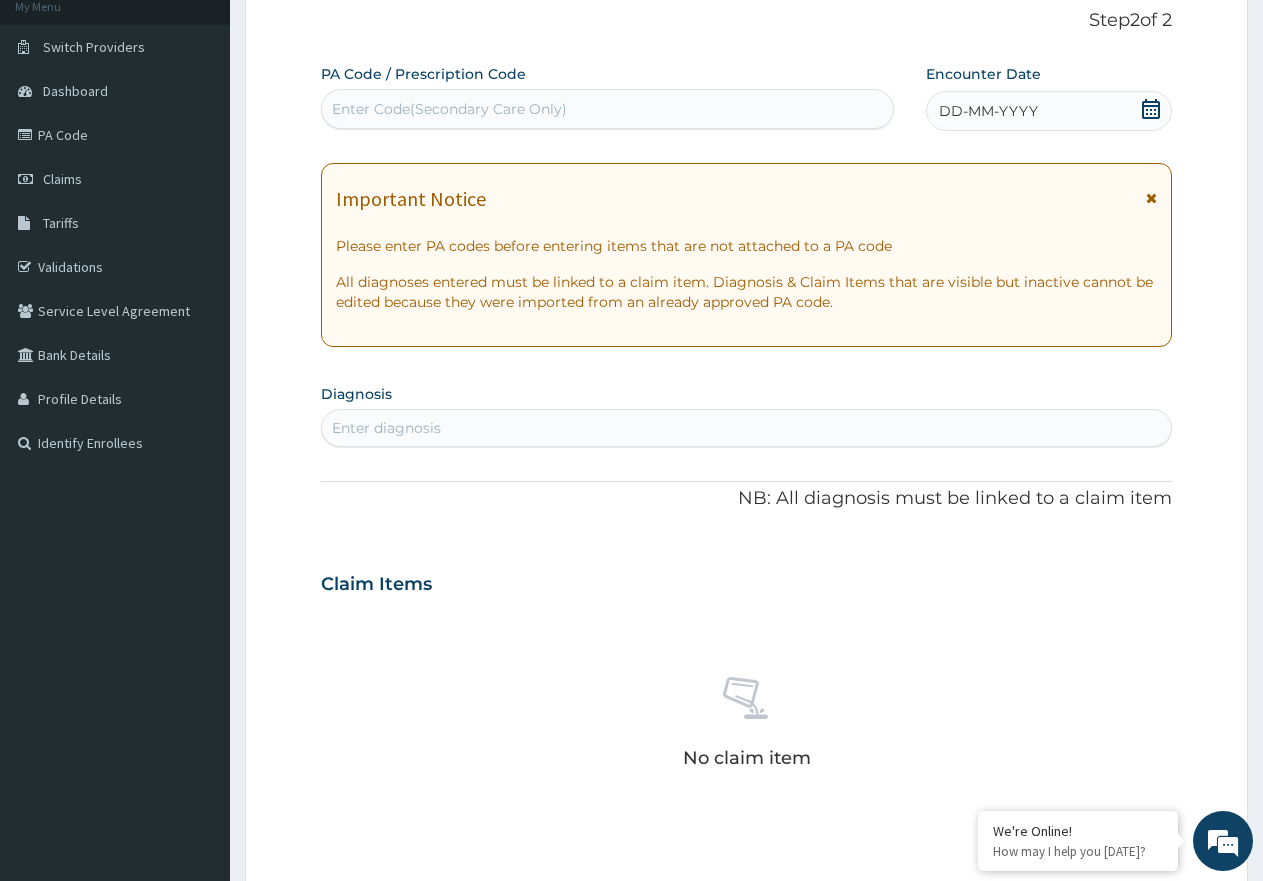 click on "Enter Code(Secondary Care Only)" at bounding box center [449, 109] 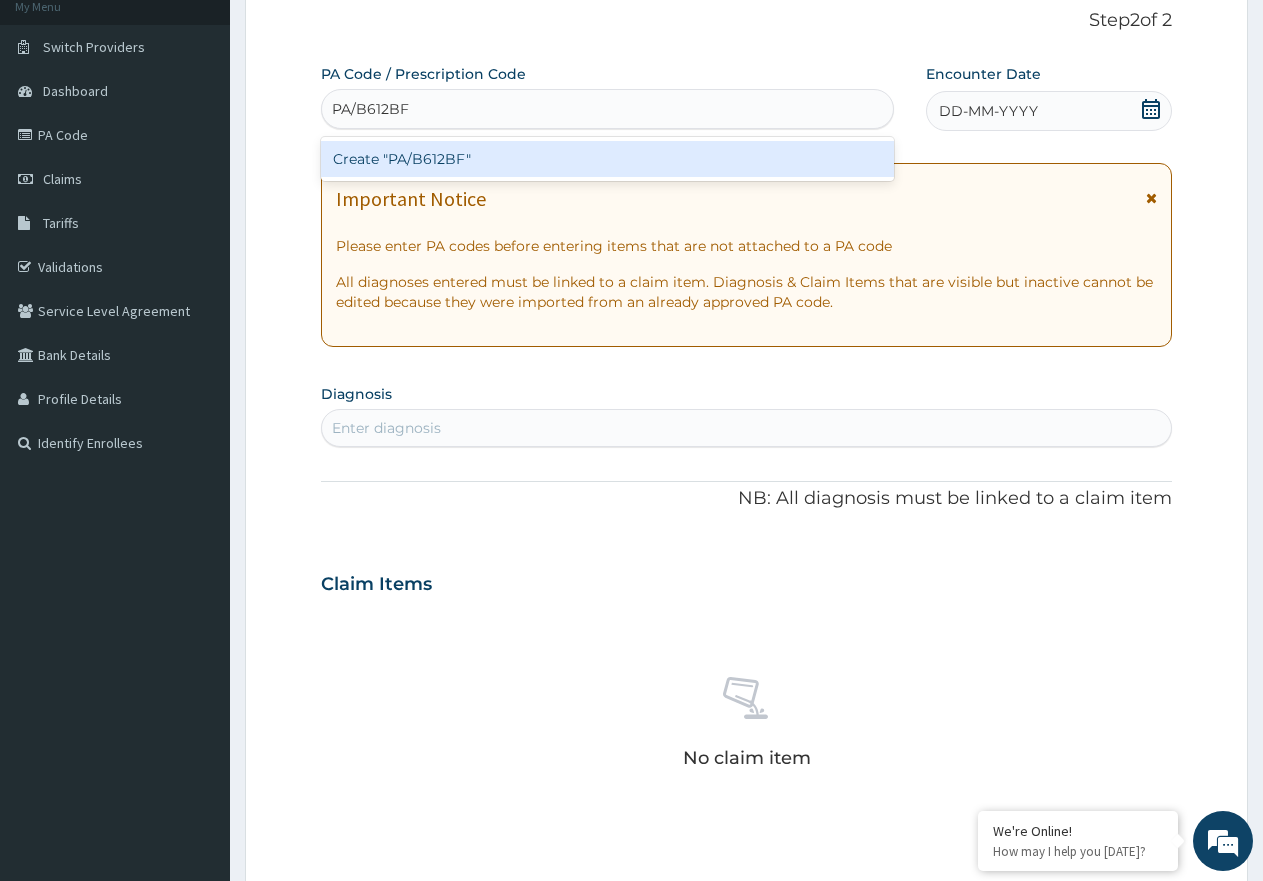 click on "Create "PA/B612BF"" at bounding box center [607, 159] 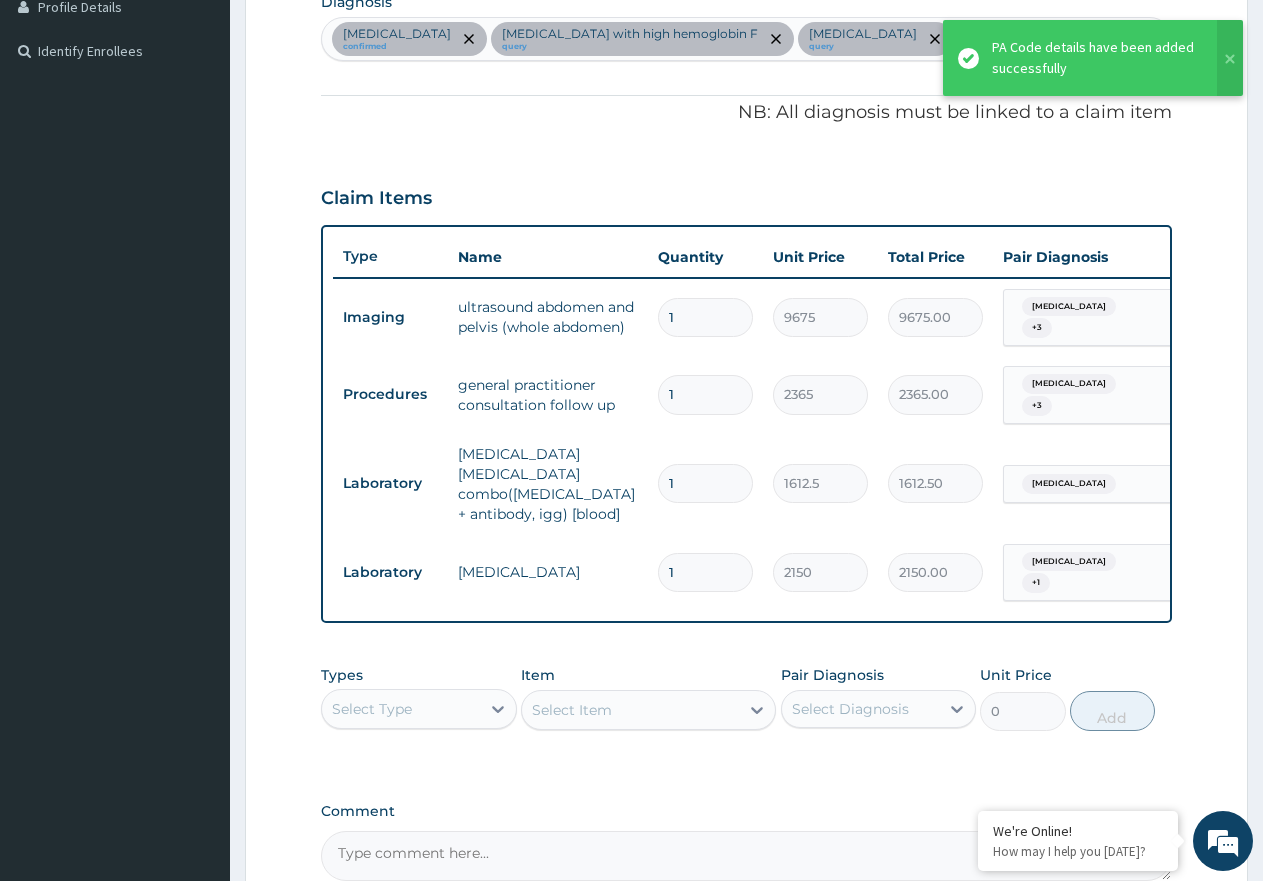 scroll, scrollTop: 709, scrollLeft: 0, axis: vertical 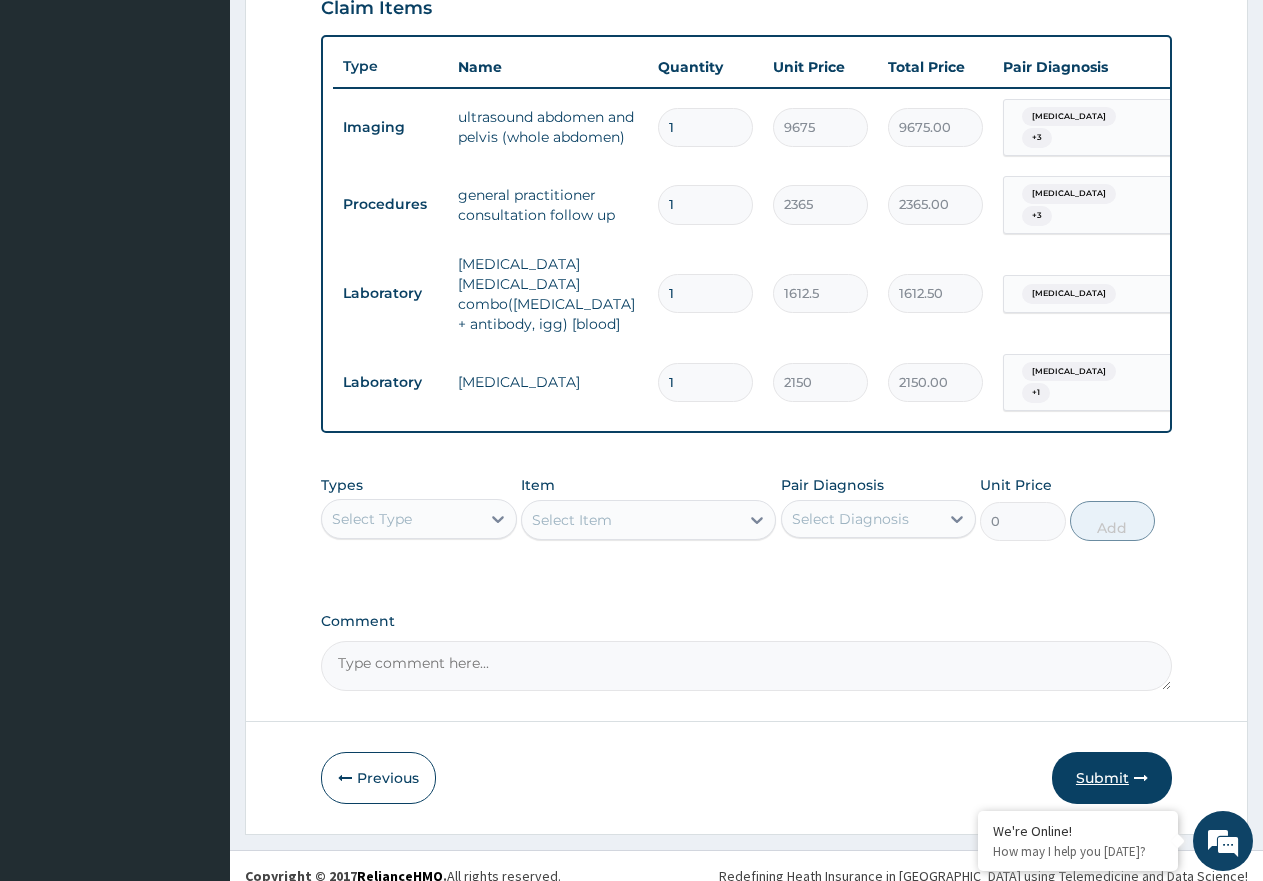 click on "Submit" at bounding box center (1112, 778) 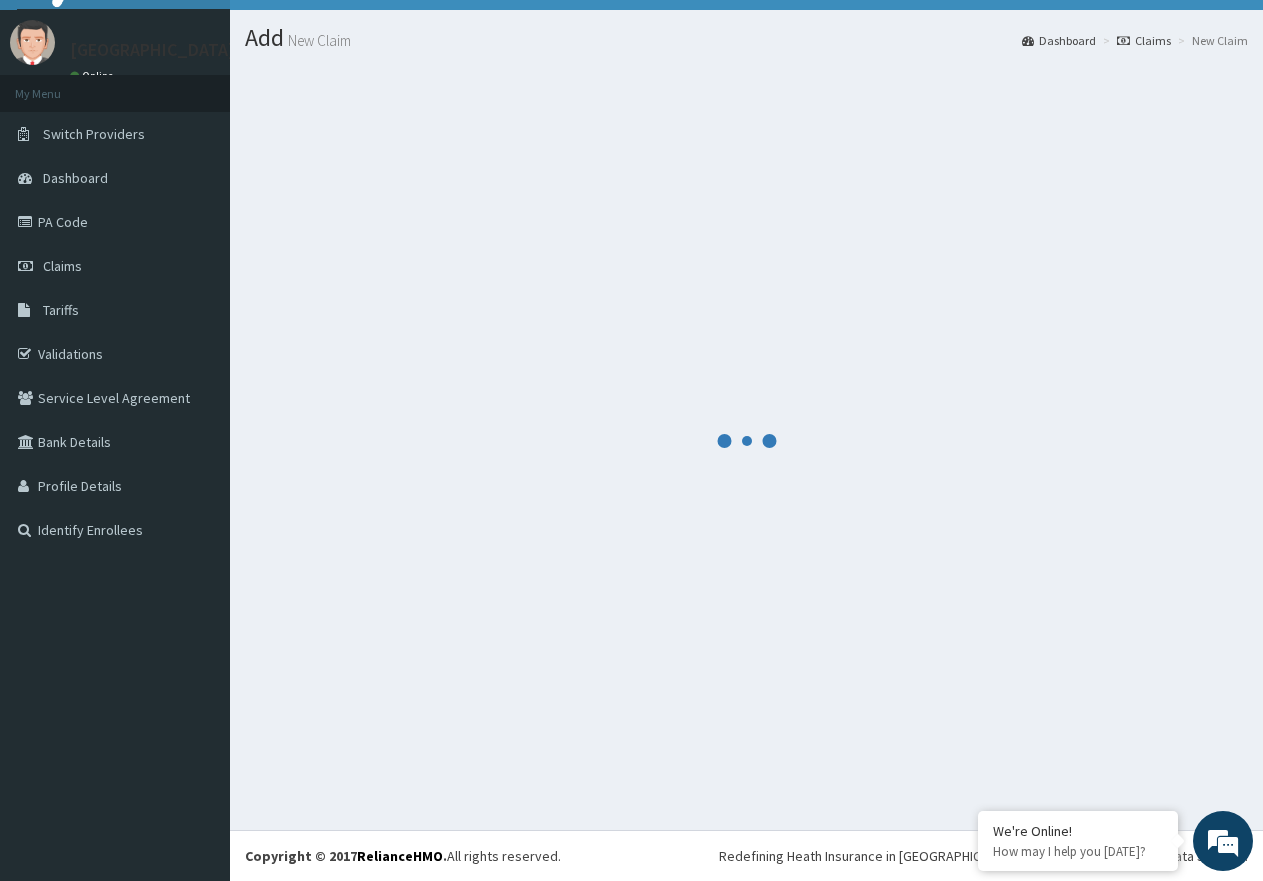 scroll, scrollTop: 40, scrollLeft: 0, axis: vertical 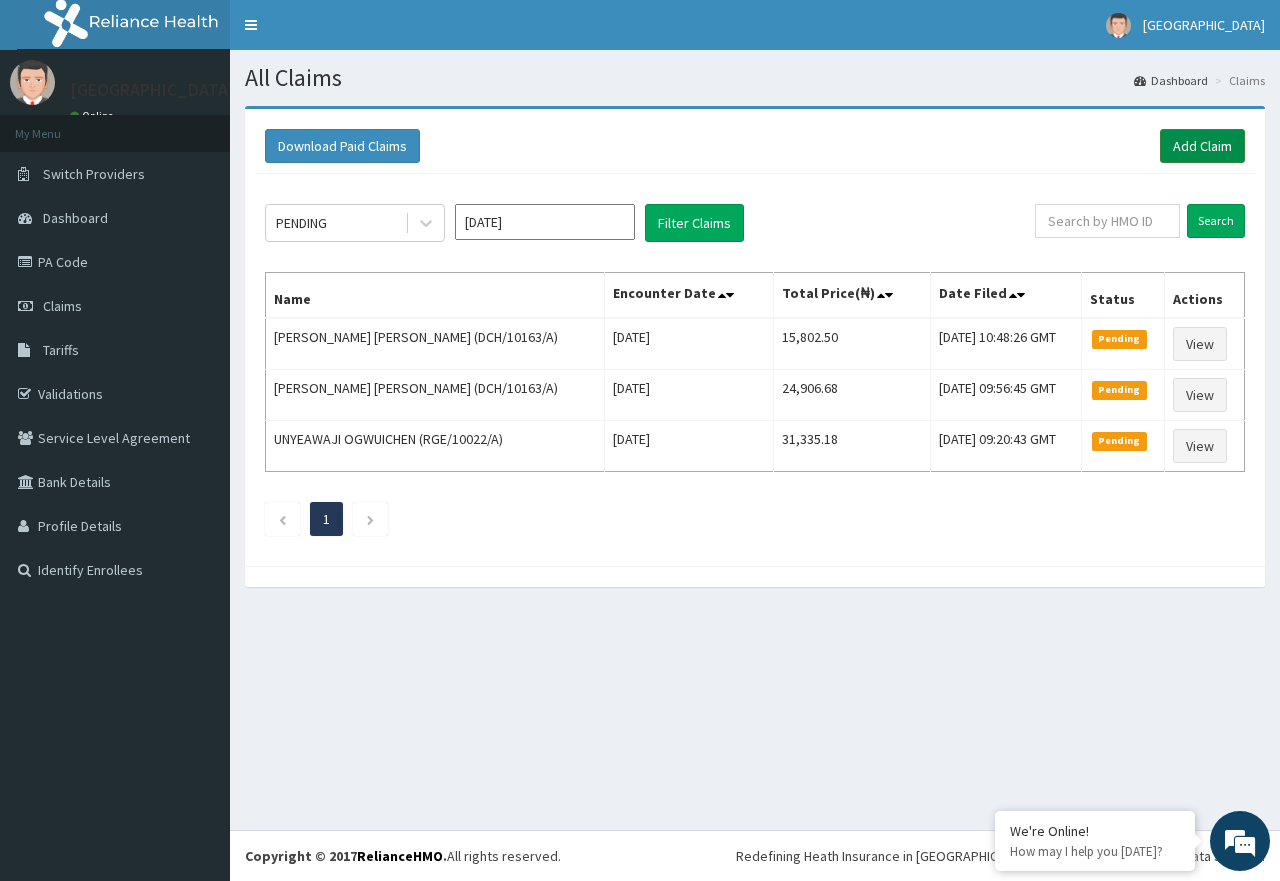 click on "Add Claim" at bounding box center [1202, 146] 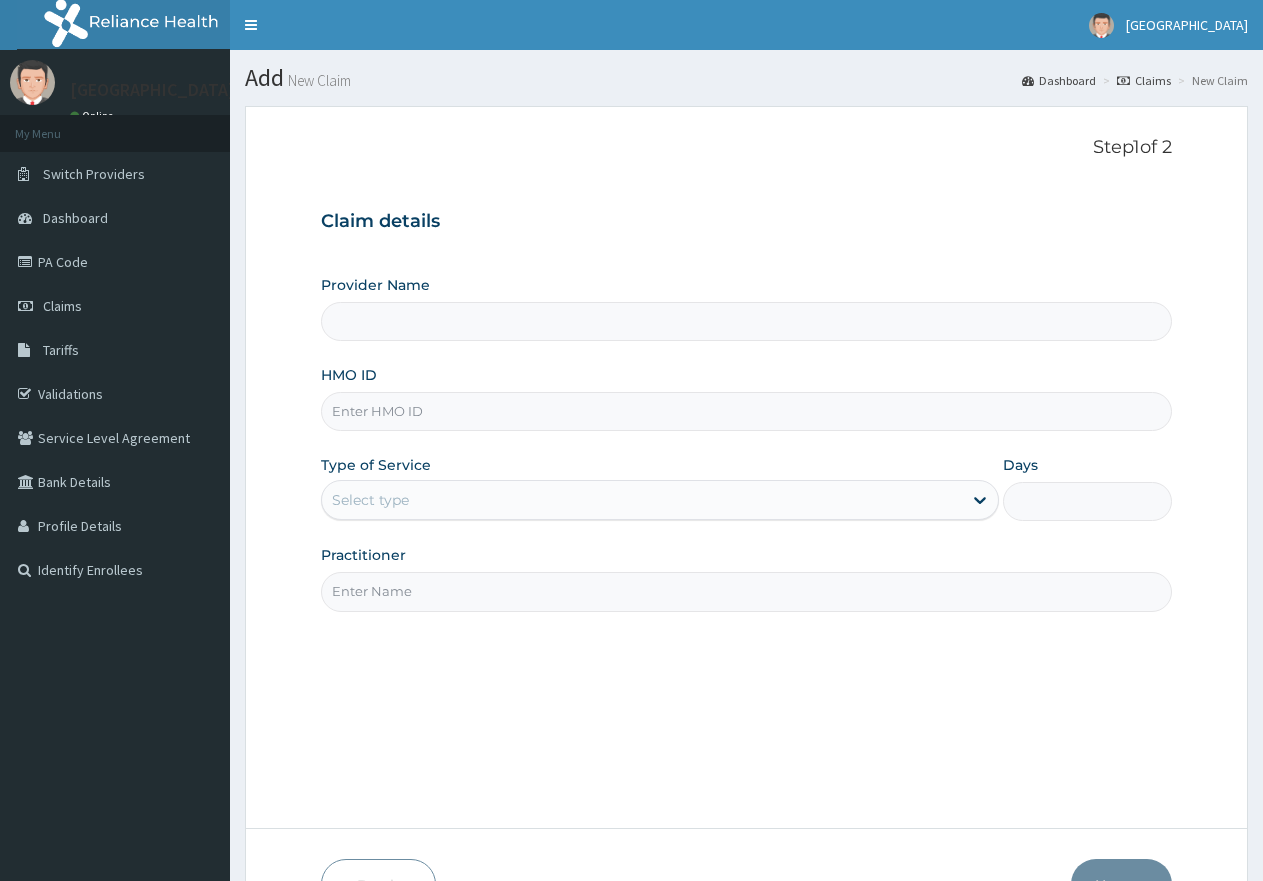 scroll, scrollTop: 0, scrollLeft: 0, axis: both 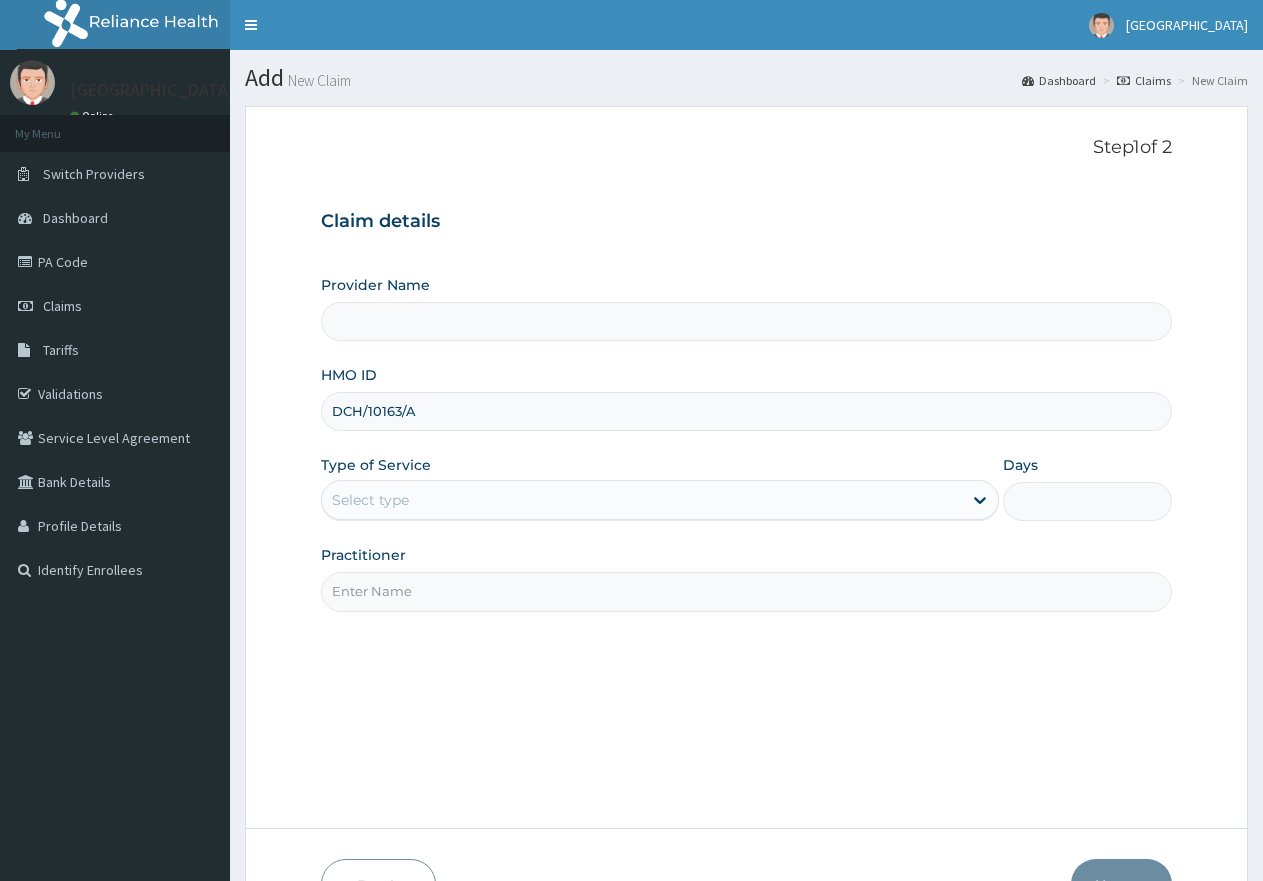 type on "DCH/10163/A" 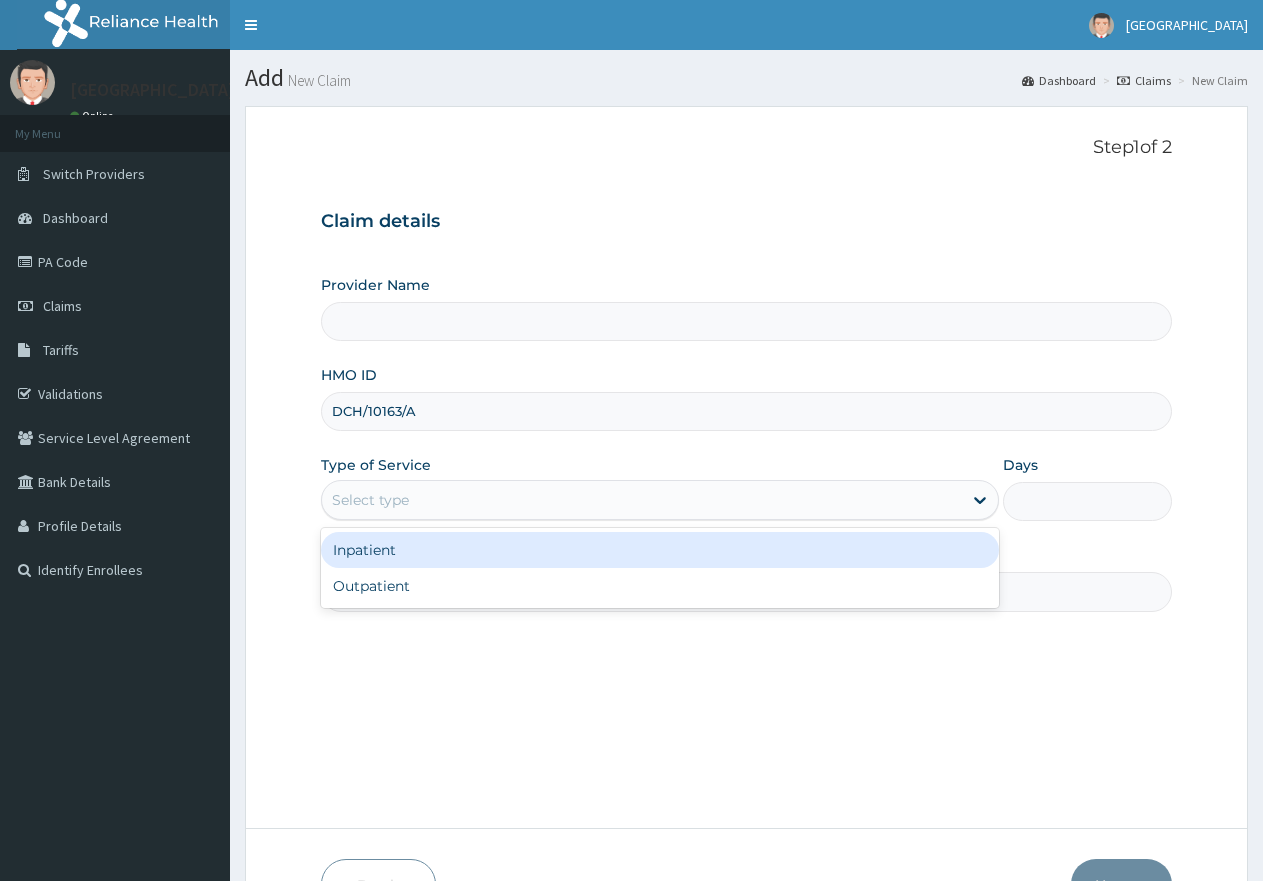 drag, startPoint x: 559, startPoint y: 505, endPoint x: 568, endPoint y: 562, distance: 57.706154 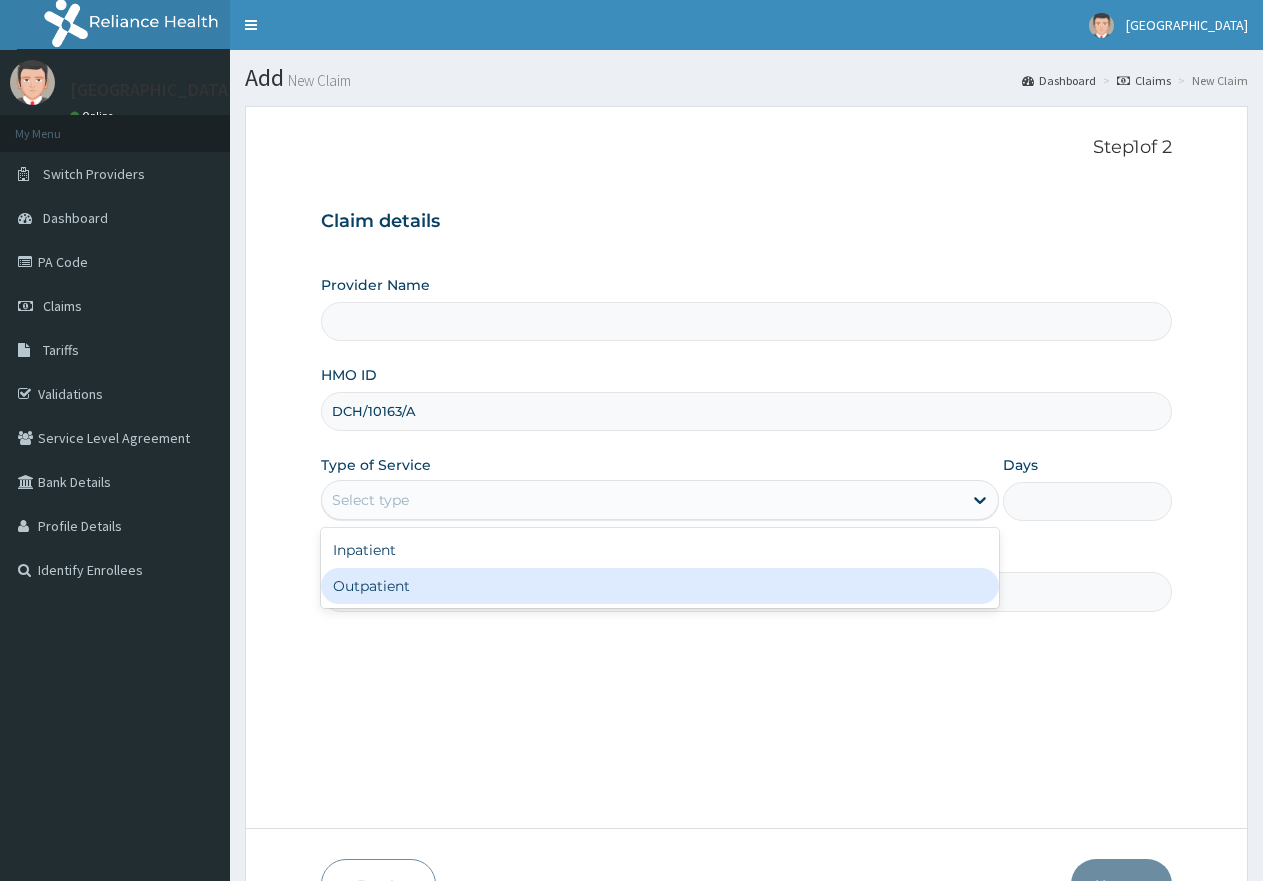 click on "Outpatient" at bounding box center (659, 586) 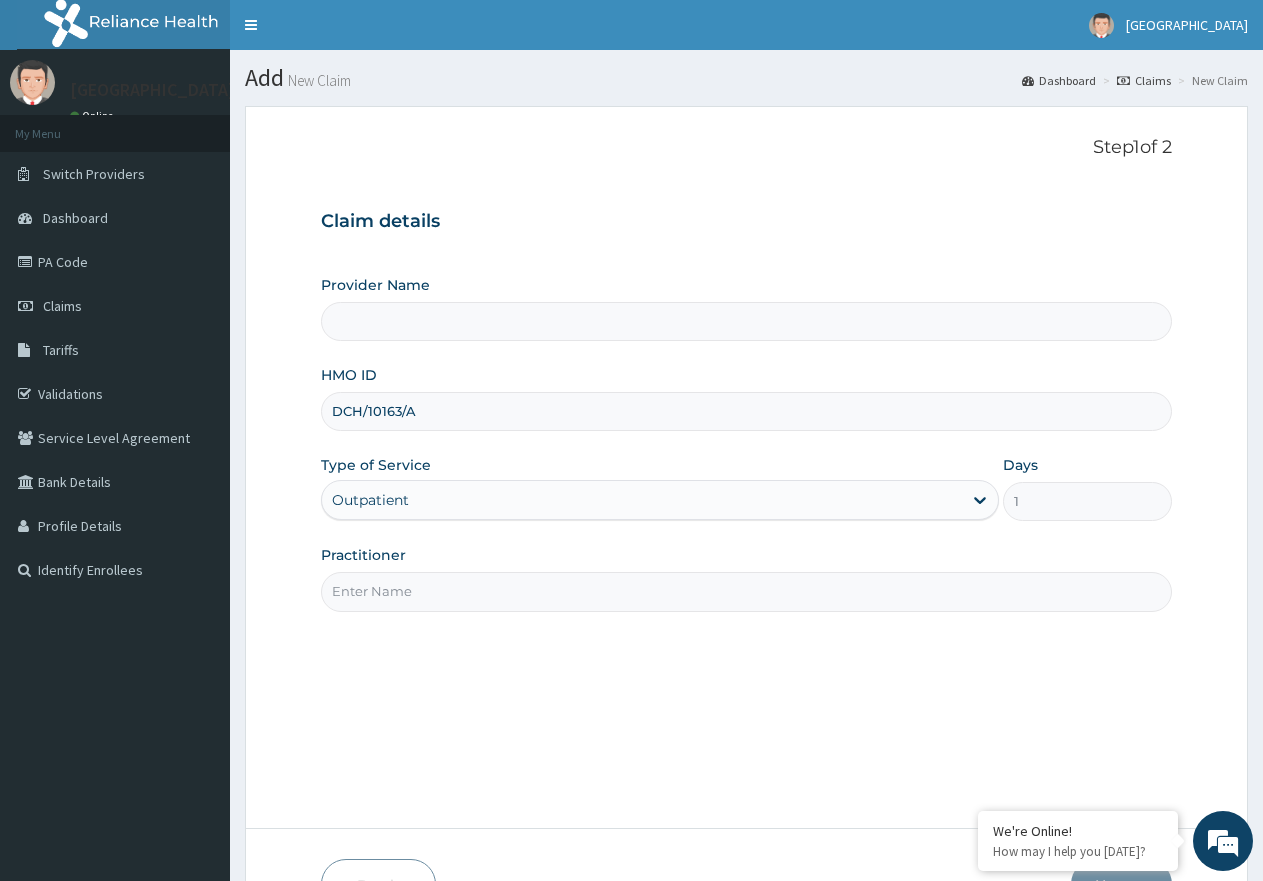 click on "Practitioner" at bounding box center (746, 591) 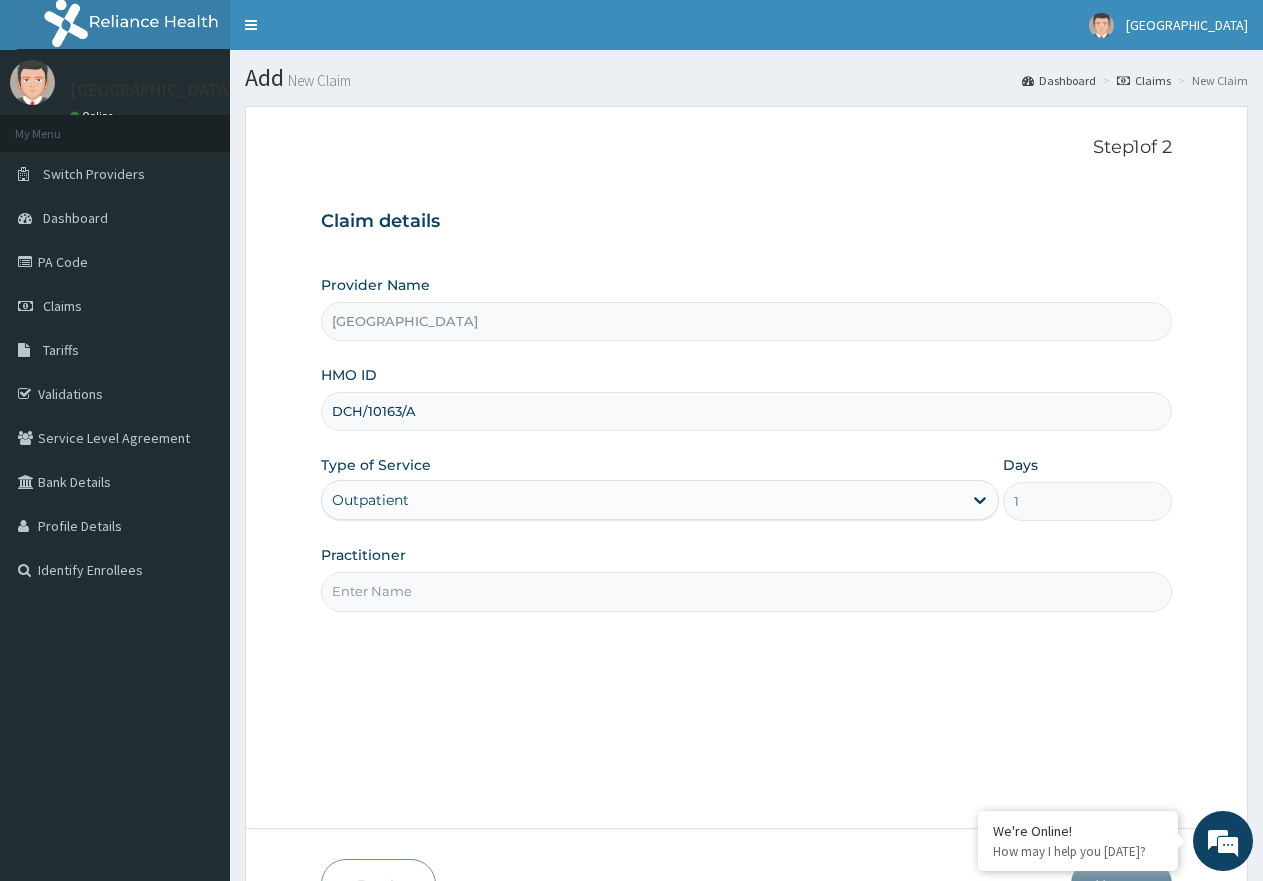 type on "DR. [GEOGRAPHIC_DATA]" 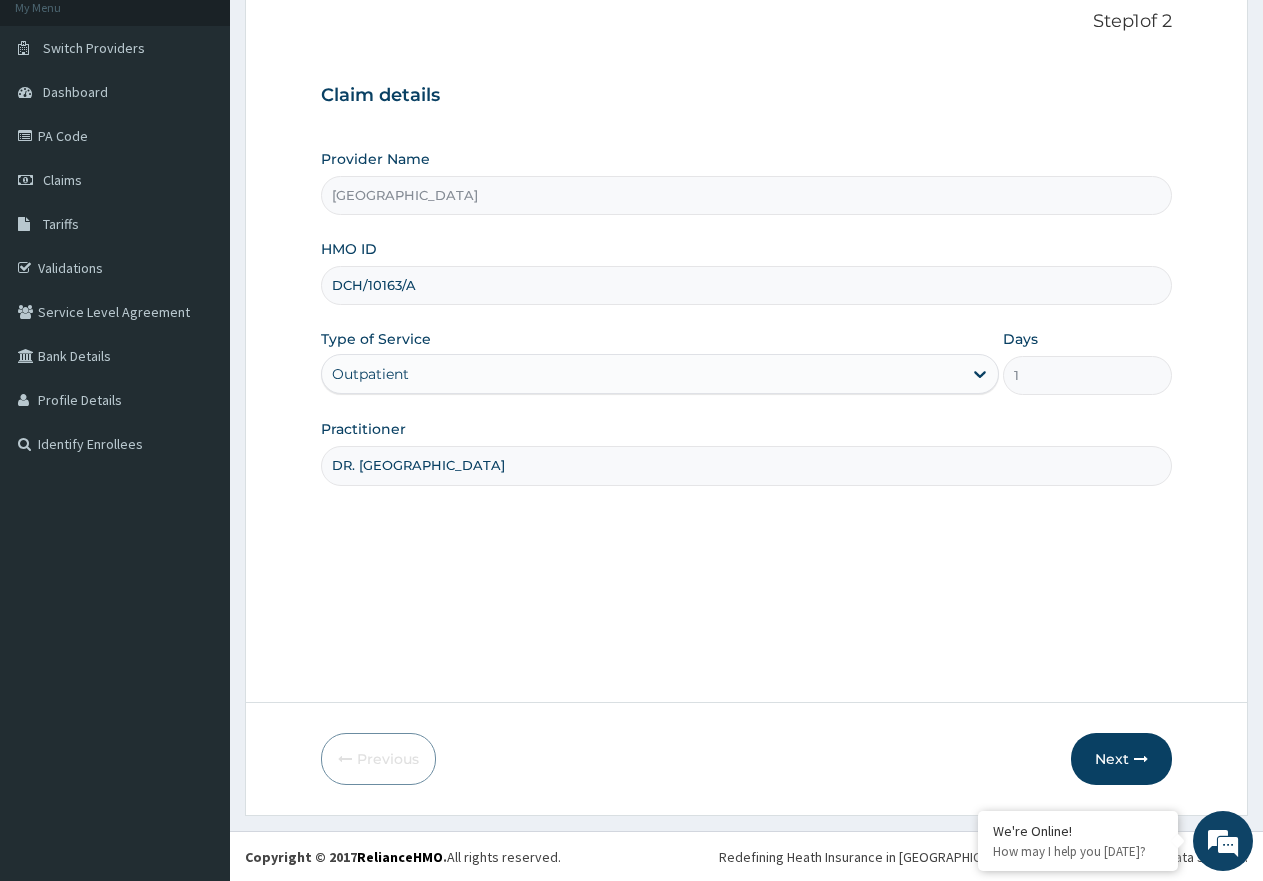 scroll, scrollTop: 127, scrollLeft: 0, axis: vertical 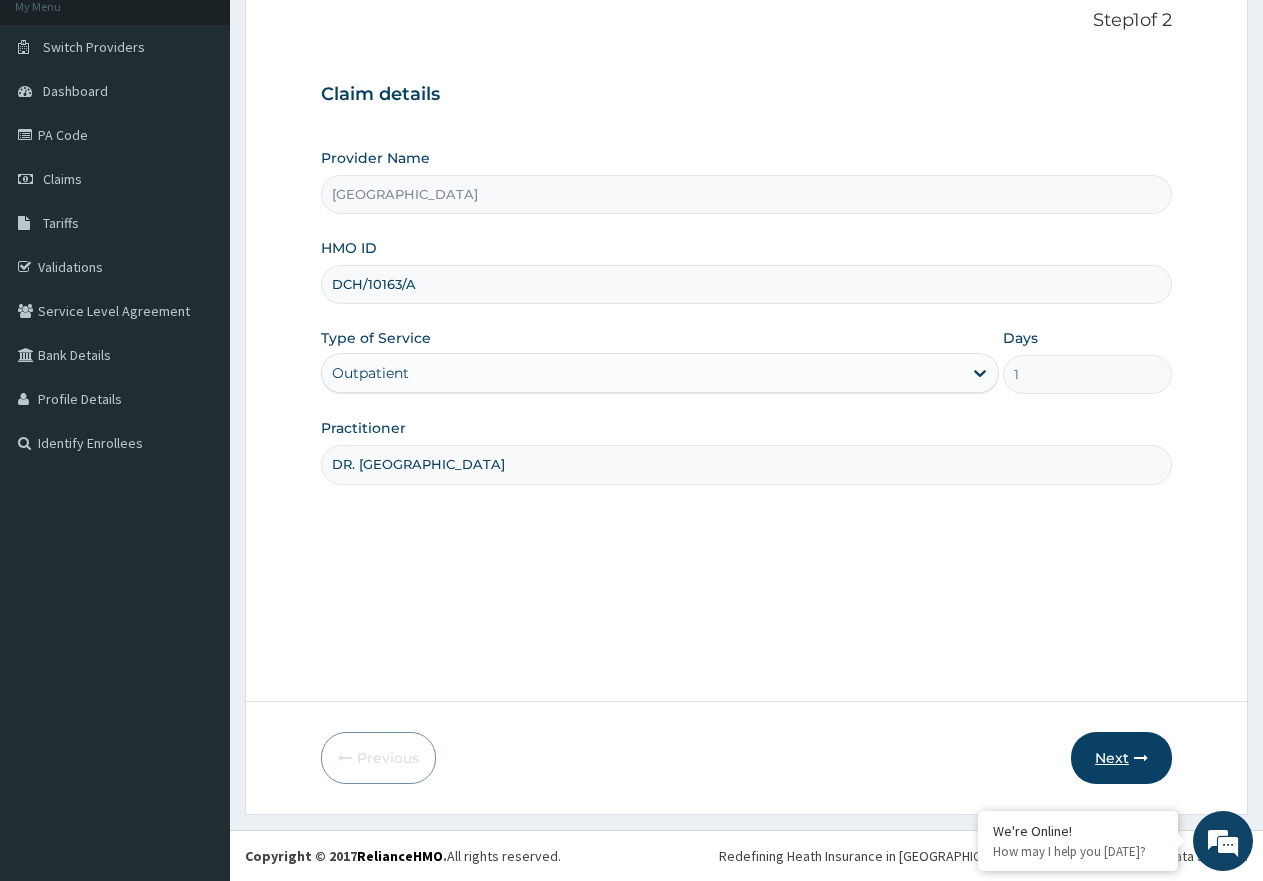 drag, startPoint x: 1109, startPoint y: 752, endPoint x: 1122, endPoint y: 749, distance: 13.341664 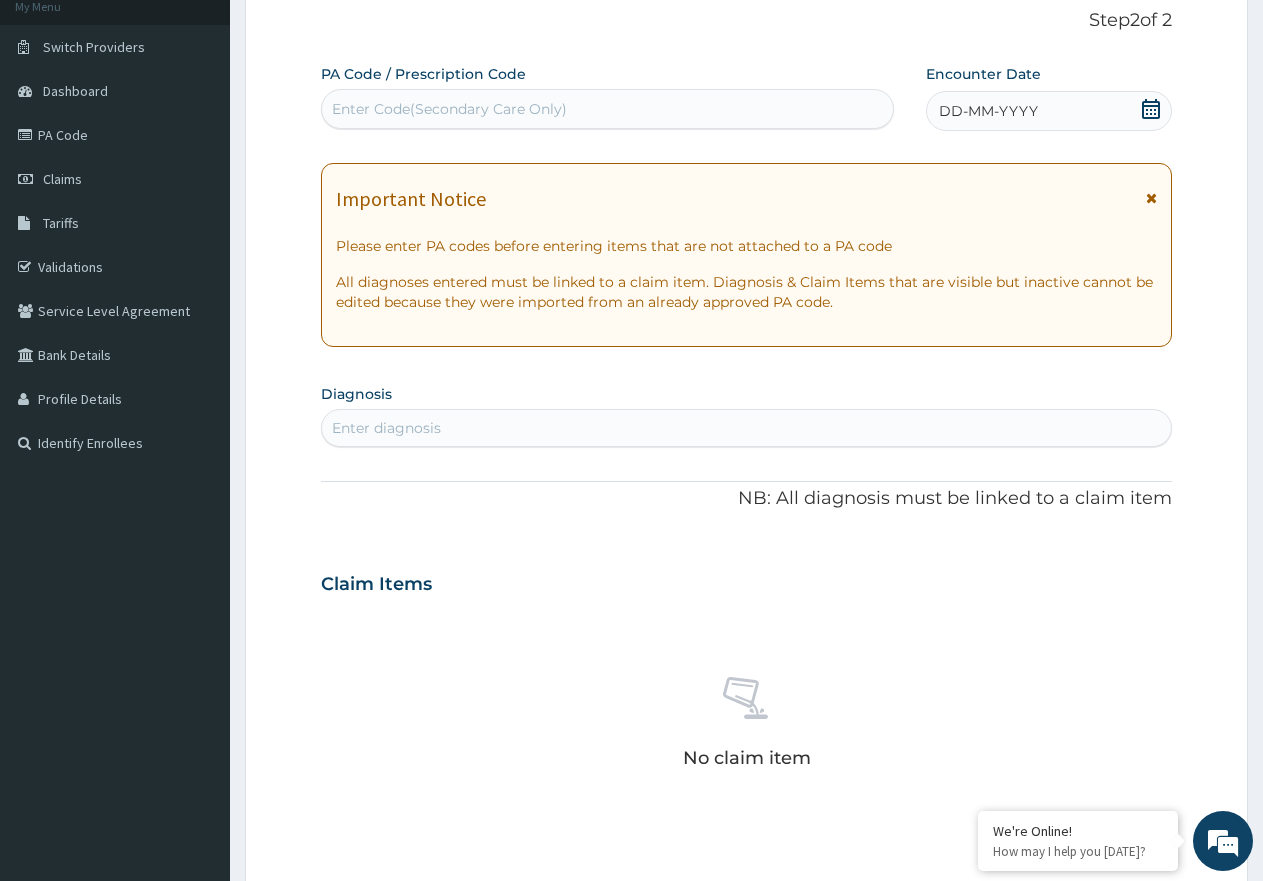 click on "Enter Code(Secondary Care Only)" at bounding box center (607, 109) 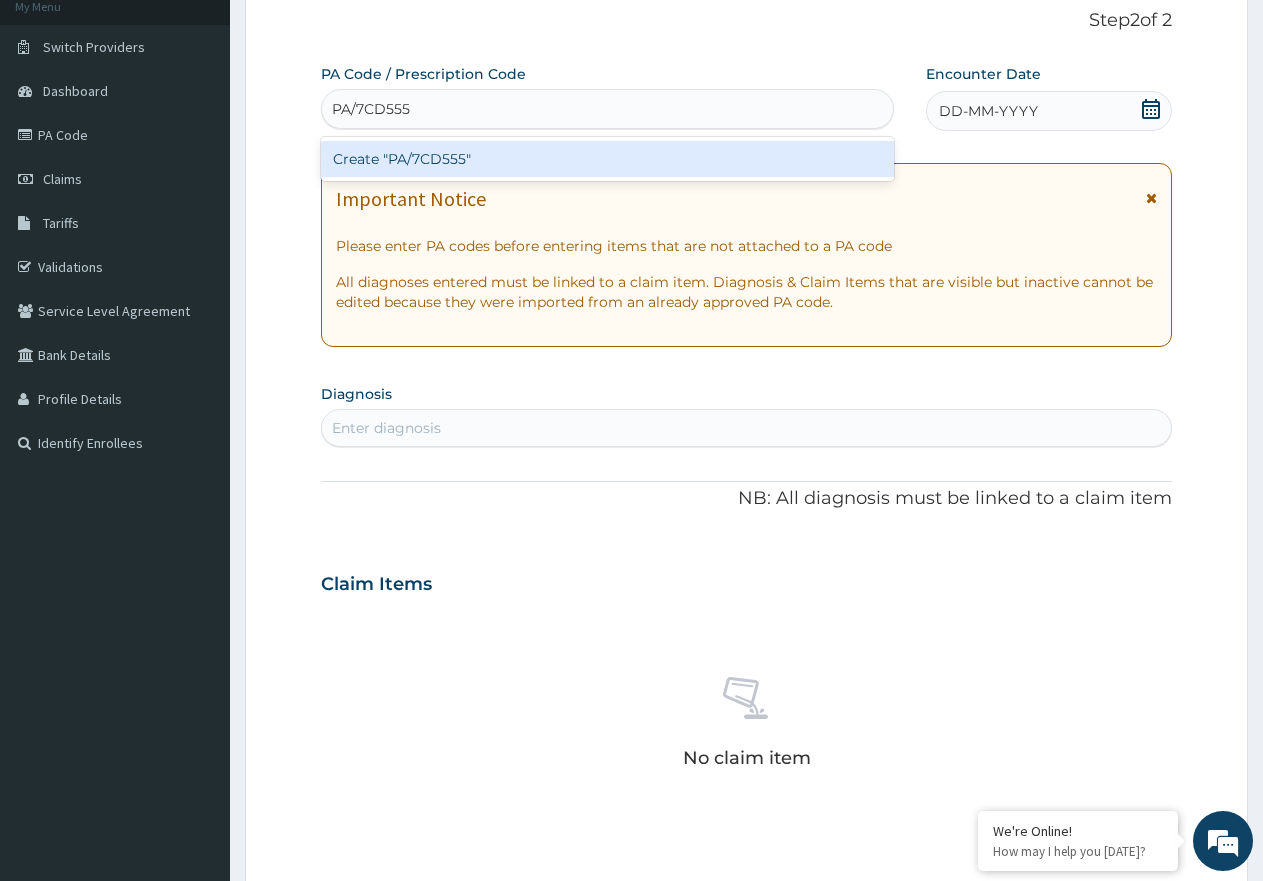 click on "Create "PA/7CD555"" at bounding box center (607, 159) 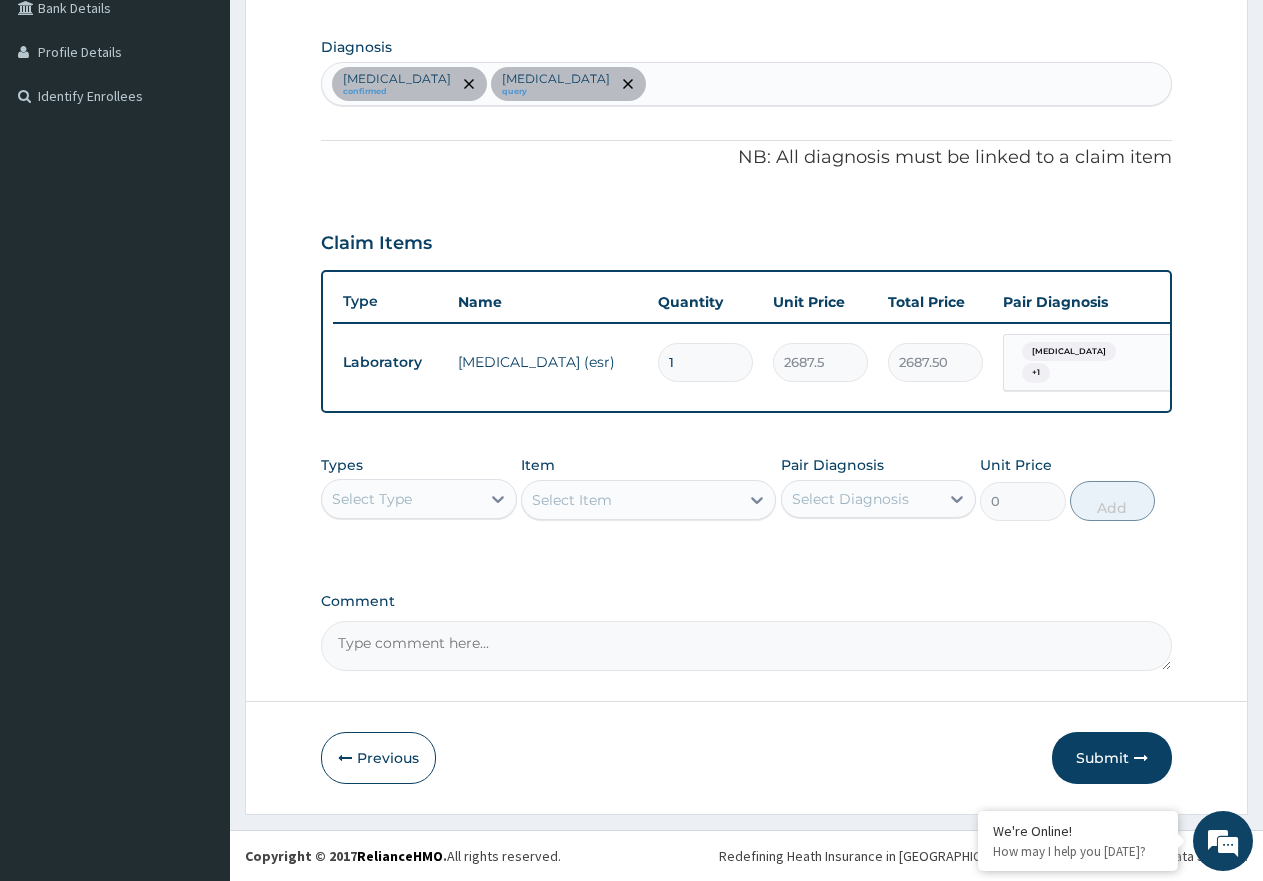 scroll, scrollTop: 483, scrollLeft: 0, axis: vertical 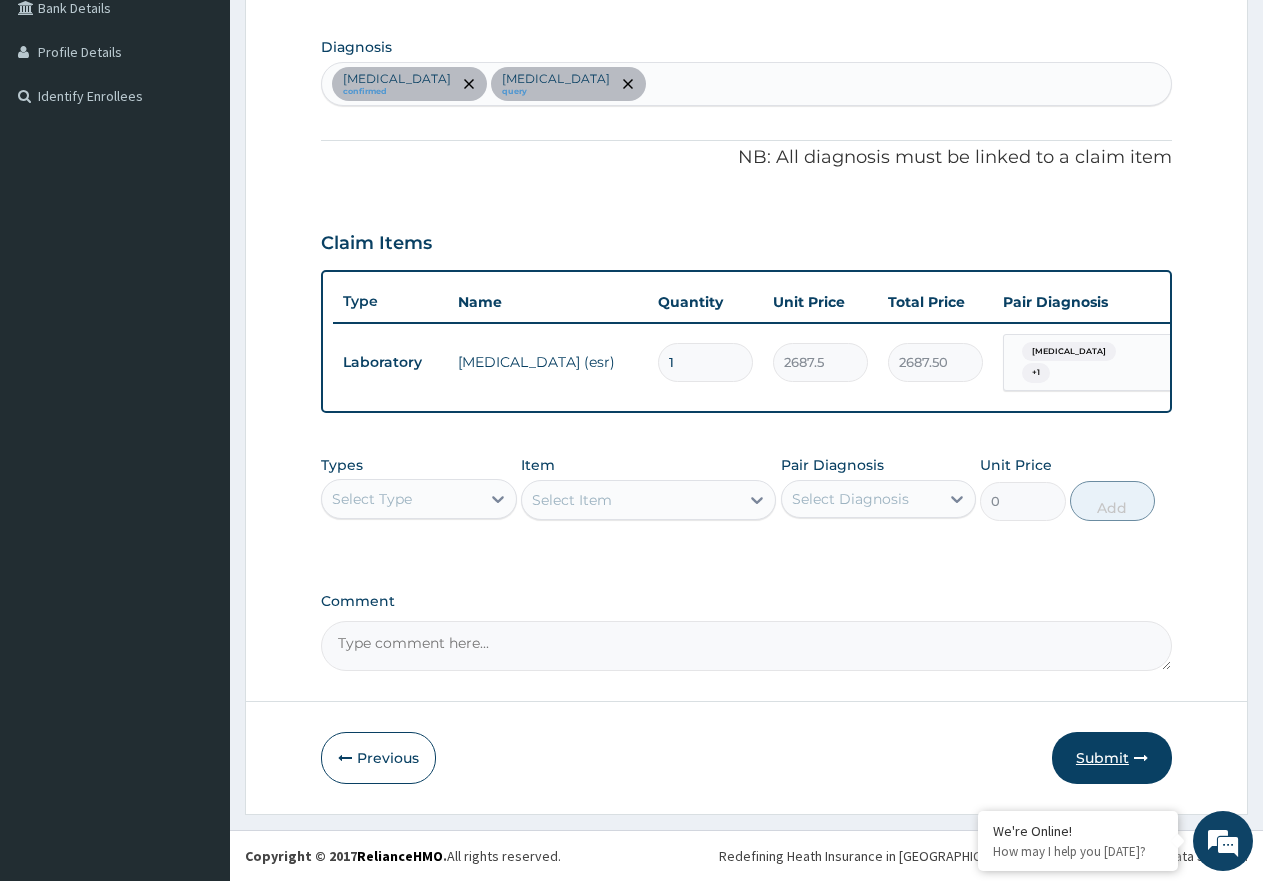 click on "Submit" at bounding box center (1112, 758) 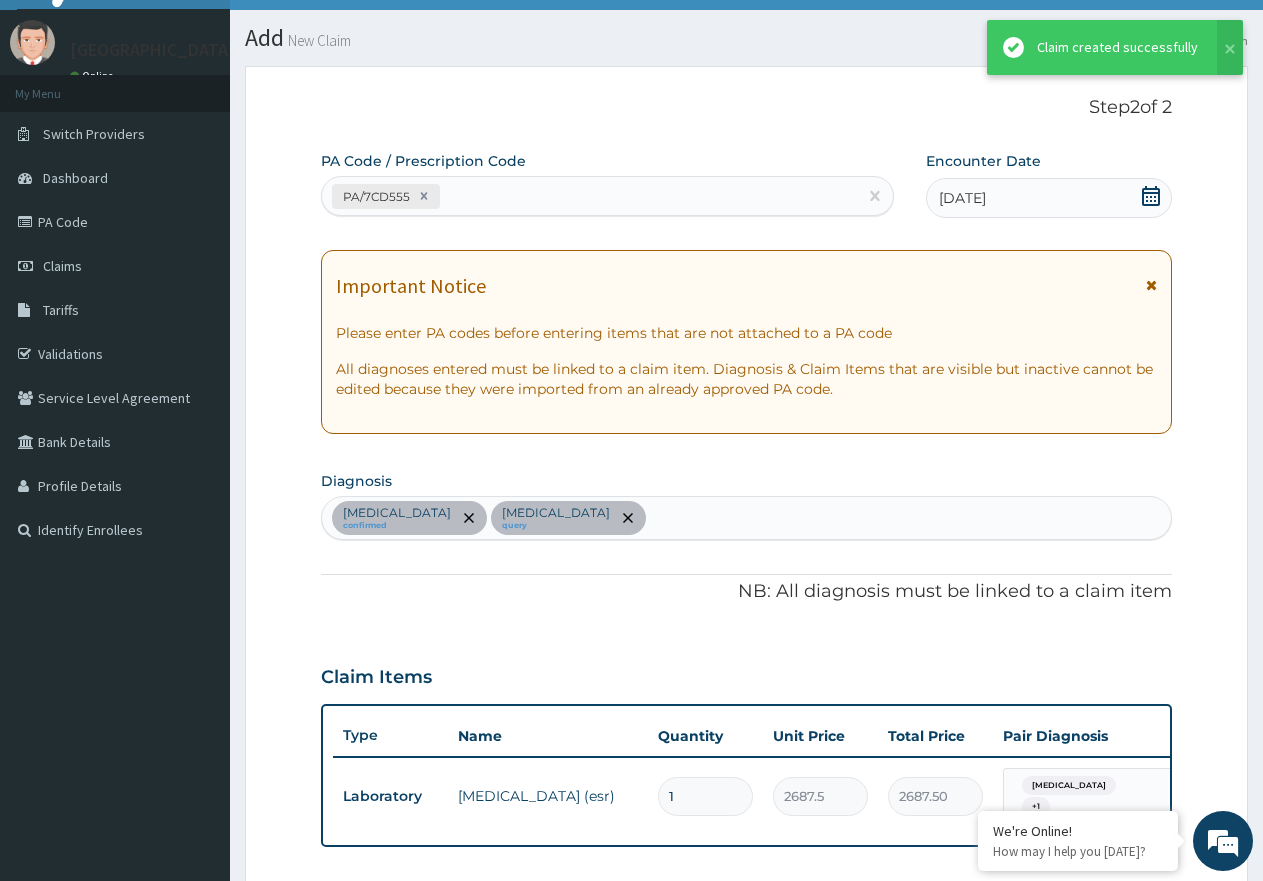 scroll, scrollTop: 483, scrollLeft: 0, axis: vertical 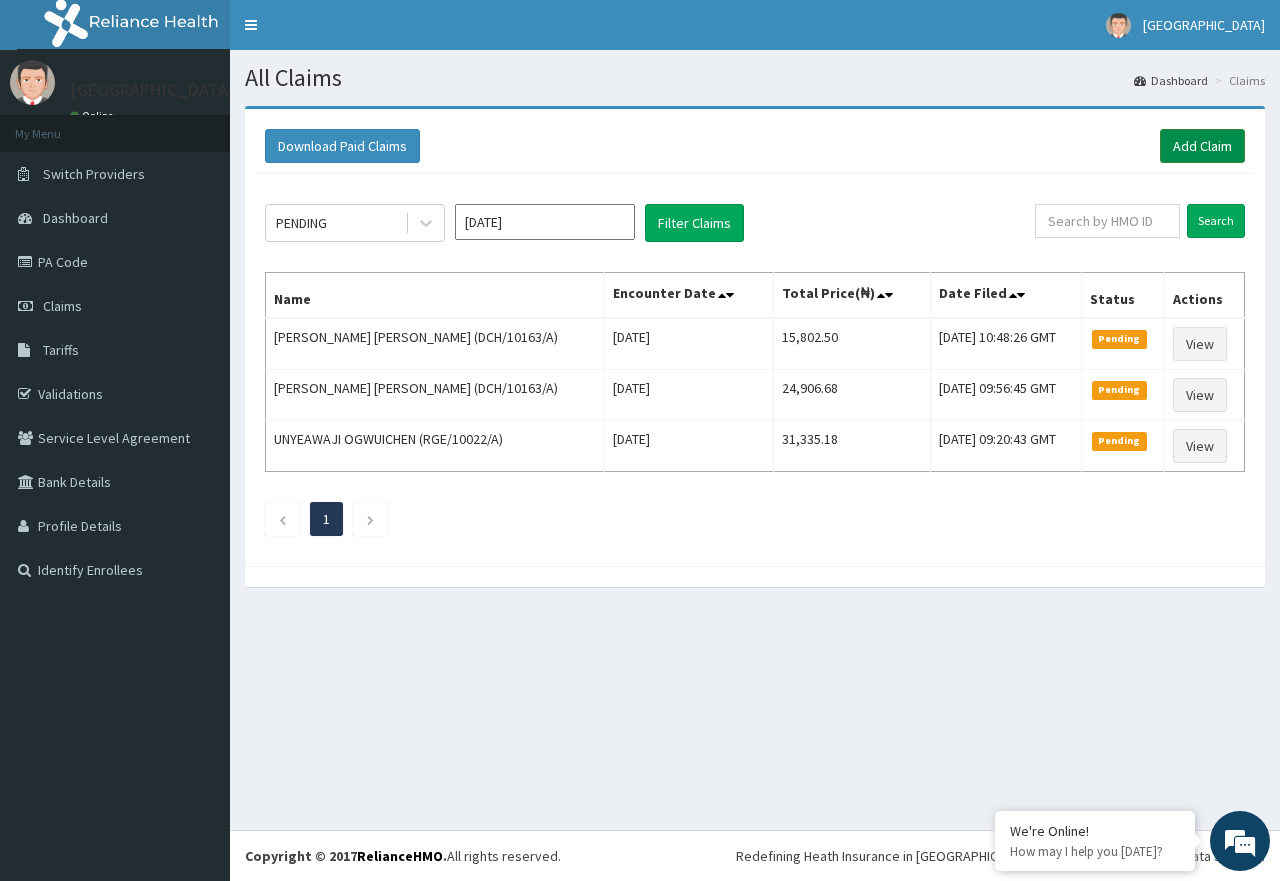 click on "Add Claim" at bounding box center [1202, 146] 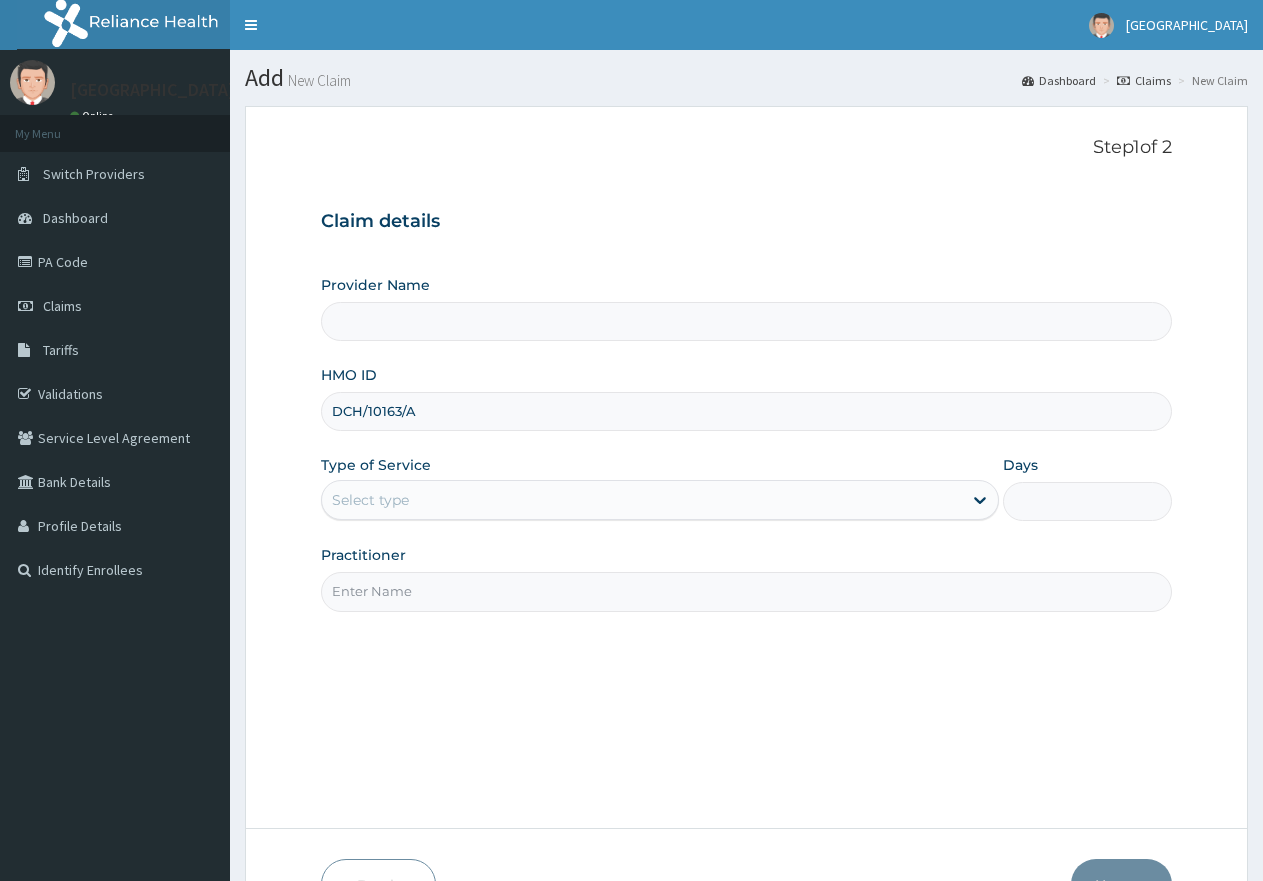 type on "[GEOGRAPHIC_DATA]" 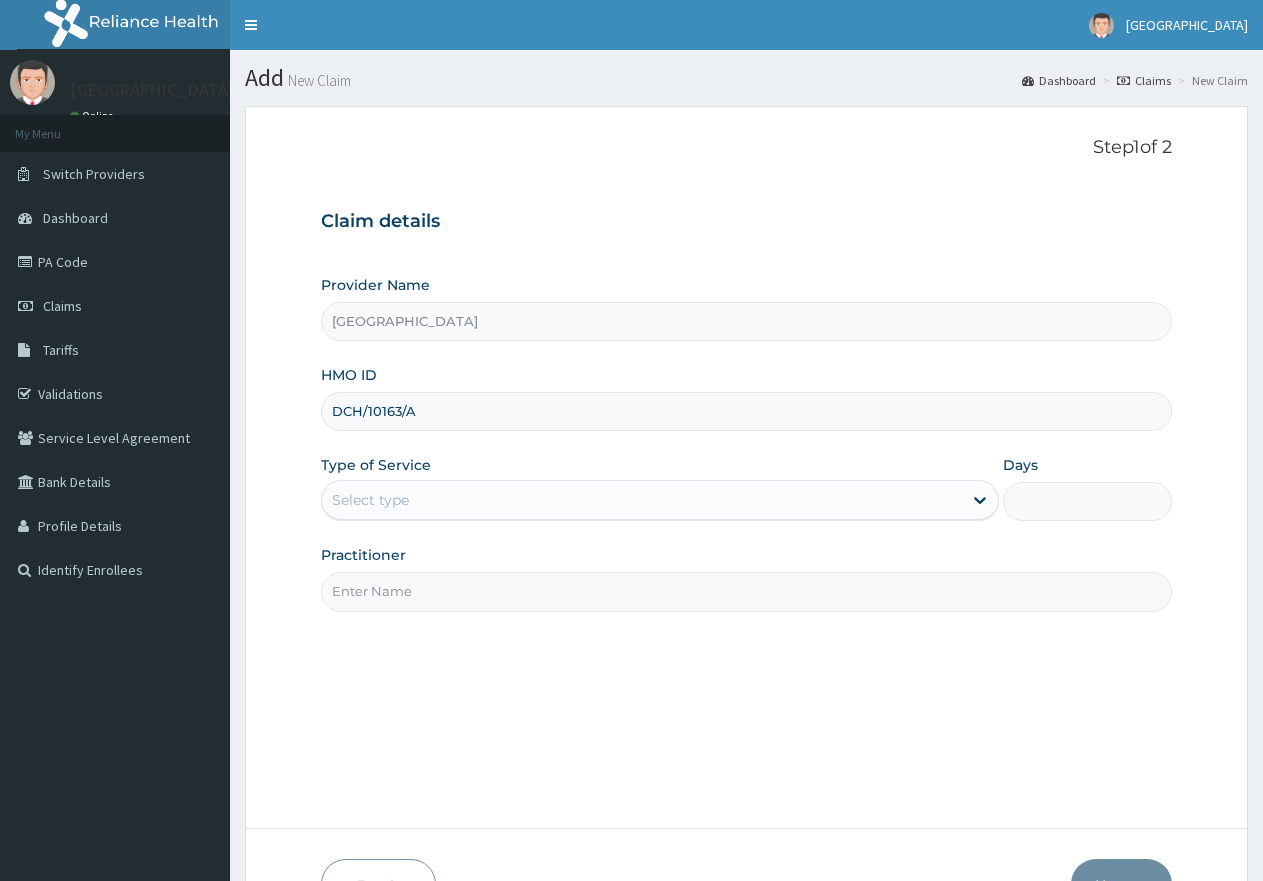 scroll, scrollTop: 0, scrollLeft: 0, axis: both 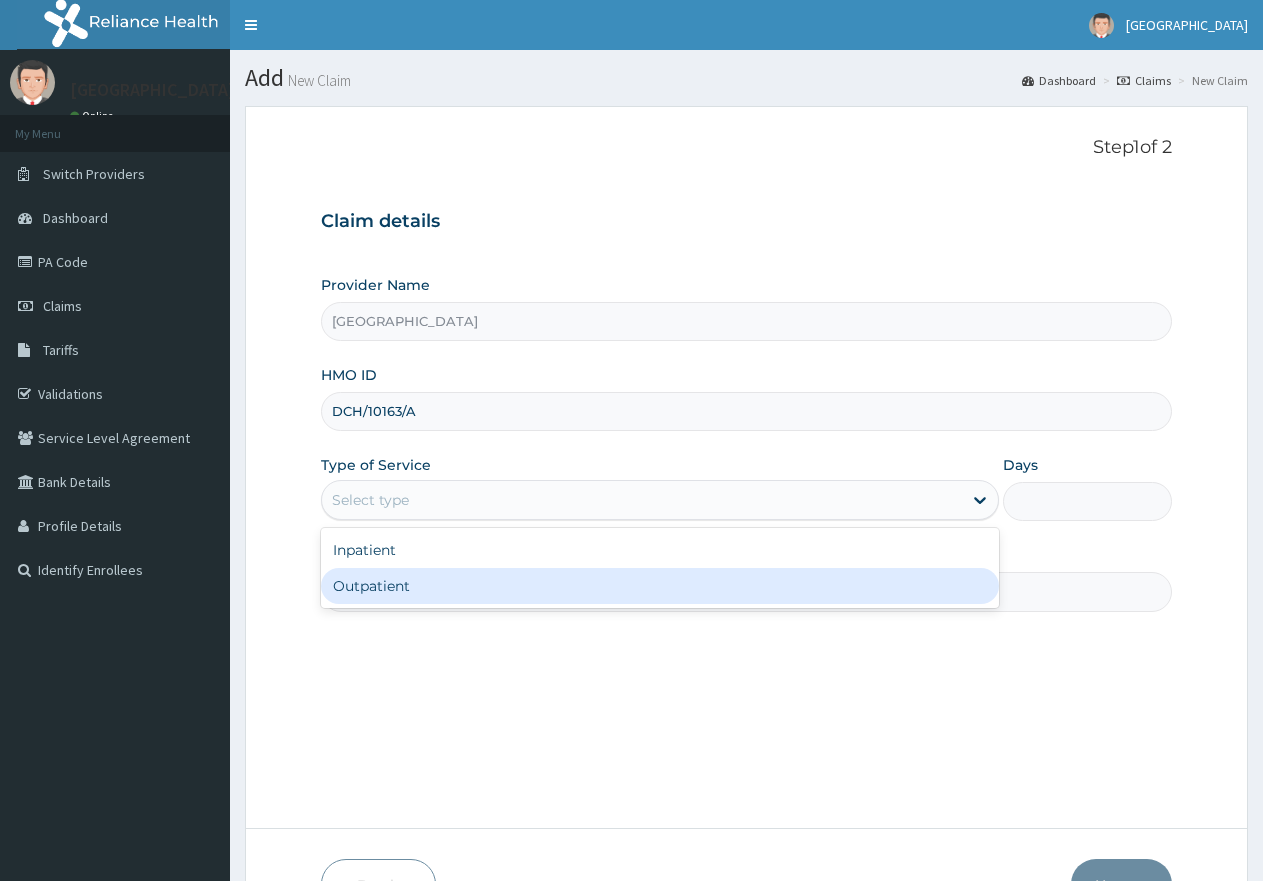 click on "Outpatient" at bounding box center [659, 586] 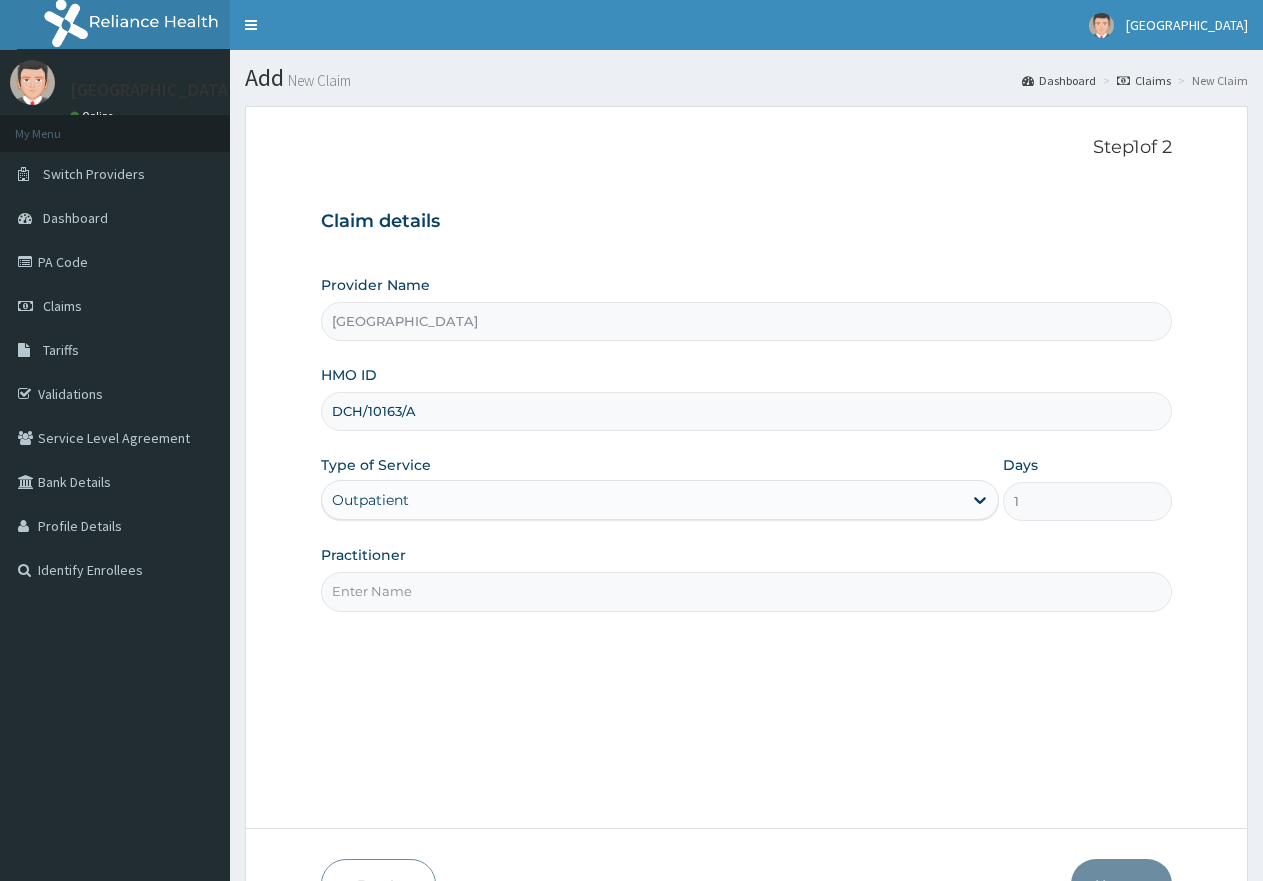 click on "Practitioner" at bounding box center (746, 591) 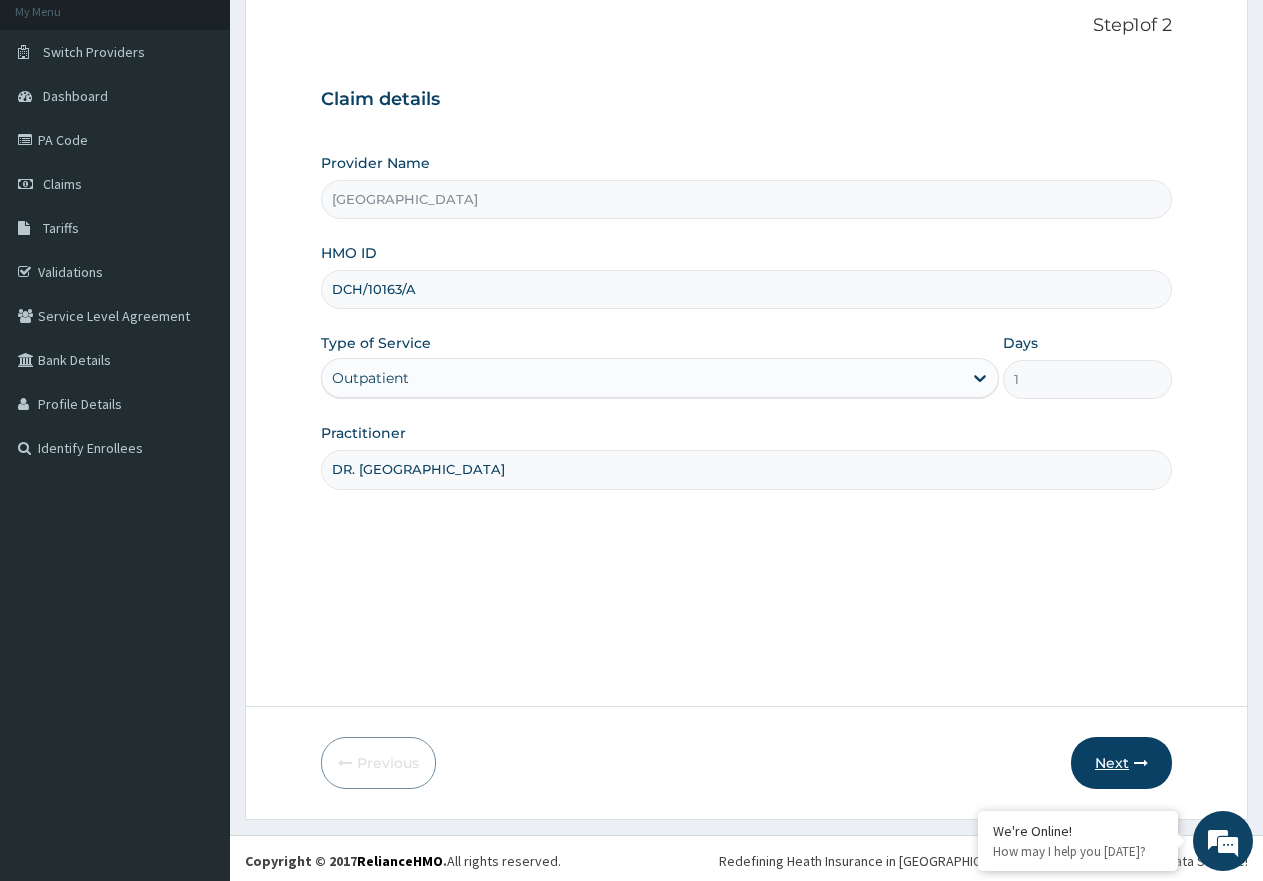 scroll, scrollTop: 127, scrollLeft: 0, axis: vertical 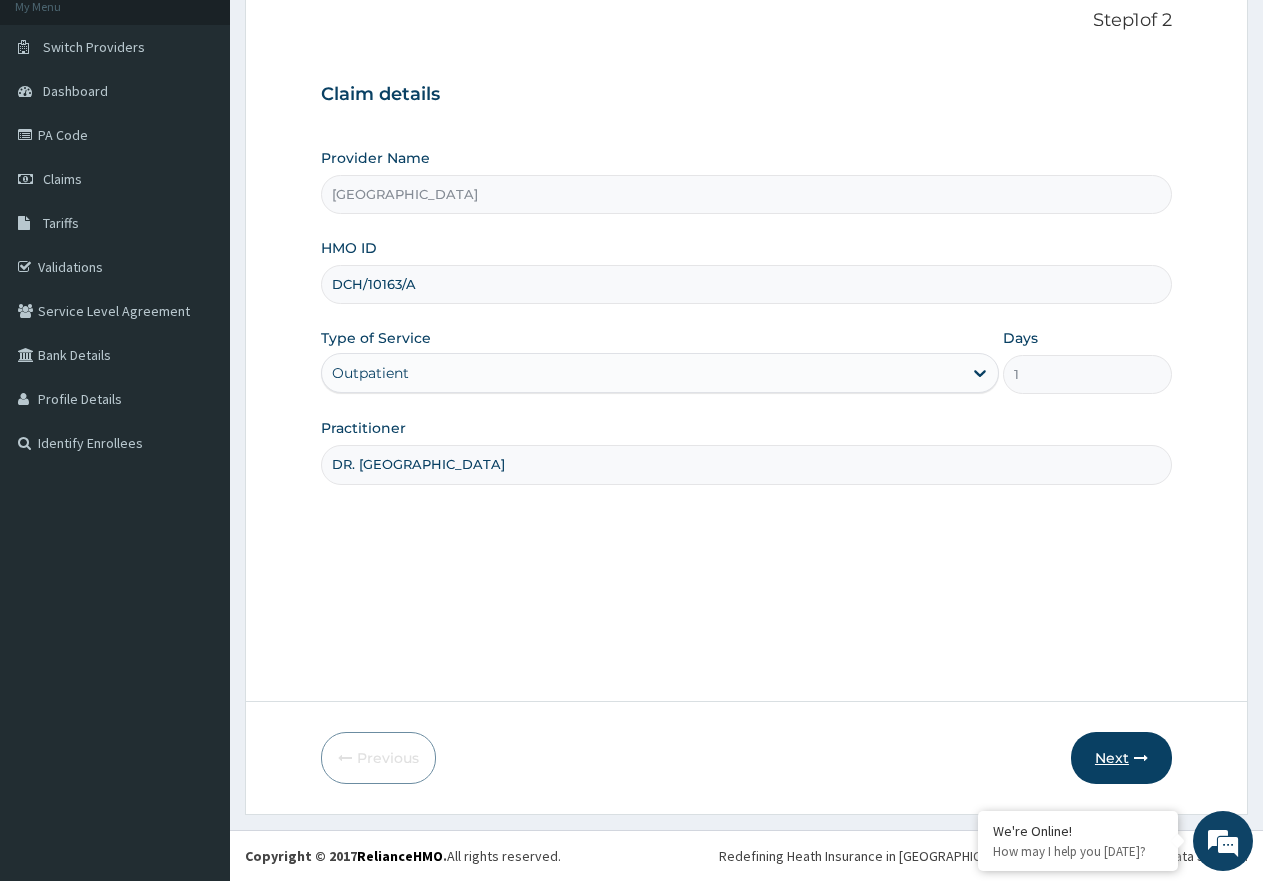 click at bounding box center [1141, 758] 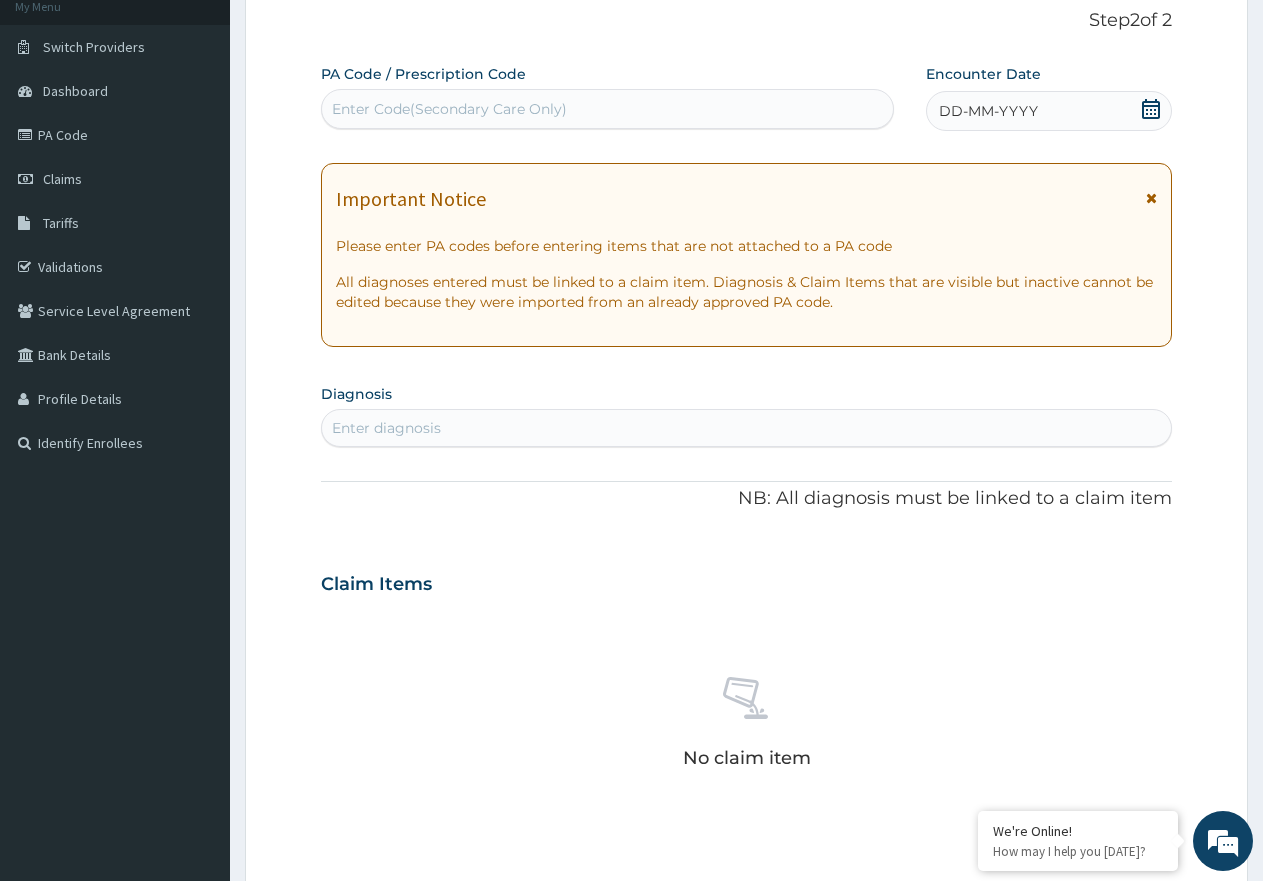 click on "Enter Code(Secondary Care Only)" at bounding box center (449, 109) 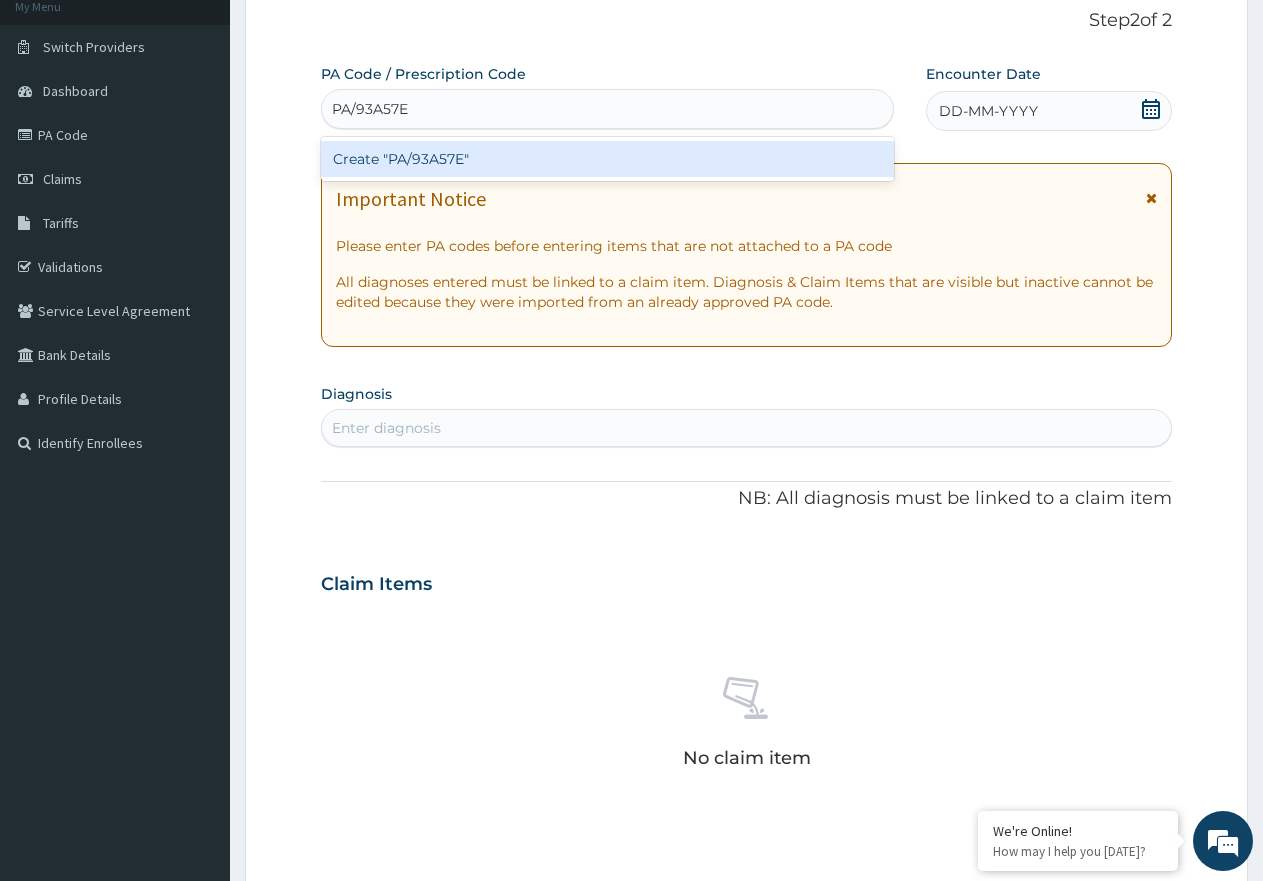 scroll, scrollTop: 0, scrollLeft: 0, axis: both 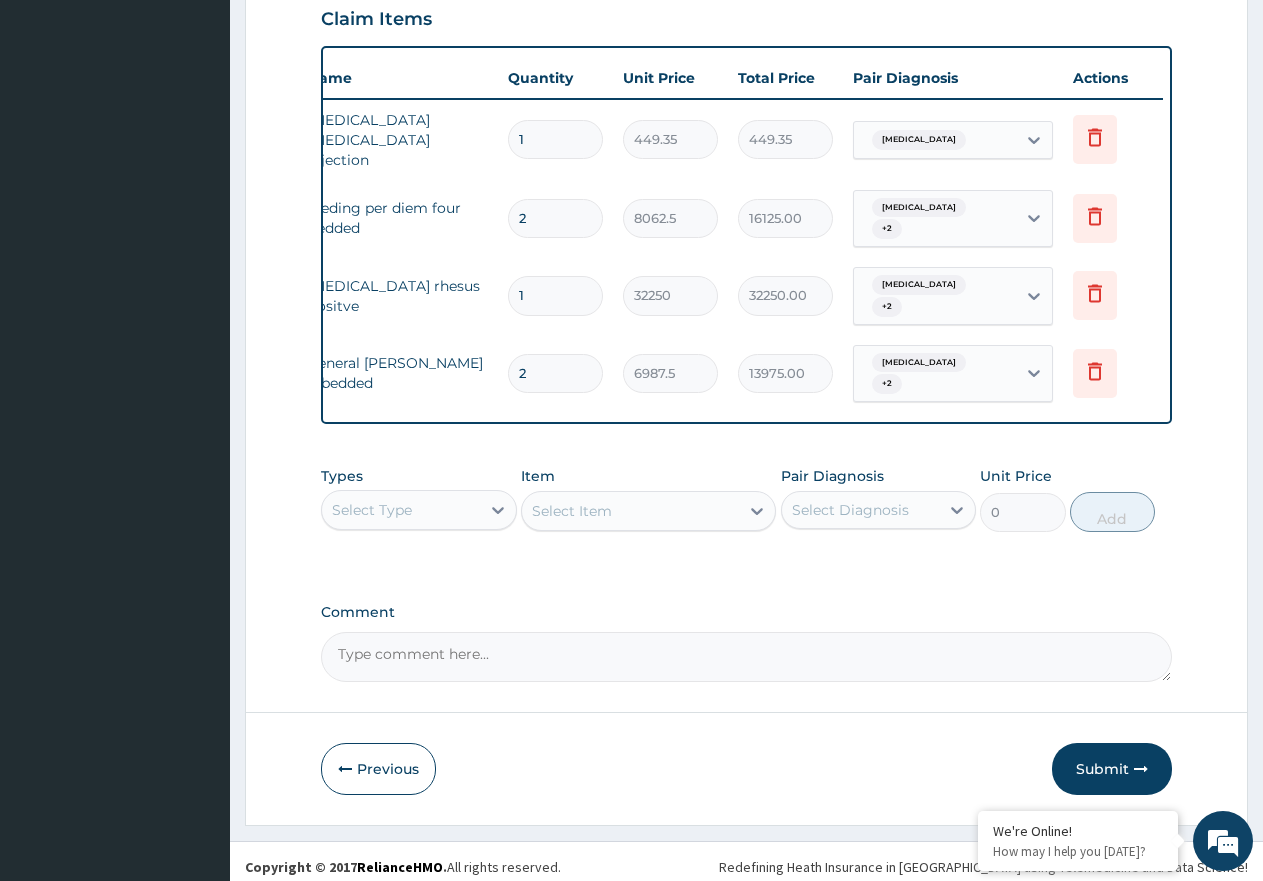 drag, startPoint x: 1117, startPoint y: 768, endPoint x: 1022, endPoint y: 574, distance: 216.01157 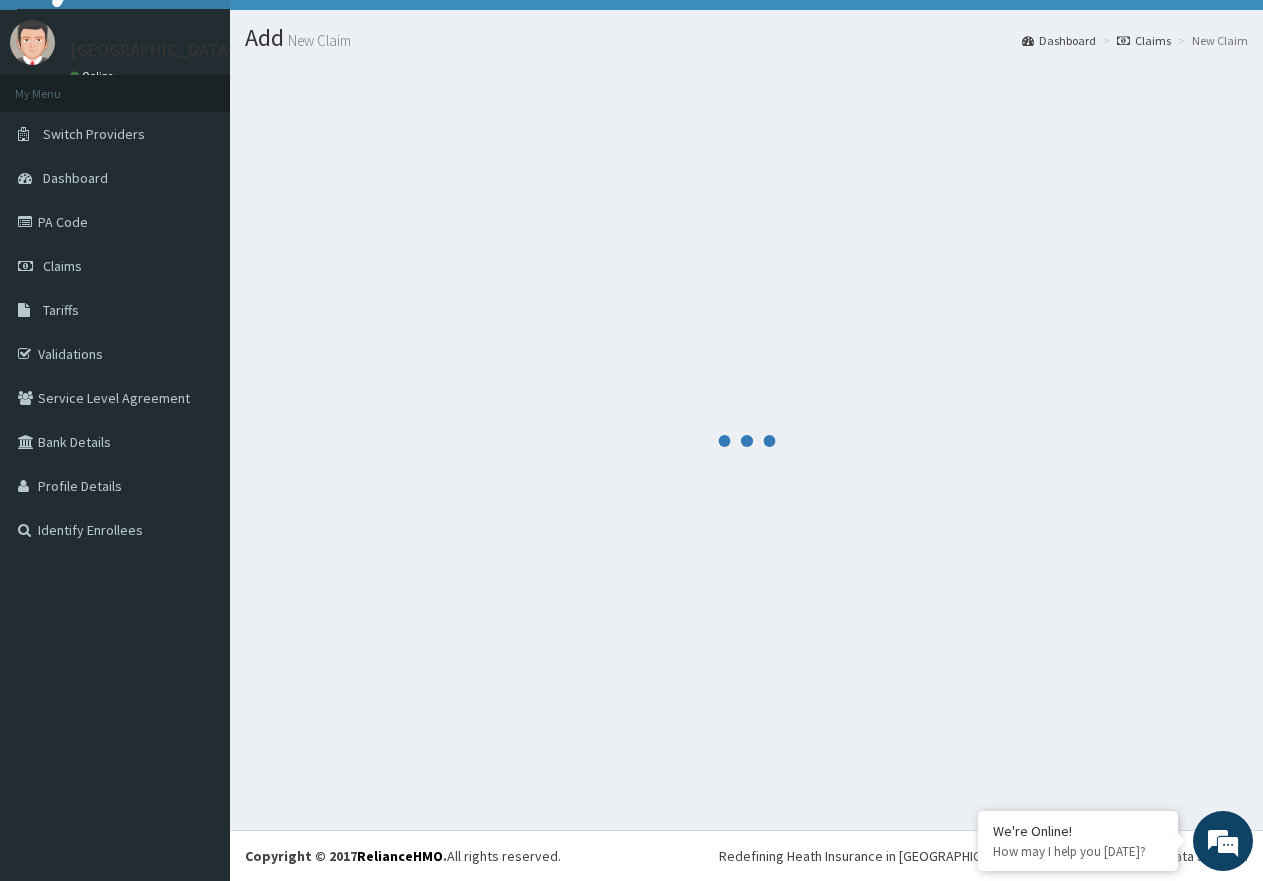 scroll, scrollTop: 40, scrollLeft: 0, axis: vertical 